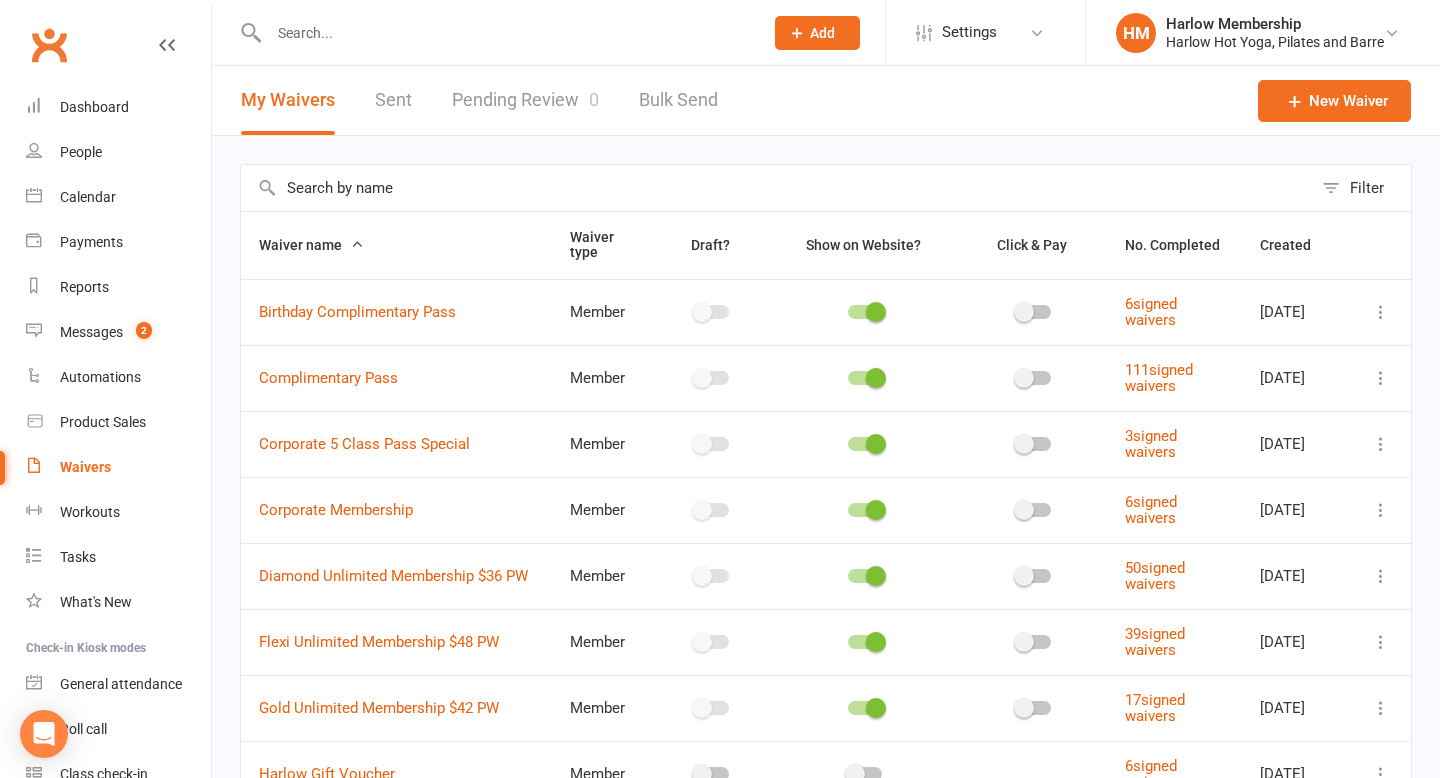 select on "100" 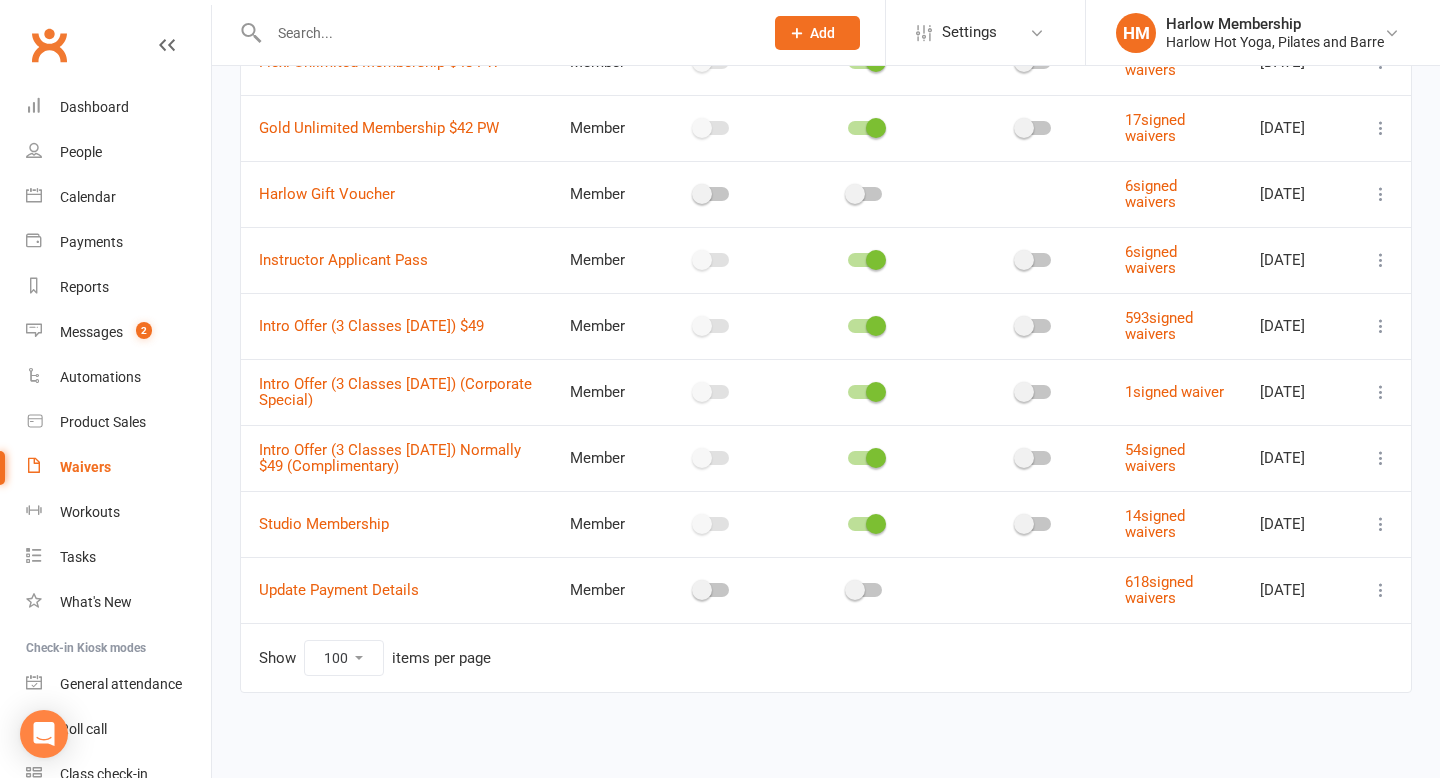 scroll, scrollTop: 0, scrollLeft: 0, axis: both 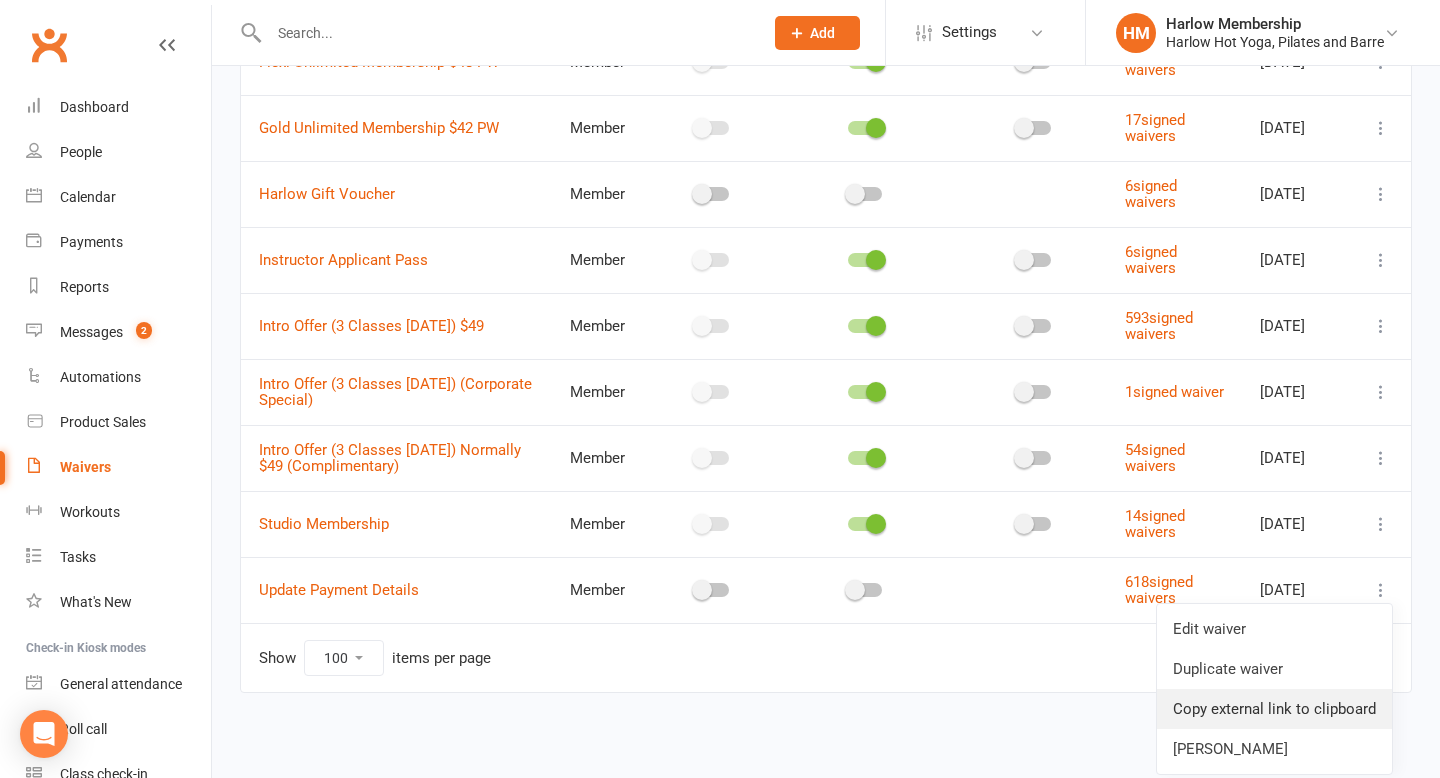 click on "Copy external link to clipboard" at bounding box center [1274, 709] 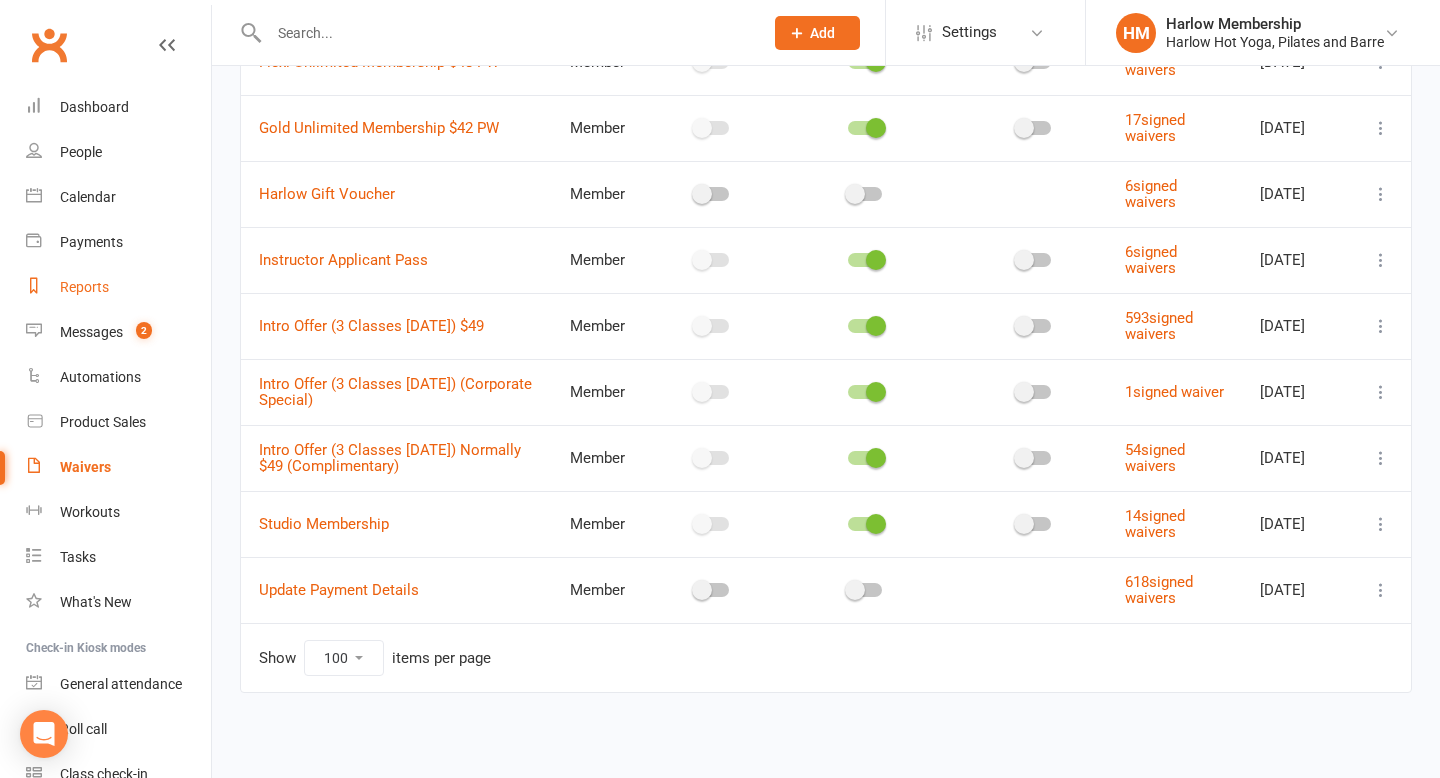 click on "Reports" at bounding box center (118, 287) 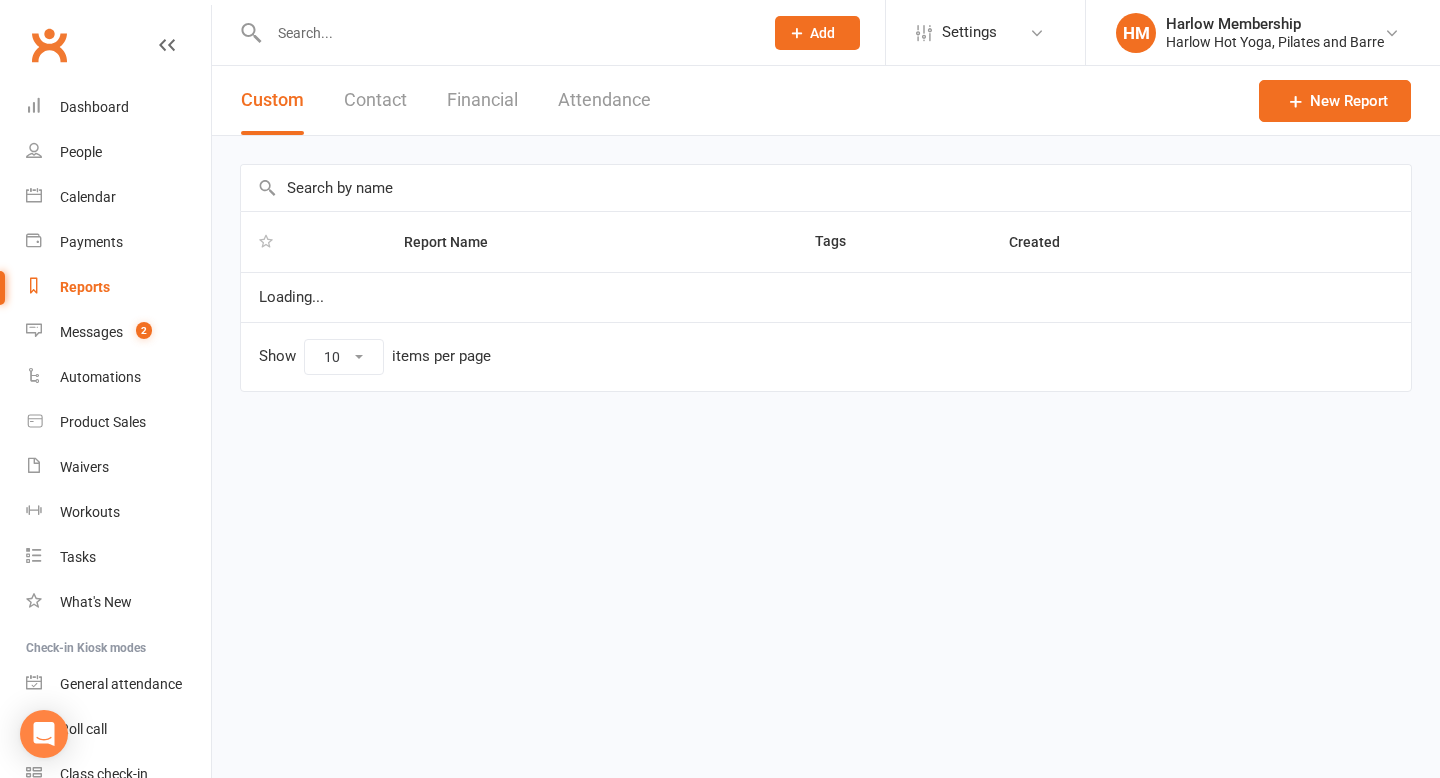 select on "100" 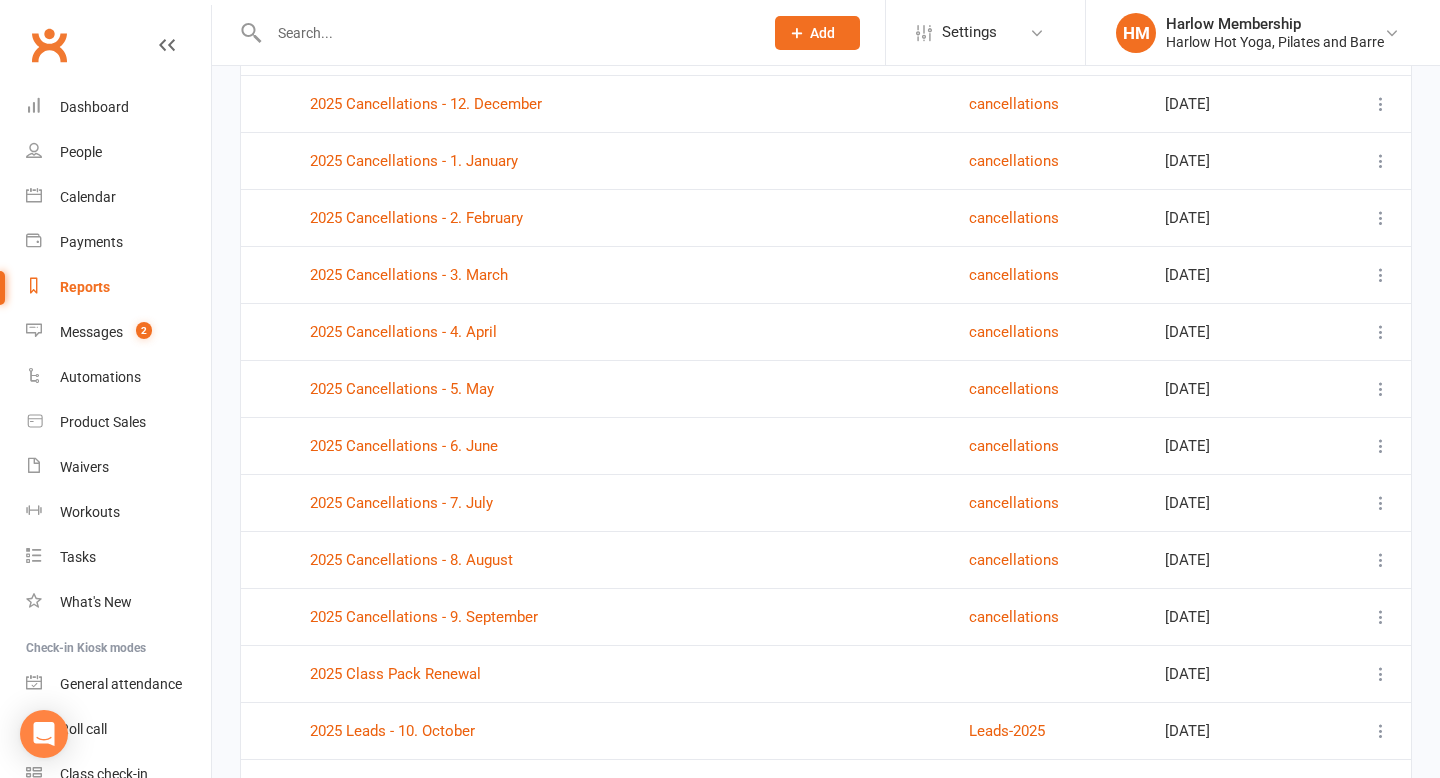 scroll, scrollTop: 851, scrollLeft: 0, axis: vertical 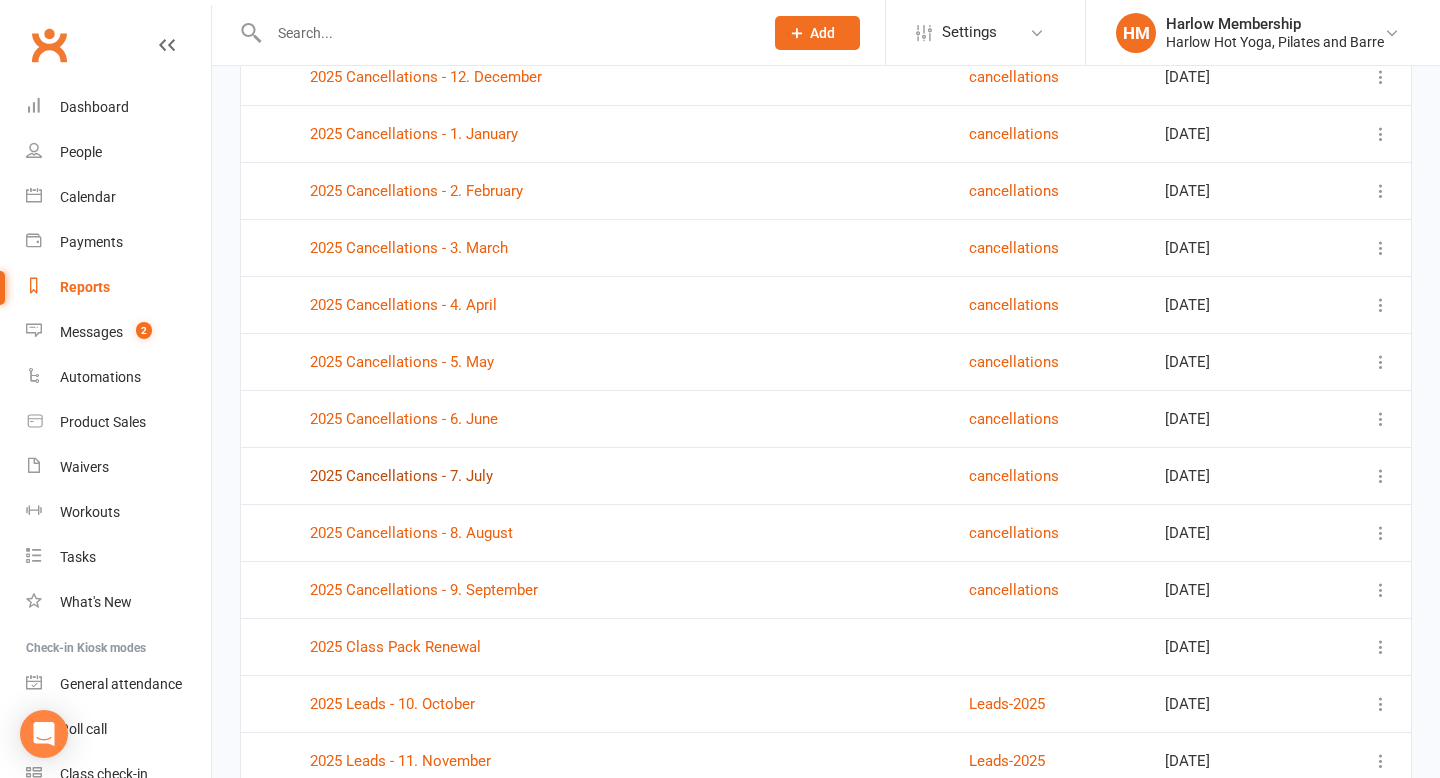 click on "2025 Cancellations - 7. July" at bounding box center [401, 476] 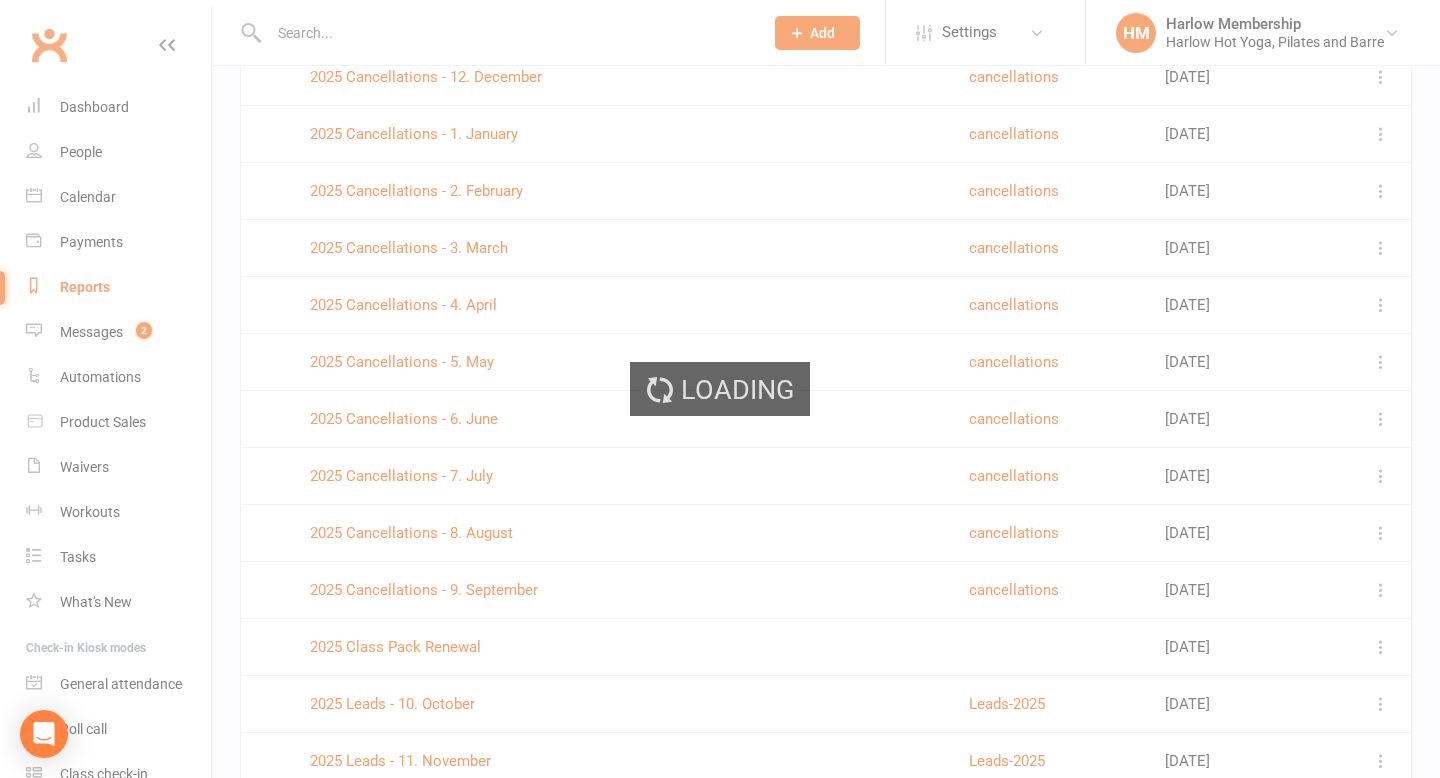 scroll, scrollTop: 0, scrollLeft: 0, axis: both 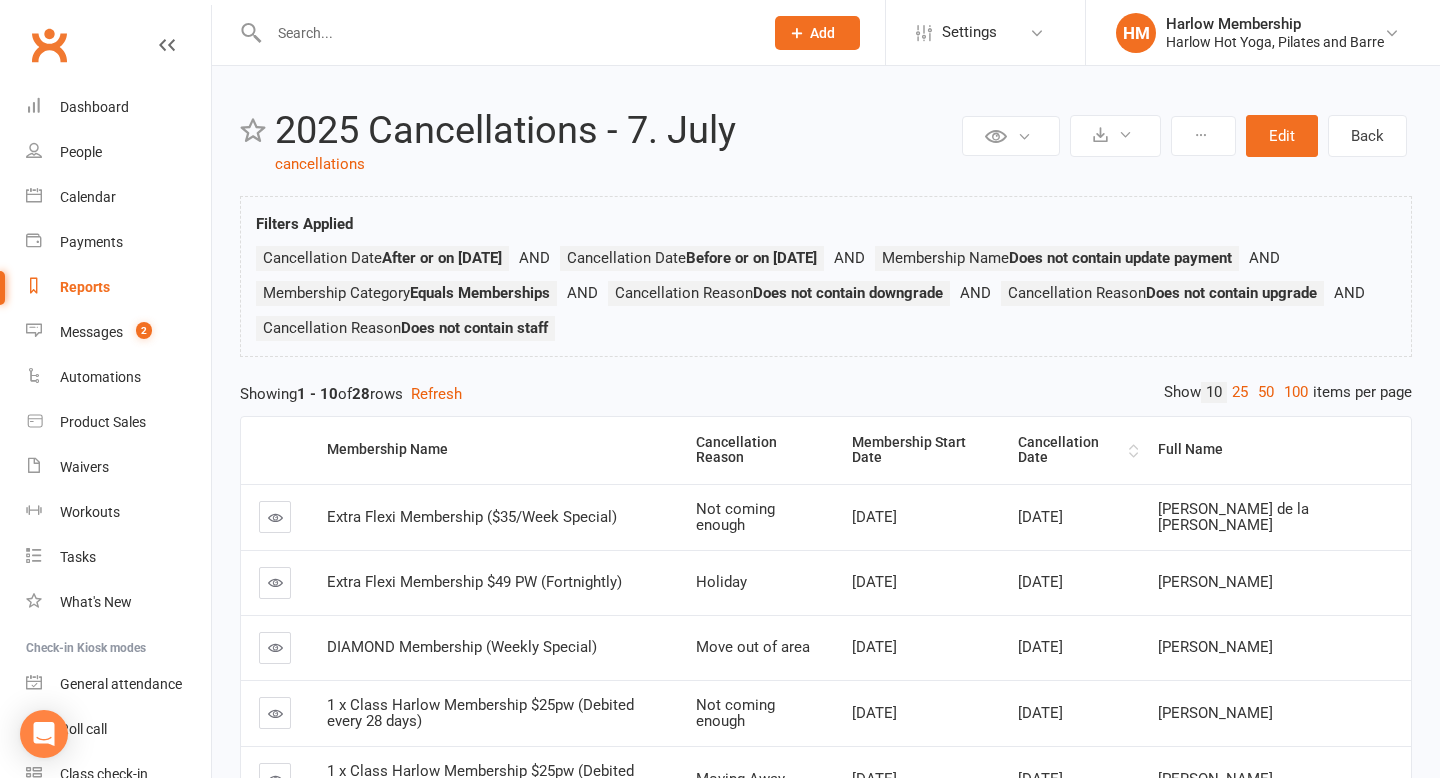 click on "Cancellation Date" at bounding box center [1071, 450] 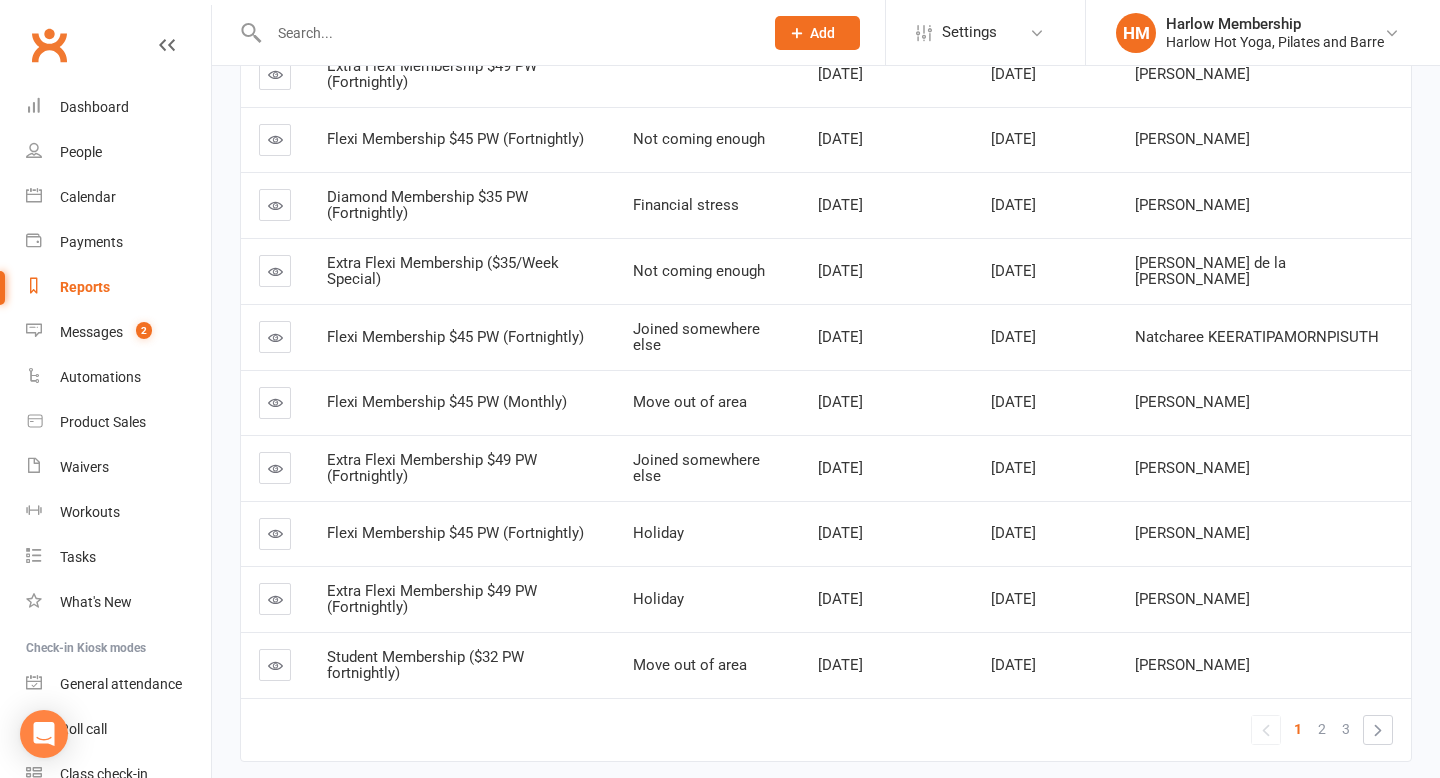 scroll, scrollTop: 520, scrollLeft: 0, axis: vertical 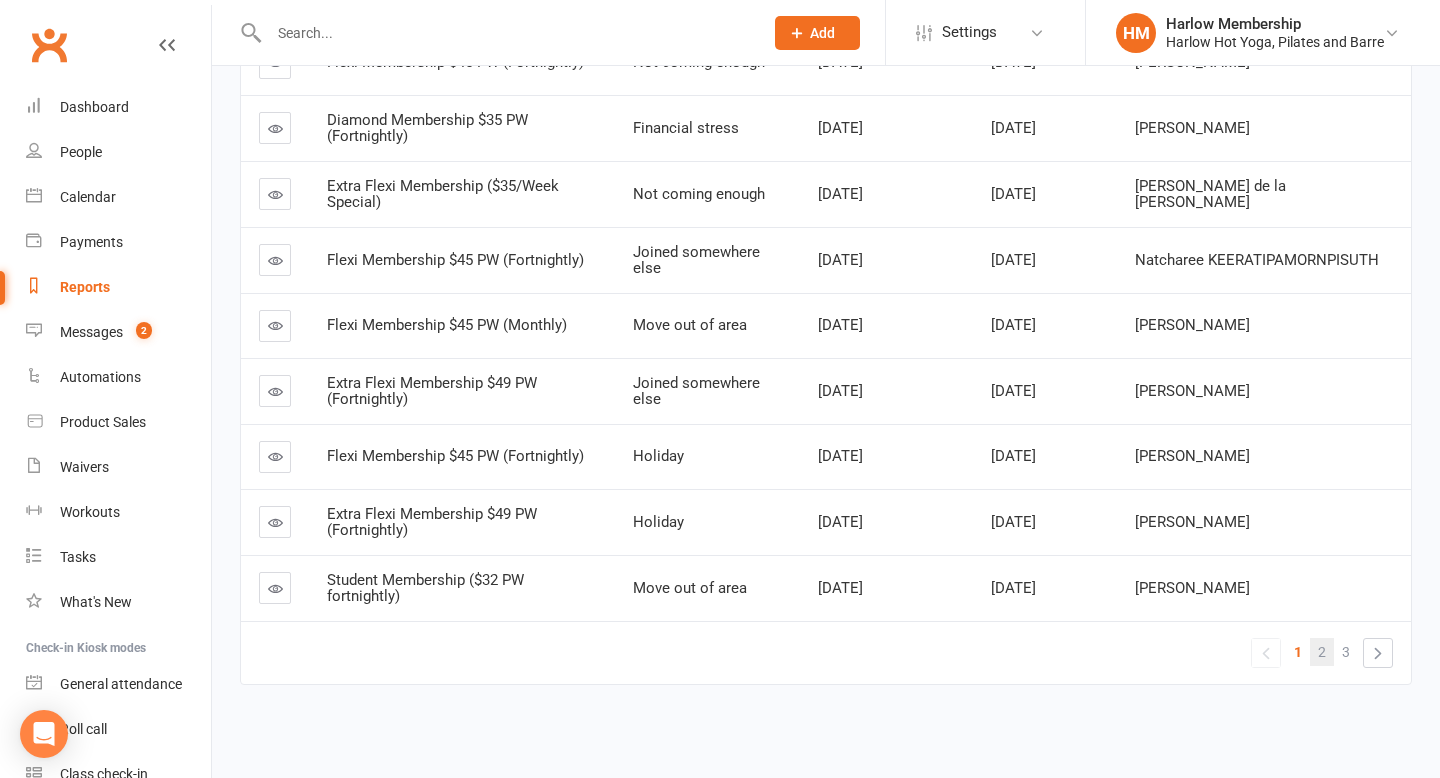 click on "2" at bounding box center [1322, 652] 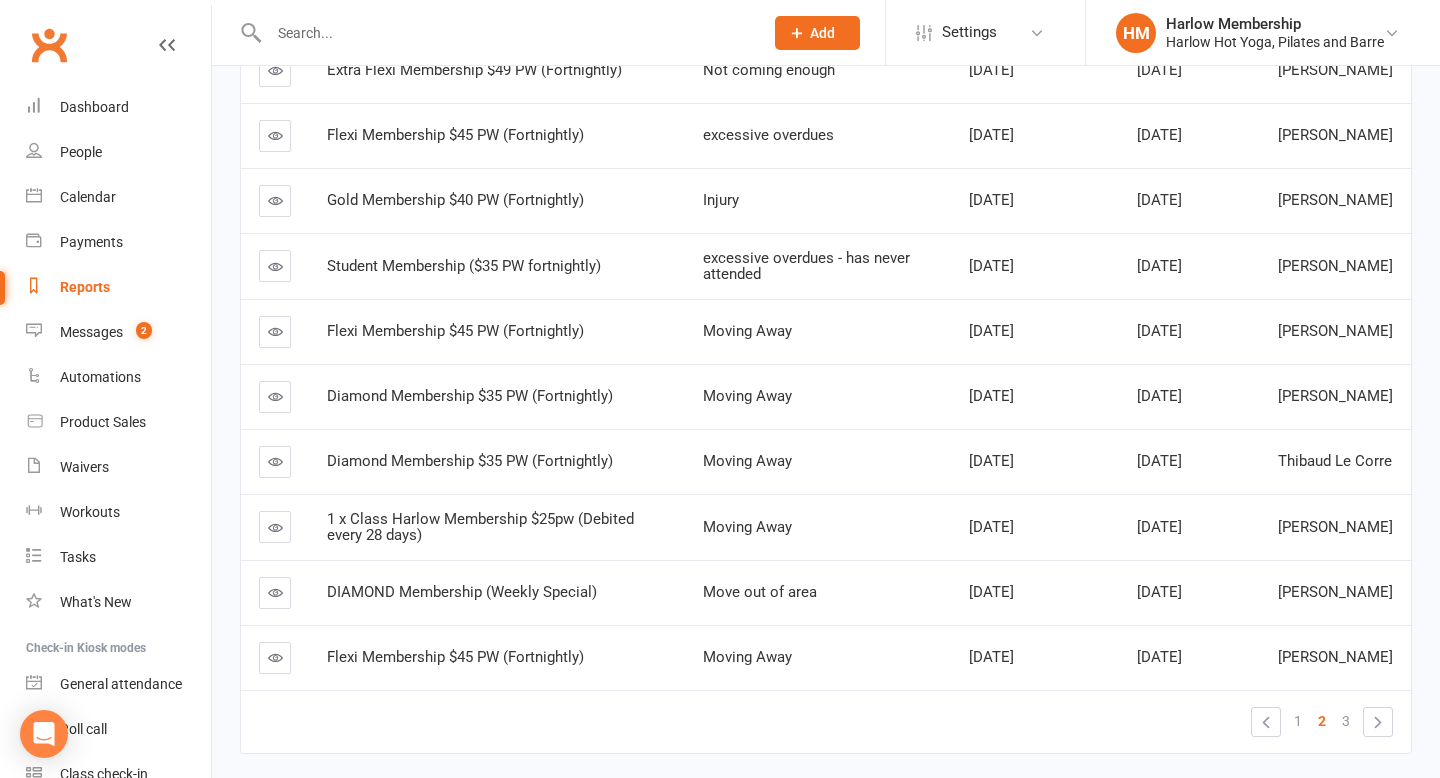 scroll, scrollTop: 444, scrollLeft: 0, axis: vertical 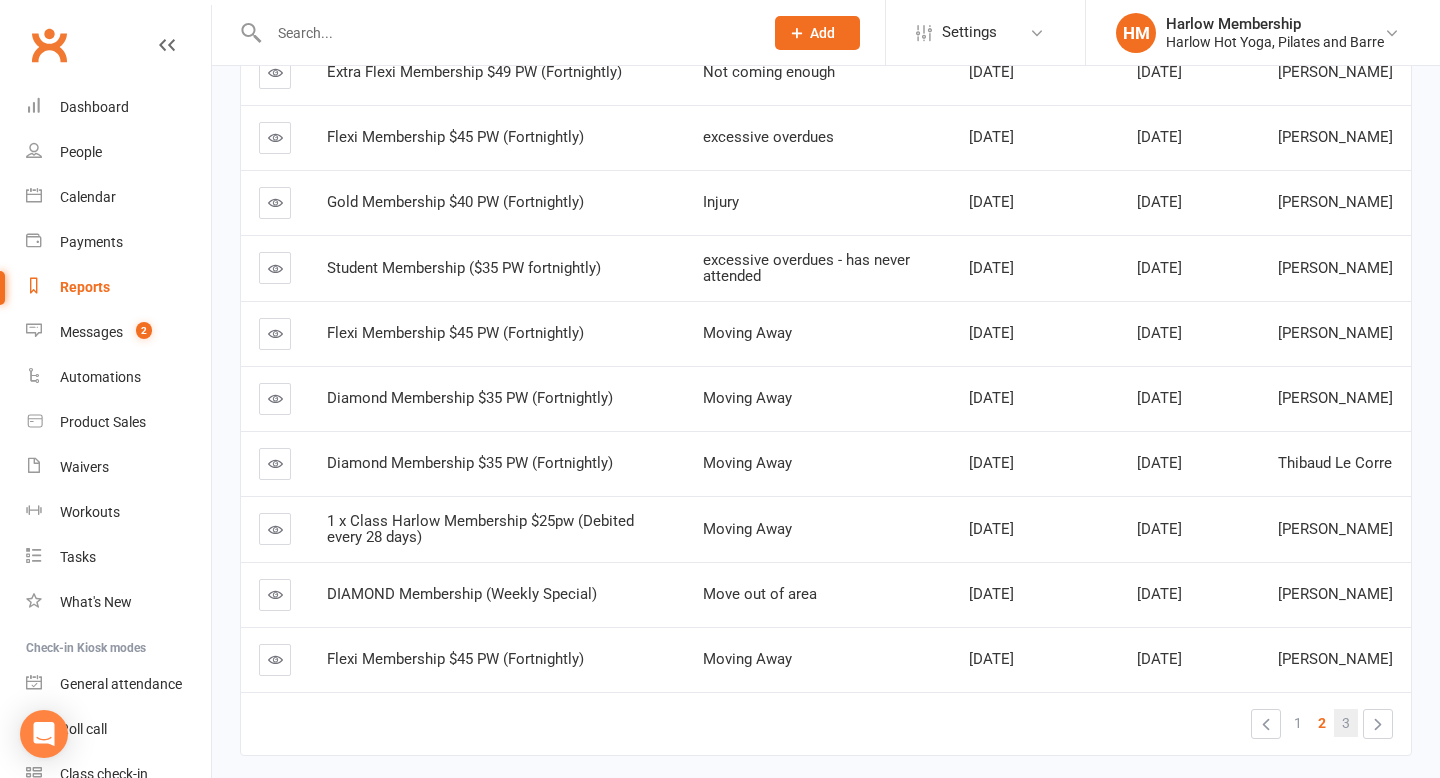click on "3" at bounding box center [1346, 723] 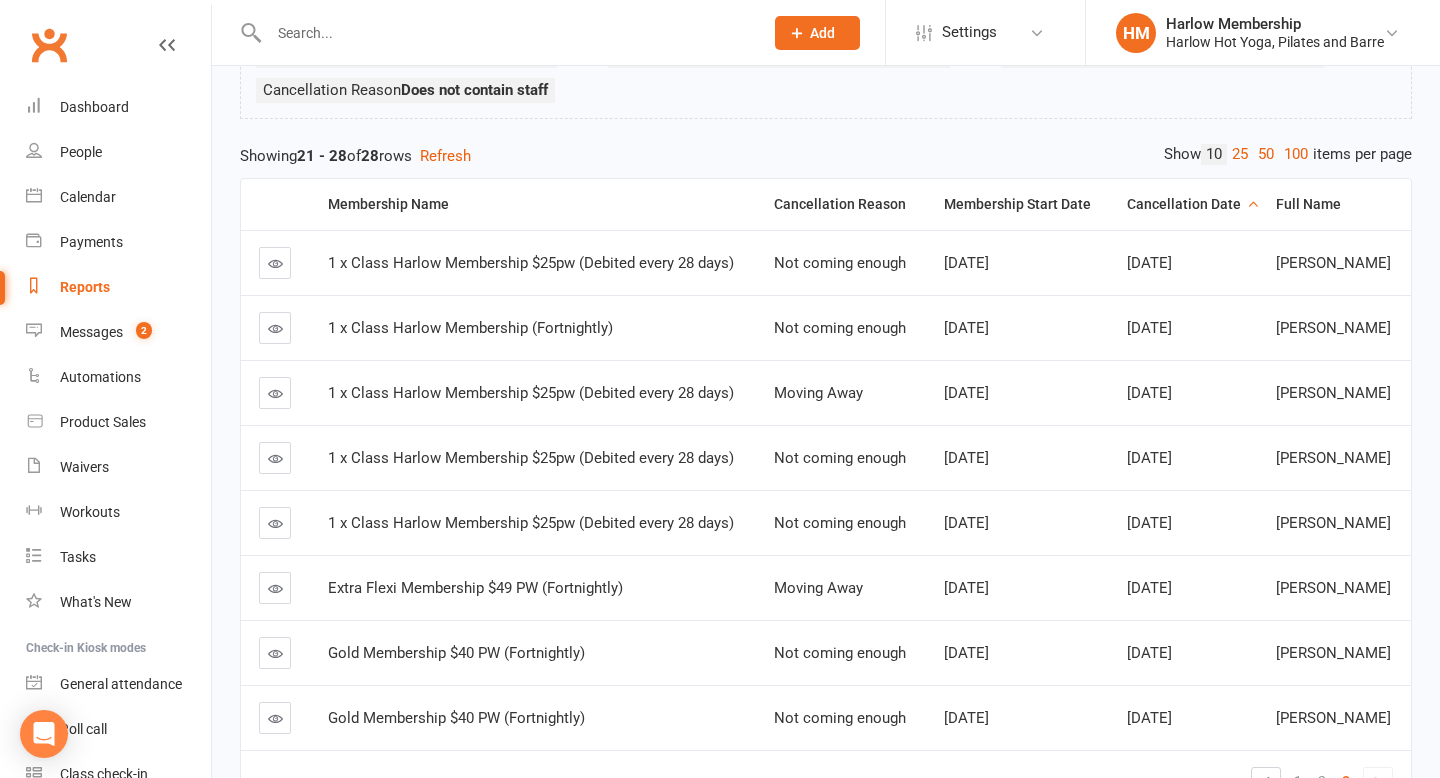 scroll, scrollTop: 360, scrollLeft: 0, axis: vertical 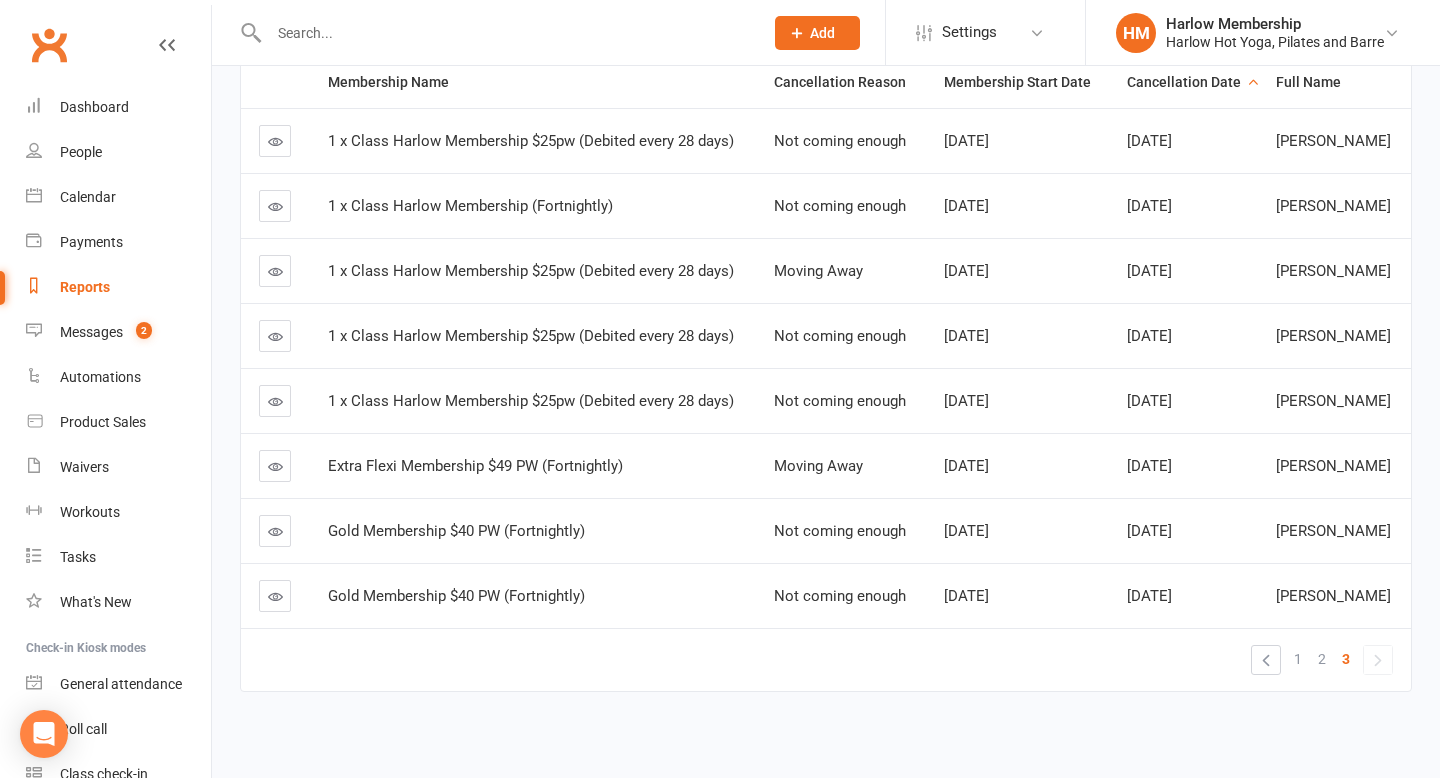 click at bounding box center (275, 466) 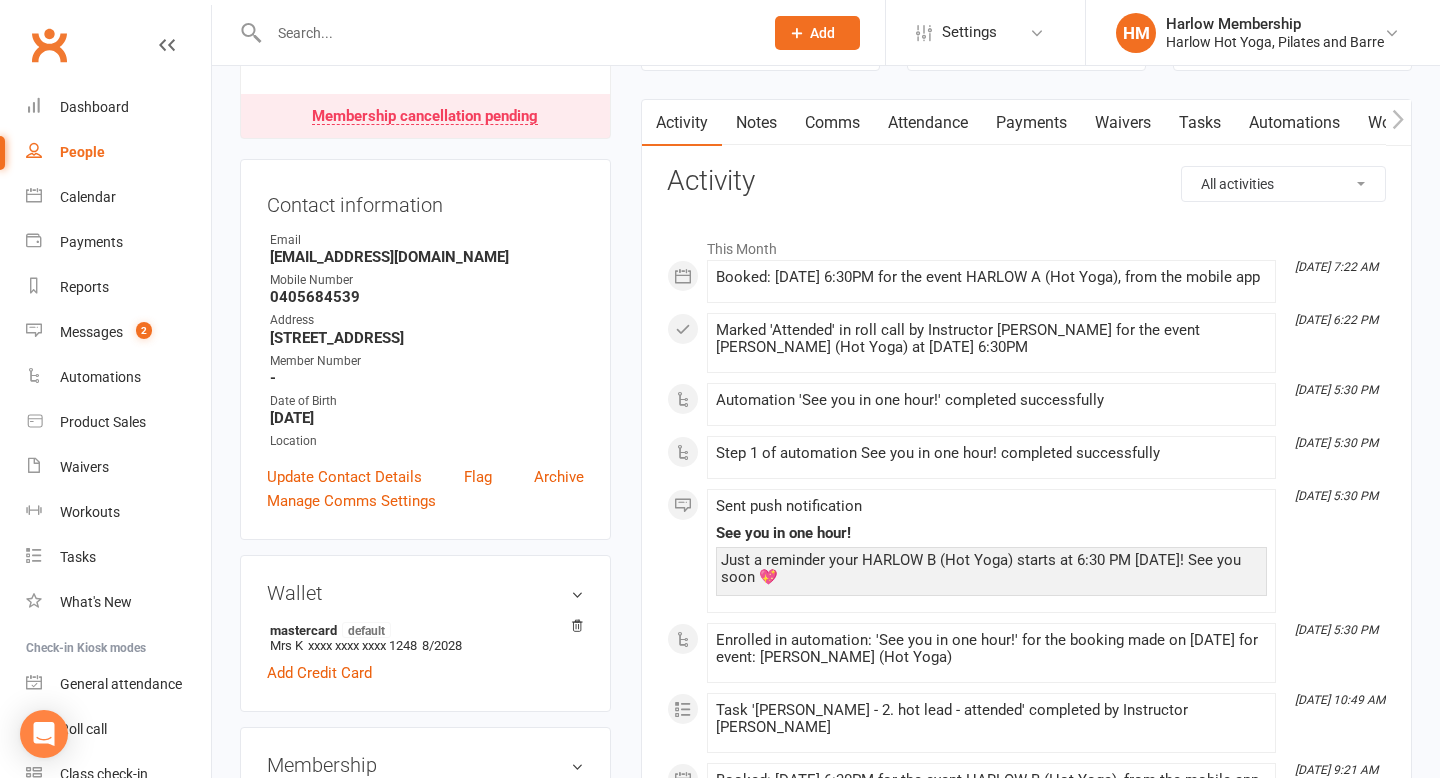 scroll, scrollTop: 195, scrollLeft: 0, axis: vertical 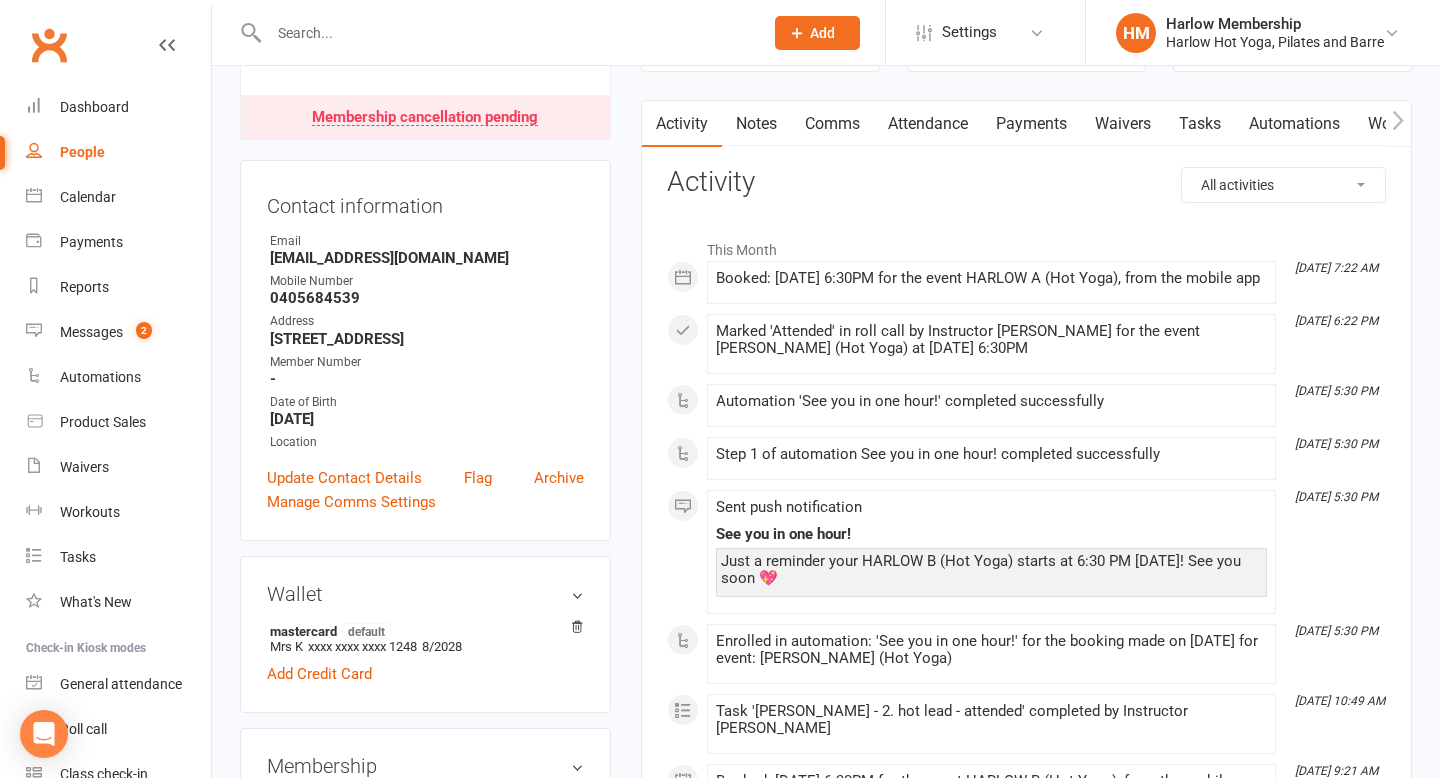 click on "✓ Memberships Extra Flexi Membership $49 PW (Fortnightly... Expires on 26th July, 2025 $ Balance $0.00 Next: 21 Jul 2025 Last: 7 Jul 2025 Last visit 9 Jul 2025 5 days ago view attendance
Activity Notes Comms Attendance Payments Waivers Tasks Automations Workouts Mobile App Assessments Credit balance
All activities Bookings / Attendances Communications Notes Failed SMSes Gradings Members Memberships Mobile App POS Sales Payments Credit Vouchers Prospects Reports Automations Tasks Waivers Workouts Kiosk Mode Consent Assessments Contact Flags Family Relationships Activity This Month Jul 14, 7:22 AM Booked: 14 Jul 2025 at 6:30PM for the event HARLOW A (Hot Yoga), from the mobile app   Jul 9, 6:22 PM Marked 'Attended' in roll call by Instructor Claudia for the event HARLOW B (Hot Yoga) at 09 Jul 2025 at 6:30PM   Jul 9, 5:30 PM Automation 'See you in one hour!' completed successfully   Jul 9, 5:30 PM Step 1 of automation See you in one hour! completed successfully   Jul 9, 5:30 PM   Sent push notification" at bounding box center (1026, 1091) 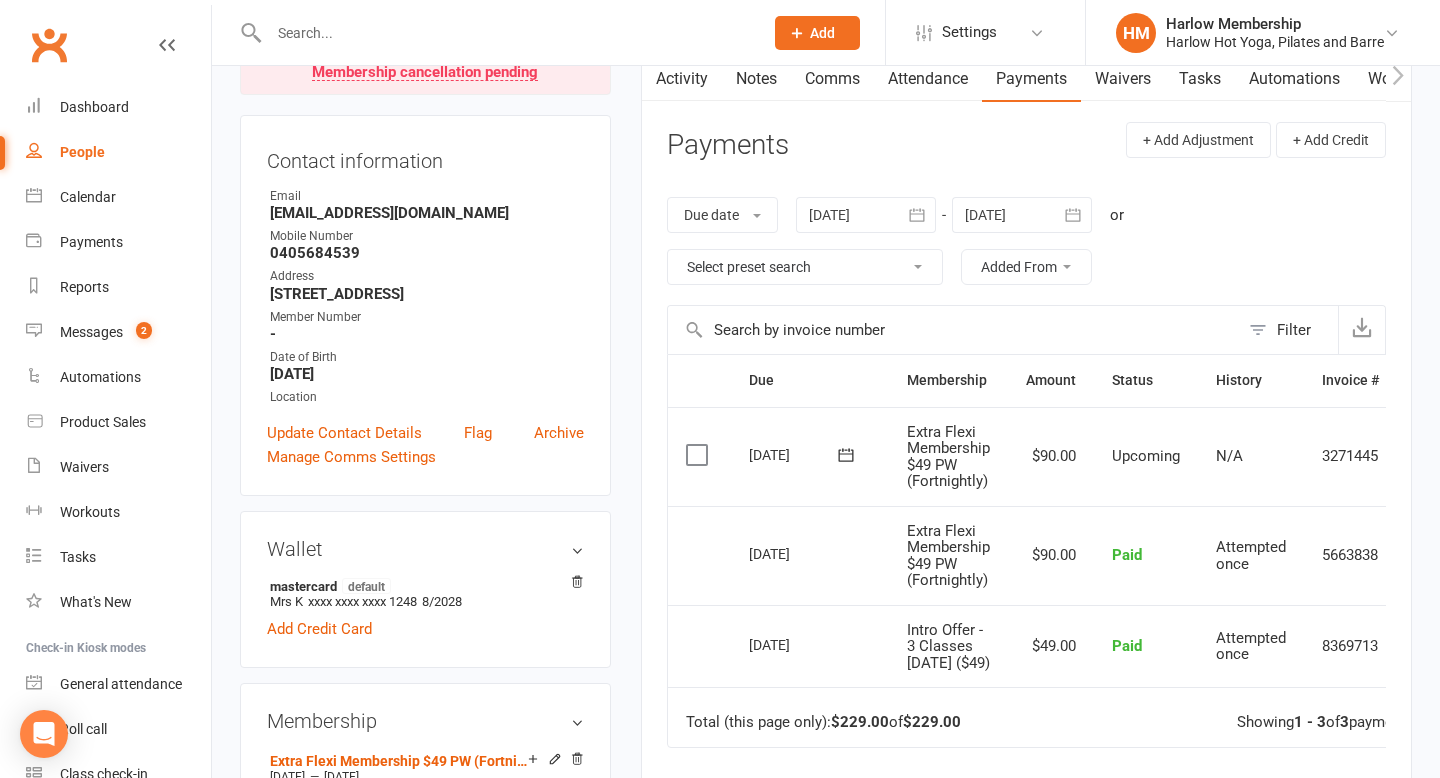 scroll, scrollTop: 211, scrollLeft: 0, axis: vertical 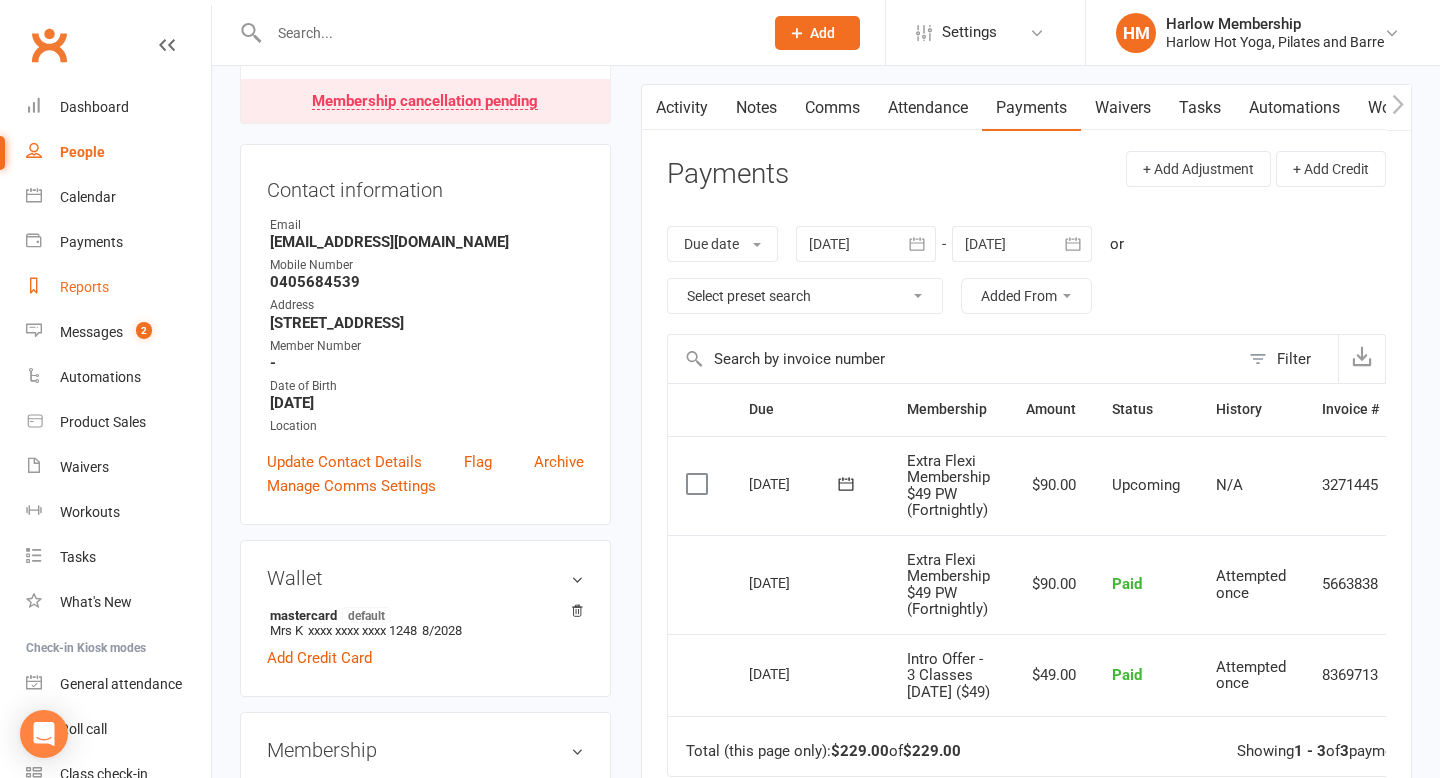 click on "Reports" at bounding box center (84, 287) 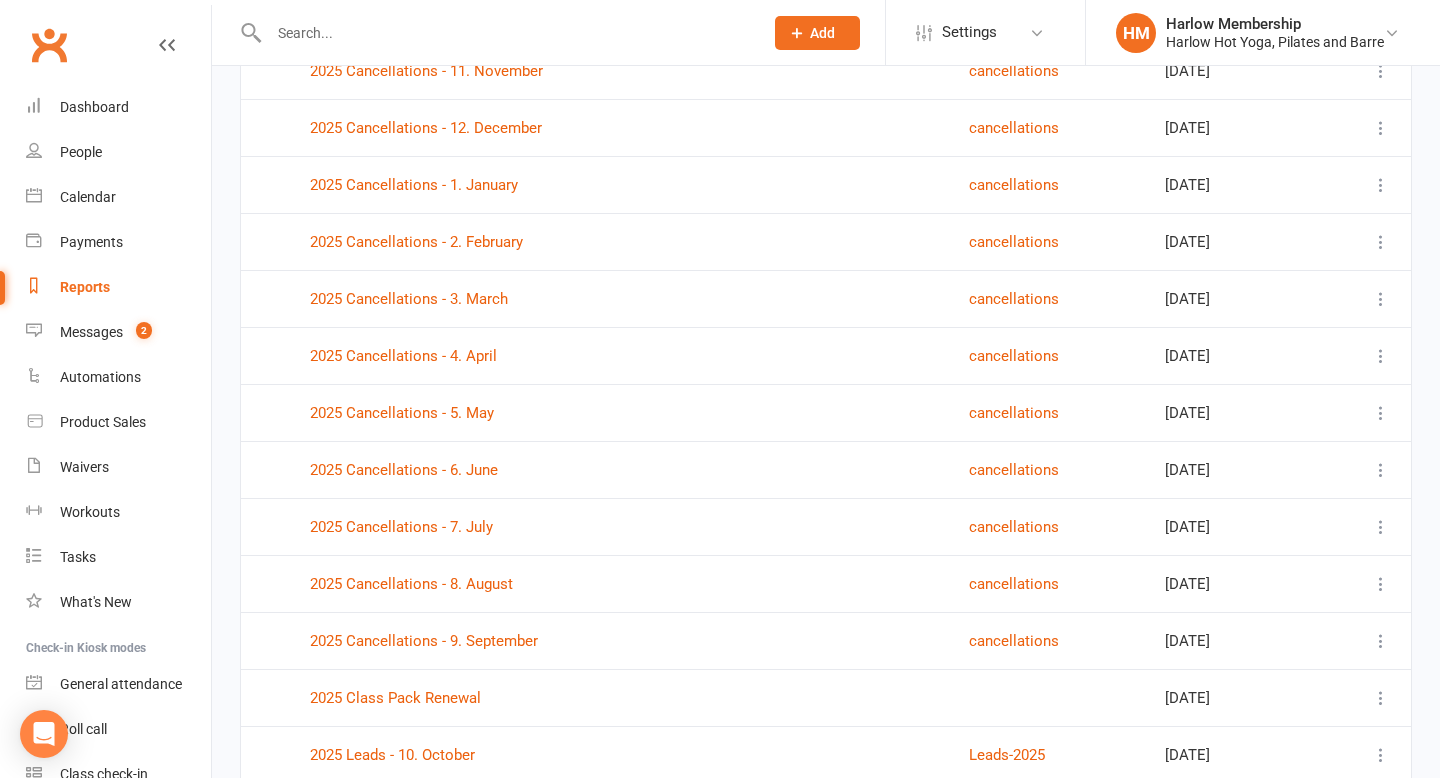 scroll, scrollTop: 809, scrollLeft: 0, axis: vertical 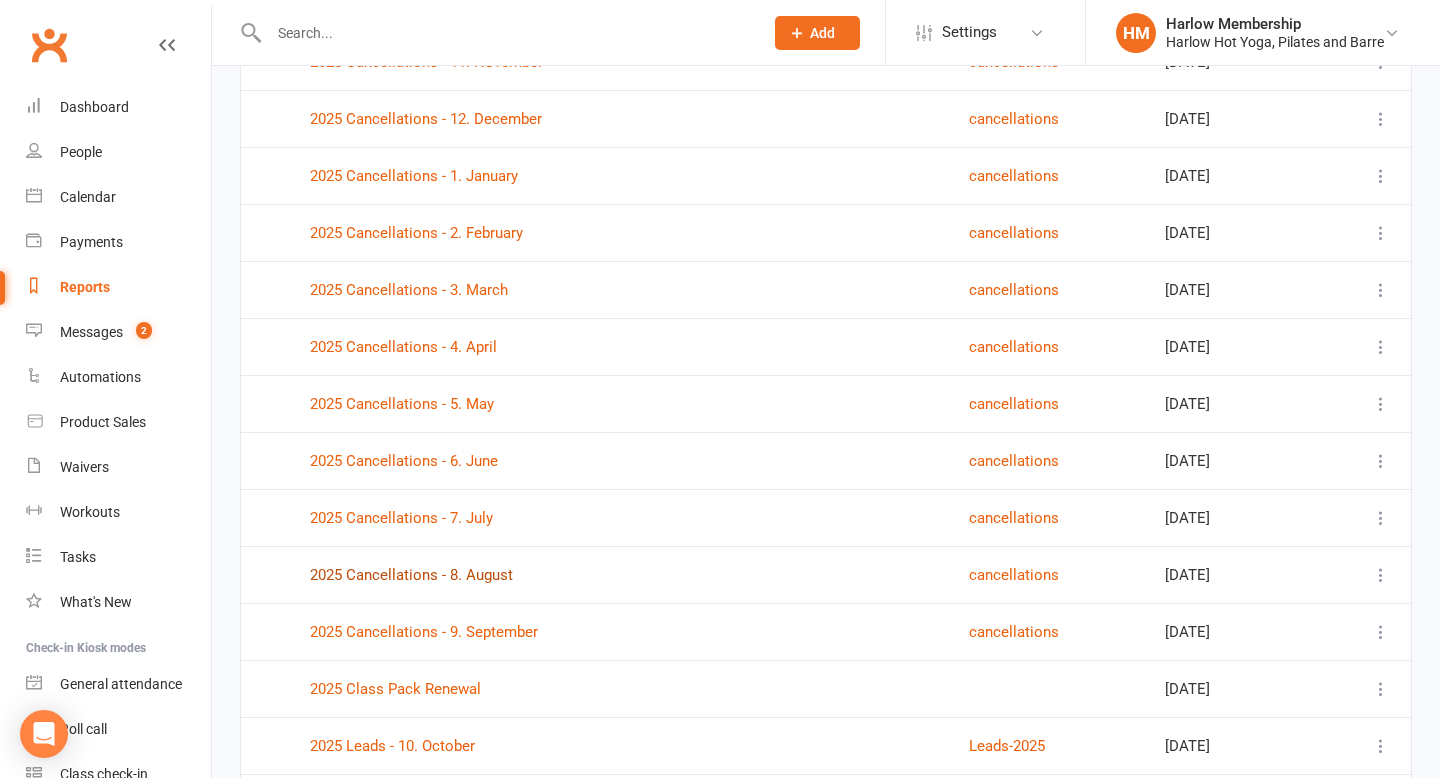 click on "2025 Cancellations - 8. August" at bounding box center (411, 575) 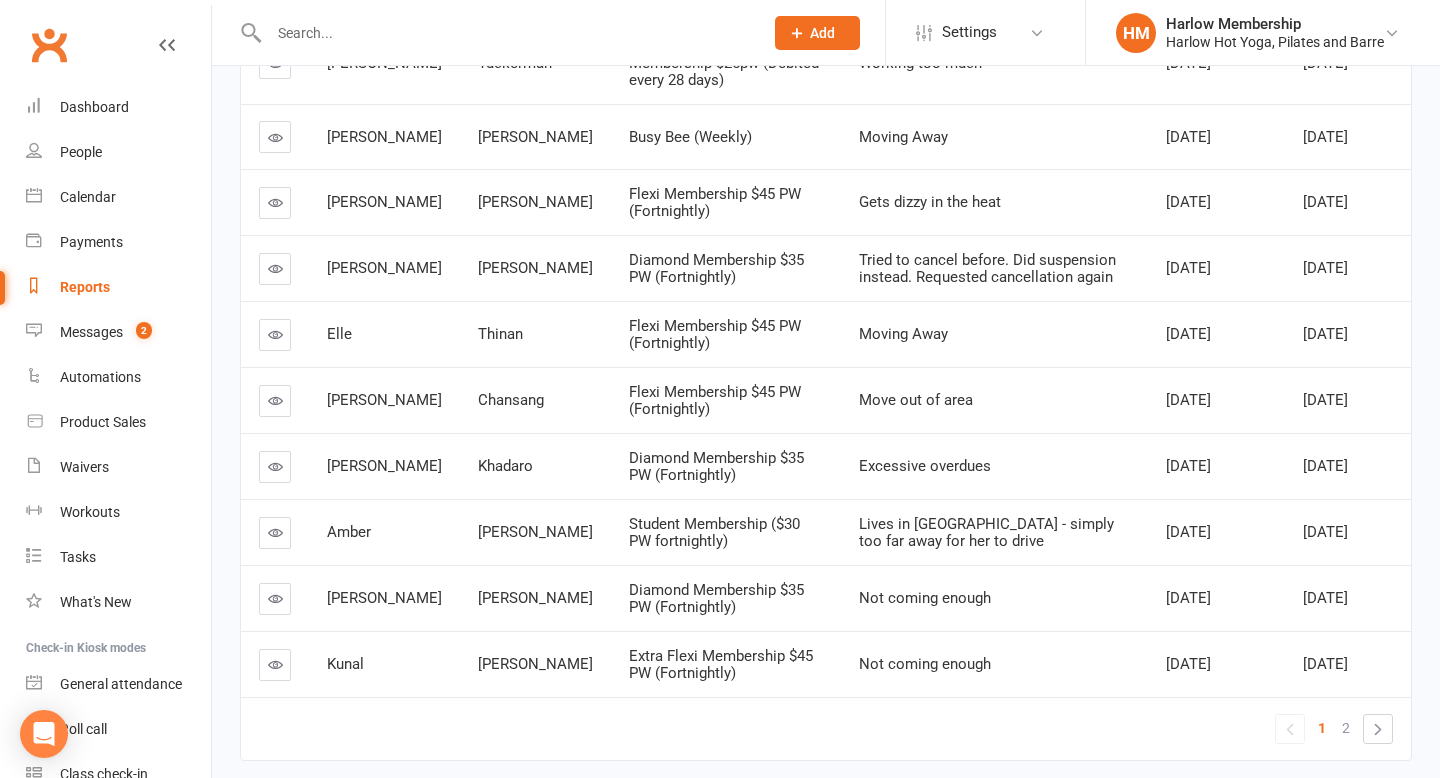 scroll, scrollTop: 475, scrollLeft: 0, axis: vertical 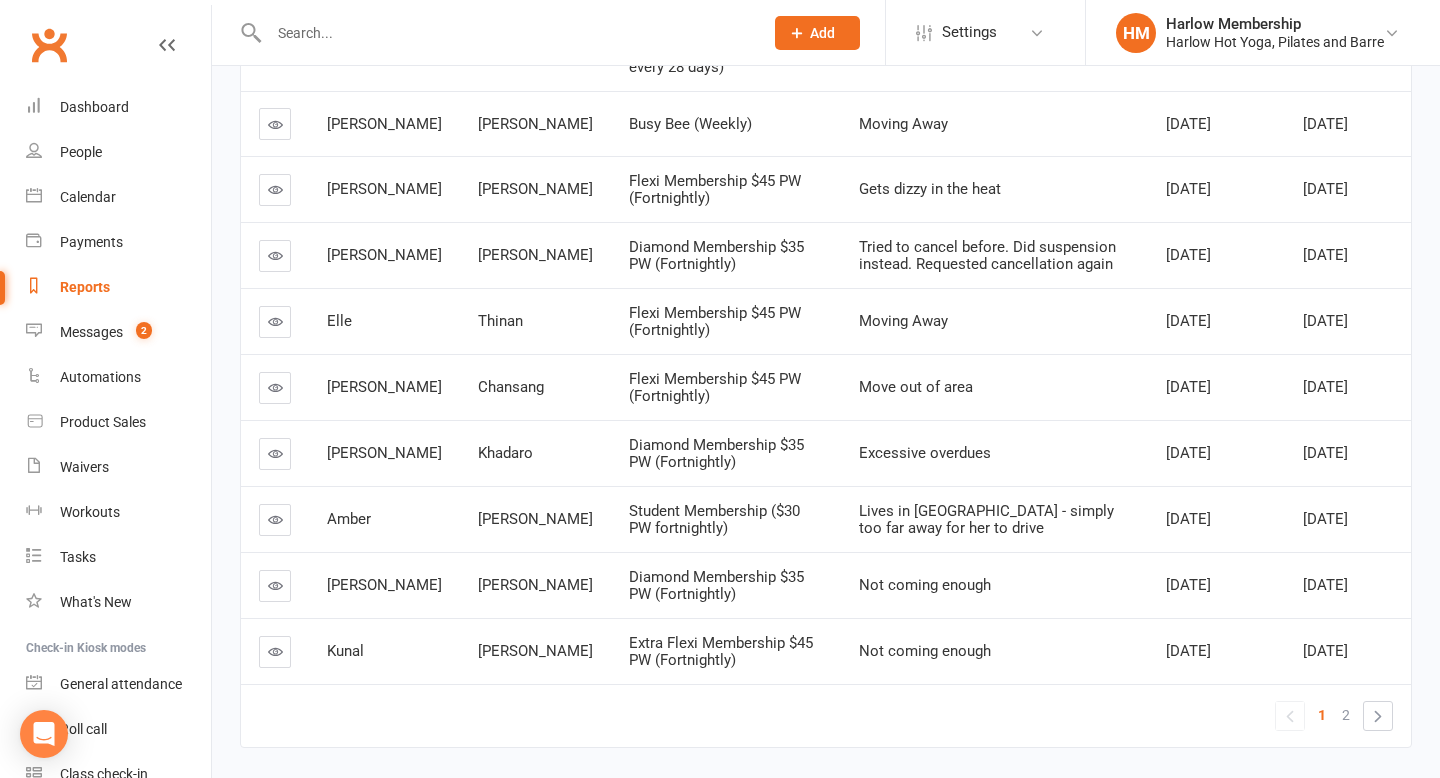 click at bounding box center (275, 651) 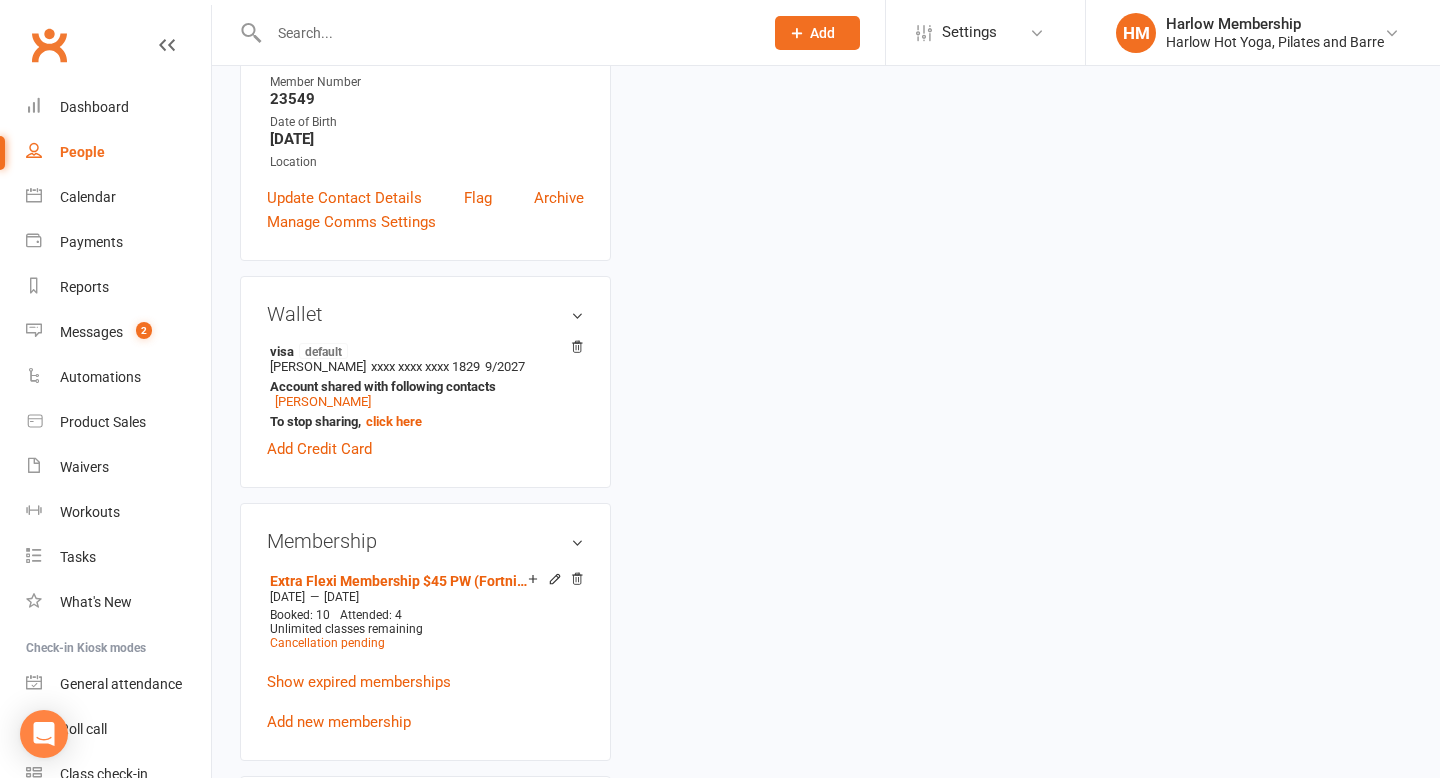 scroll, scrollTop: 0, scrollLeft: 0, axis: both 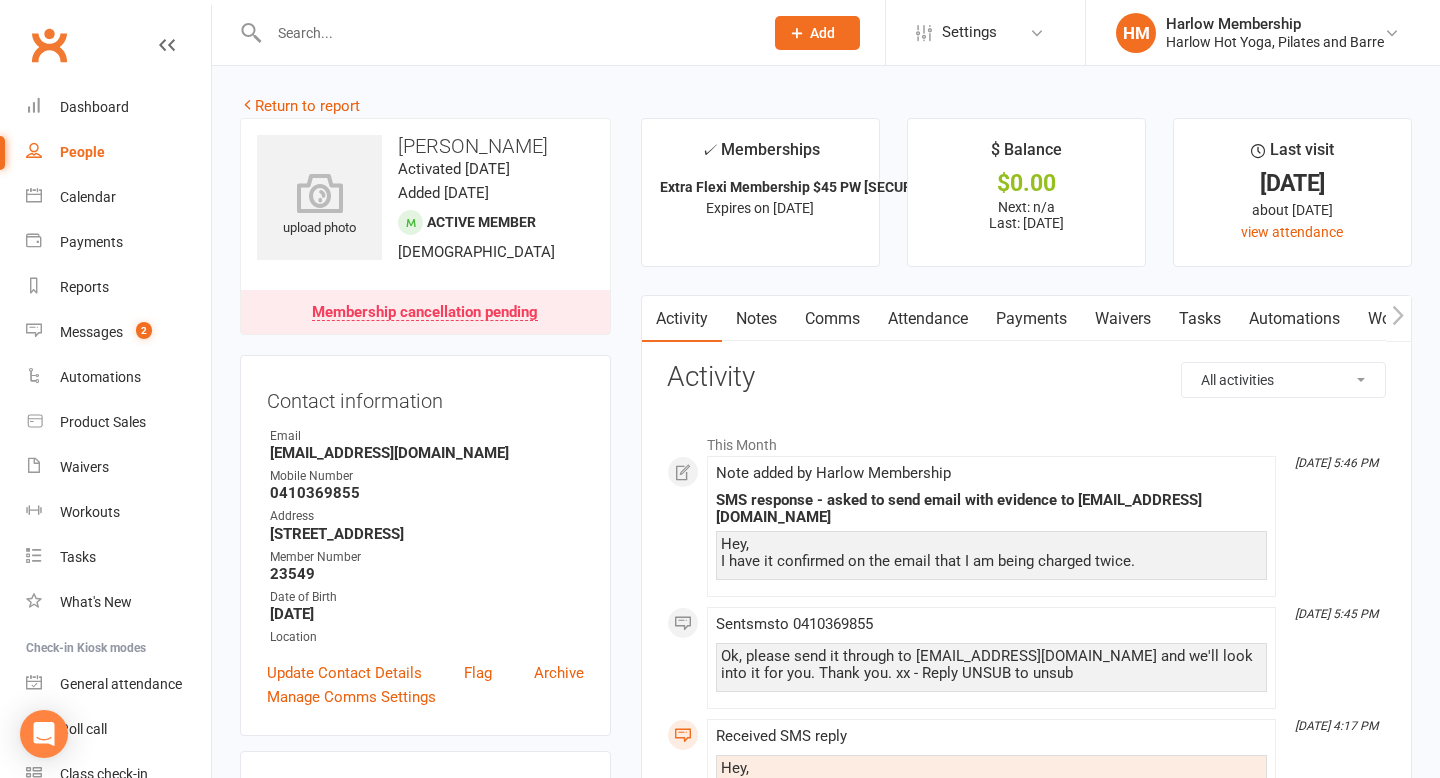 click on "Payments" at bounding box center (1031, 319) 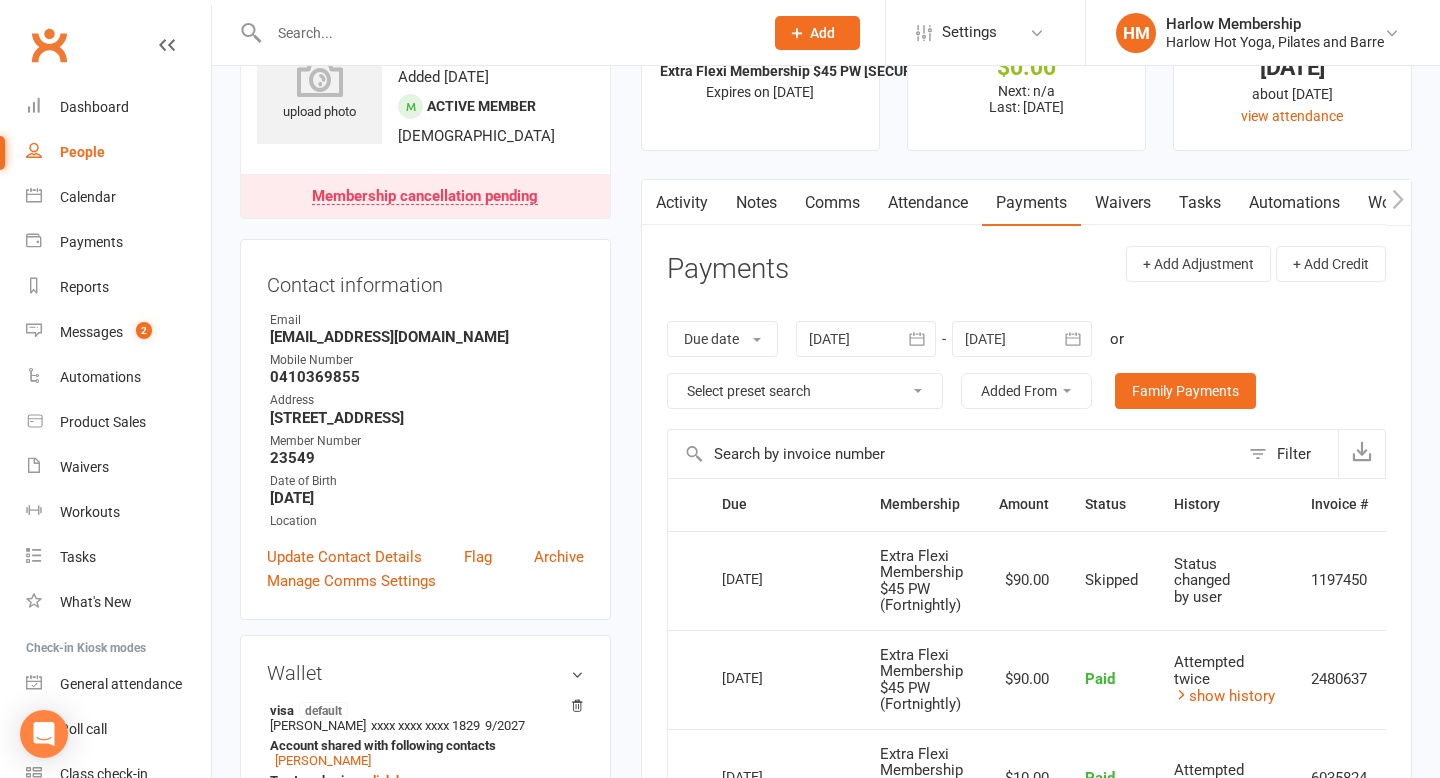 scroll, scrollTop: 0, scrollLeft: 0, axis: both 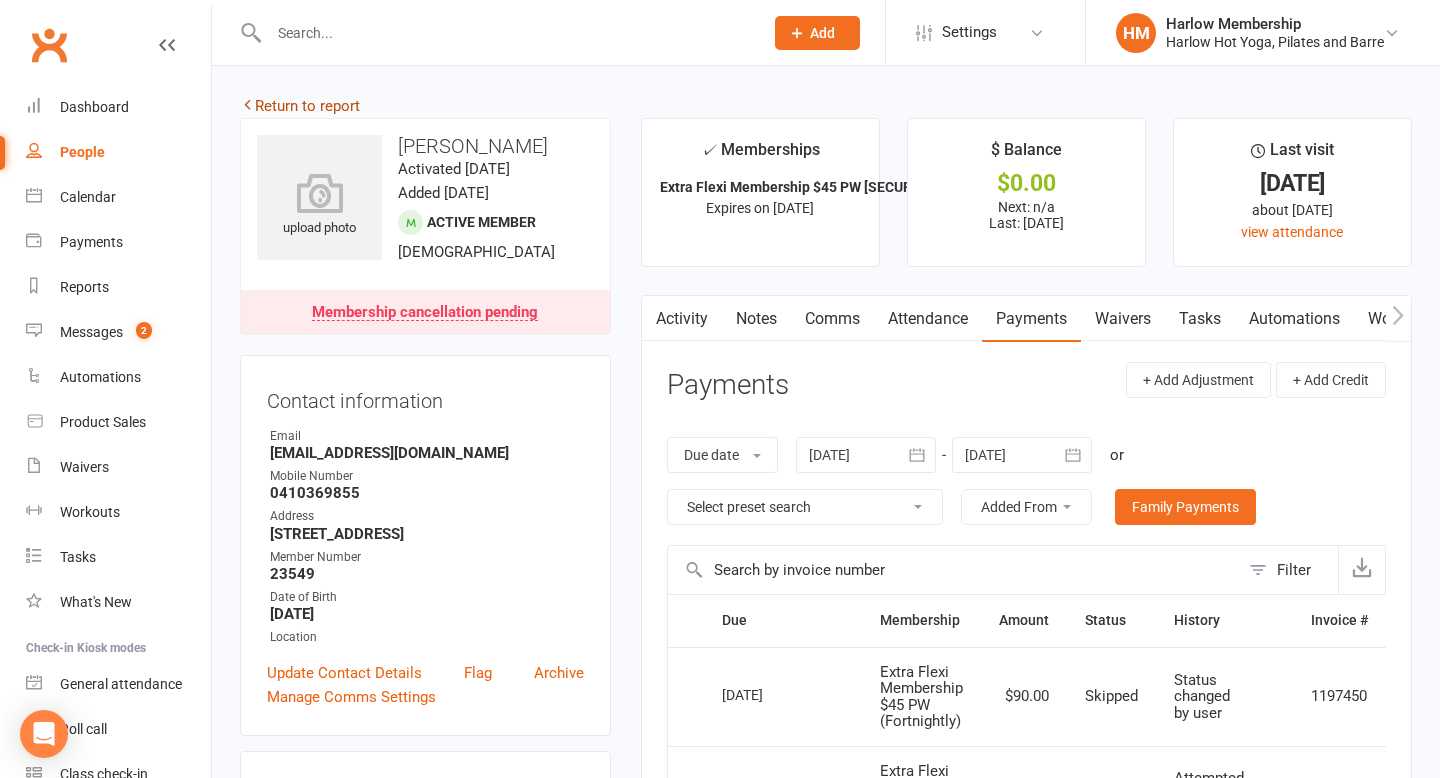 click on "Return to report" at bounding box center [300, 106] 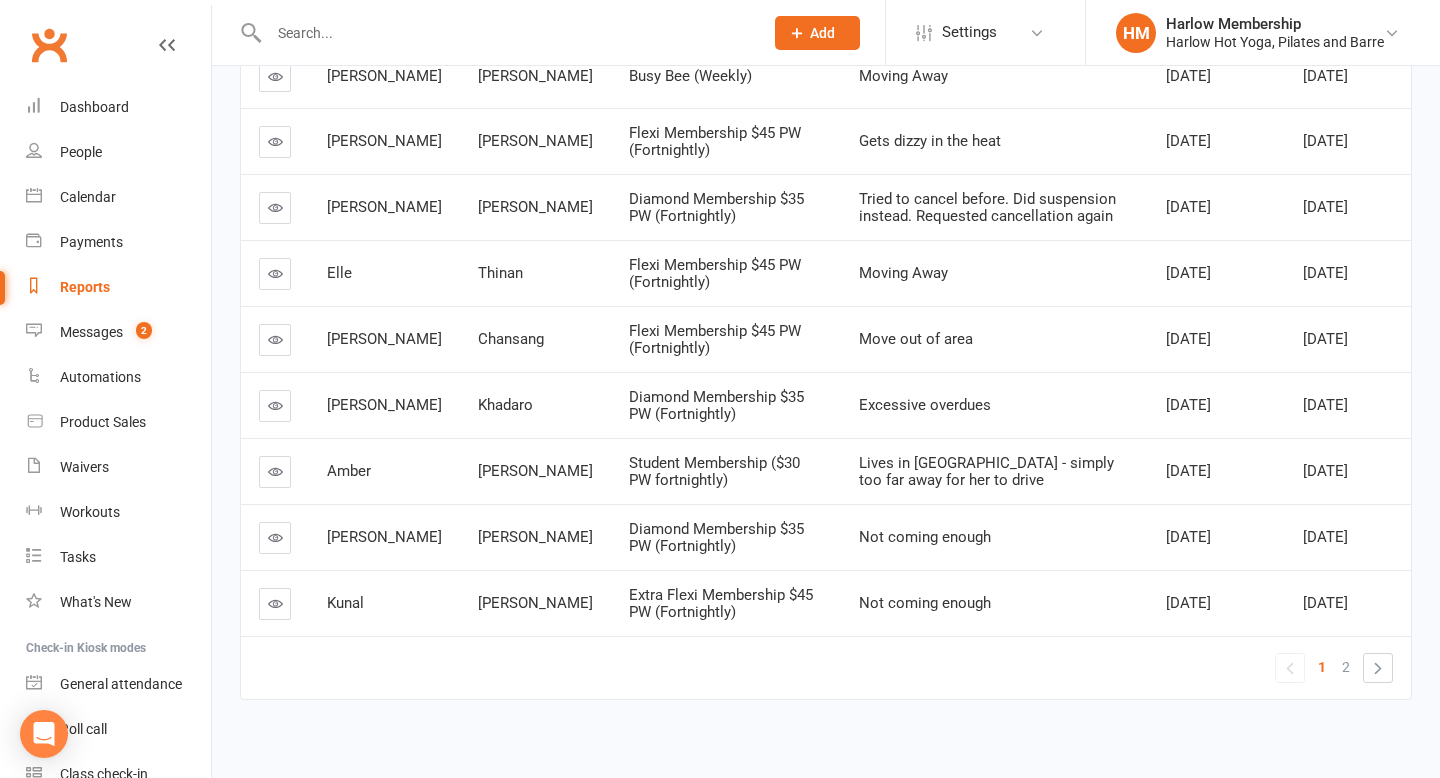 scroll, scrollTop: 523, scrollLeft: 0, axis: vertical 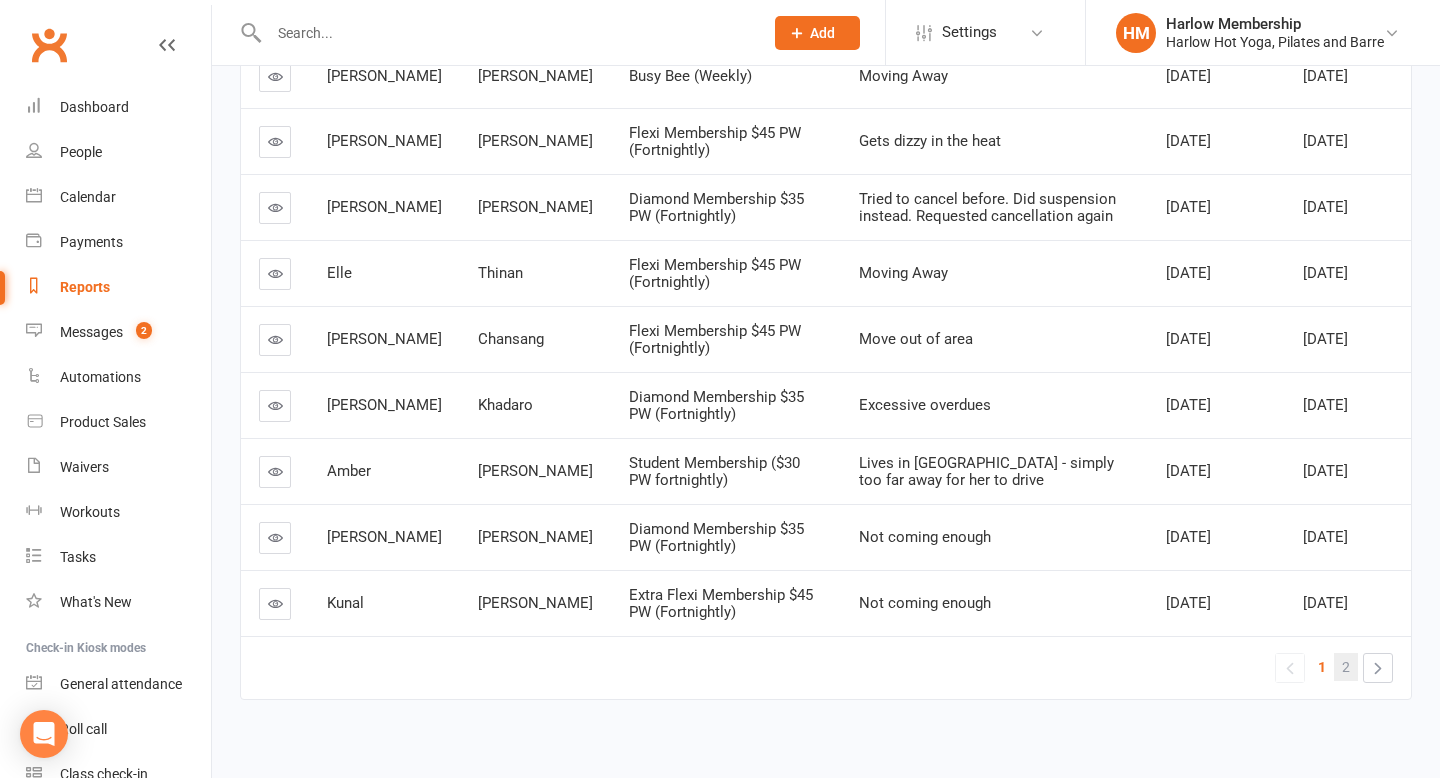 click on "2" at bounding box center (1346, 667) 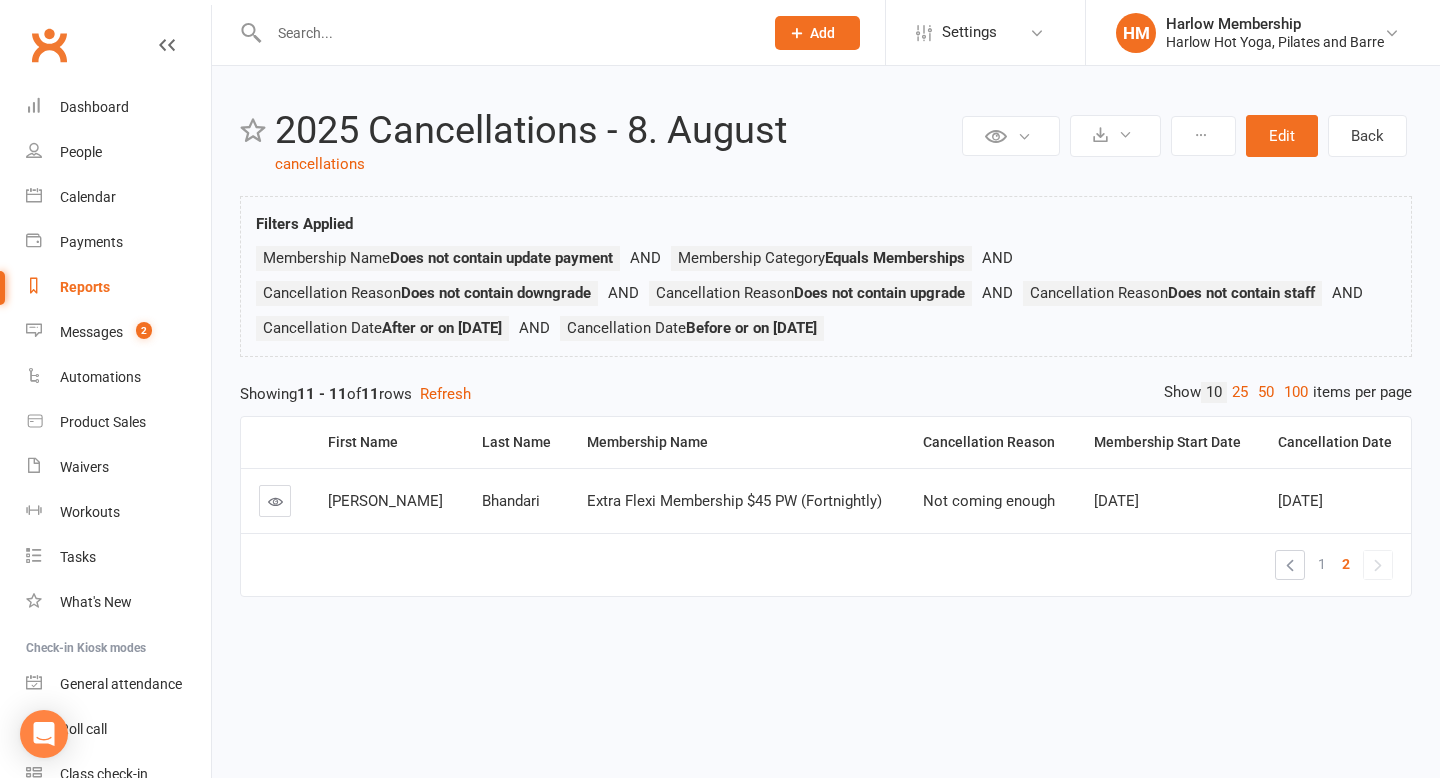 scroll, scrollTop: 0, scrollLeft: 0, axis: both 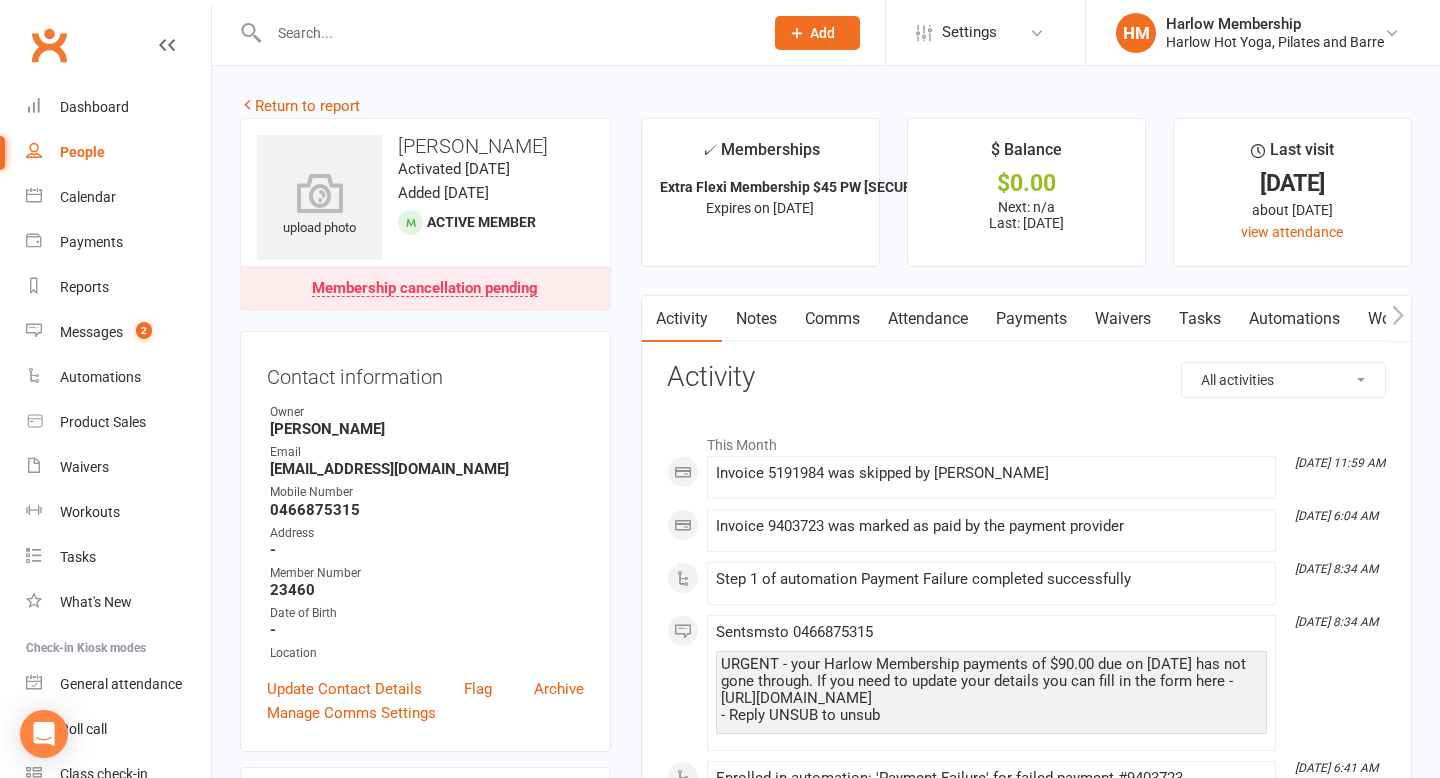 click on "Attendance" at bounding box center [928, 319] 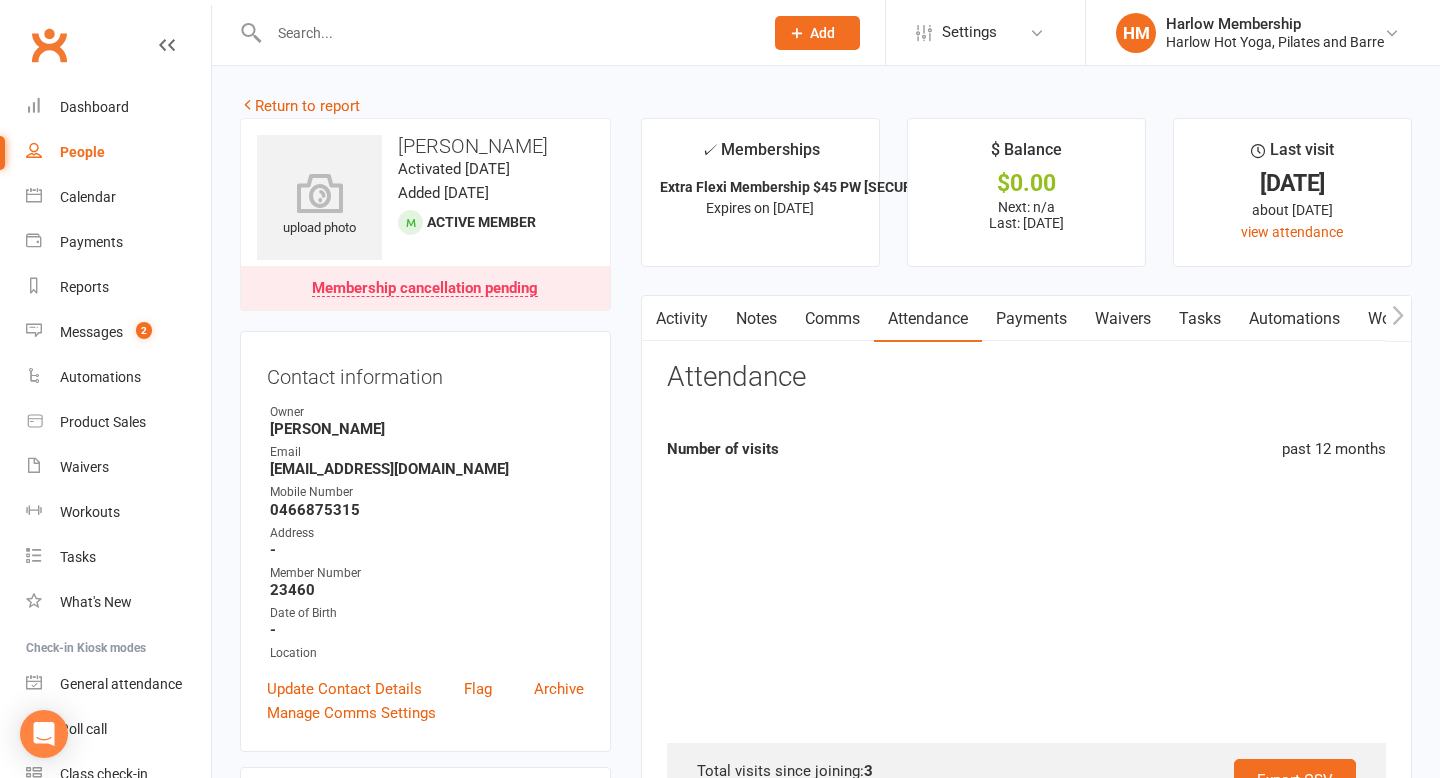 click on "Payments" at bounding box center [1031, 319] 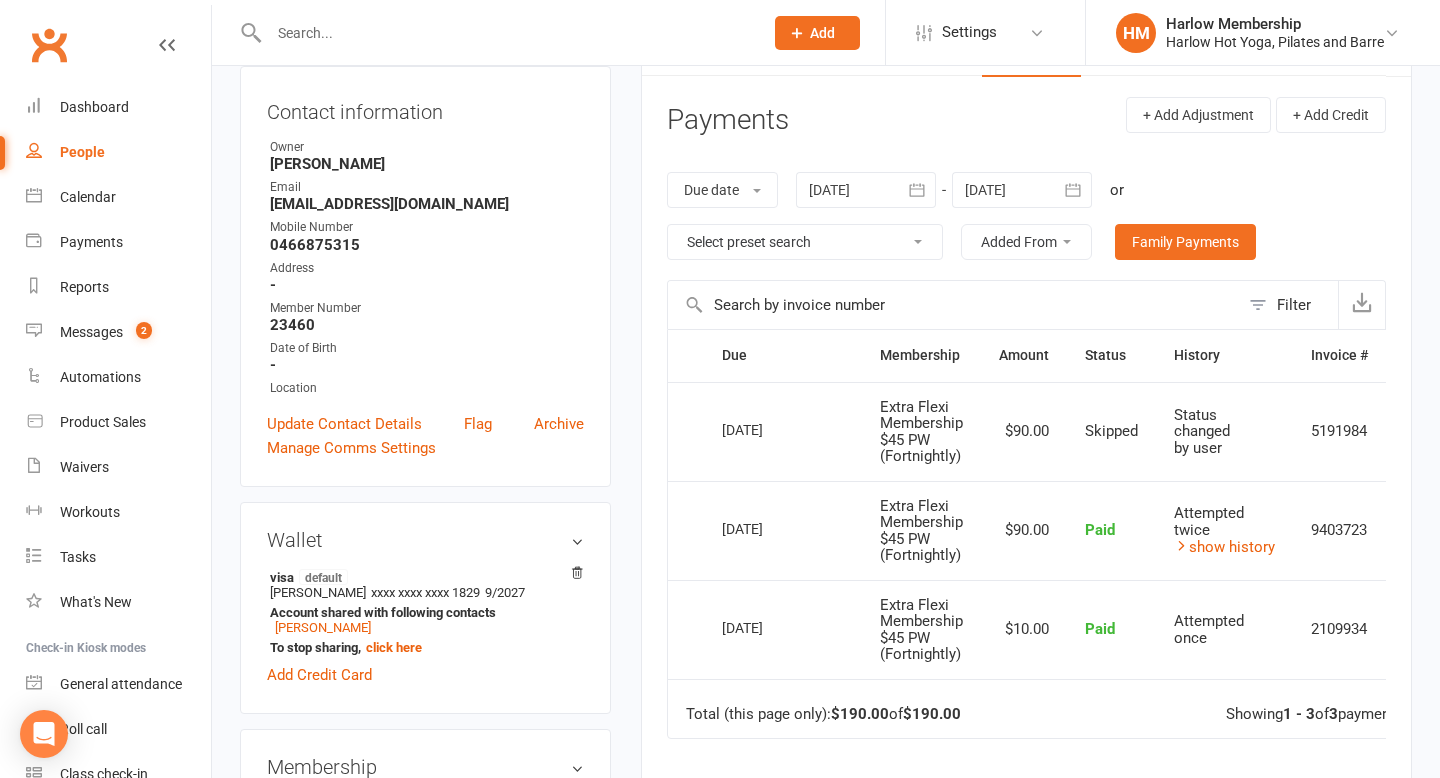 scroll, scrollTop: 266, scrollLeft: 0, axis: vertical 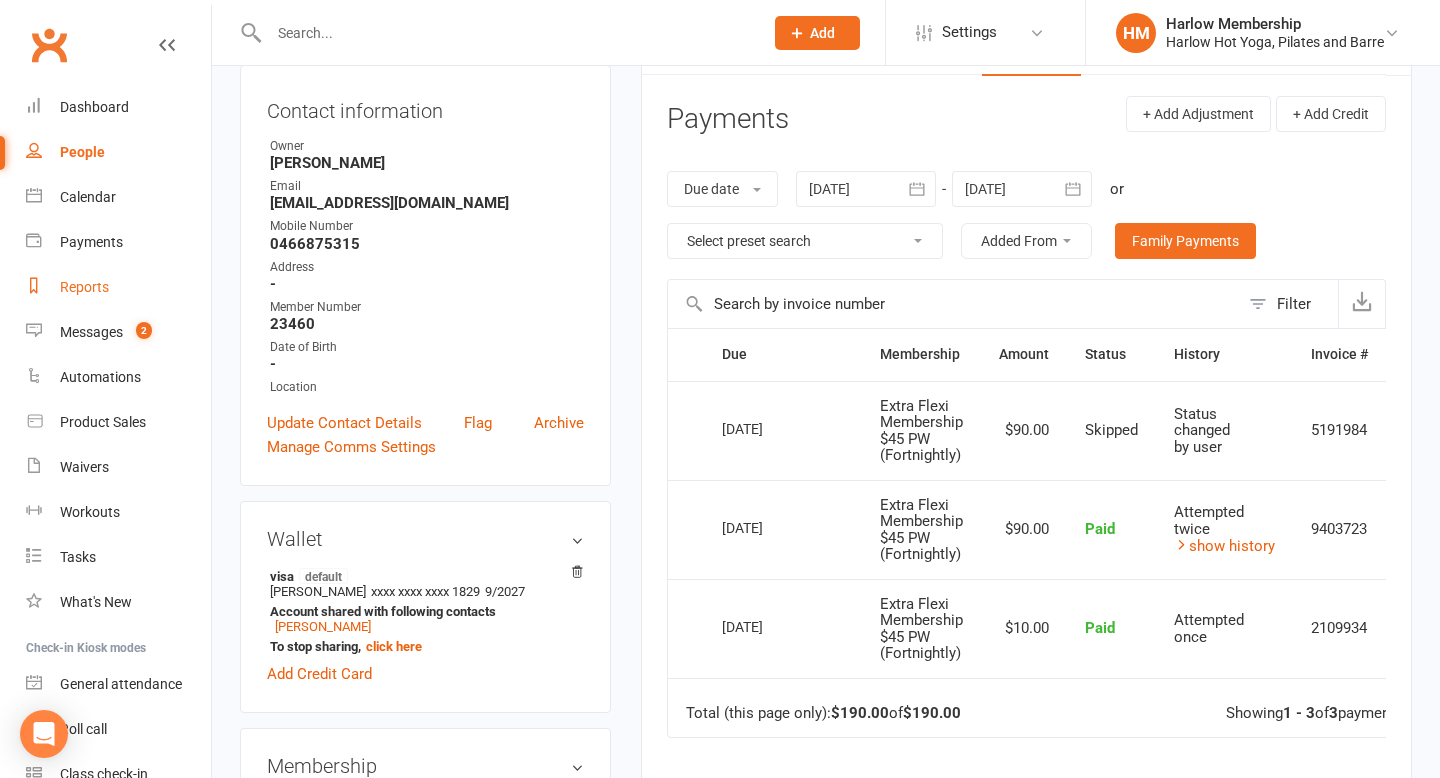click on "Reports" at bounding box center [84, 287] 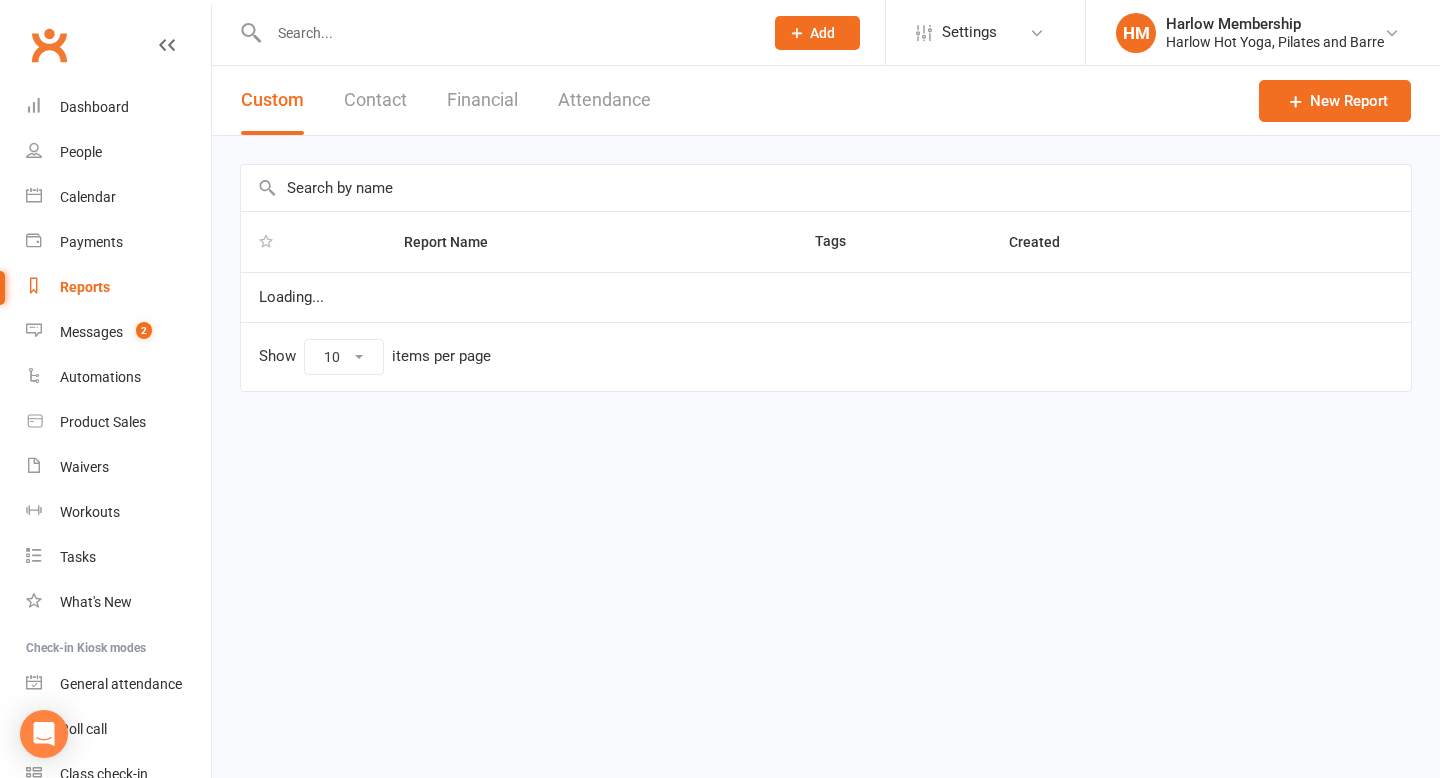 scroll, scrollTop: 0, scrollLeft: 0, axis: both 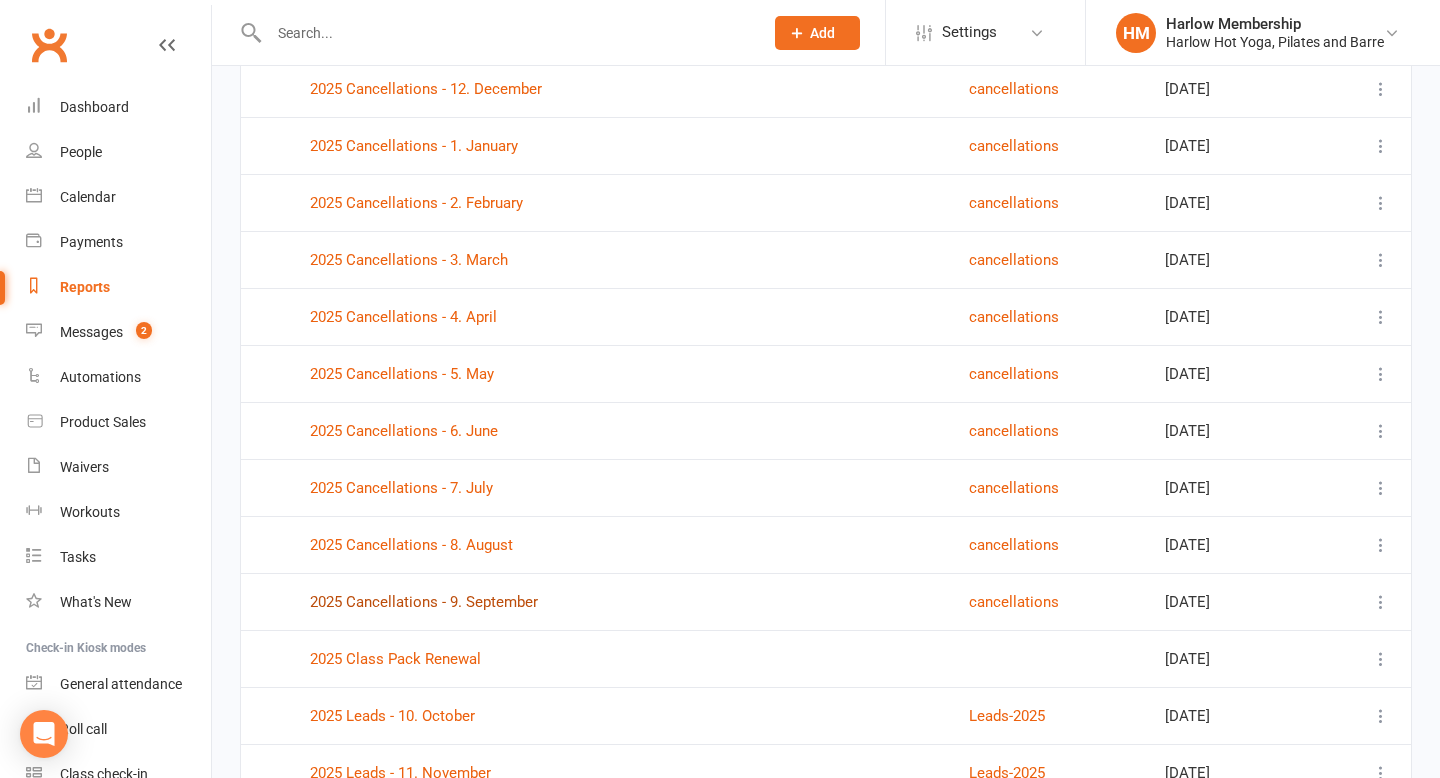 click on "2025 Cancellations - 9. September" at bounding box center [424, 602] 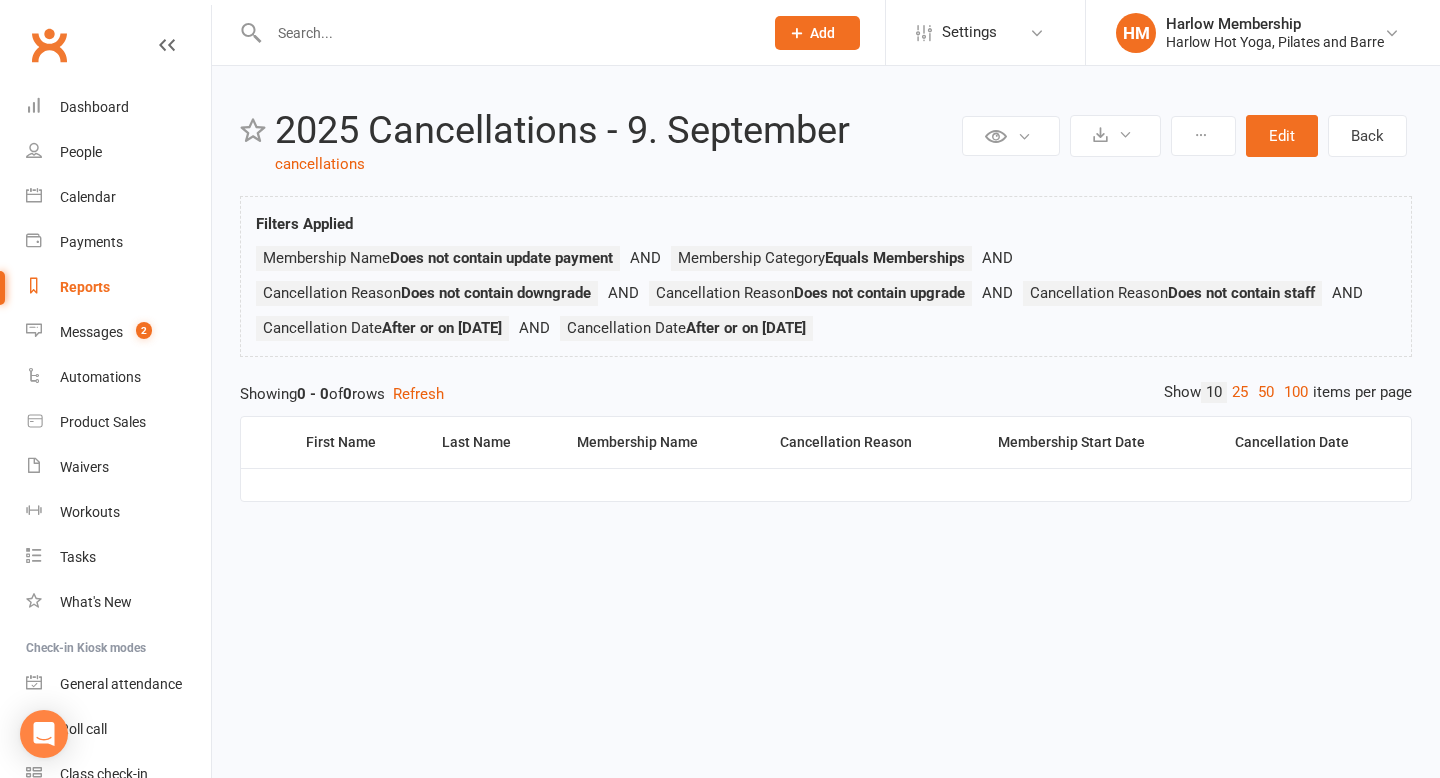 scroll, scrollTop: 0, scrollLeft: 0, axis: both 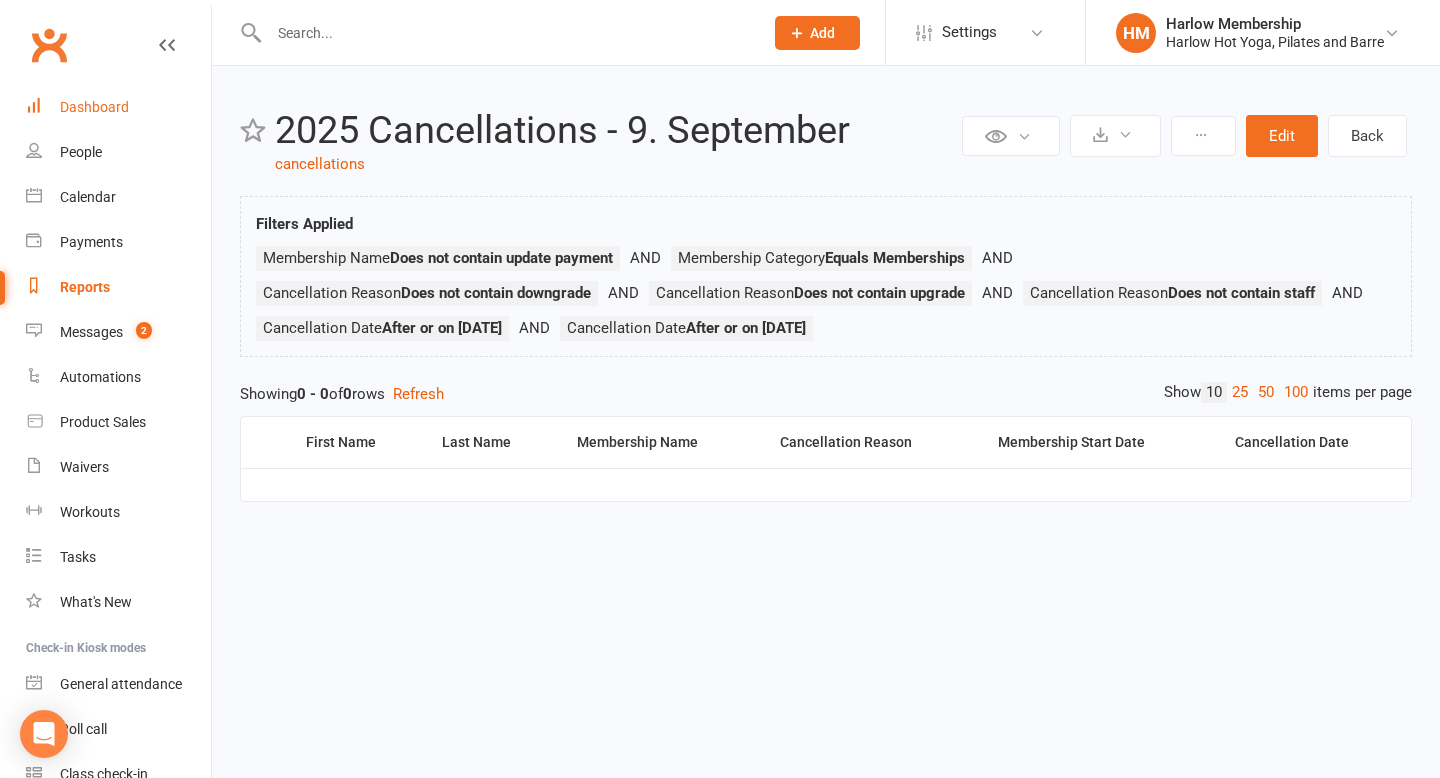 click on "Dashboard" at bounding box center (118, 107) 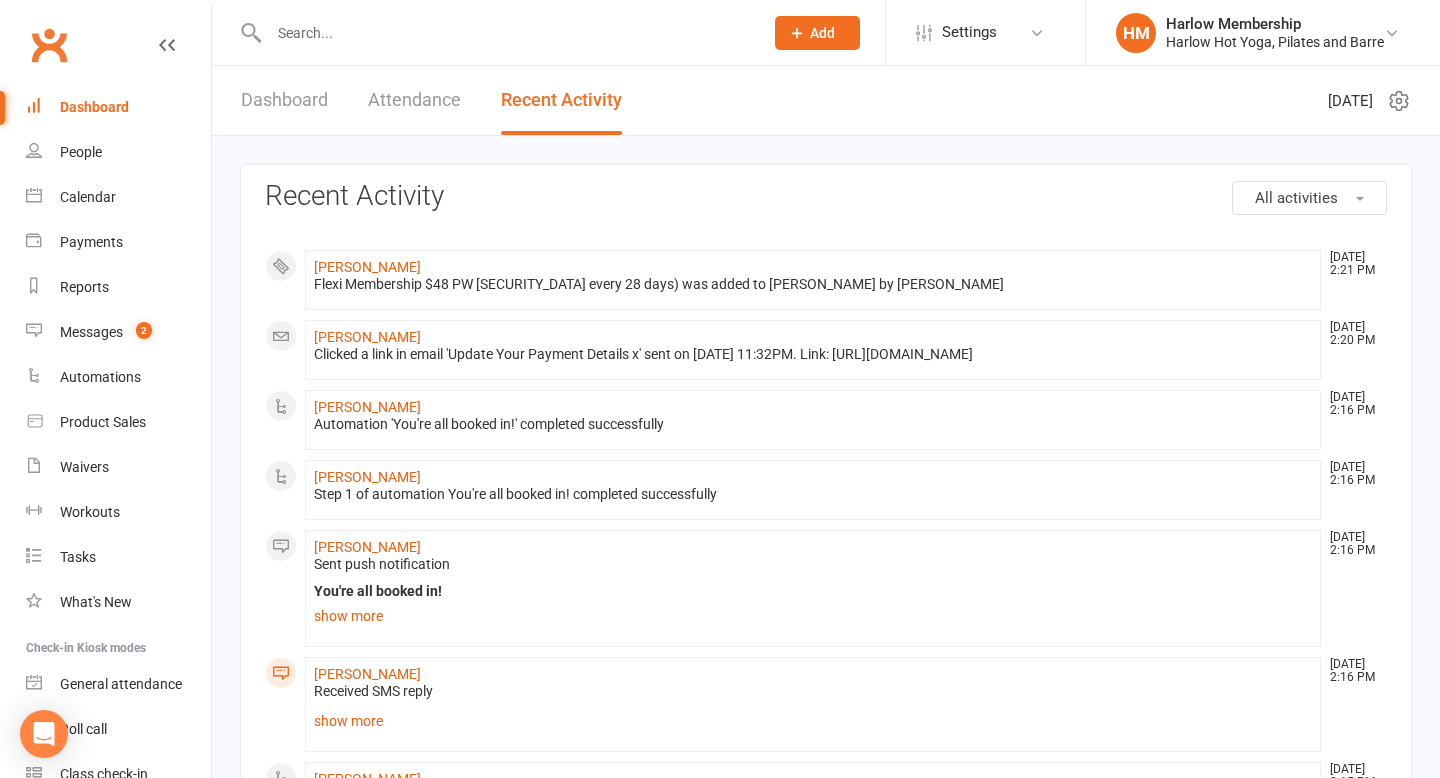 scroll, scrollTop: 0, scrollLeft: 0, axis: both 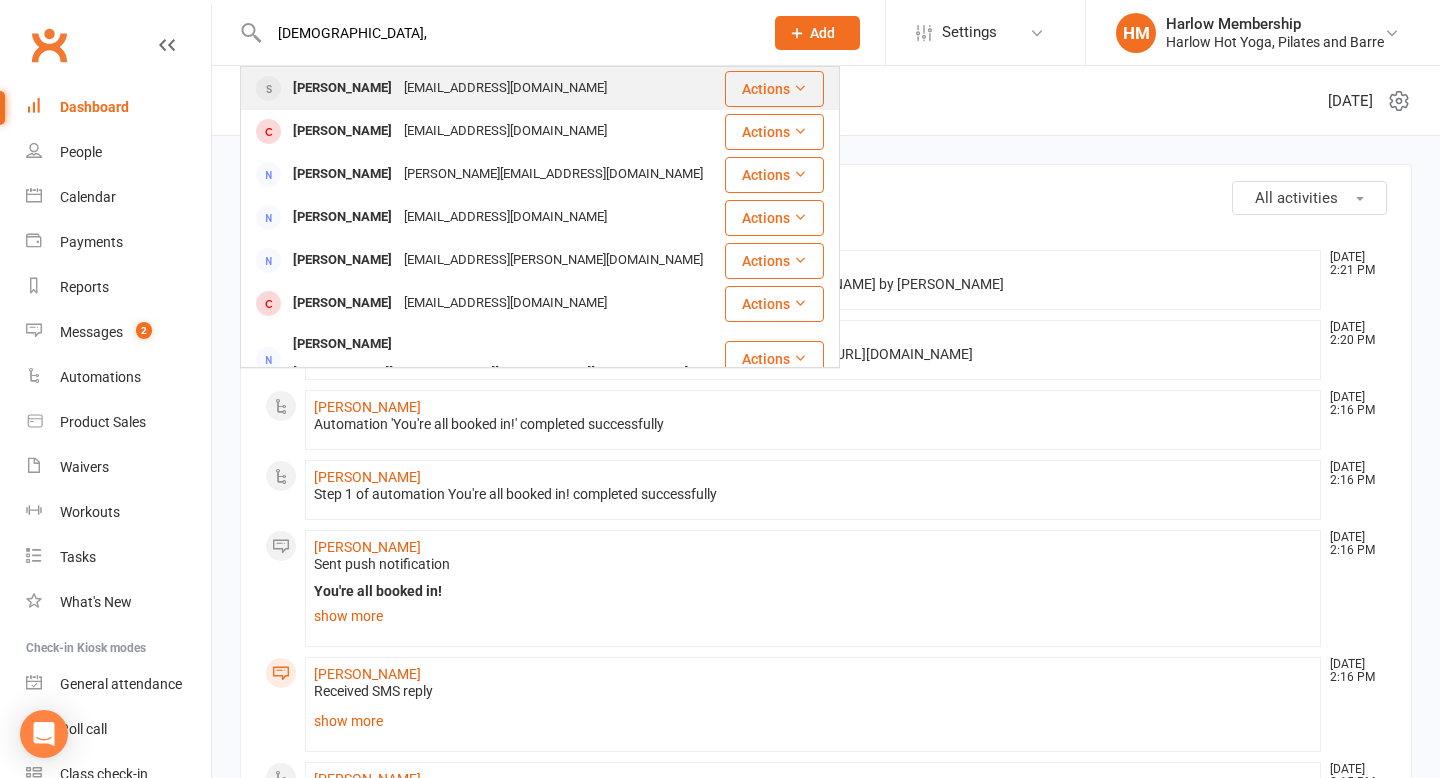 type on "[DEMOGRAPHIC_DATA]," 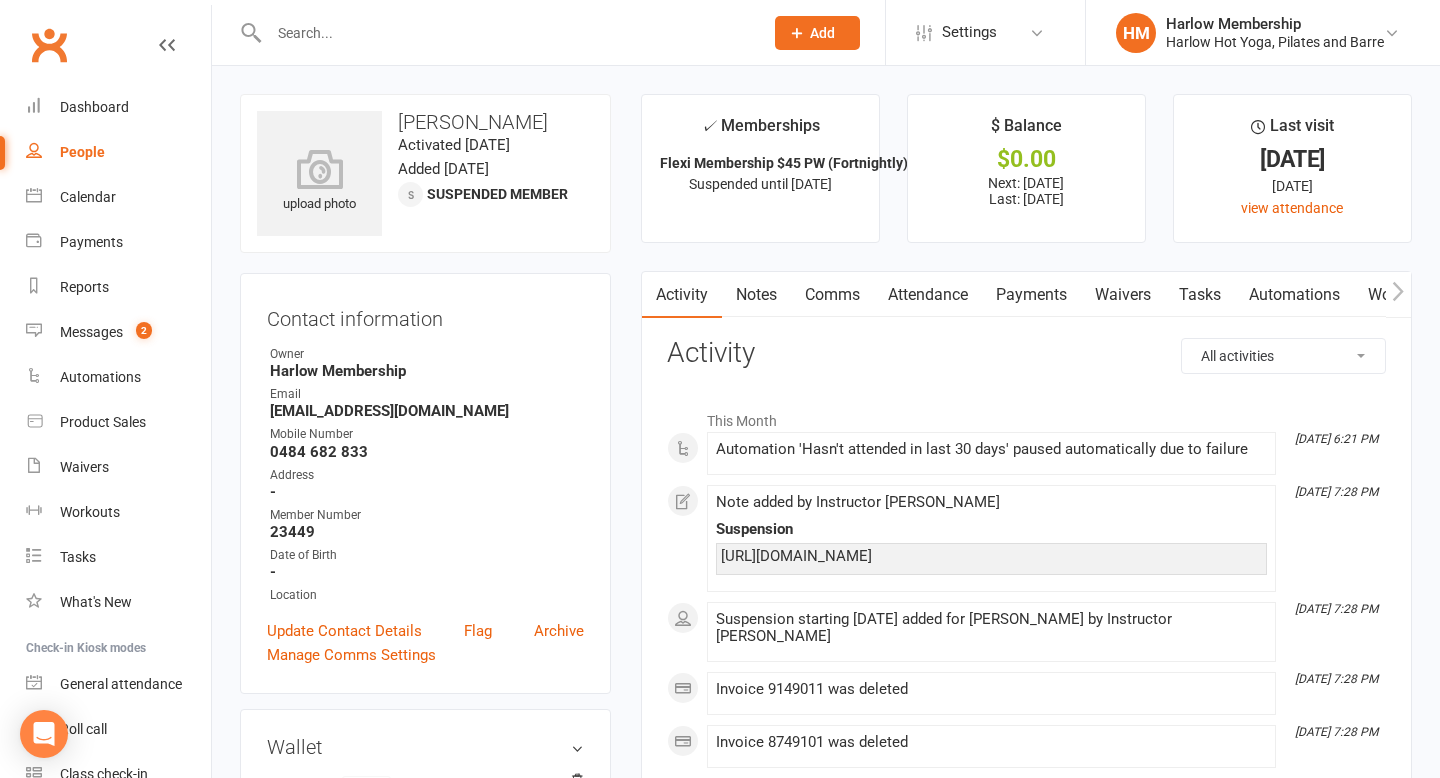 click on "Payments" at bounding box center (1031, 295) 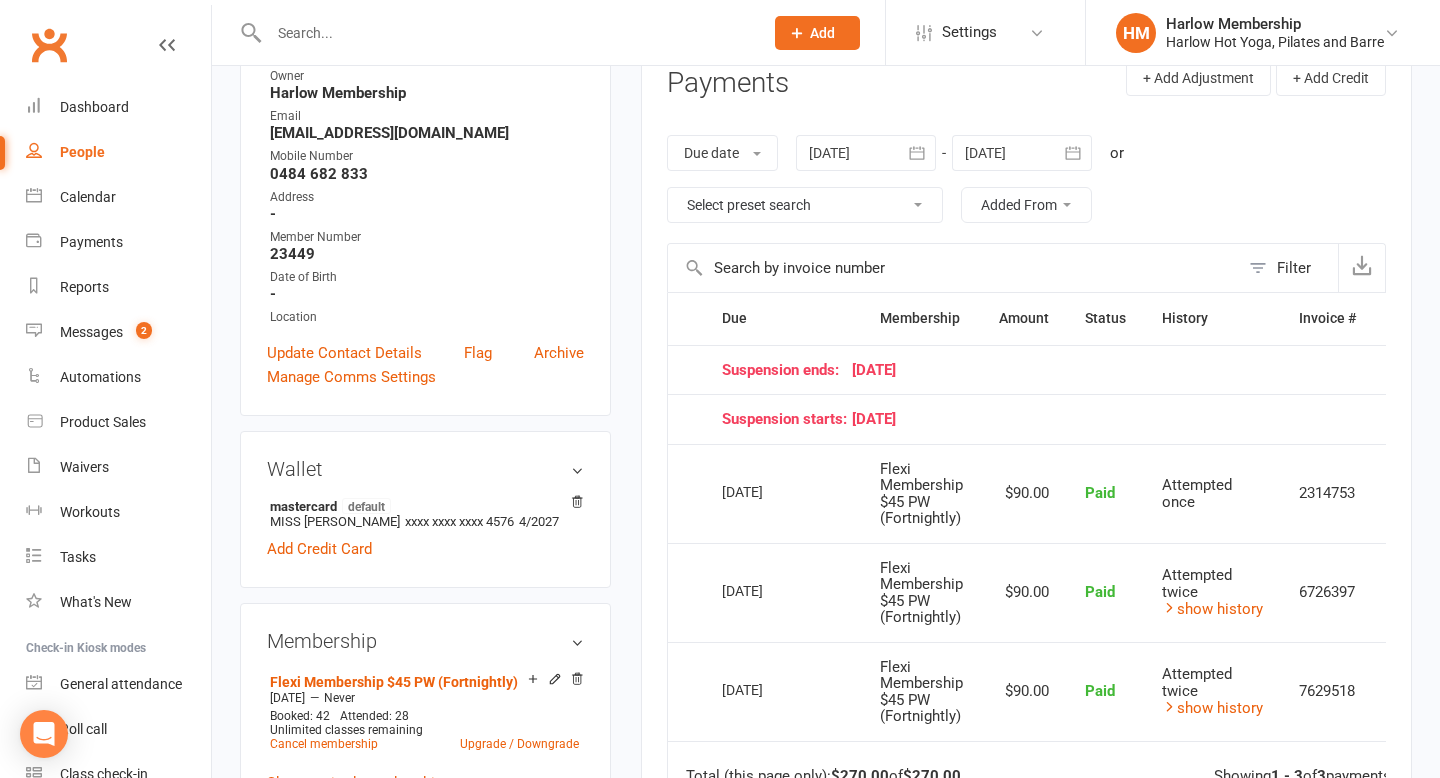 scroll, scrollTop: 277, scrollLeft: 0, axis: vertical 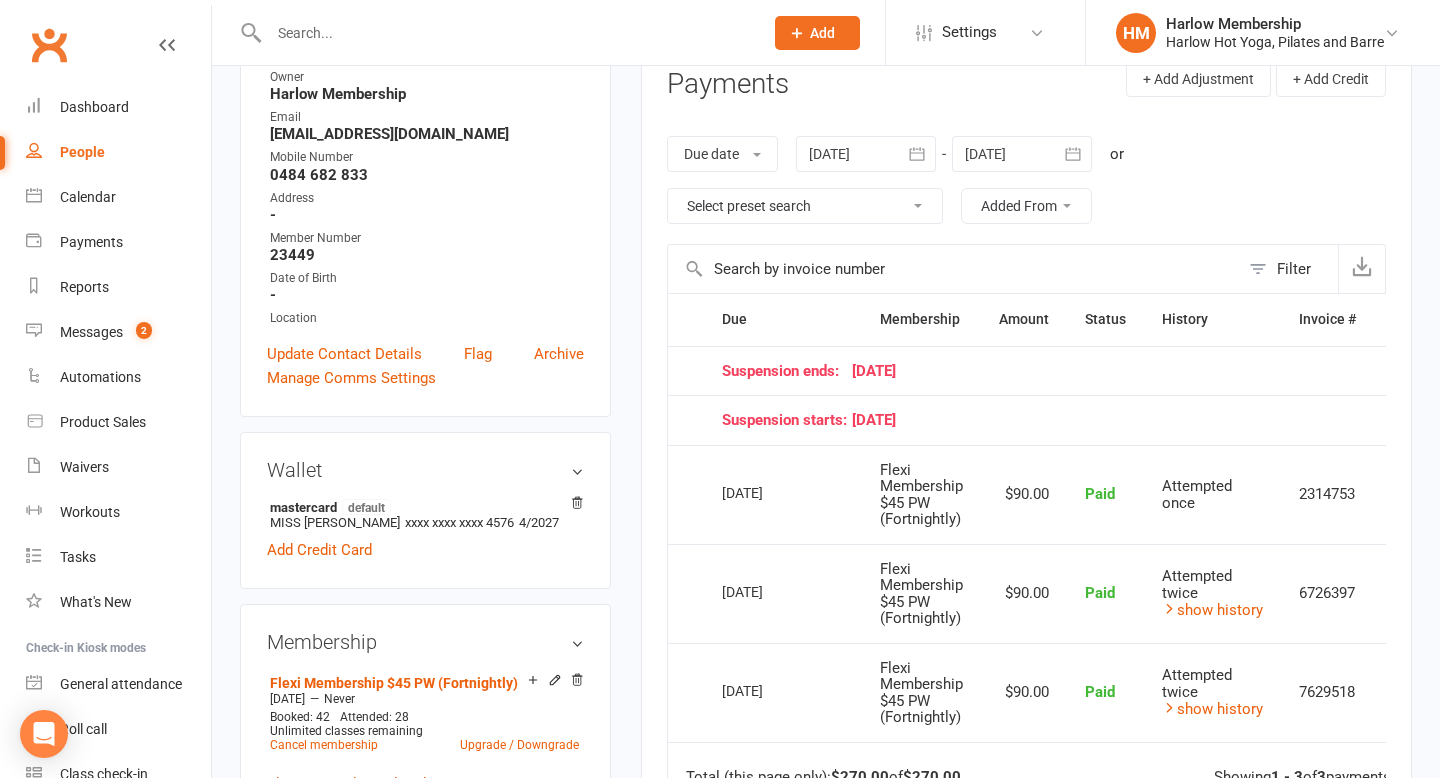 click at bounding box center [1022, 154] 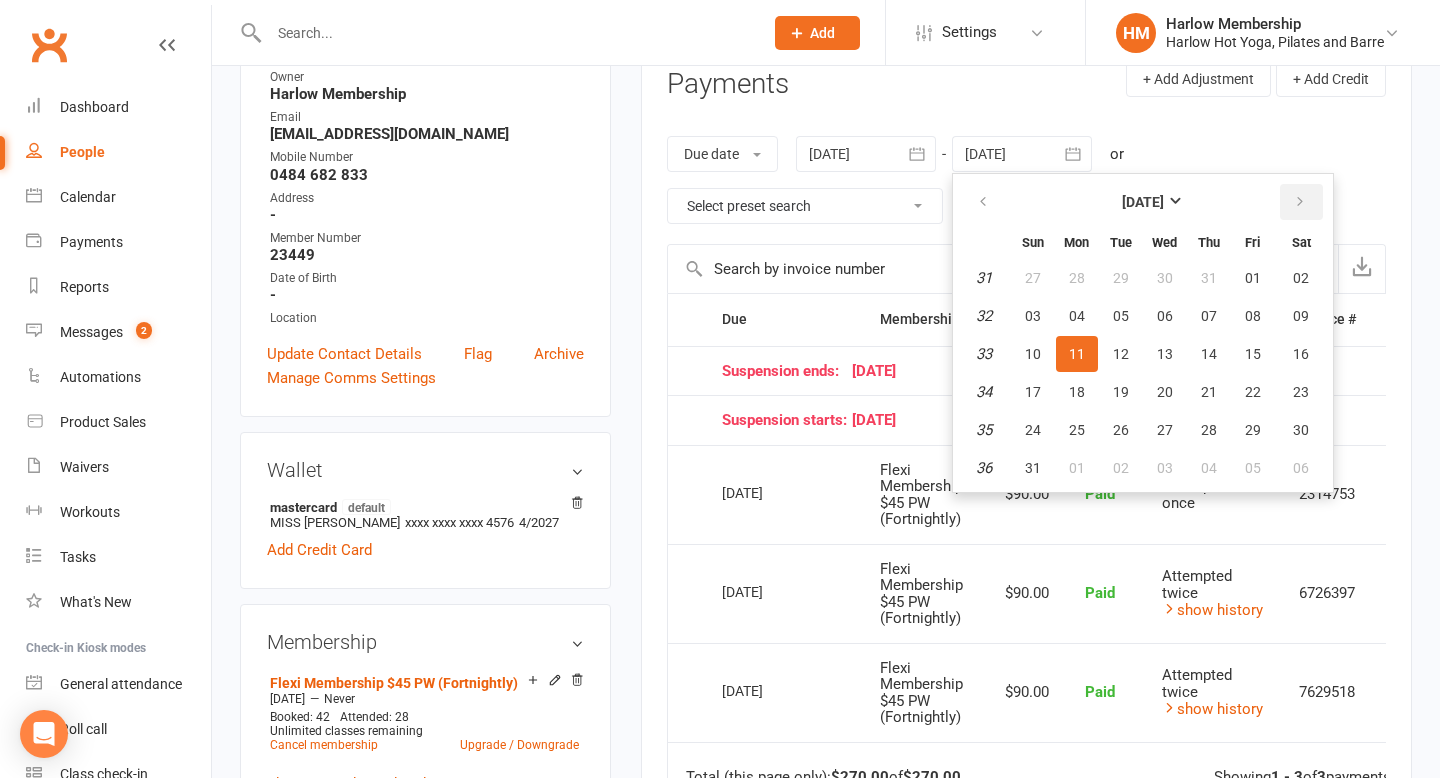 click at bounding box center (1301, 202) 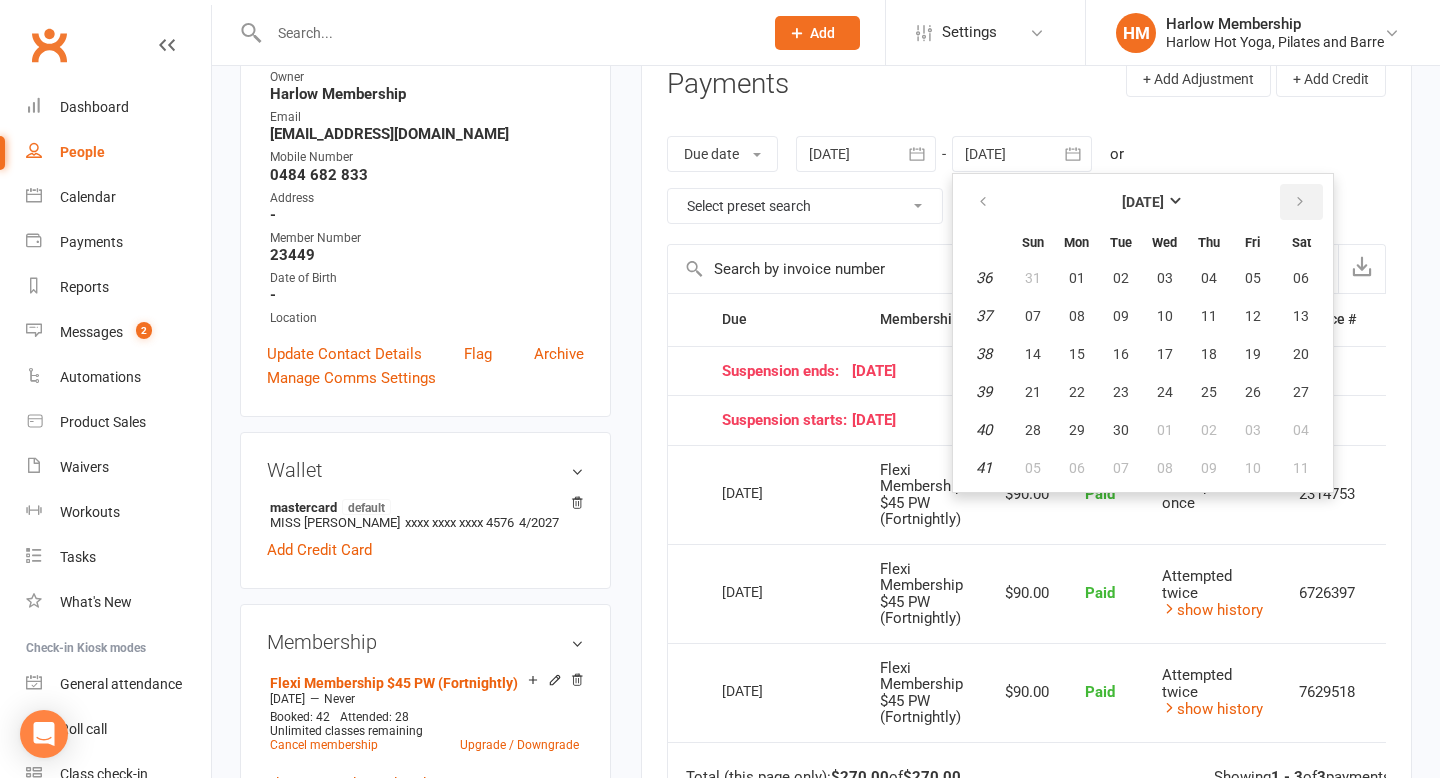 click at bounding box center (1301, 202) 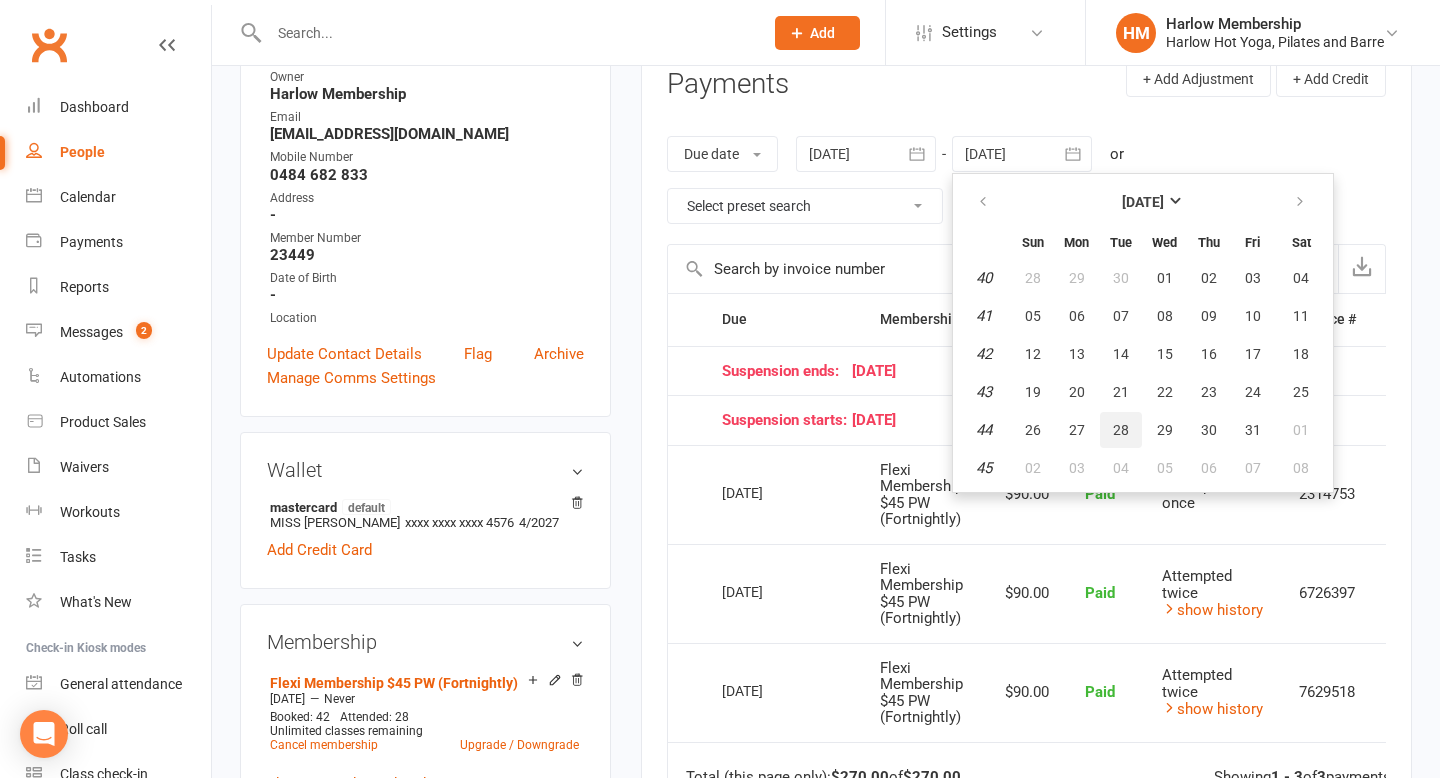 click on "28" at bounding box center [1121, 430] 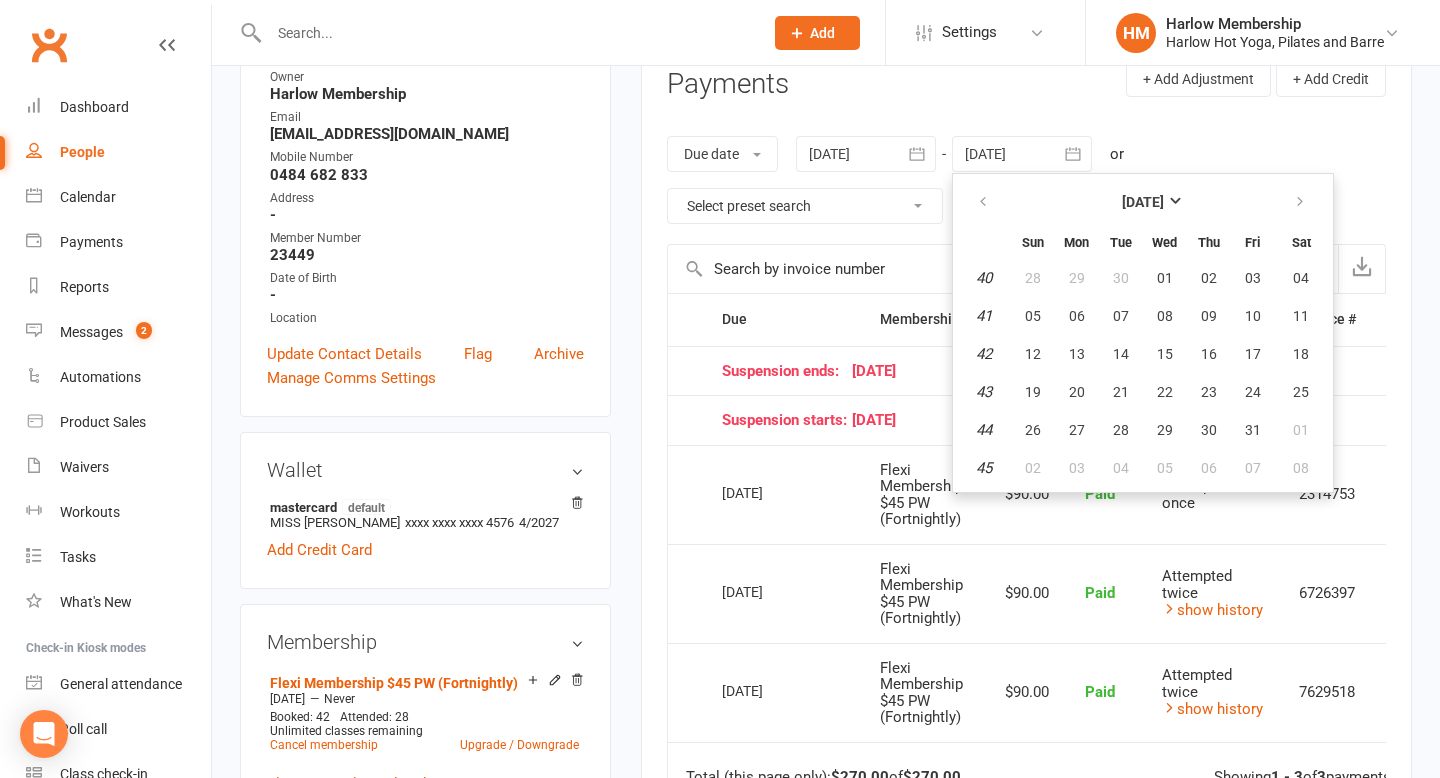 type on "28 Oct 2025" 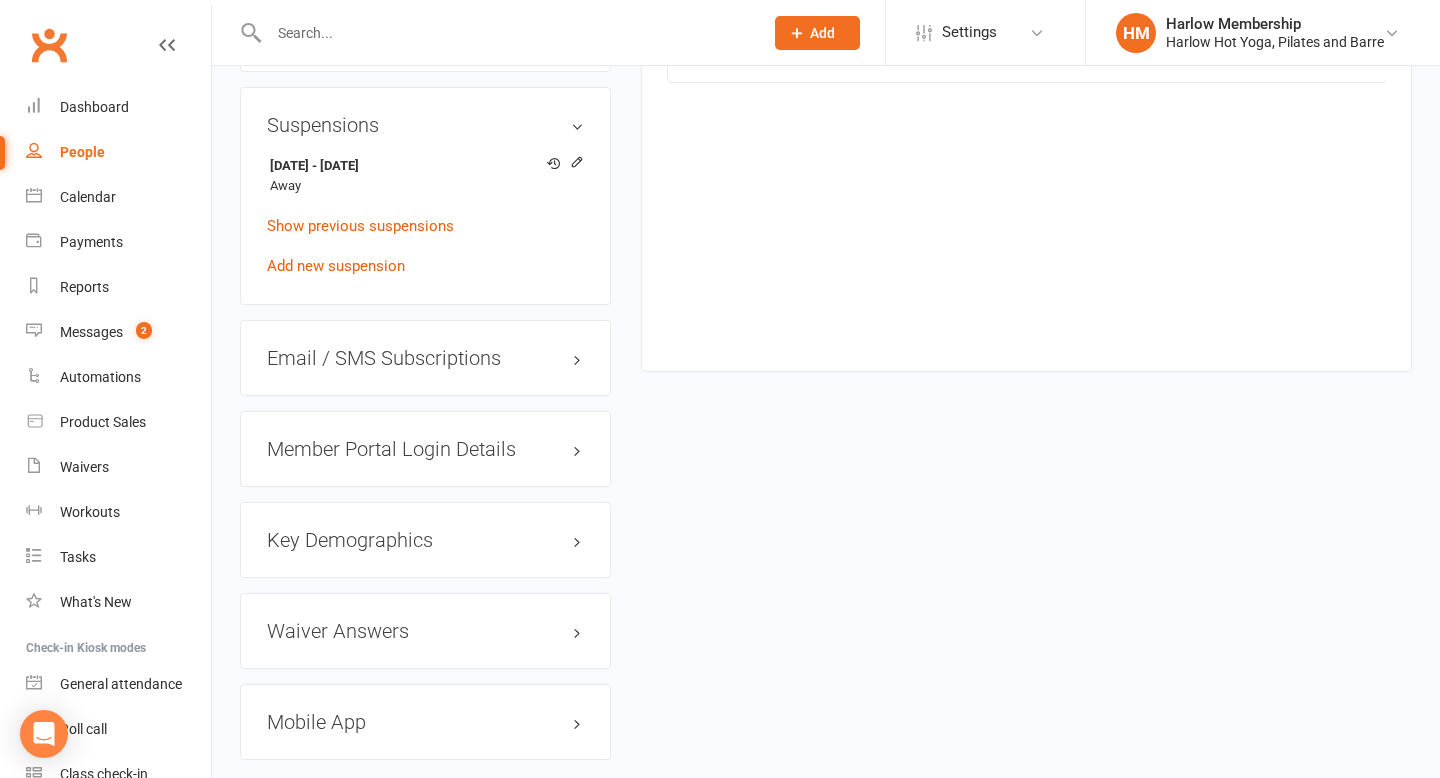 scroll, scrollTop: 1584, scrollLeft: 0, axis: vertical 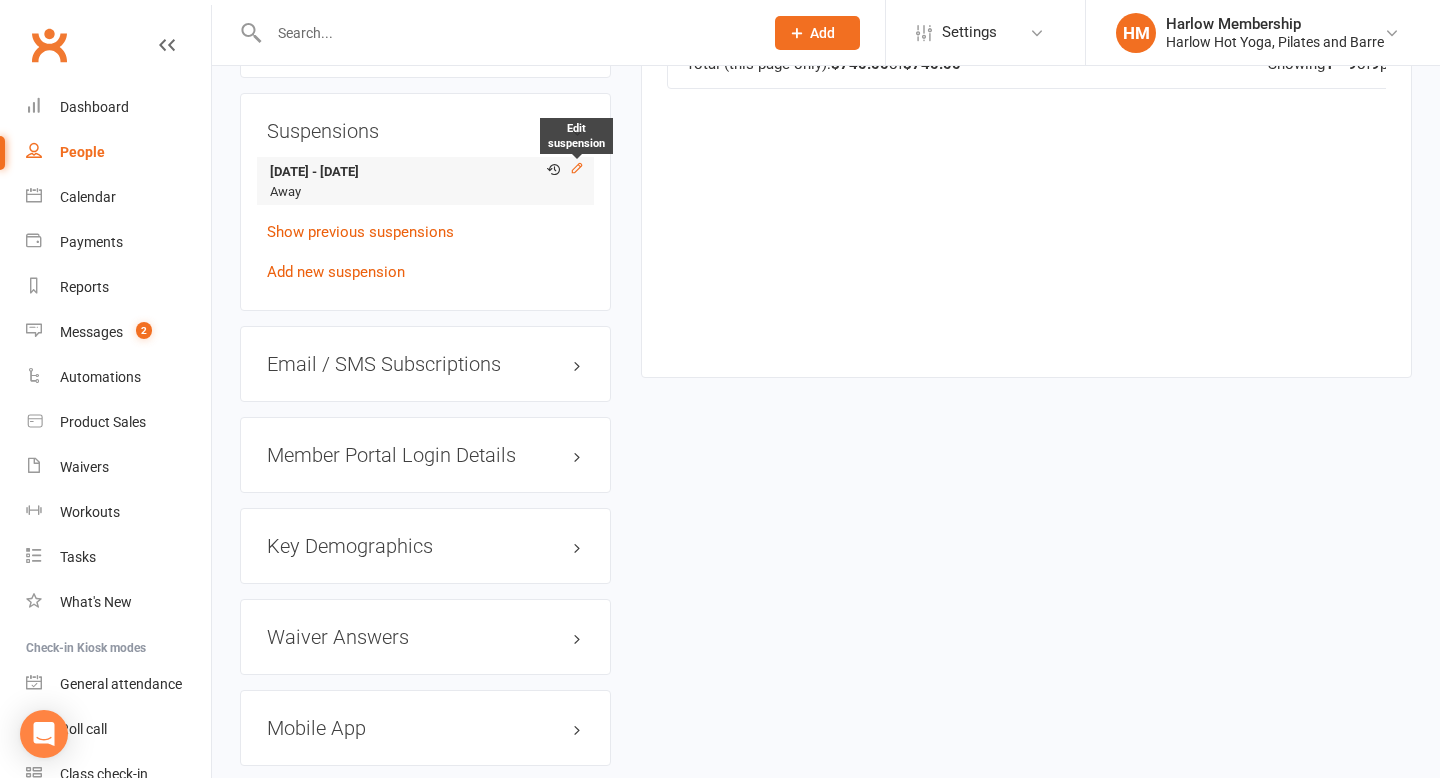 click 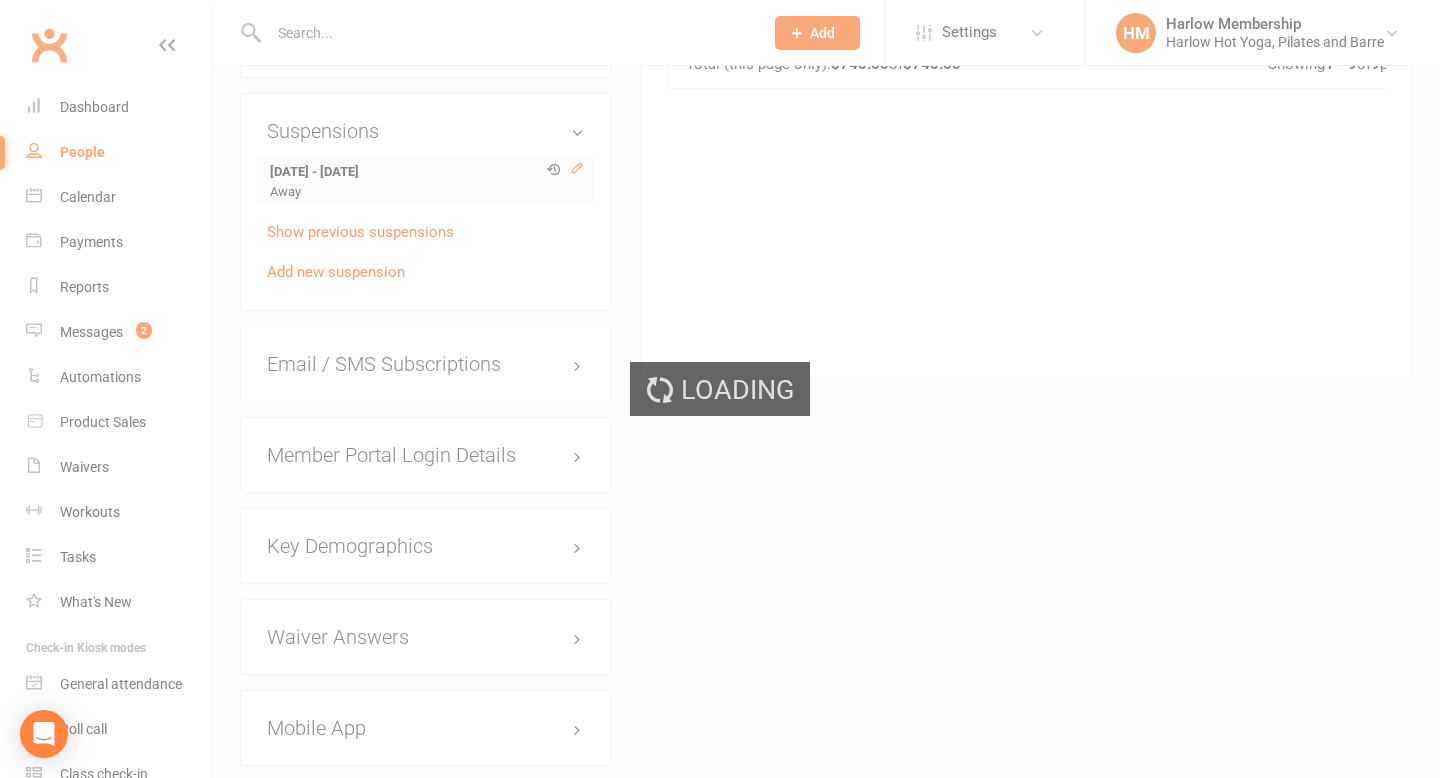 scroll, scrollTop: 0, scrollLeft: 0, axis: both 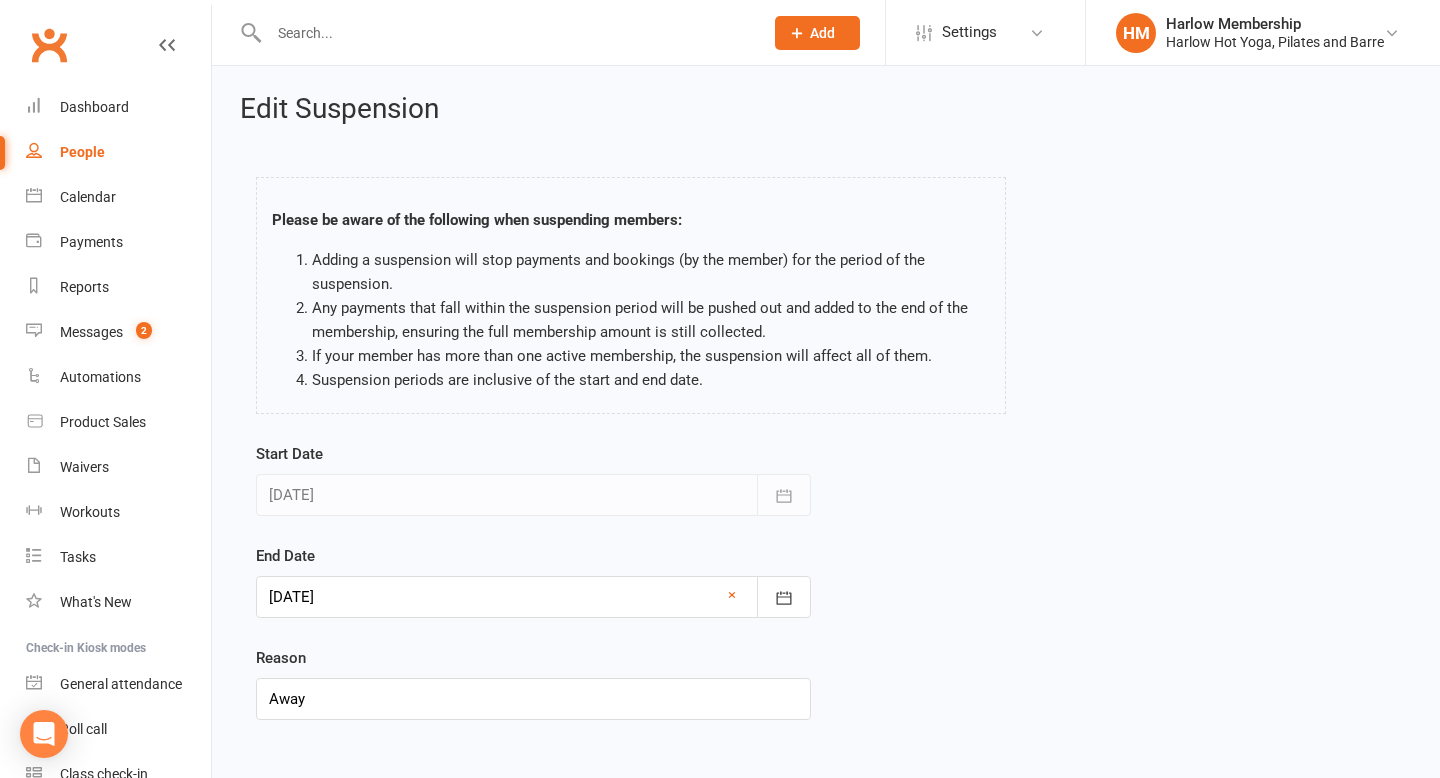 click at bounding box center [533, 495] 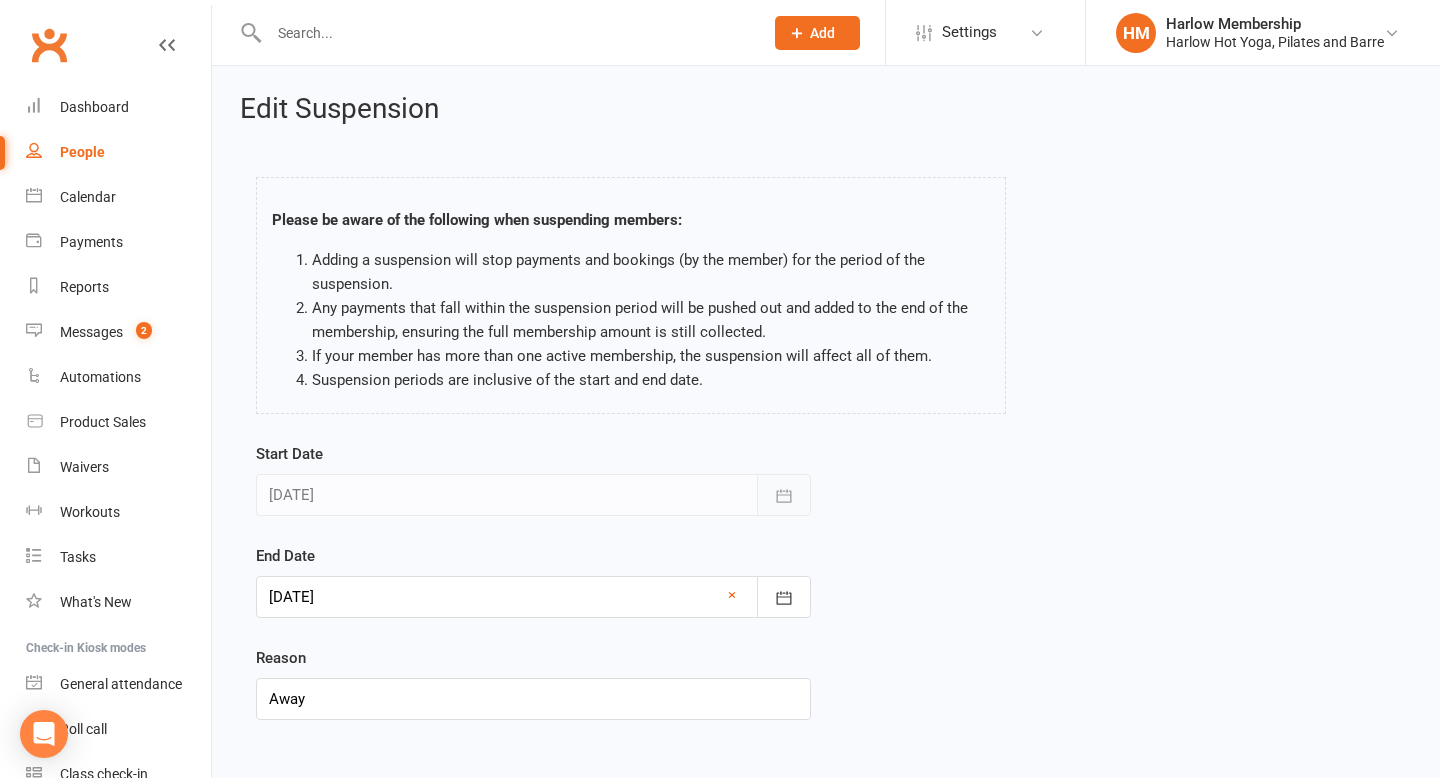 click 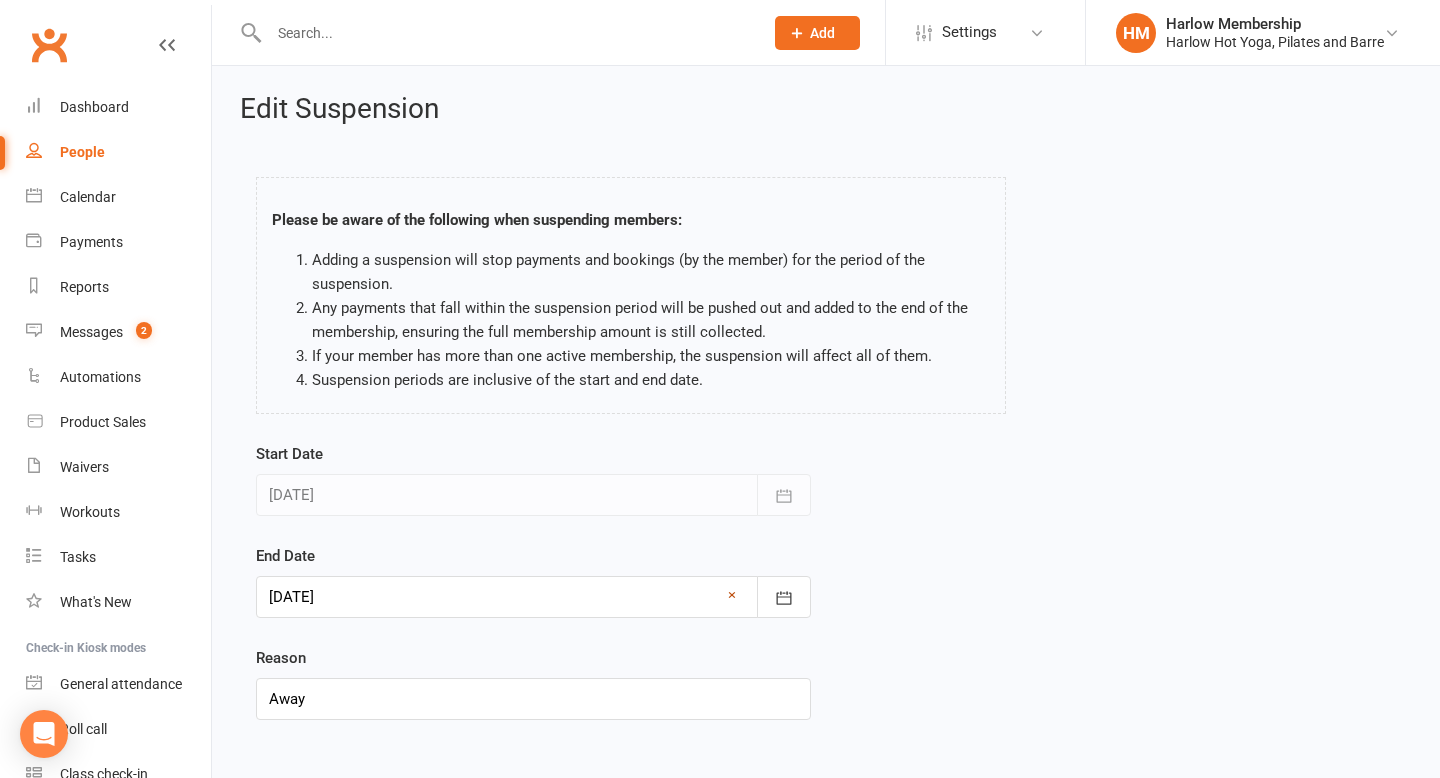 click on "×" at bounding box center [732, 595] 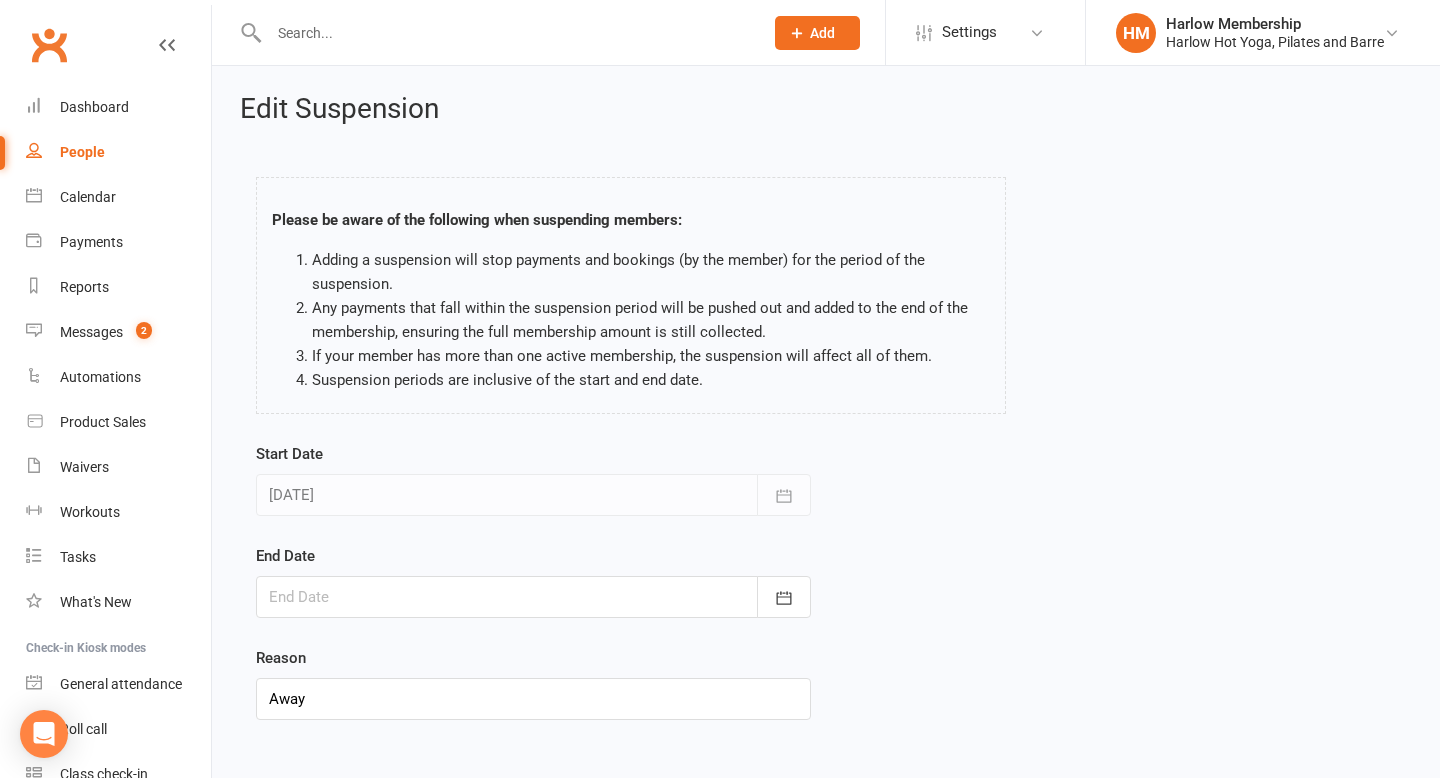 click at bounding box center [533, 597] 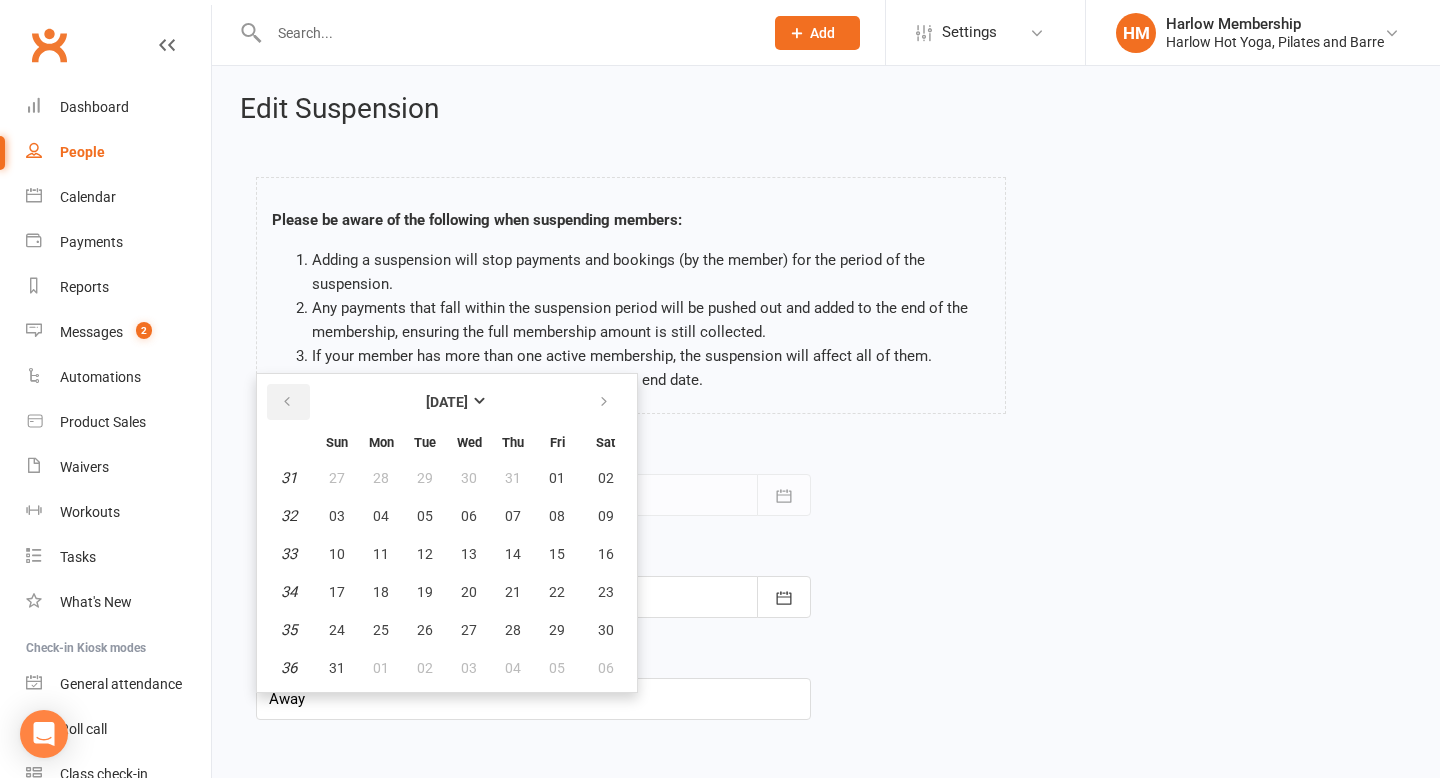 click at bounding box center (287, 402) 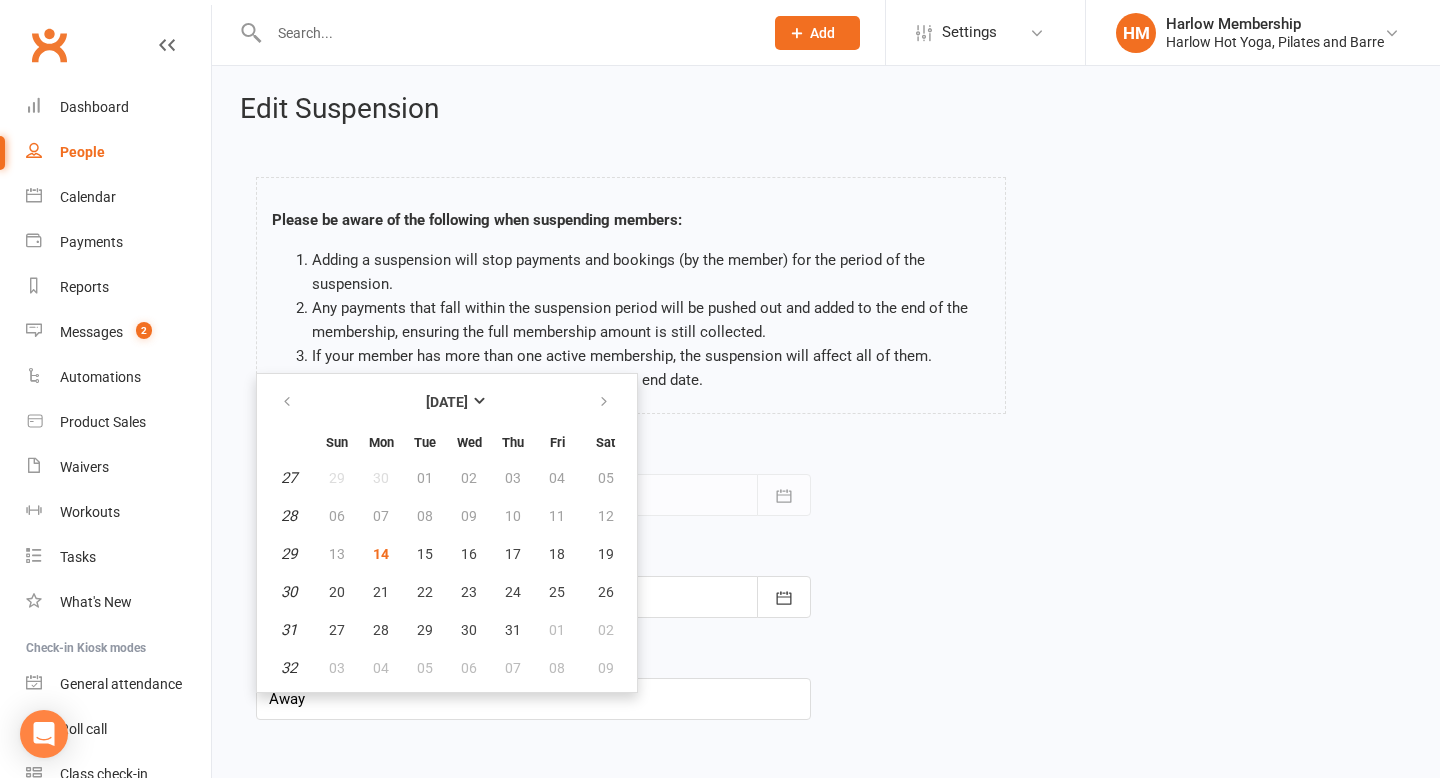 click at bounding box center (605, 402) 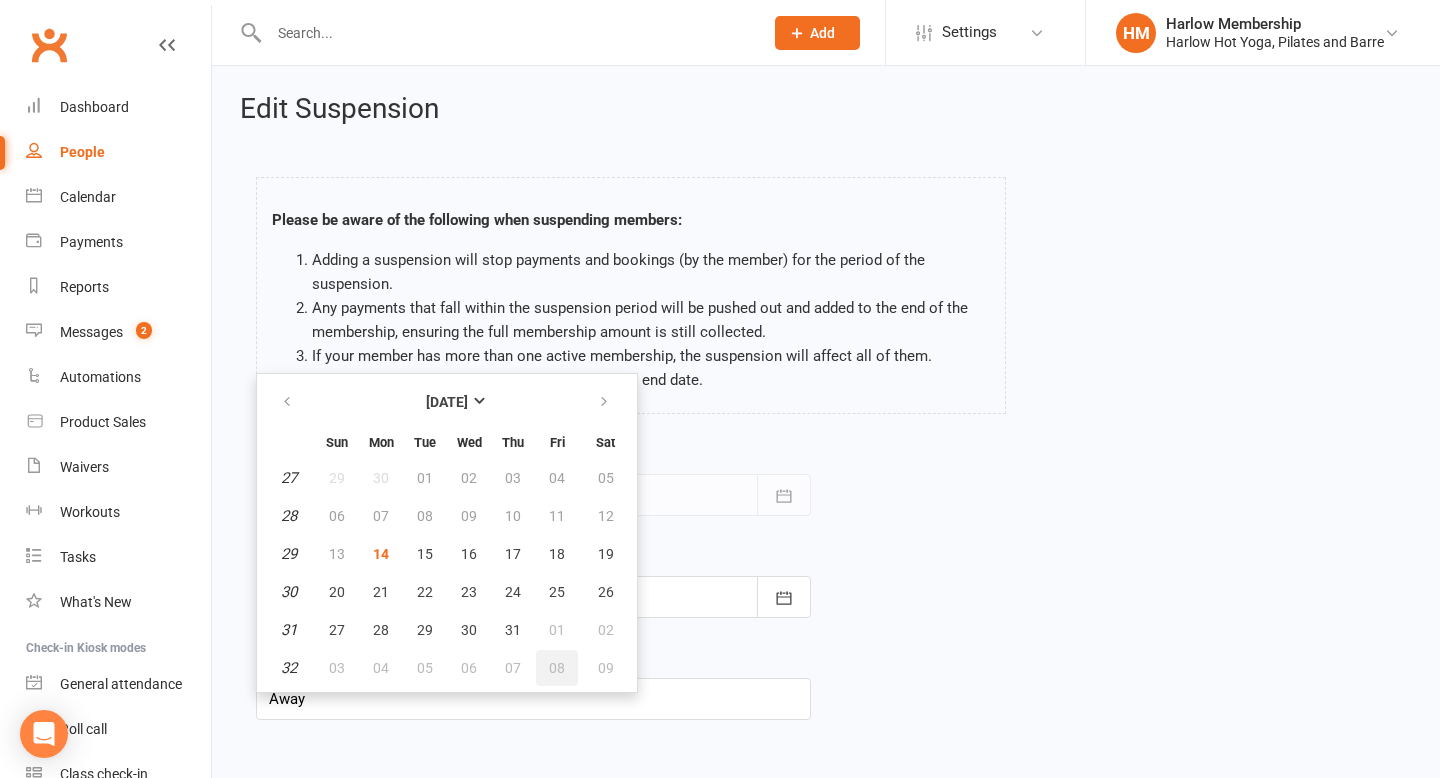 click on "08" at bounding box center [557, 668] 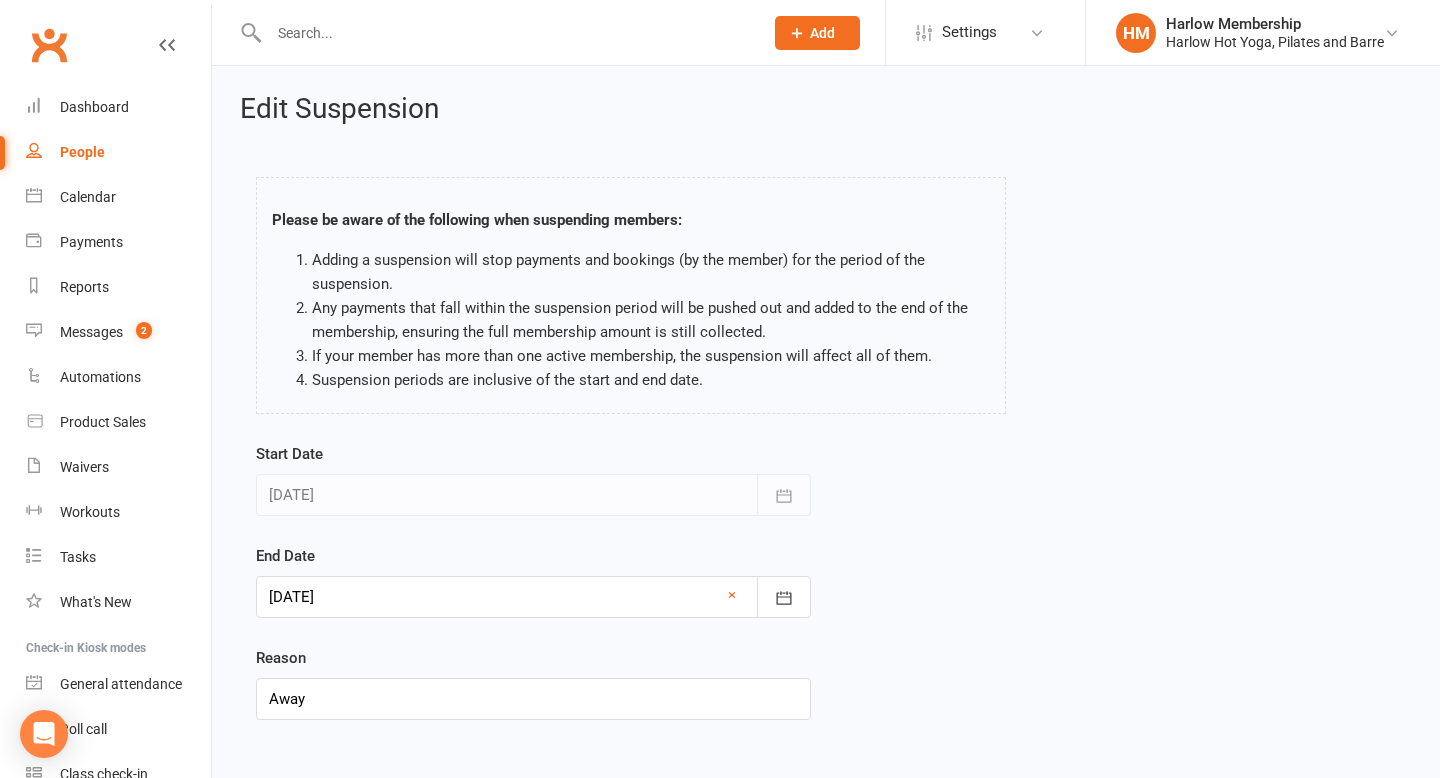 scroll, scrollTop: 89, scrollLeft: 0, axis: vertical 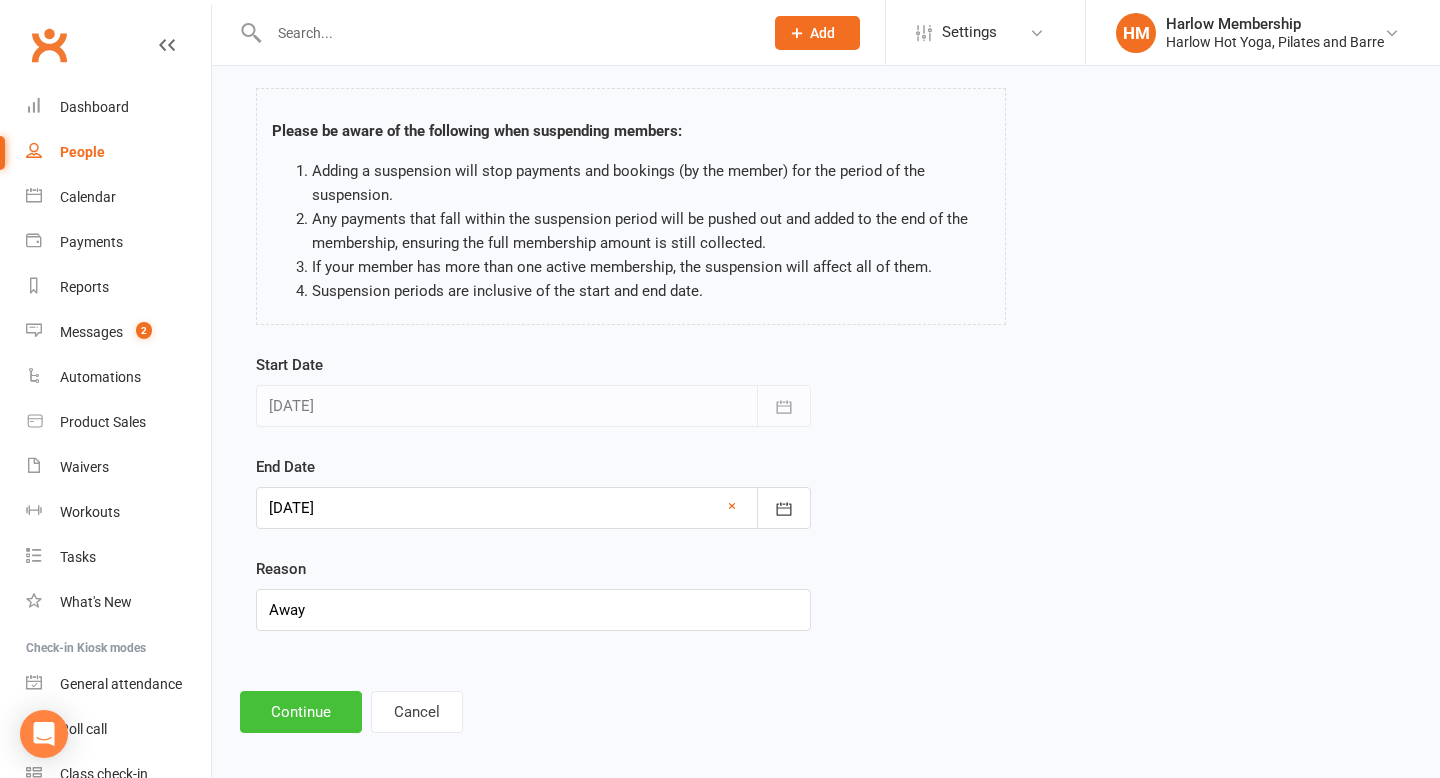 click on "Continue" at bounding box center (301, 712) 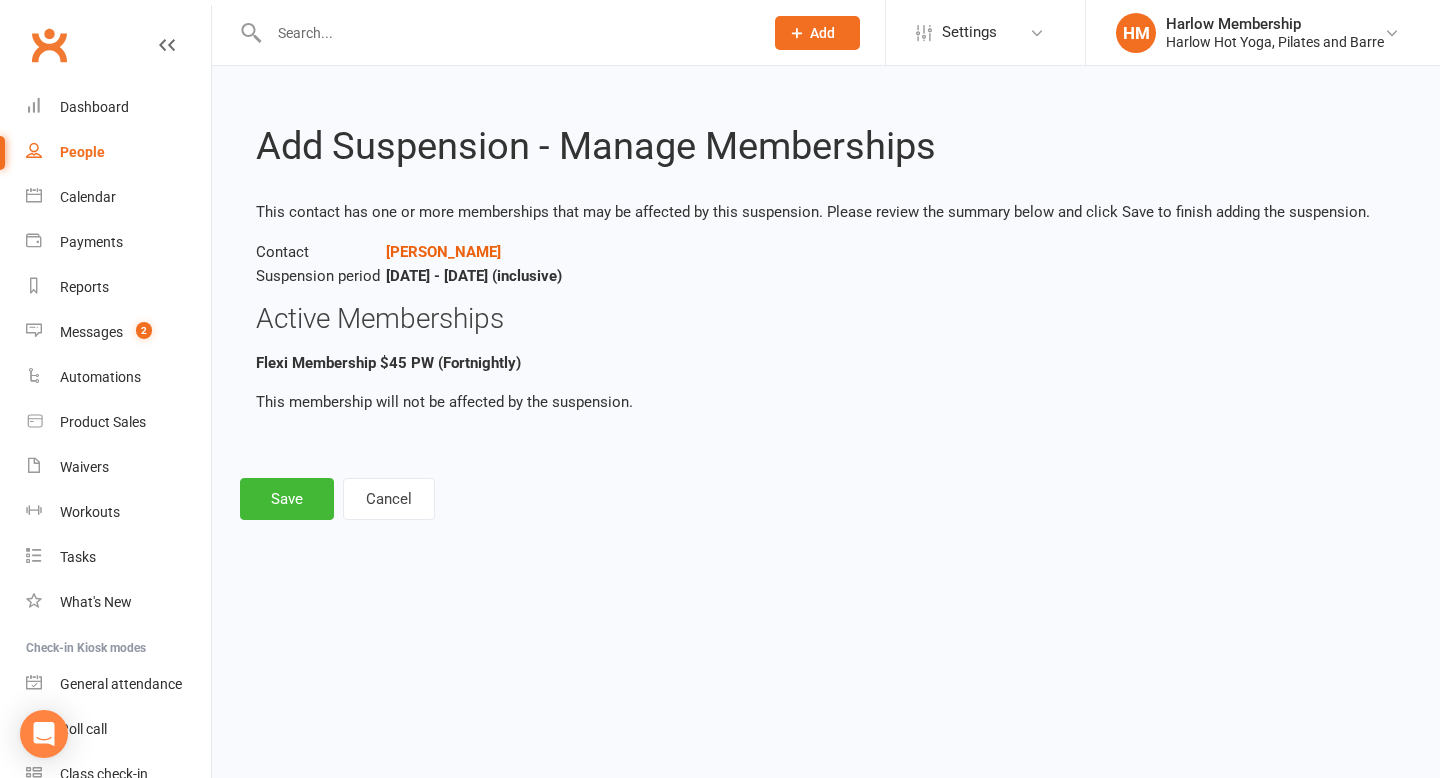 scroll, scrollTop: 0, scrollLeft: 0, axis: both 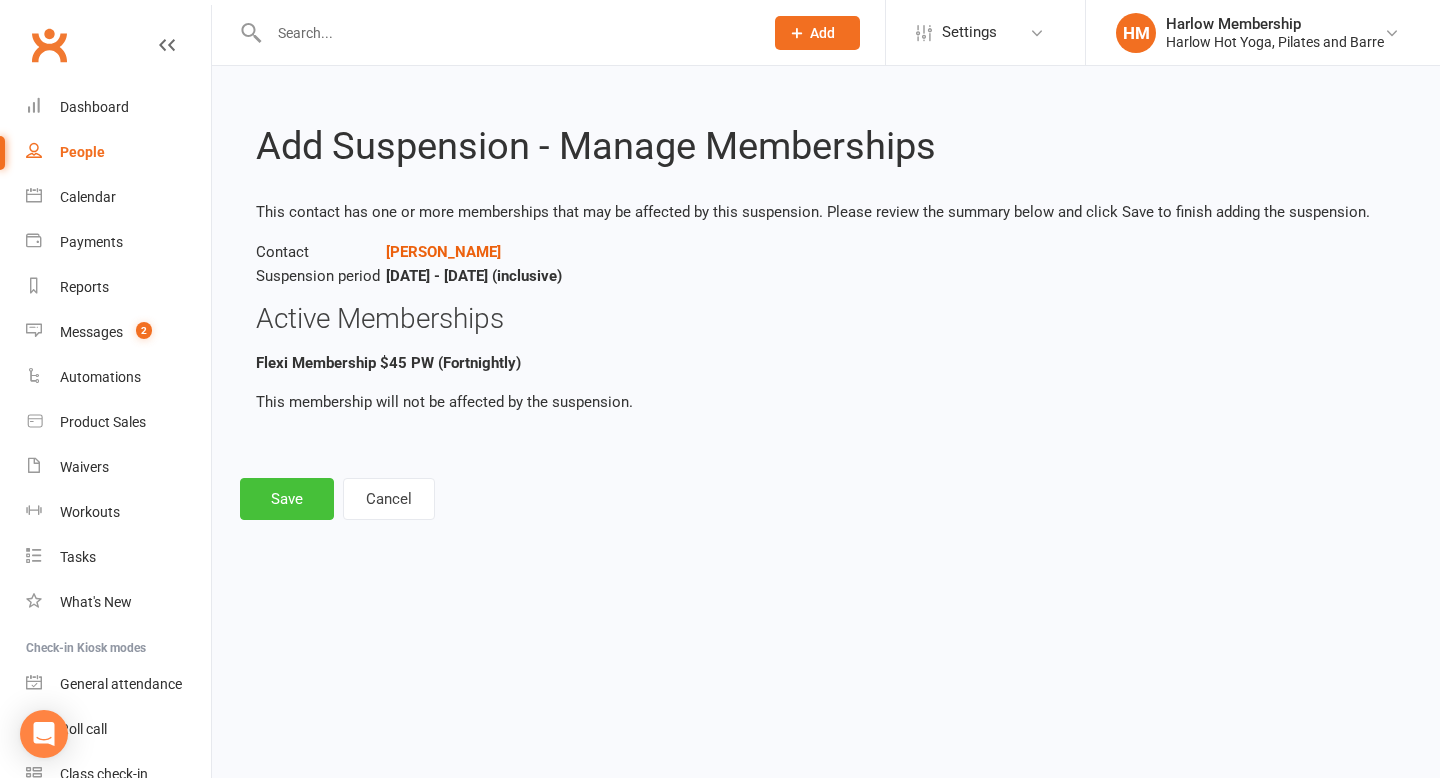 click on "Save" at bounding box center [287, 499] 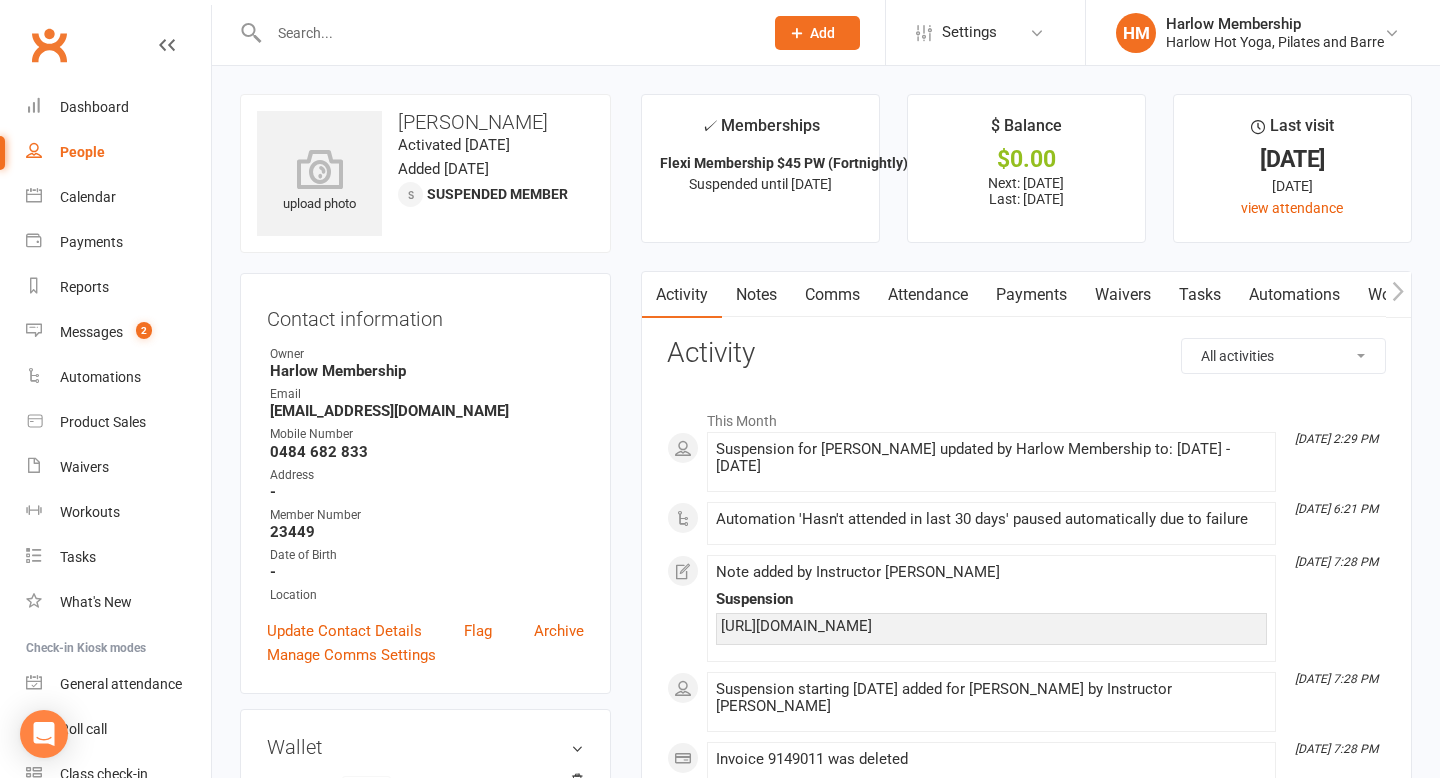 click on "Payments" at bounding box center (1031, 295) 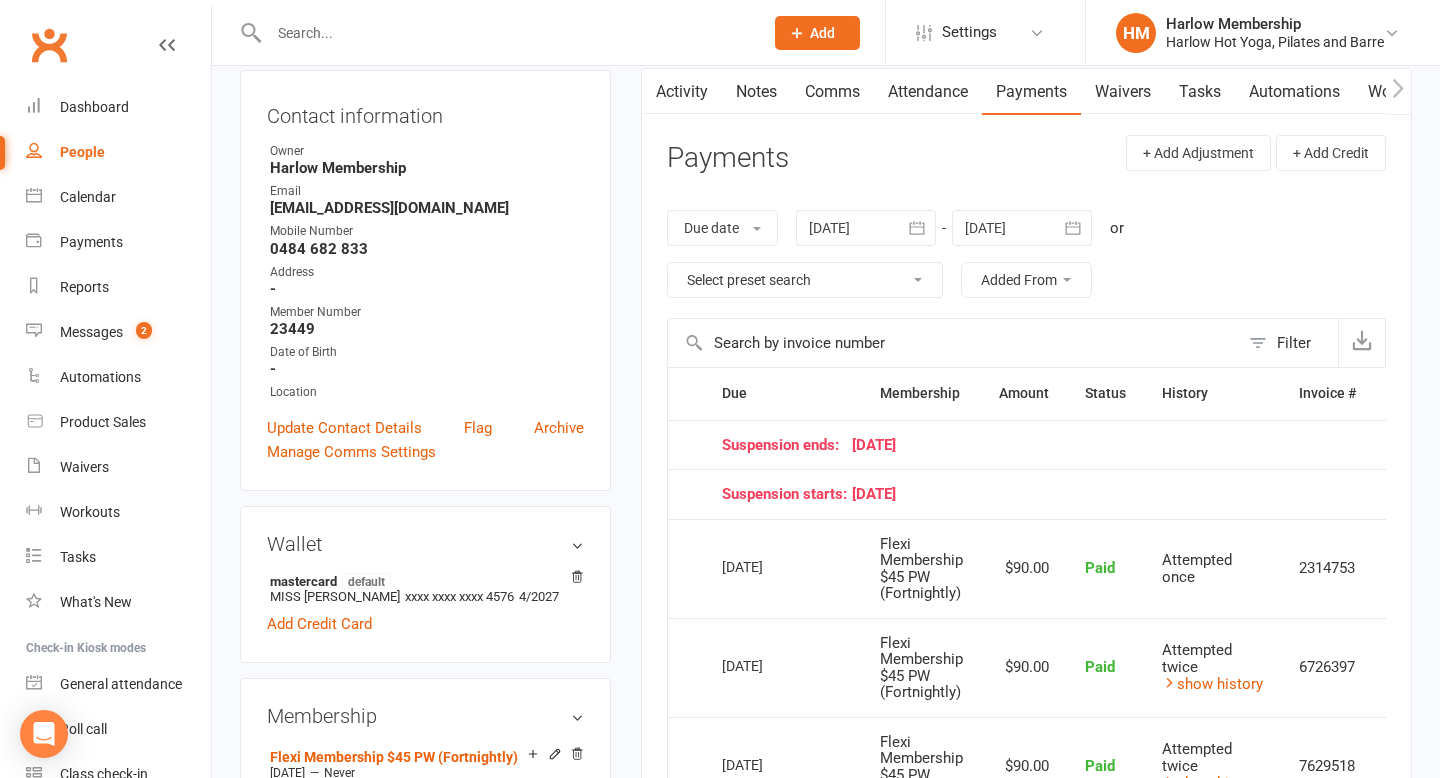 scroll, scrollTop: 209, scrollLeft: 0, axis: vertical 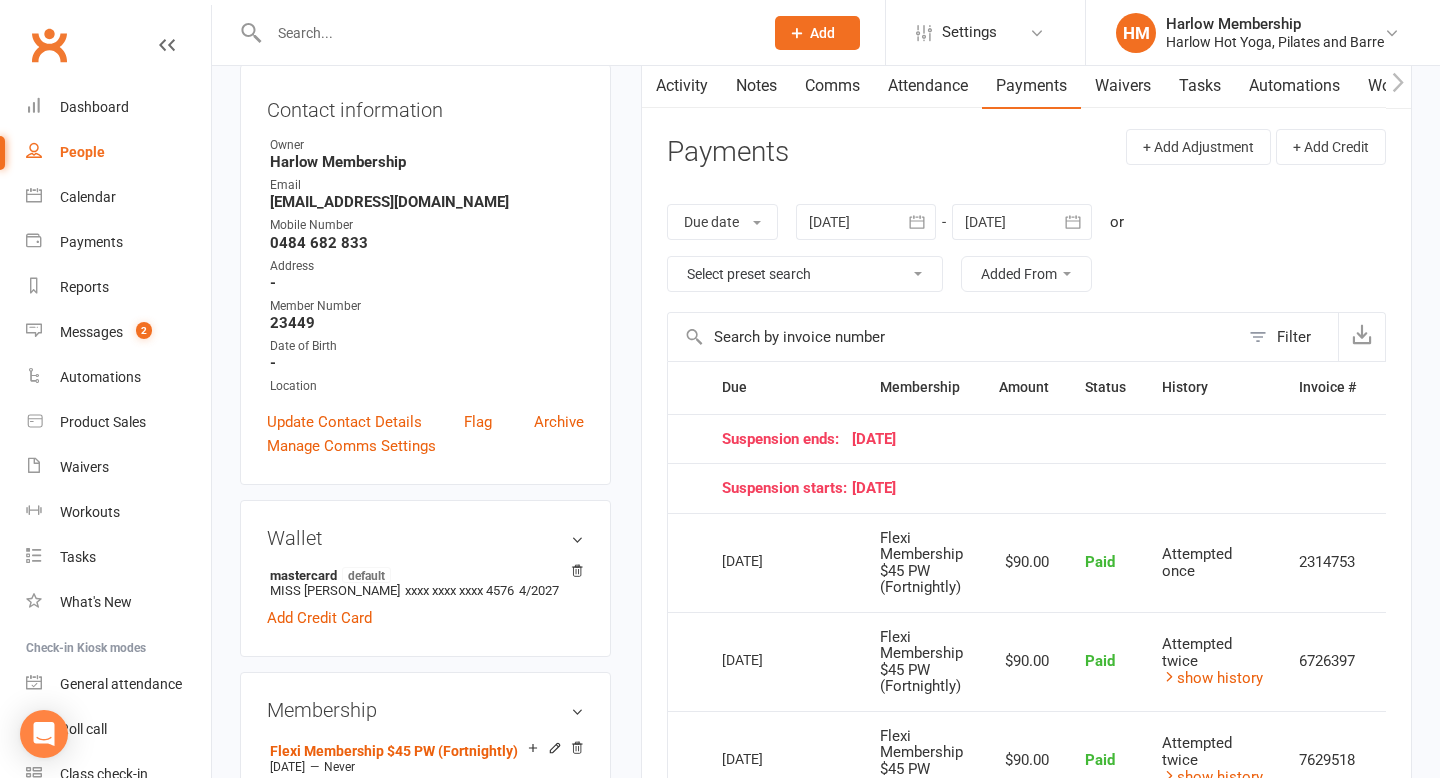 click at bounding box center (1022, 222) 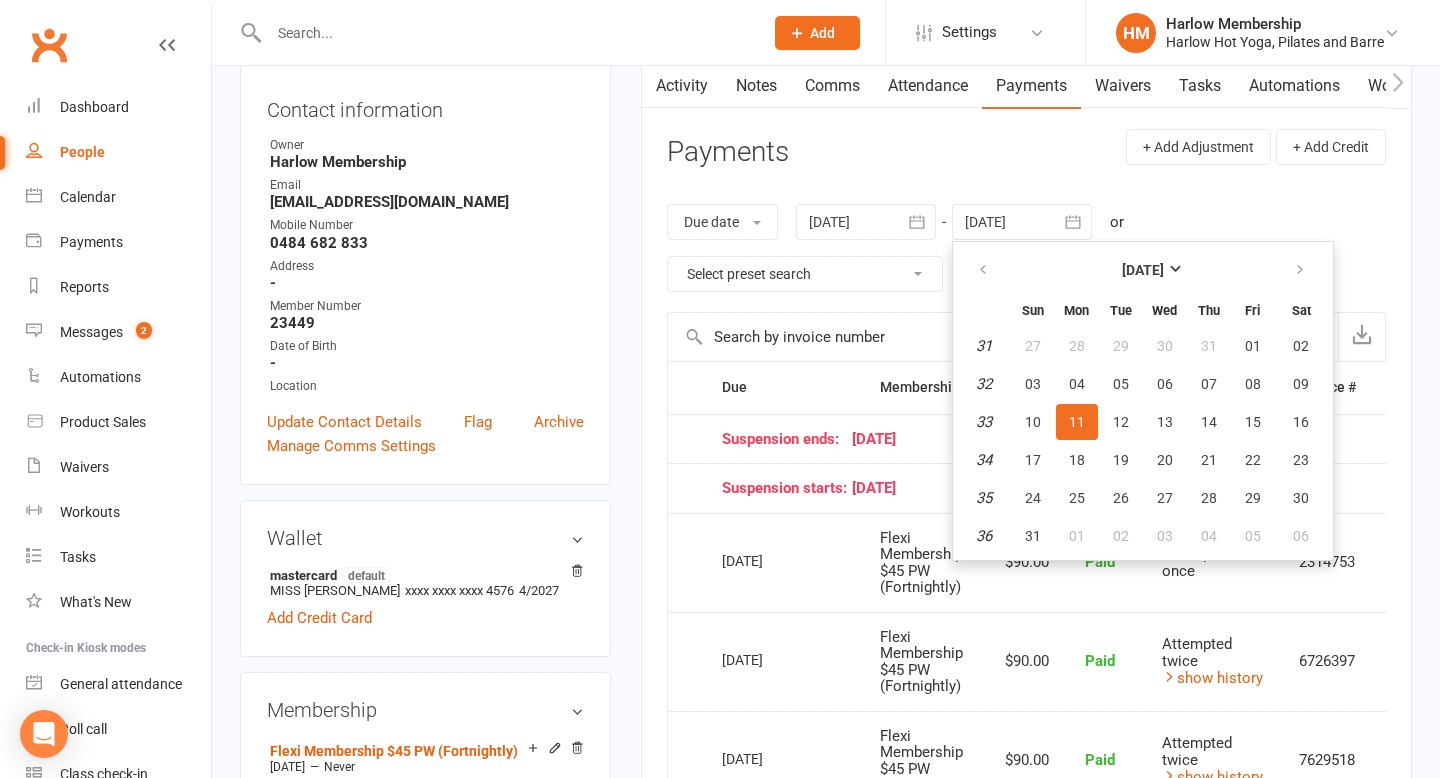 click on "Suspension ends: 08 August 25" at bounding box center (1039, 439) 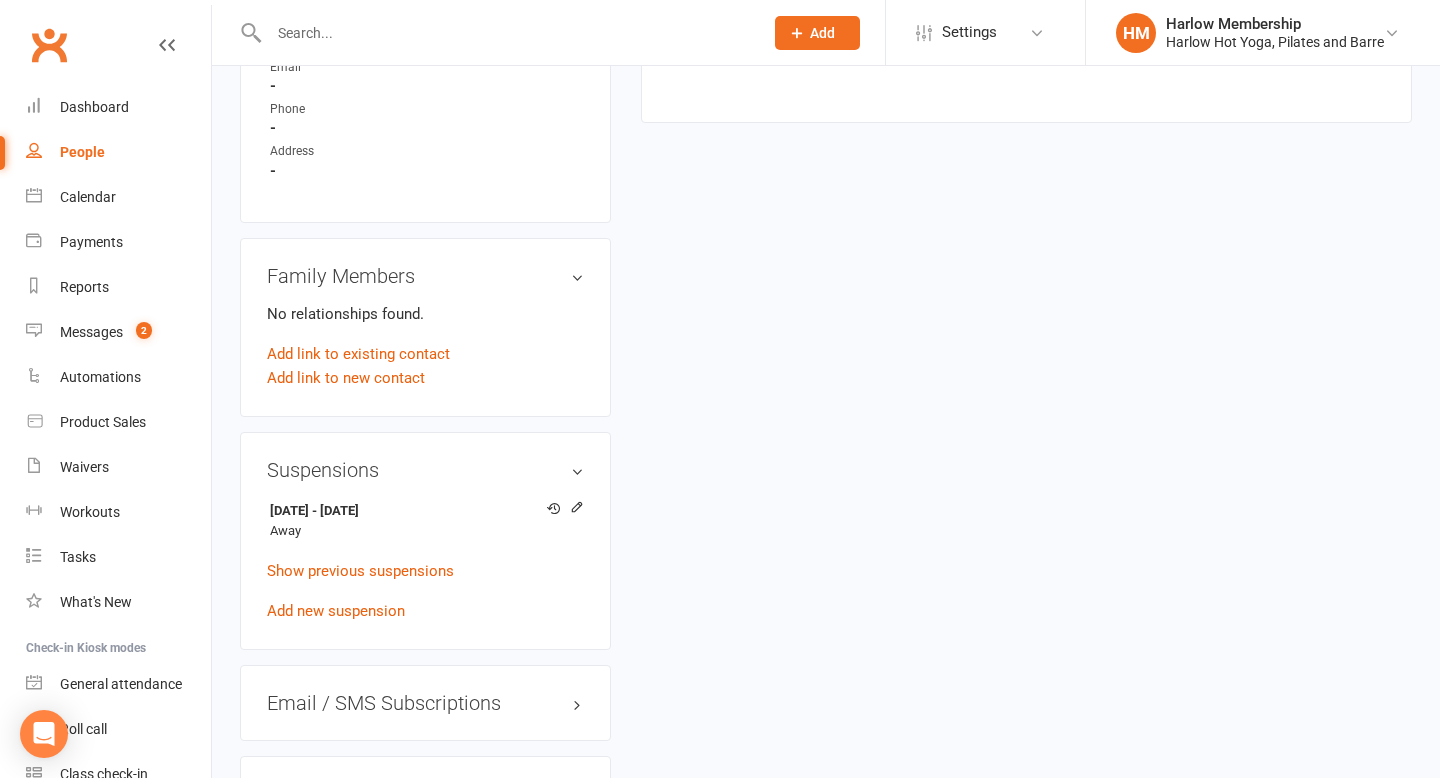 scroll, scrollTop: 1249, scrollLeft: 0, axis: vertical 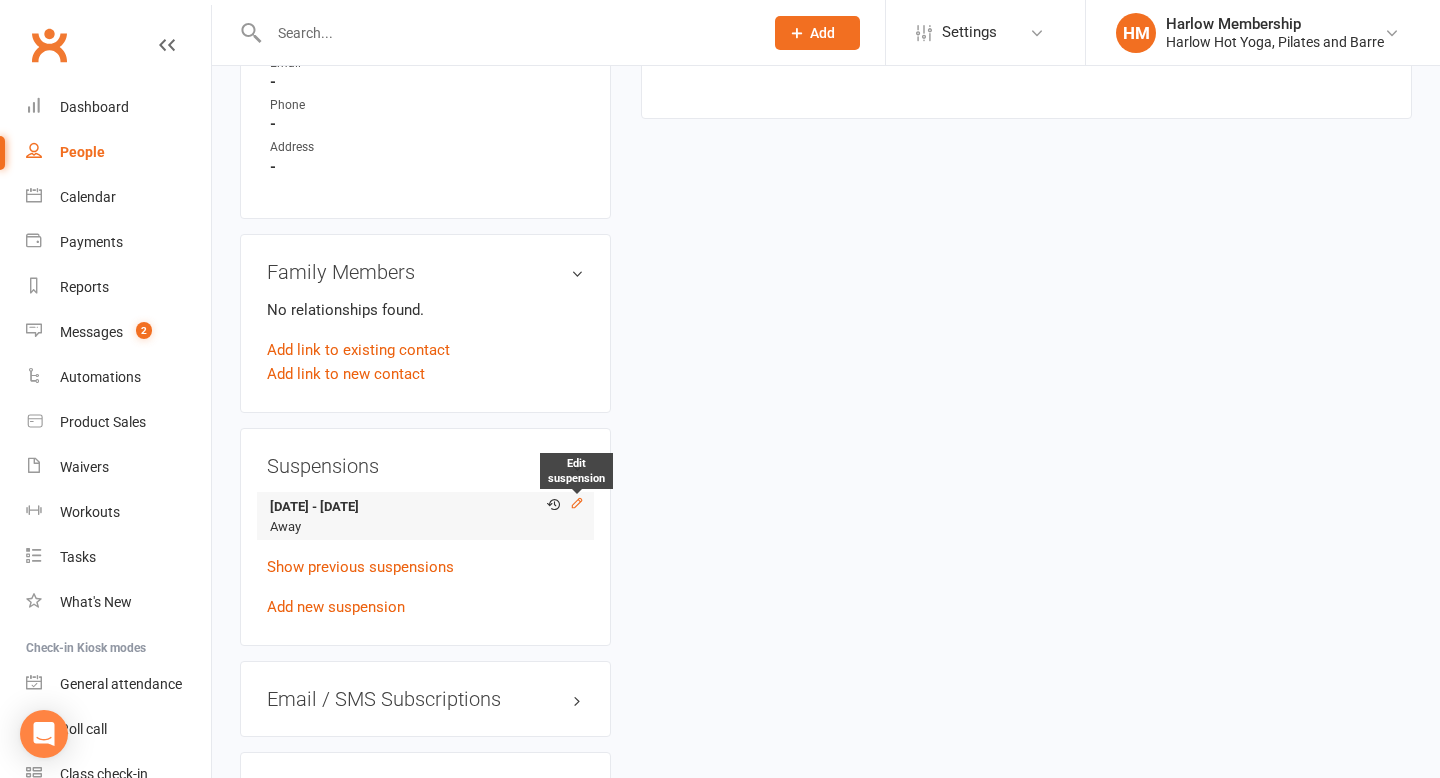 click 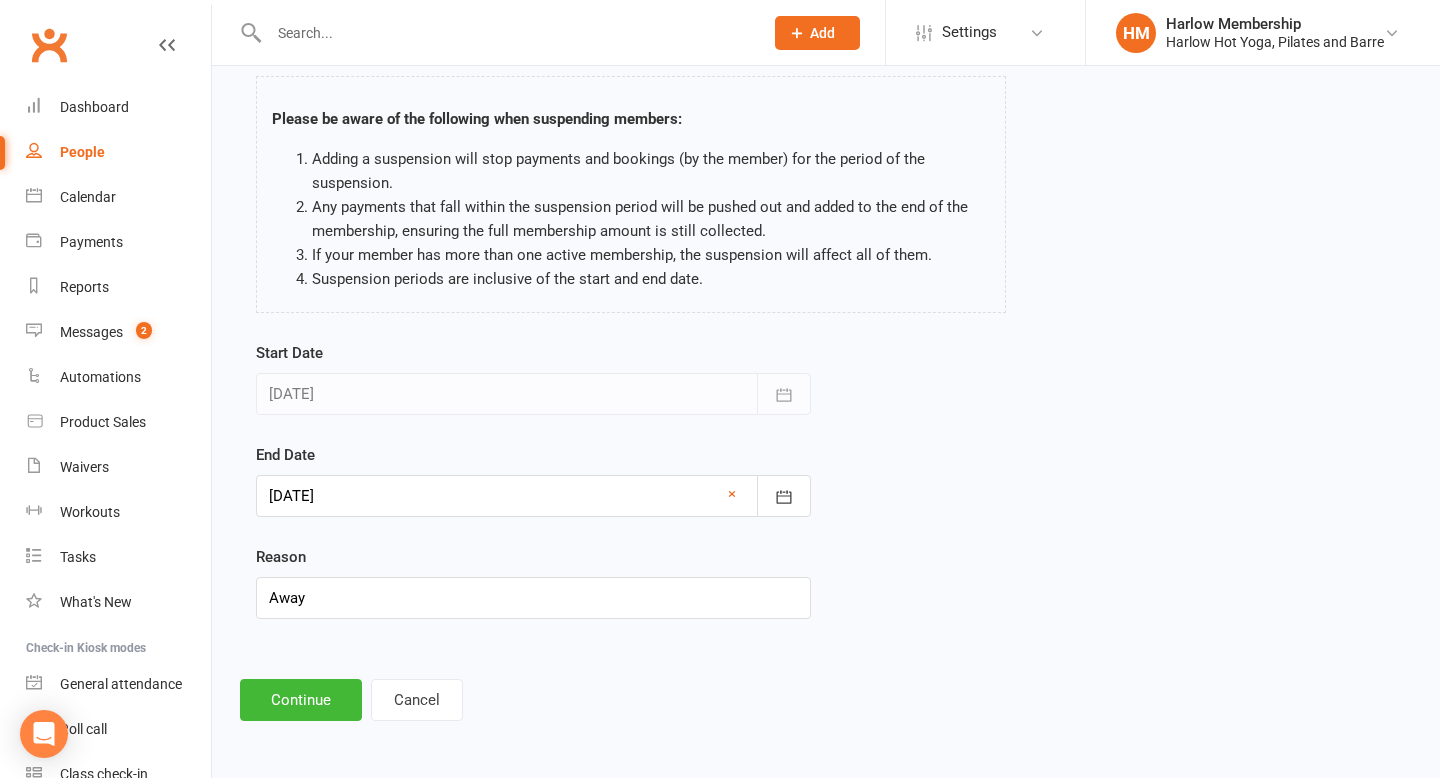 scroll, scrollTop: 0, scrollLeft: 0, axis: both 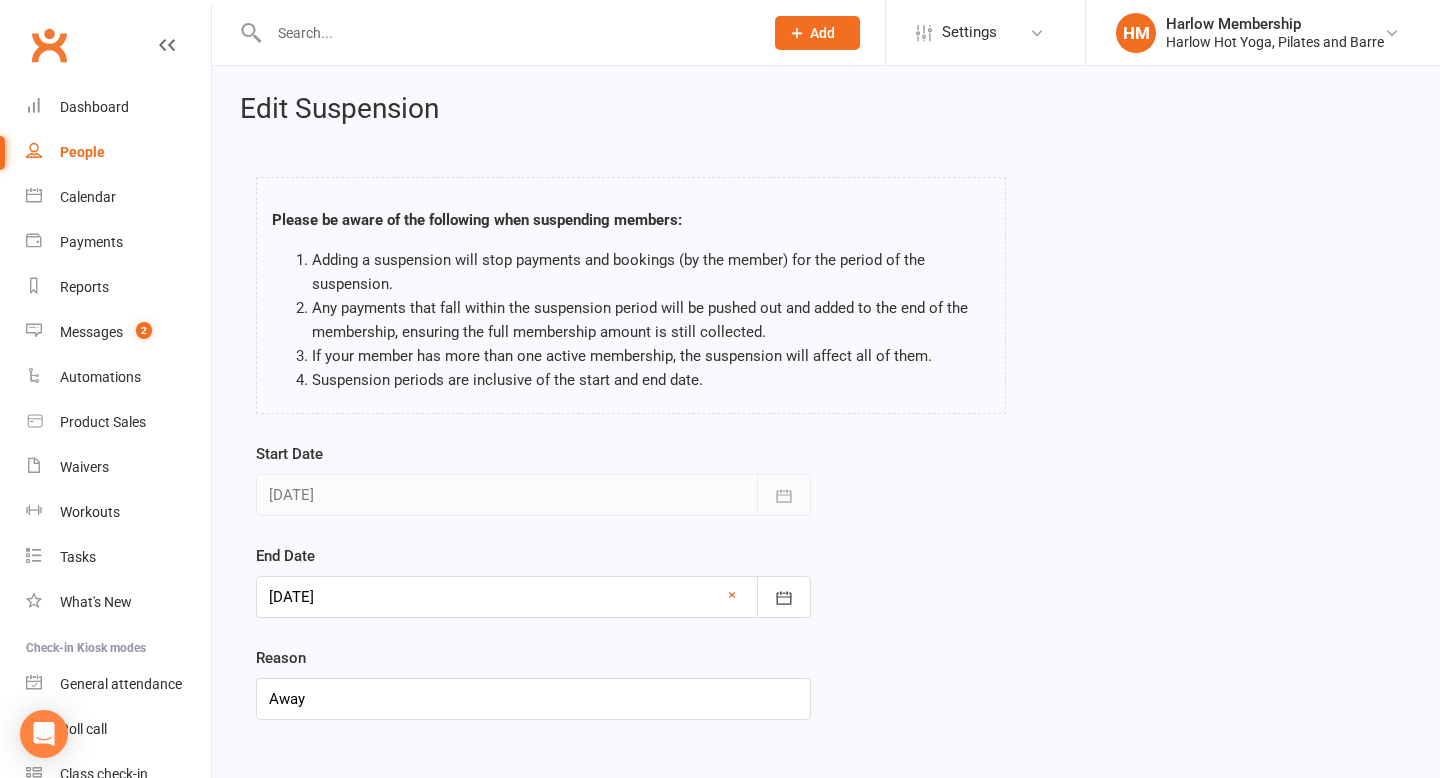 click at bounding box center [533, 597] 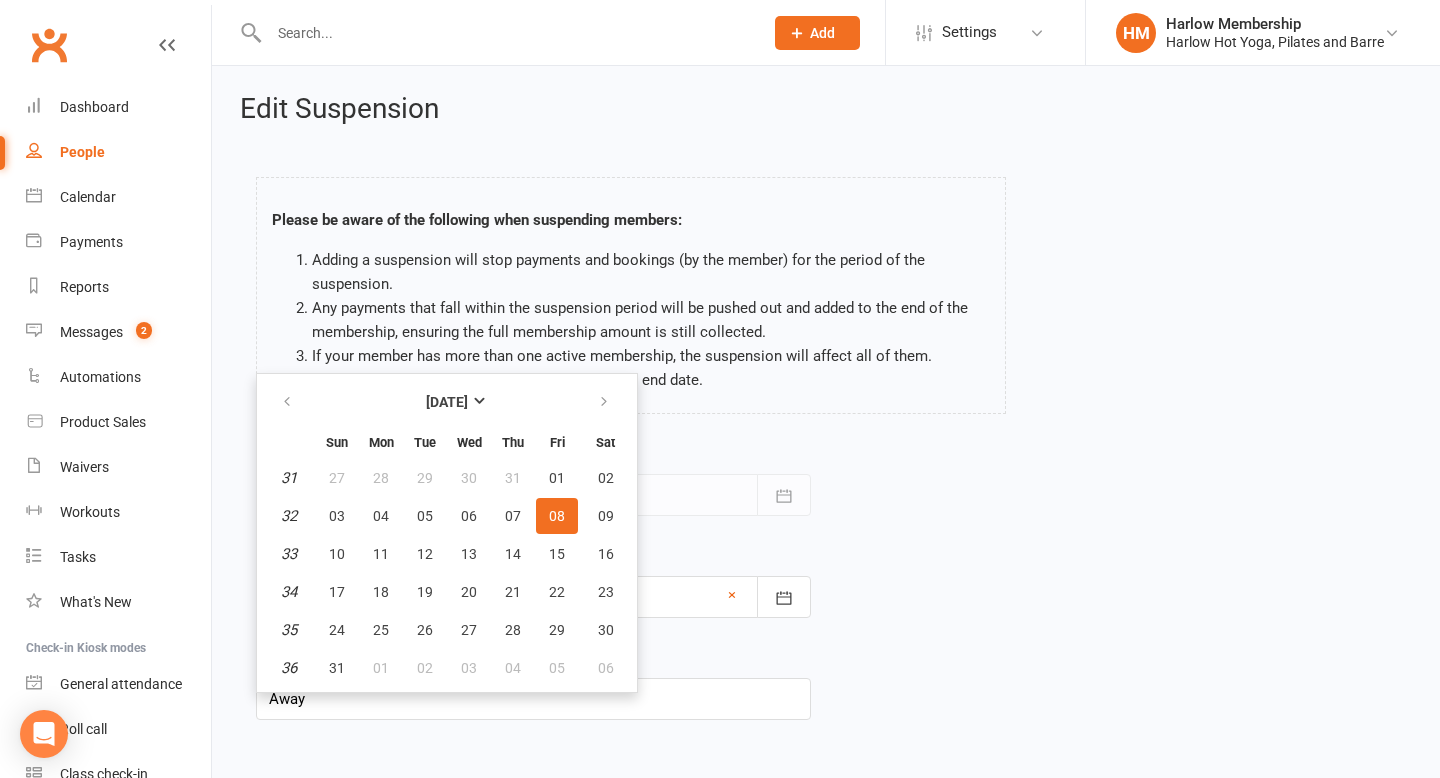 click on "Start Date  14 Jul 2025
July 2025
Sun Mon Tue Wed Thu Fri Sat
27
29
30
01
02
03
04
05
28
06
07
08
09
10
11
12
29
13
14
15
16
17
18
19
30
20
21
22
23
24
25
26
31
27
28
29
30
31
01
02
32 03" at bounding box center (533, 479) 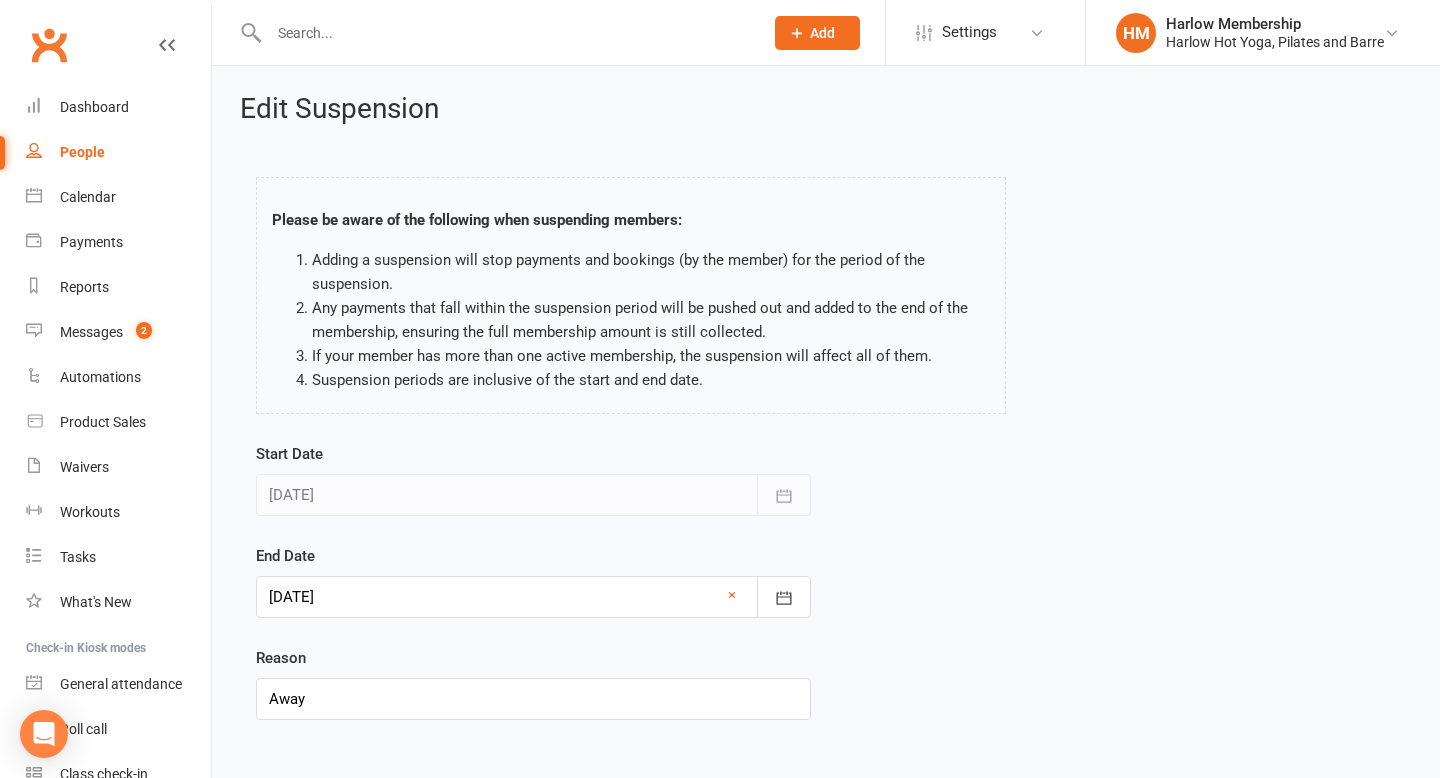 scroll, scrollTop: 101, scrollLeft: 0, axis: vertical 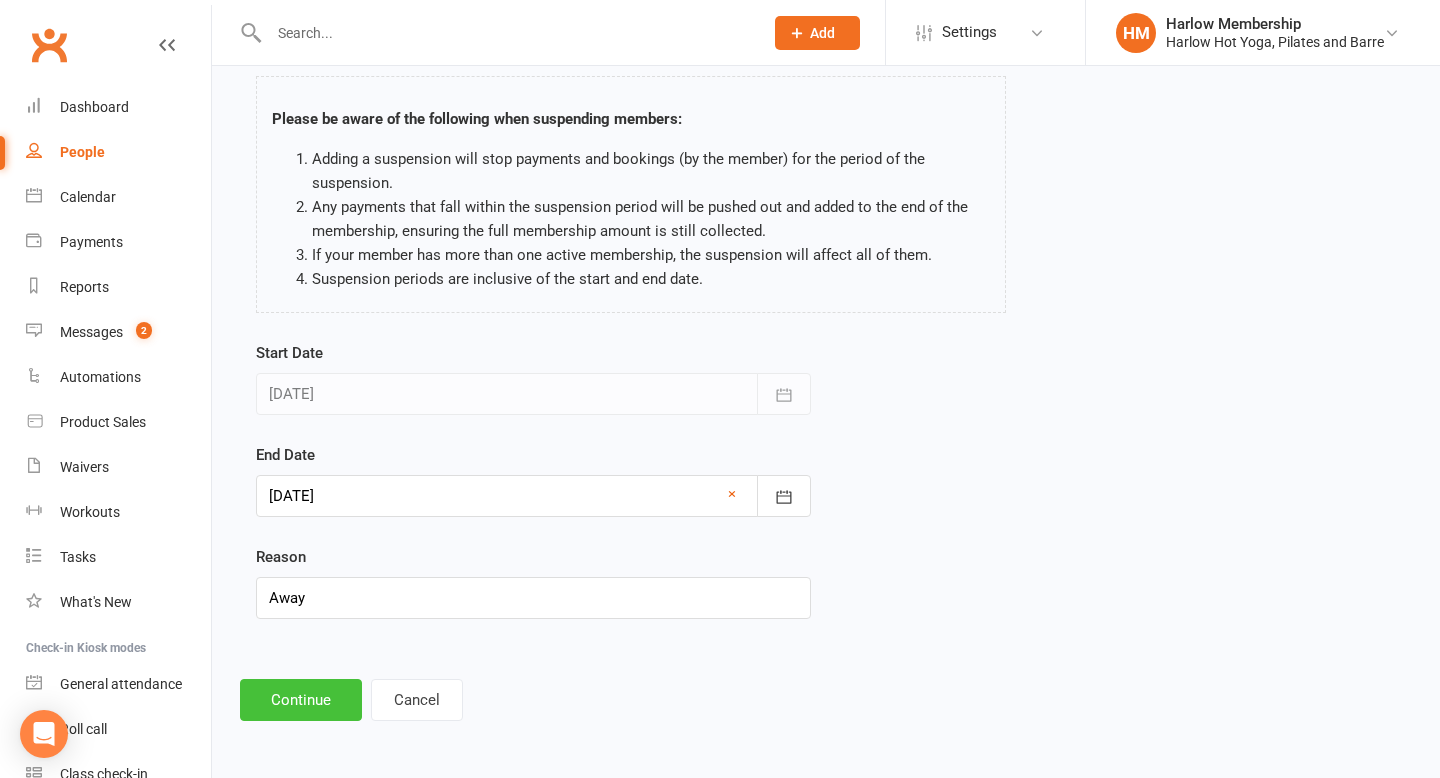 click on "Continue" at bounding box center (301, 700) 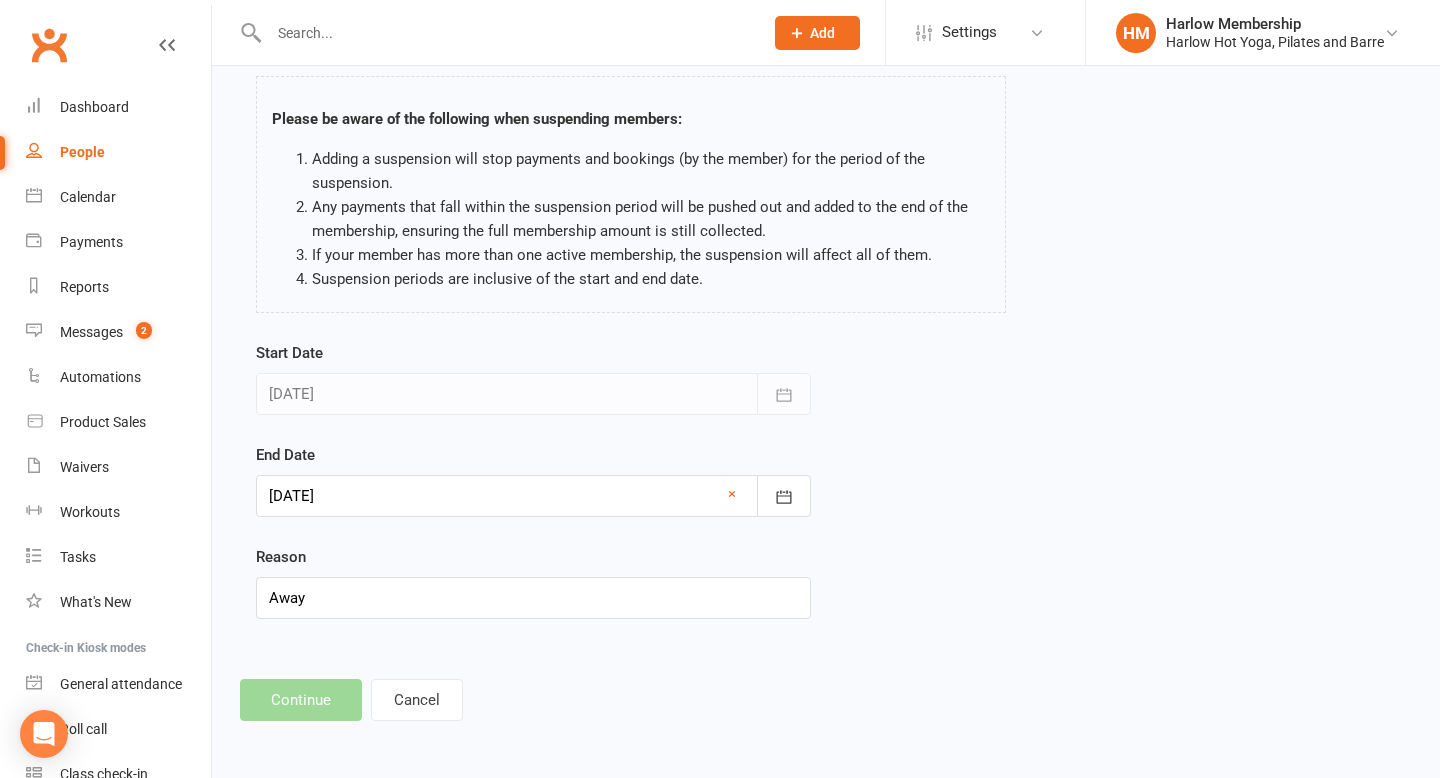 scroll, scrollTop: 0, scrollLeft: 0, axis: both 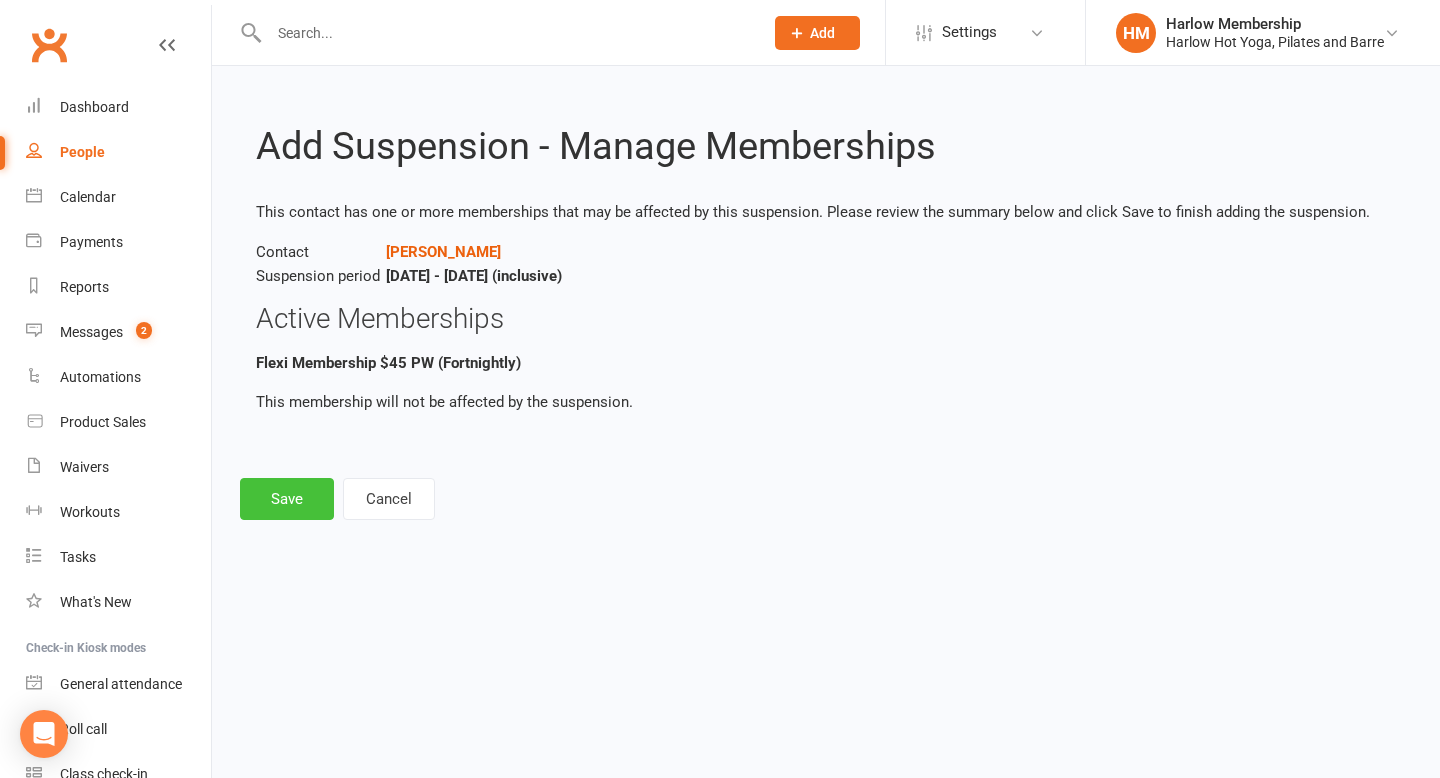 click on "Save" at bounding box center (287, 499) 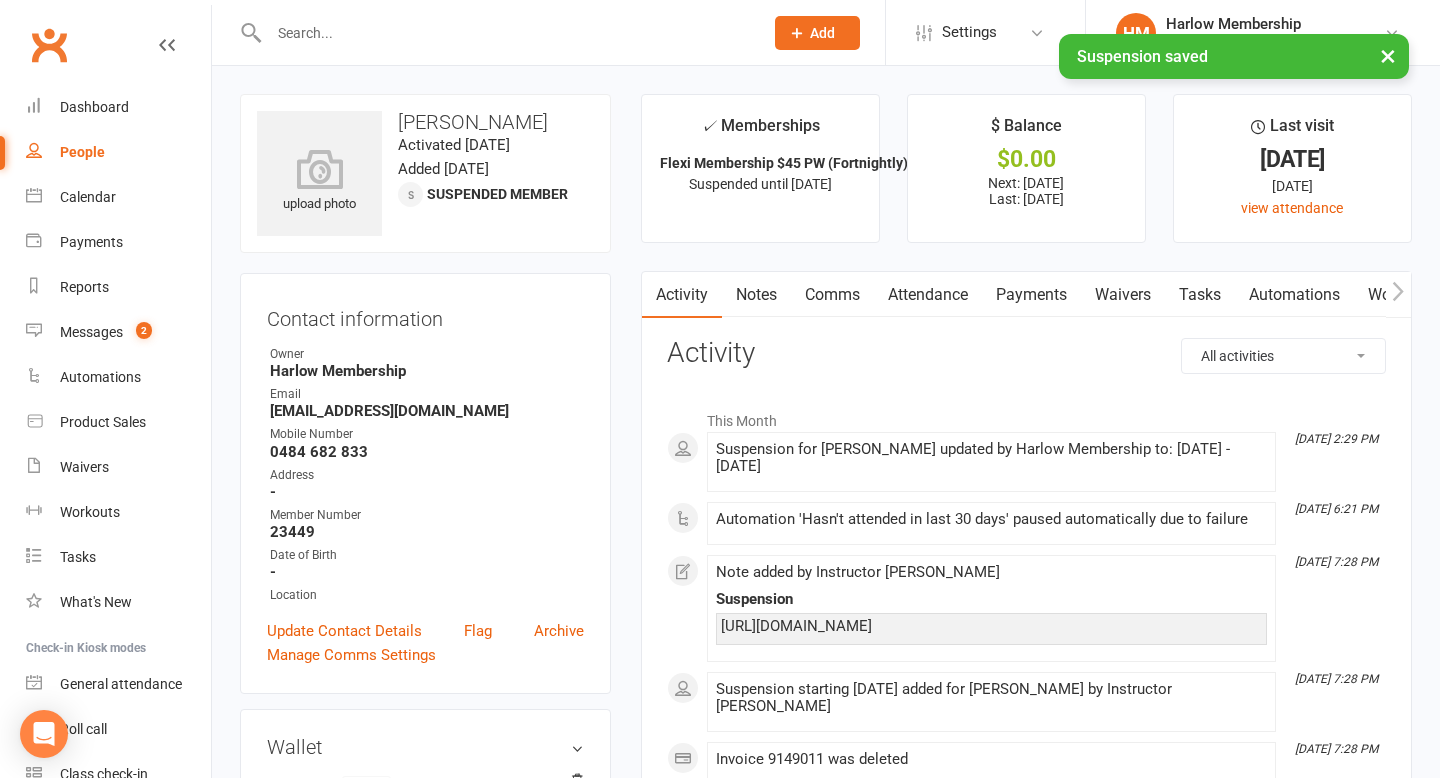 click on "Notes" at bounding box center [756, 295] 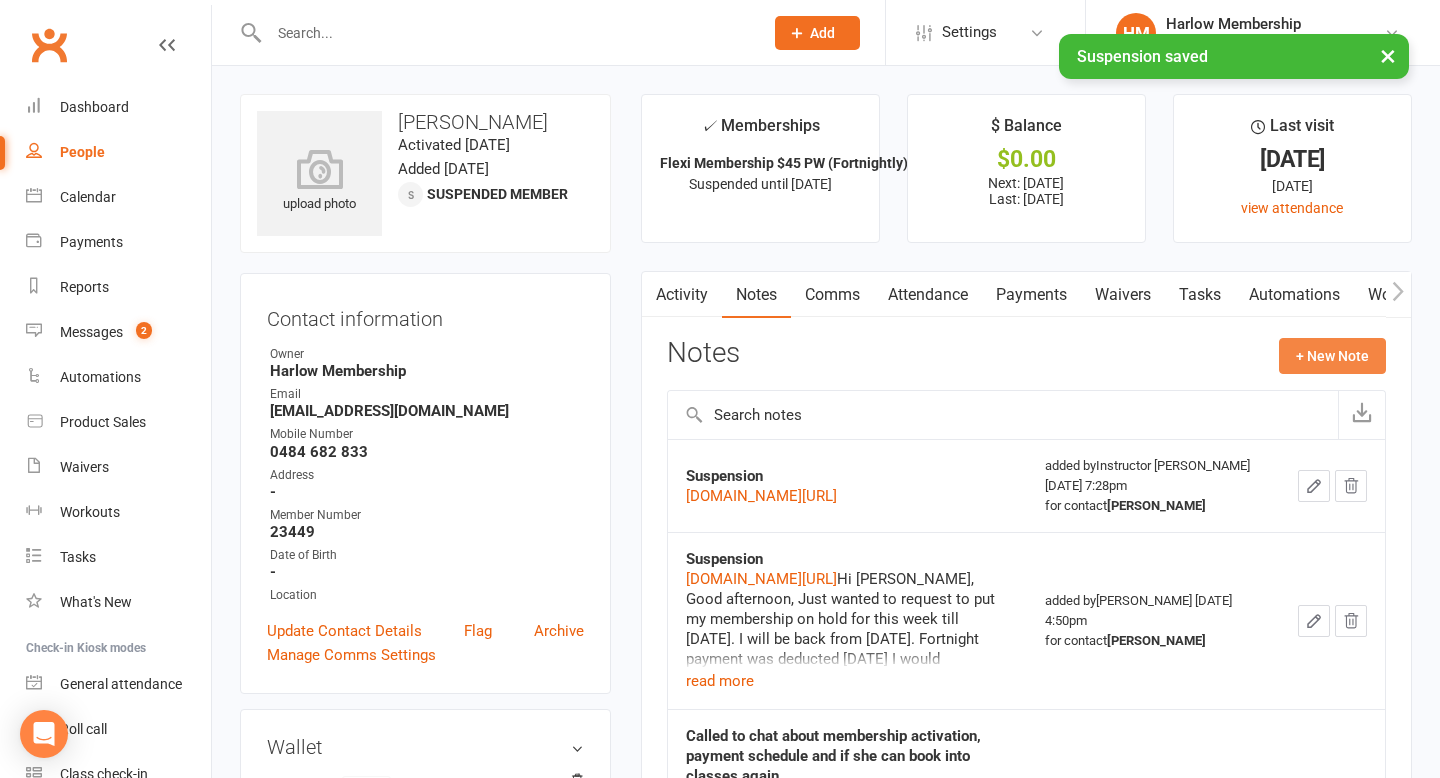 click on "+ New Note" at bounding box center (1332, 356) 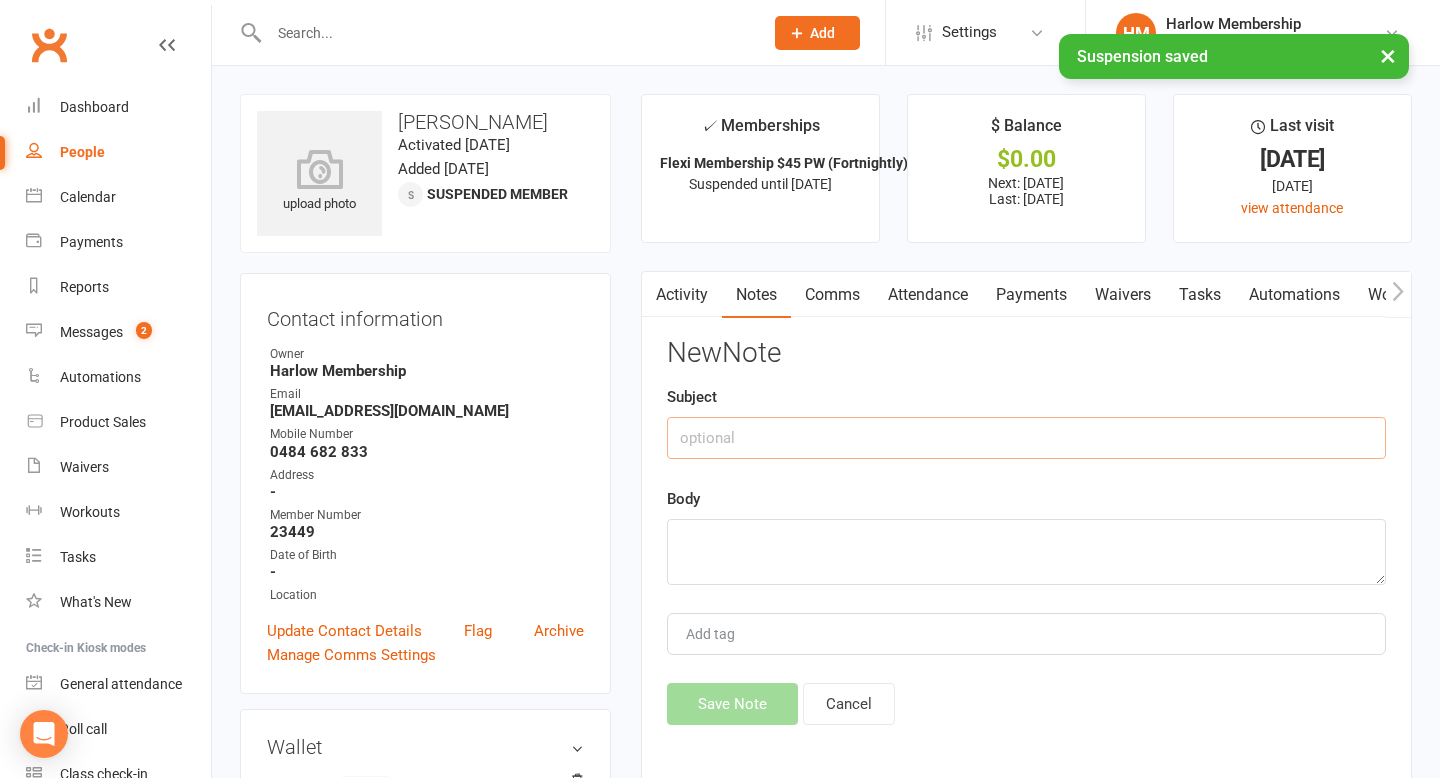 click at bounding box center (1026, 438) 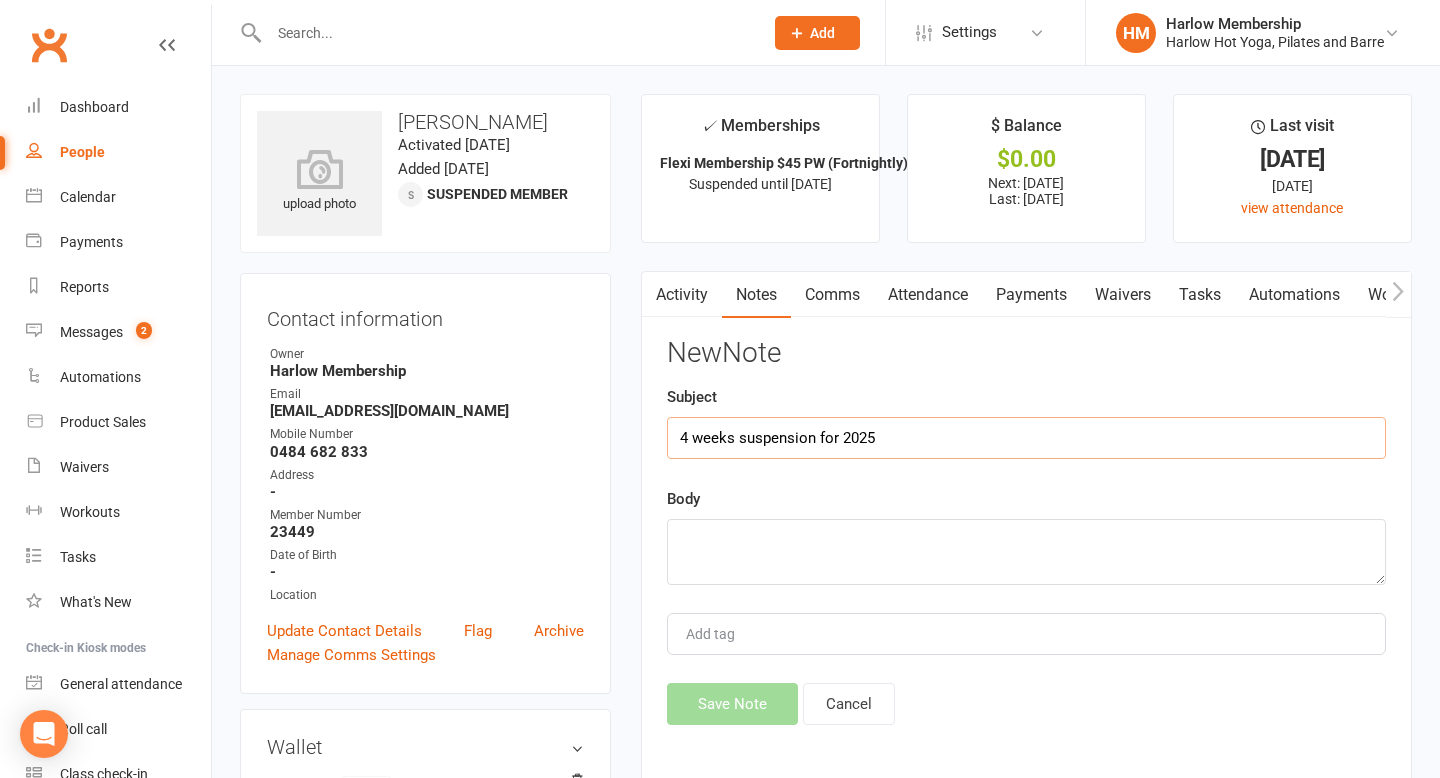 type on "4 weeks suspension for 2025" 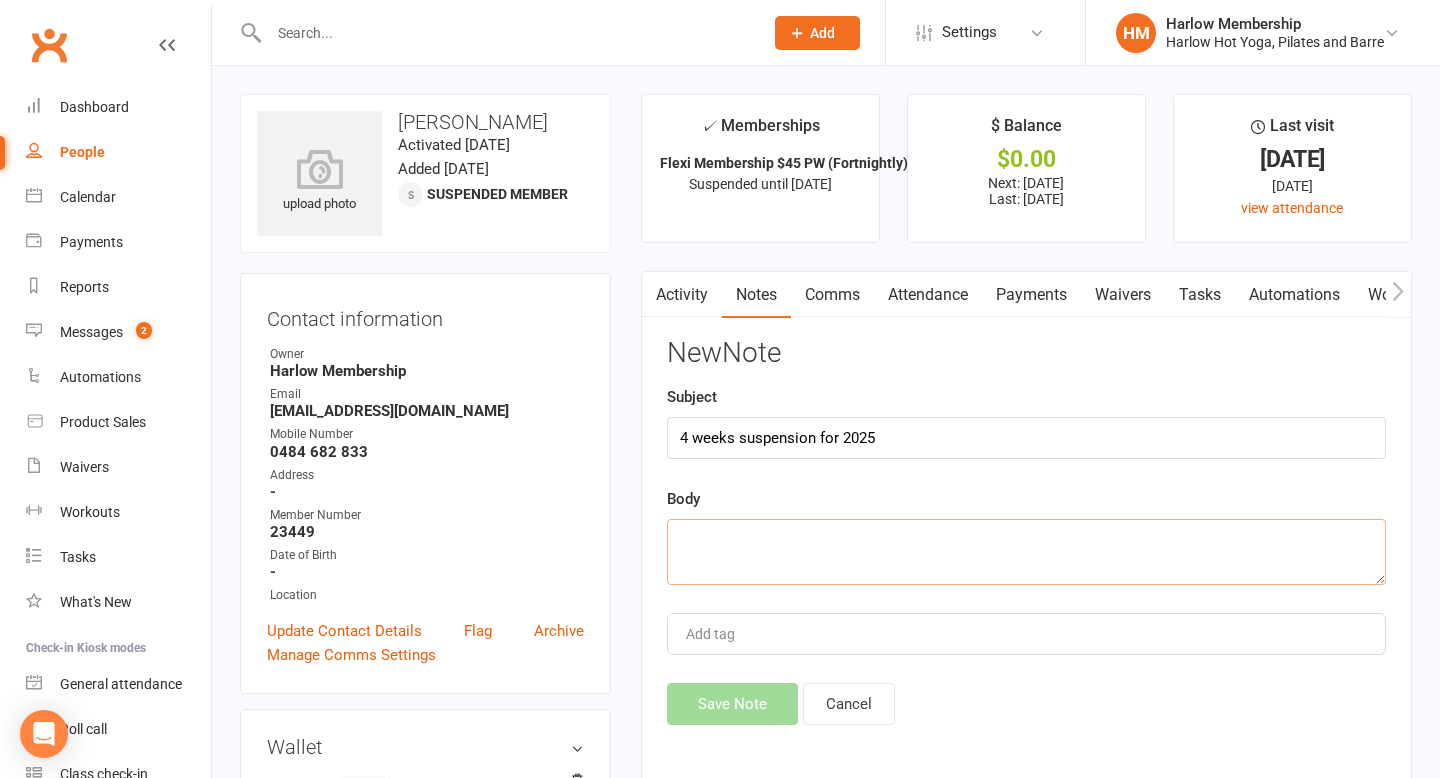 click at bounding box center [1026, 552] 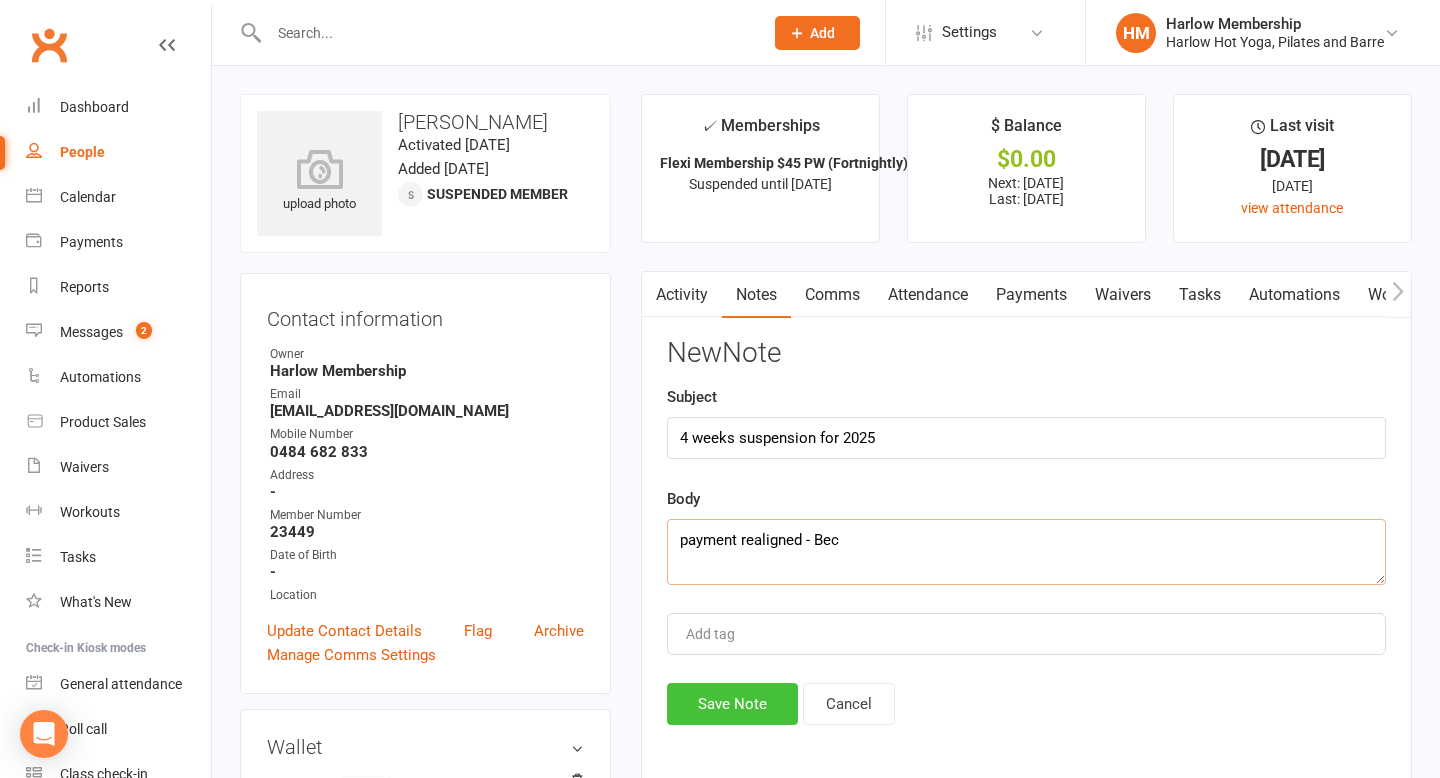 type on "payment realigned - Bec" 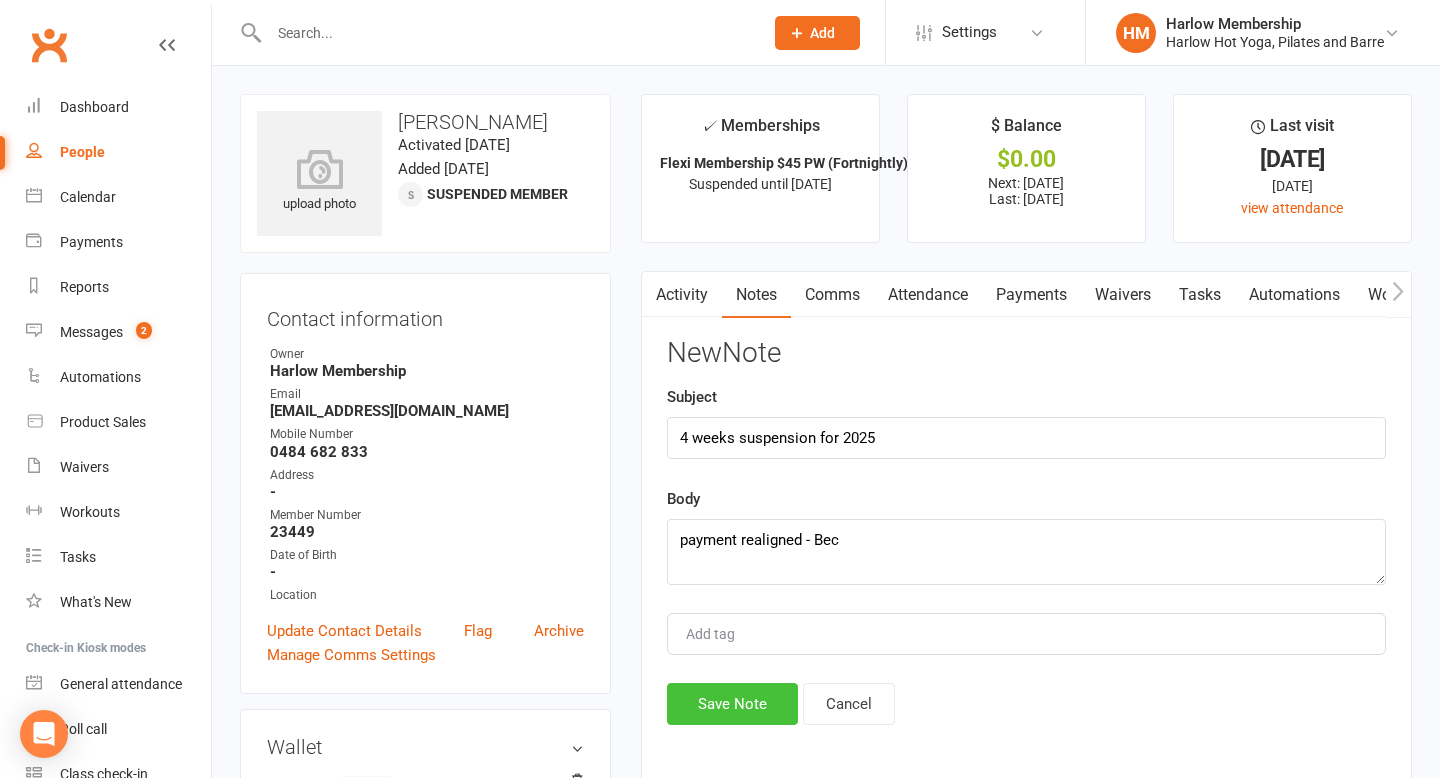 click on "Save Note" at bounding box center [732, 704] 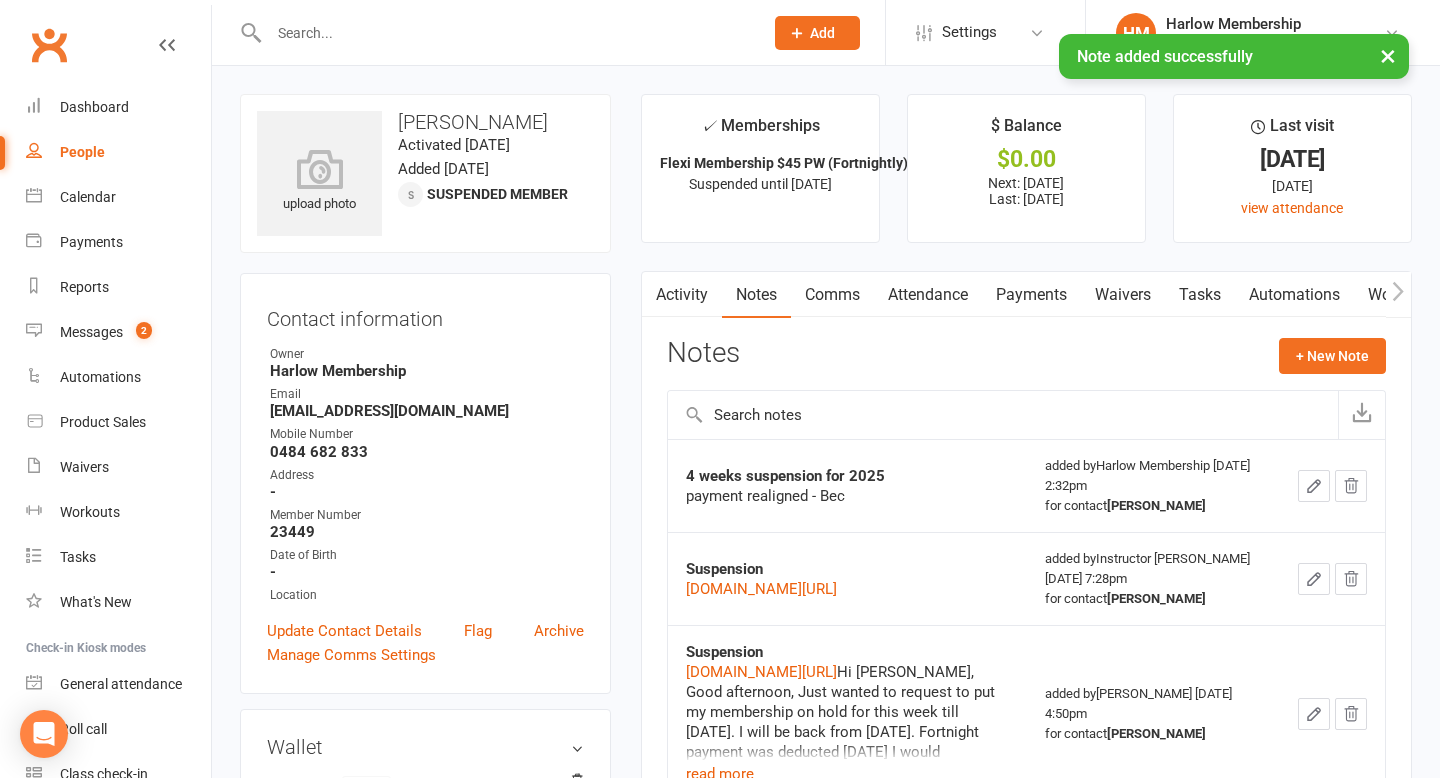 click on "Payments" at bounding box center (1031, 295) 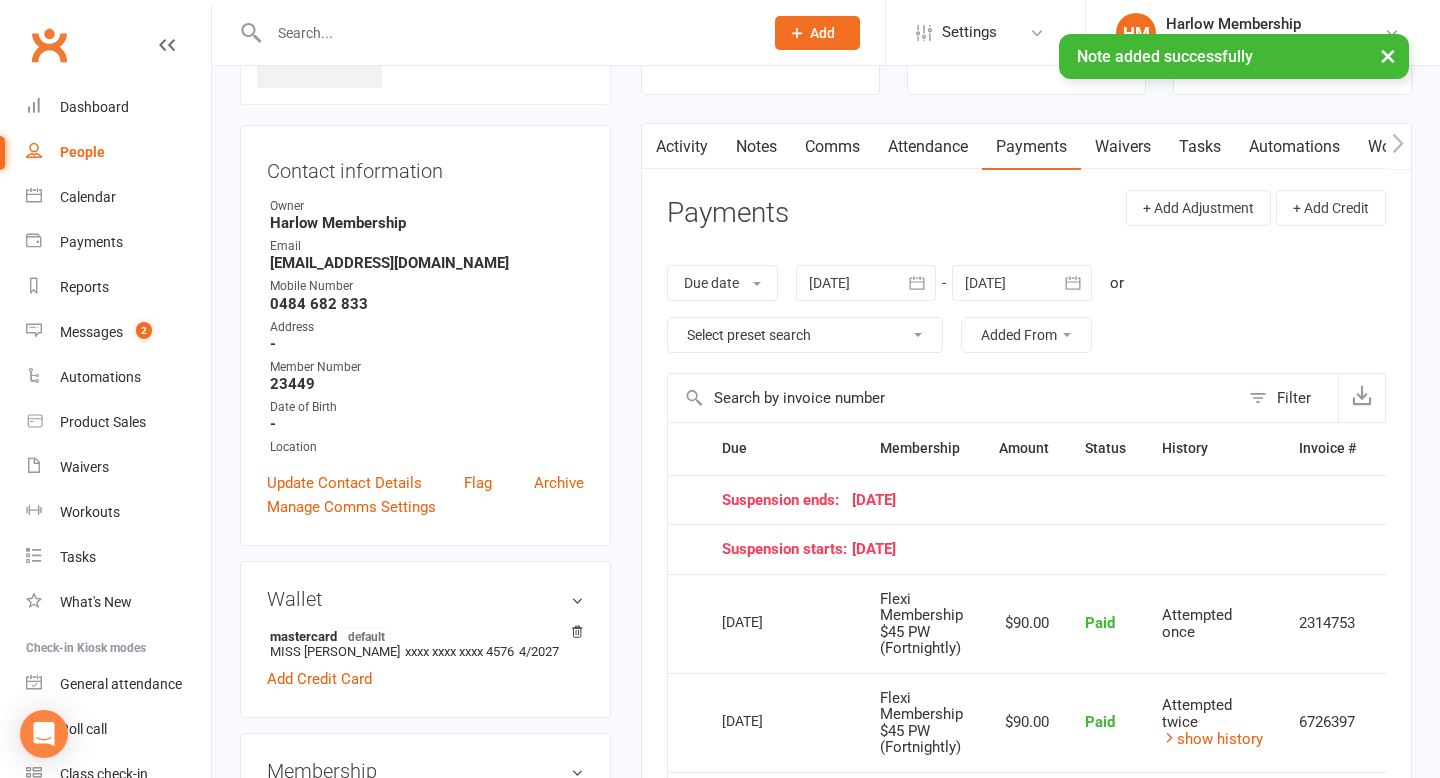 scroll, scrollTop: 154, scrollLeft: 0, axis: vertical 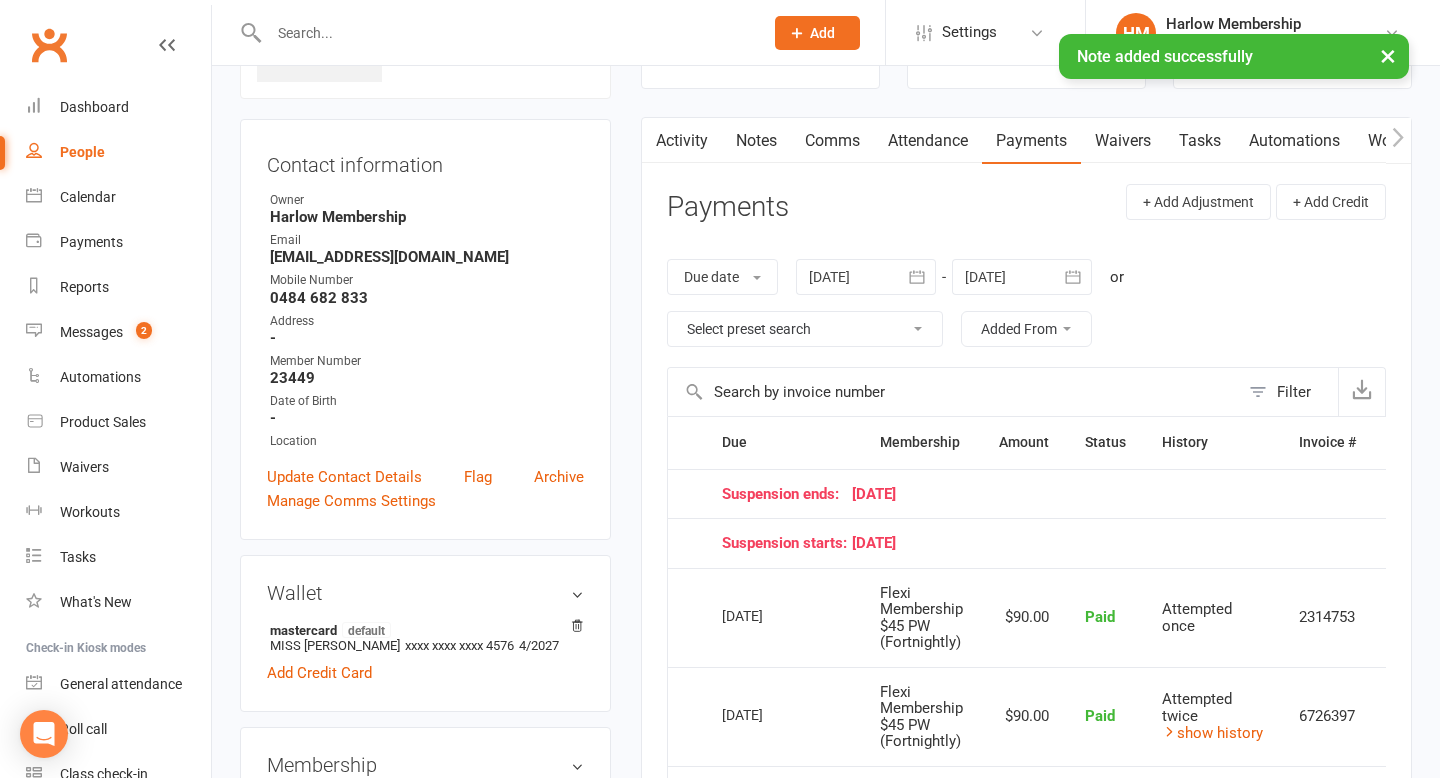 click 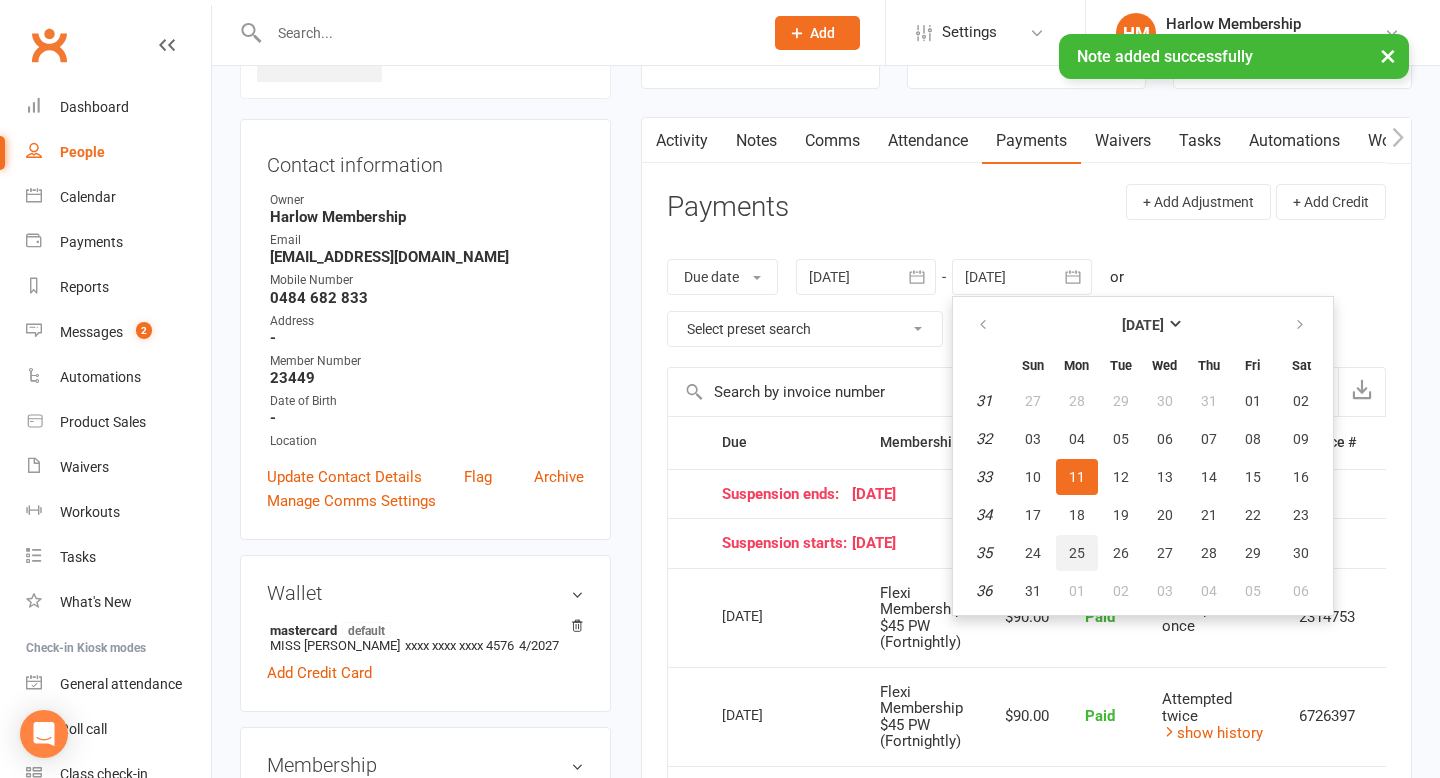 click on "25" at bounding box center (1077, 553) 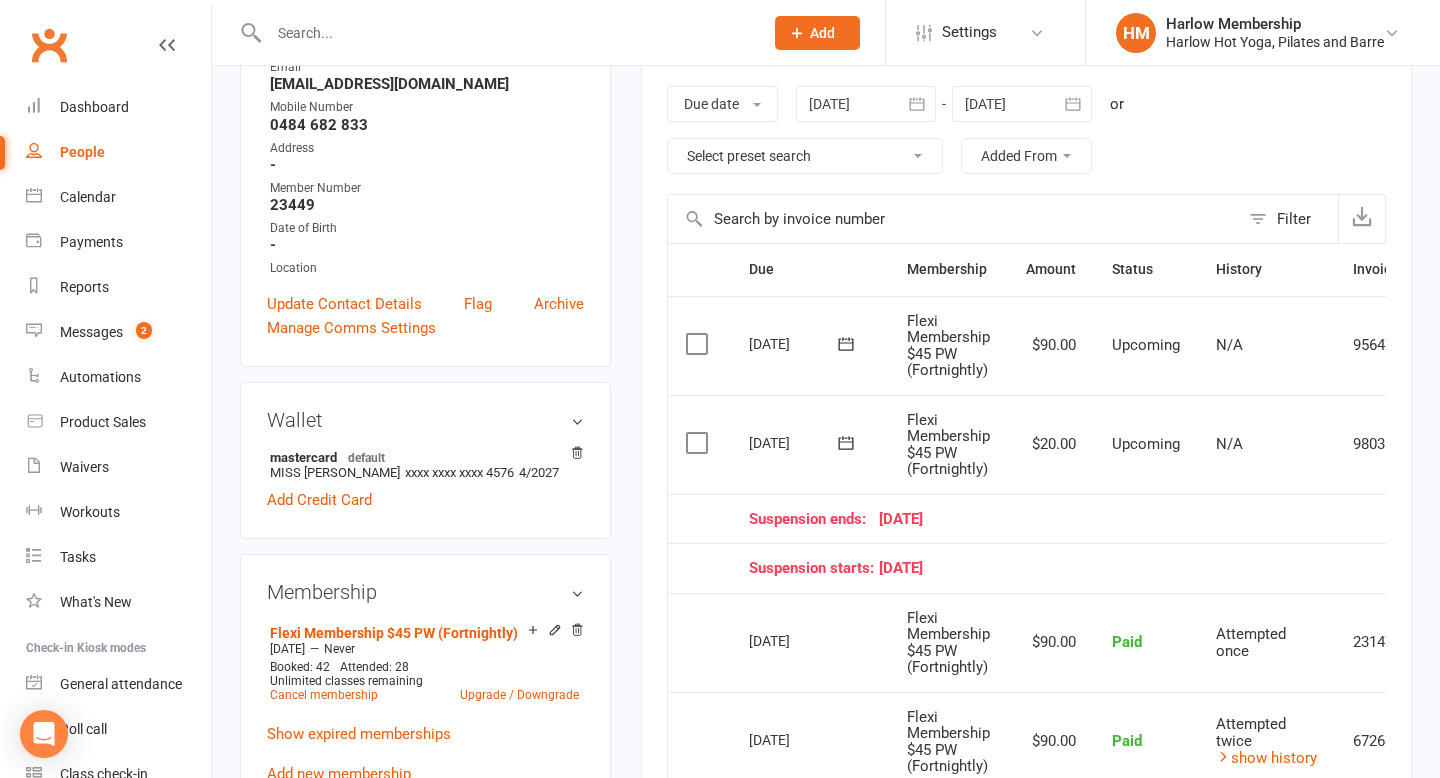 scroll, scrollTop: 325, scrollLeft: 0, axis: vertical 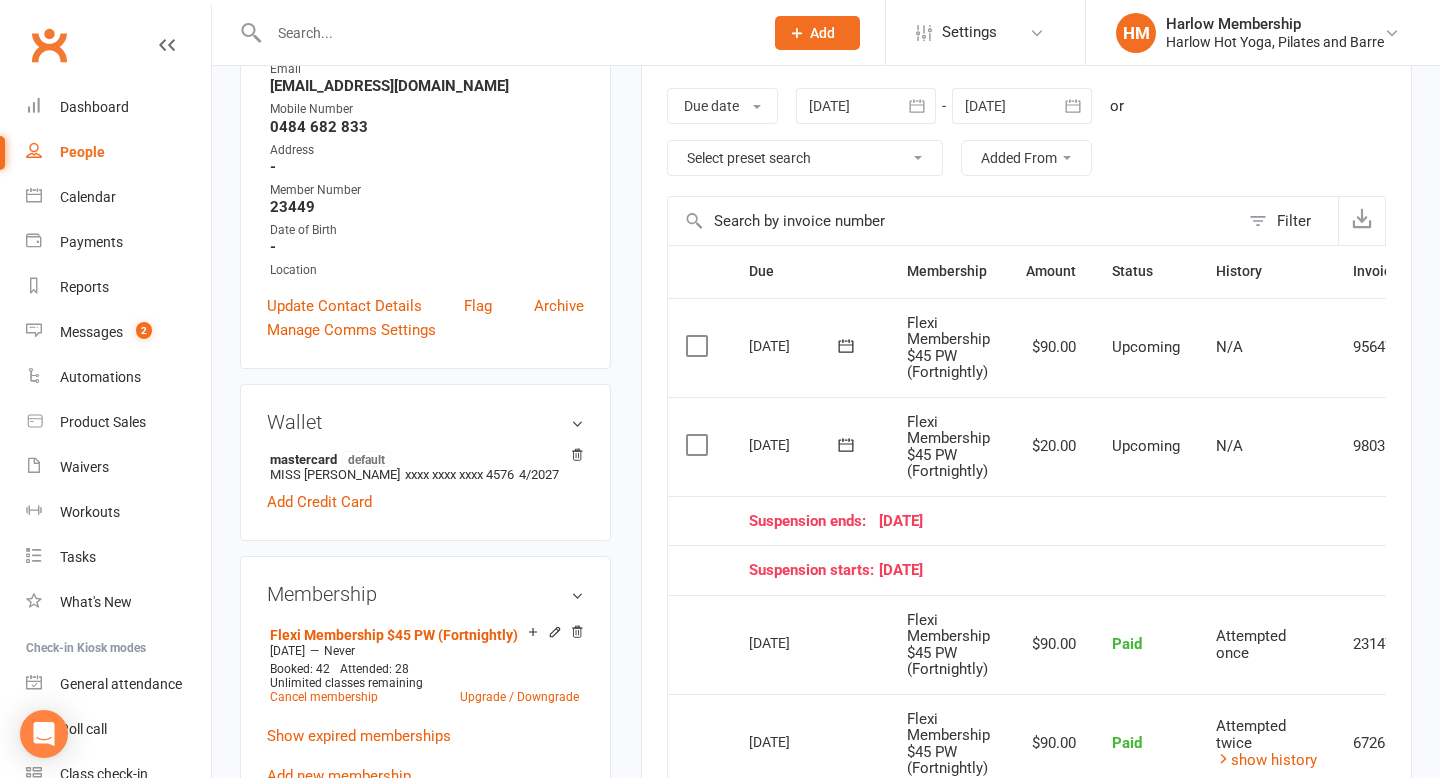 click 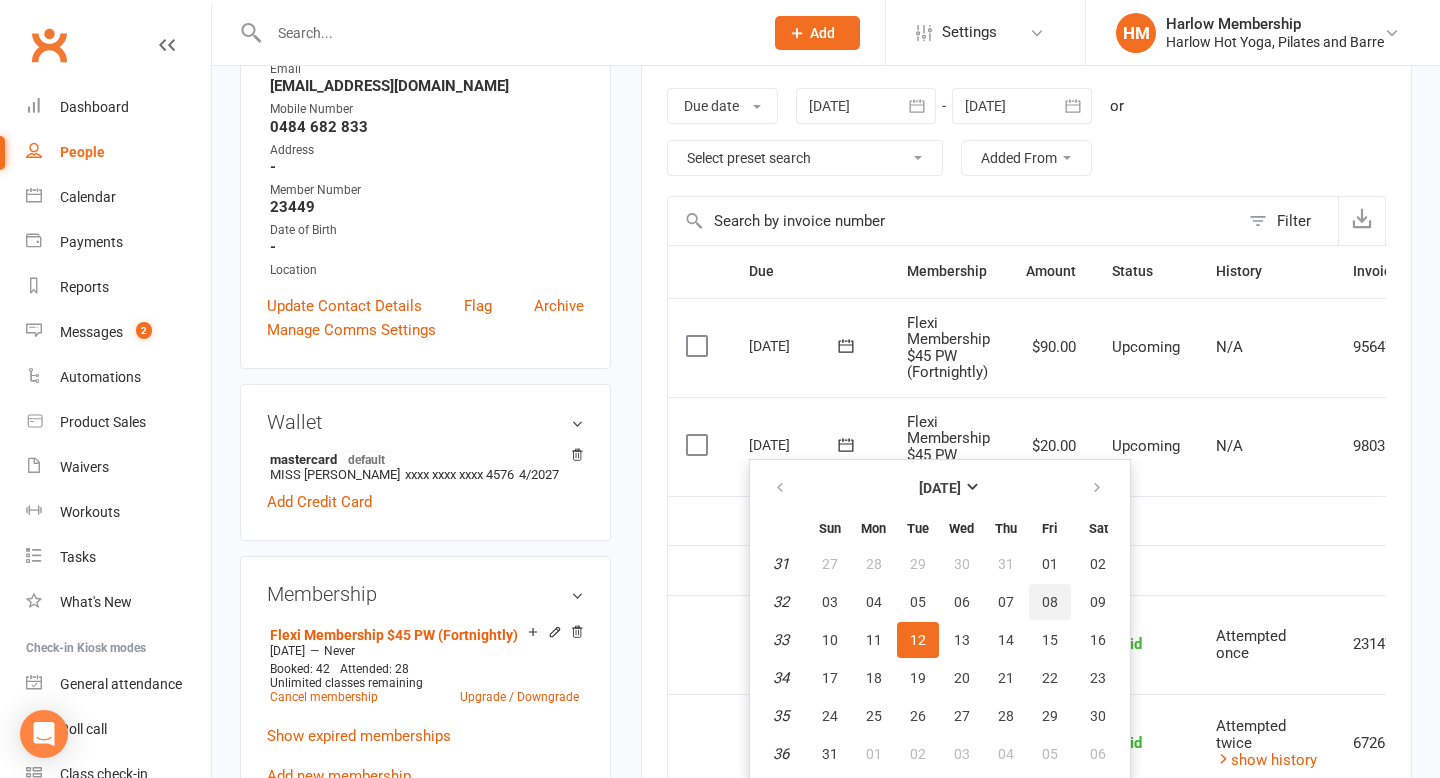 click on "08" at bounding box center (1050, 602) 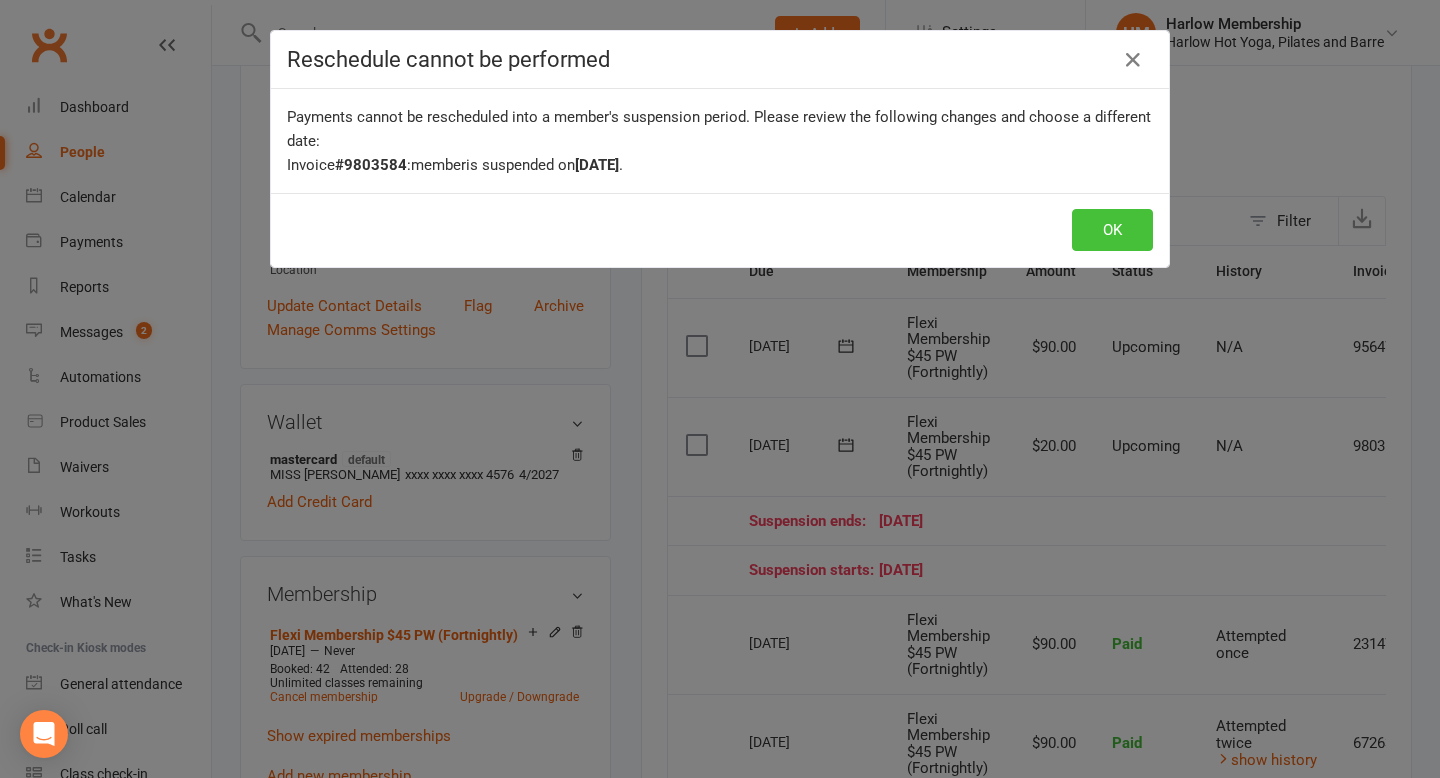 click on "OK" at bounding box center (1112, 230) 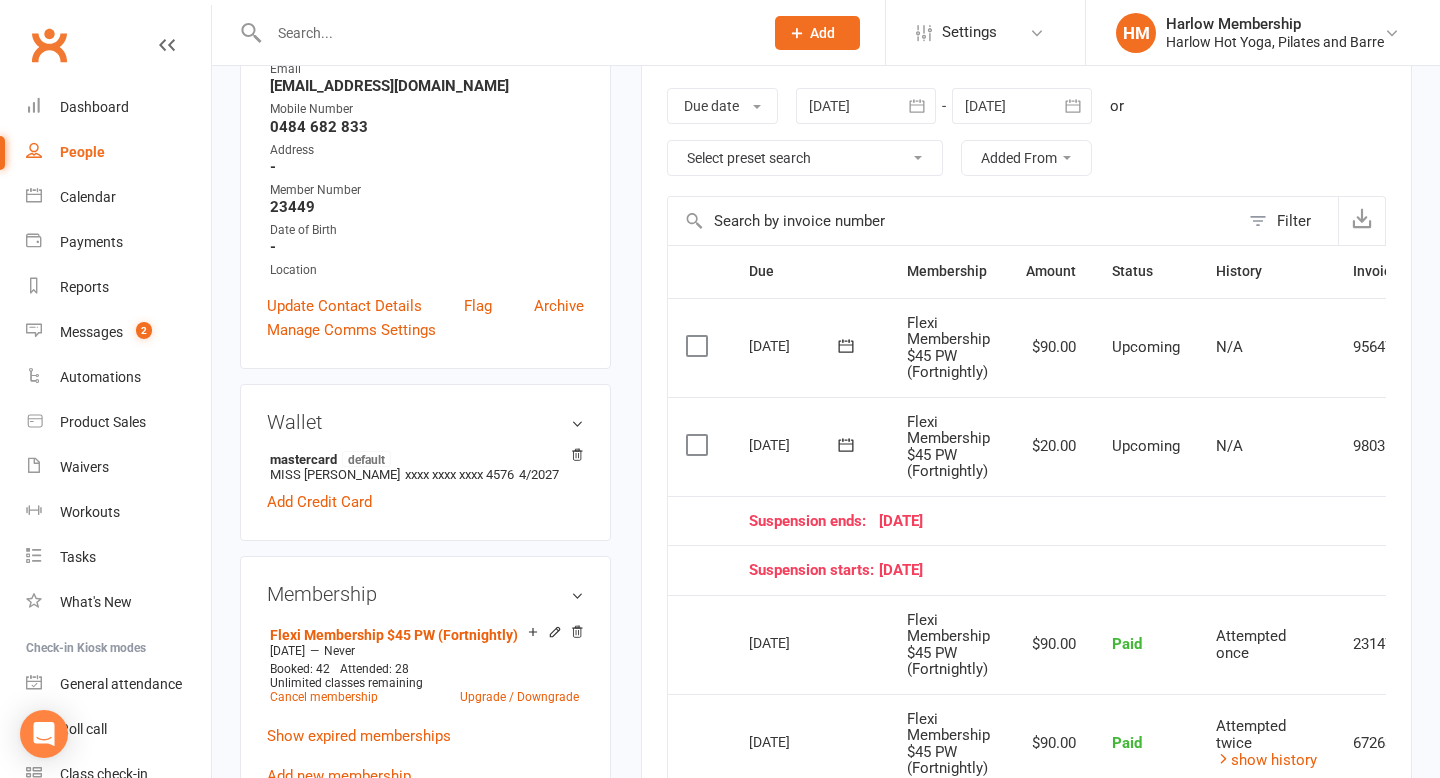click at bounding box center (846, 444) 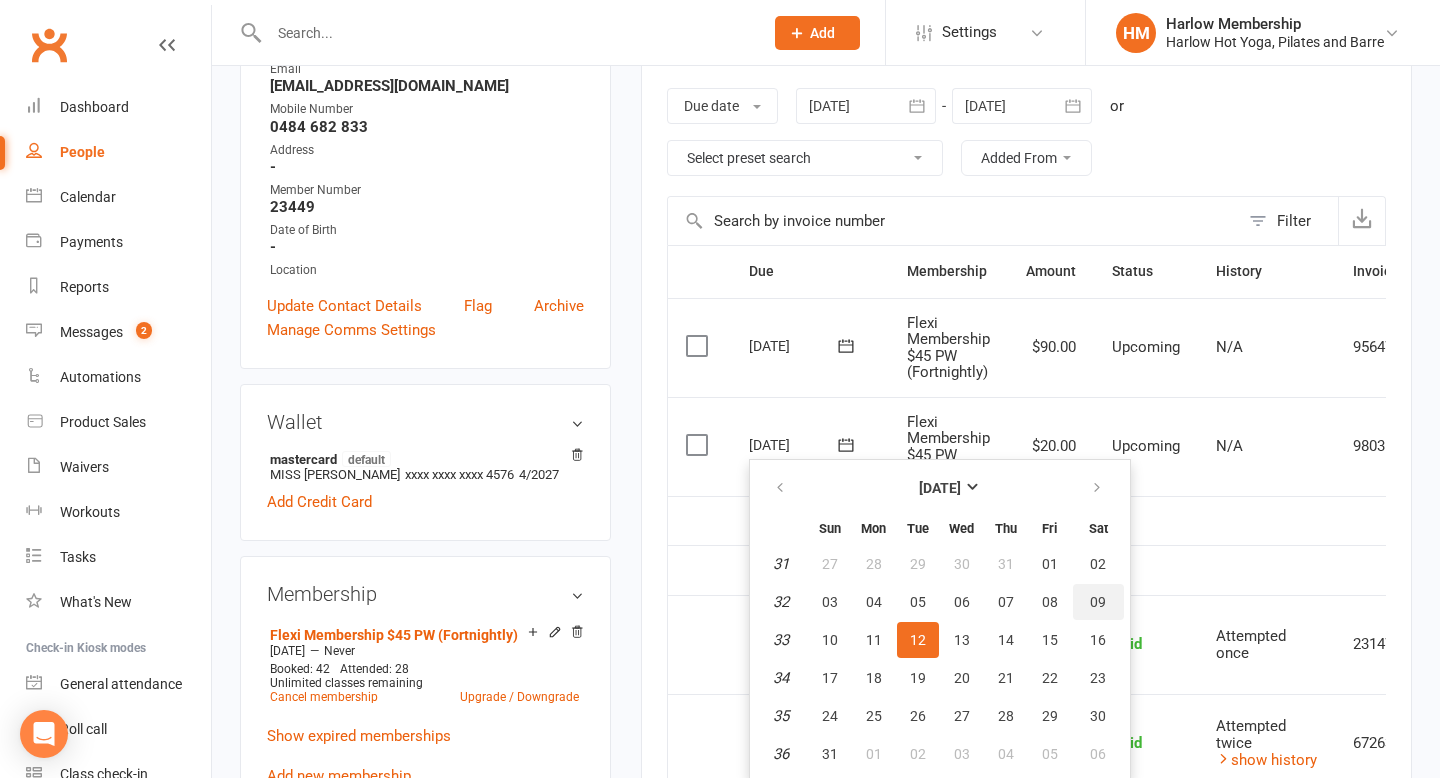 click on "09" at bounding box center [1098, 602] 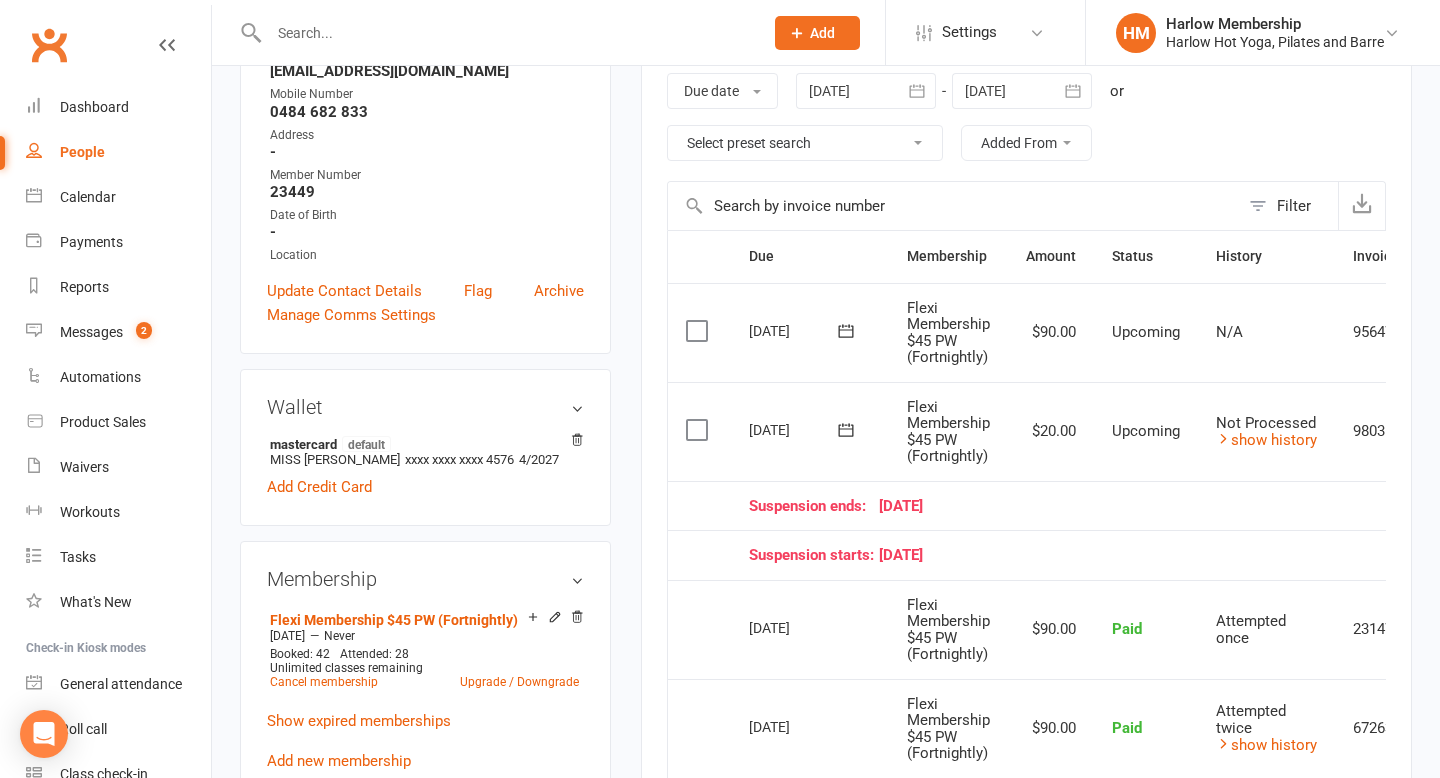 scroll, scrollTop: 321, scrollLeft: 0, axis: vertical 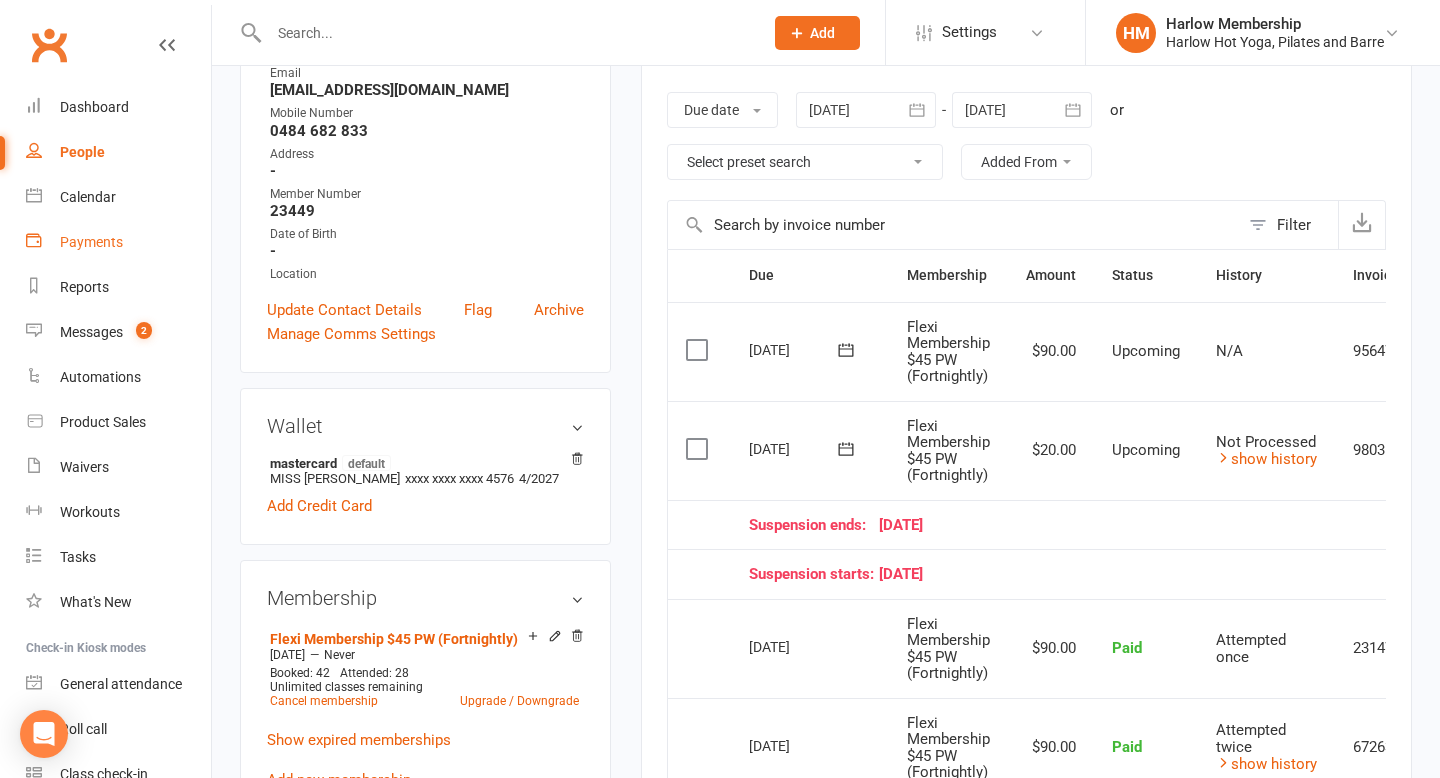 click on "Payments" at bounding box center (91, 242) 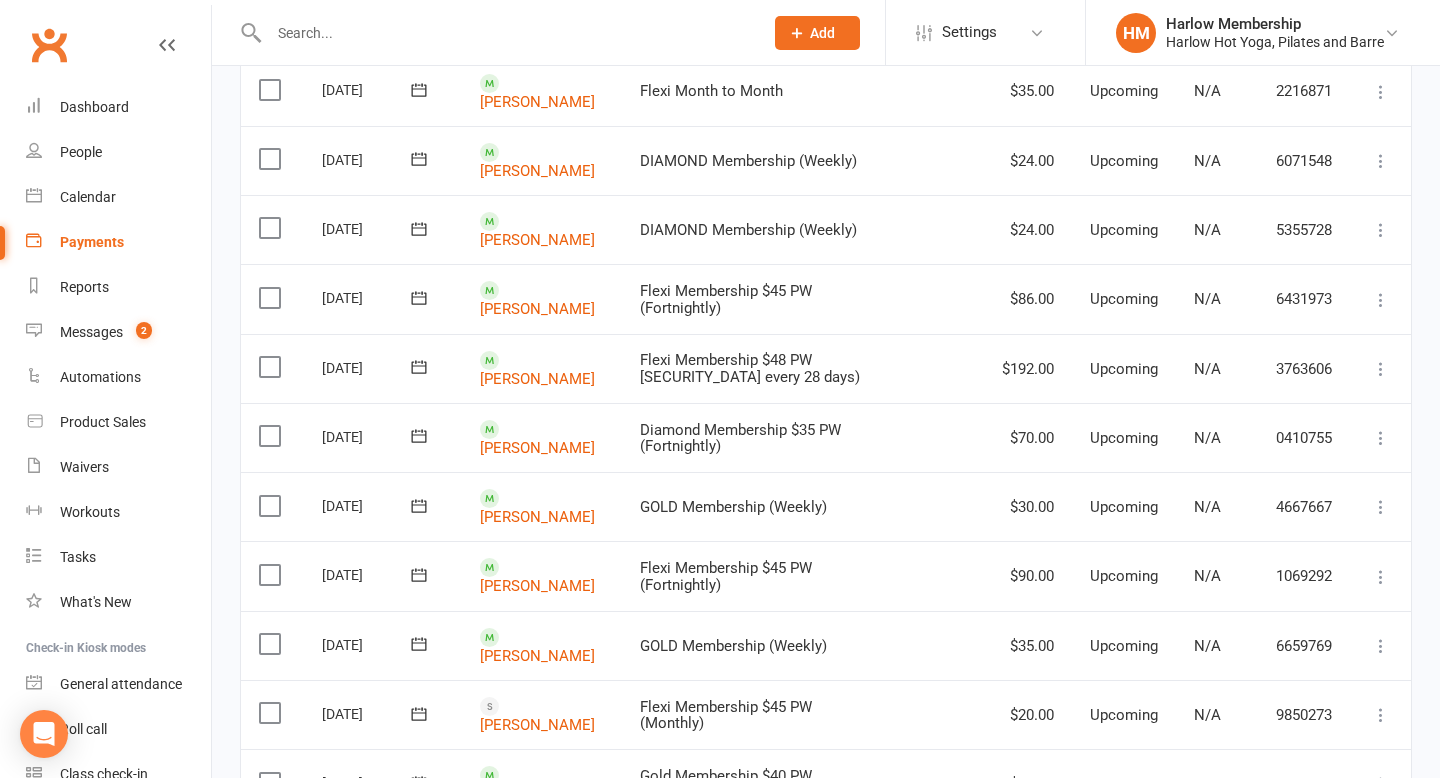 scroll, scrollTop: 0, scrollLeft: 0, axis: both 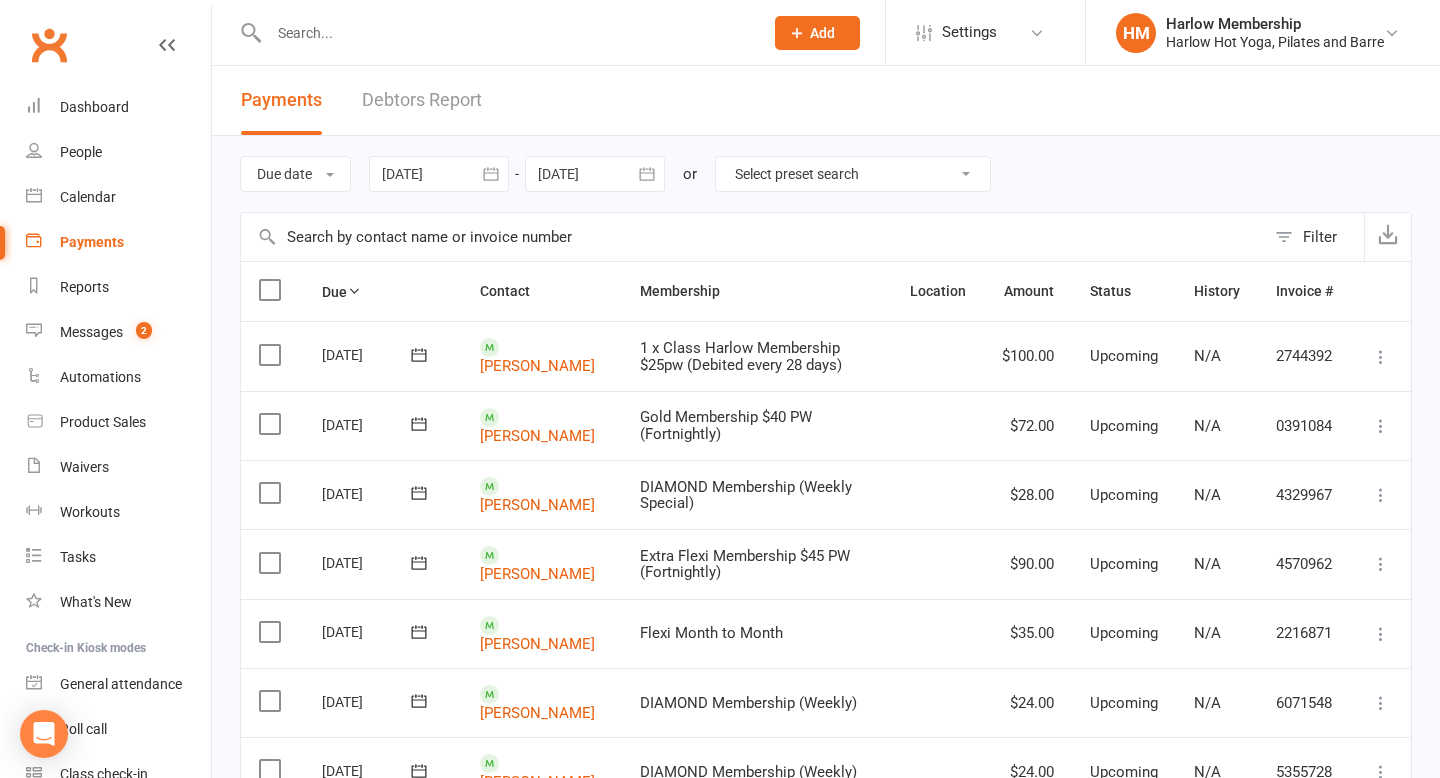 click on "Filter" at bounding box center [1320, 237] 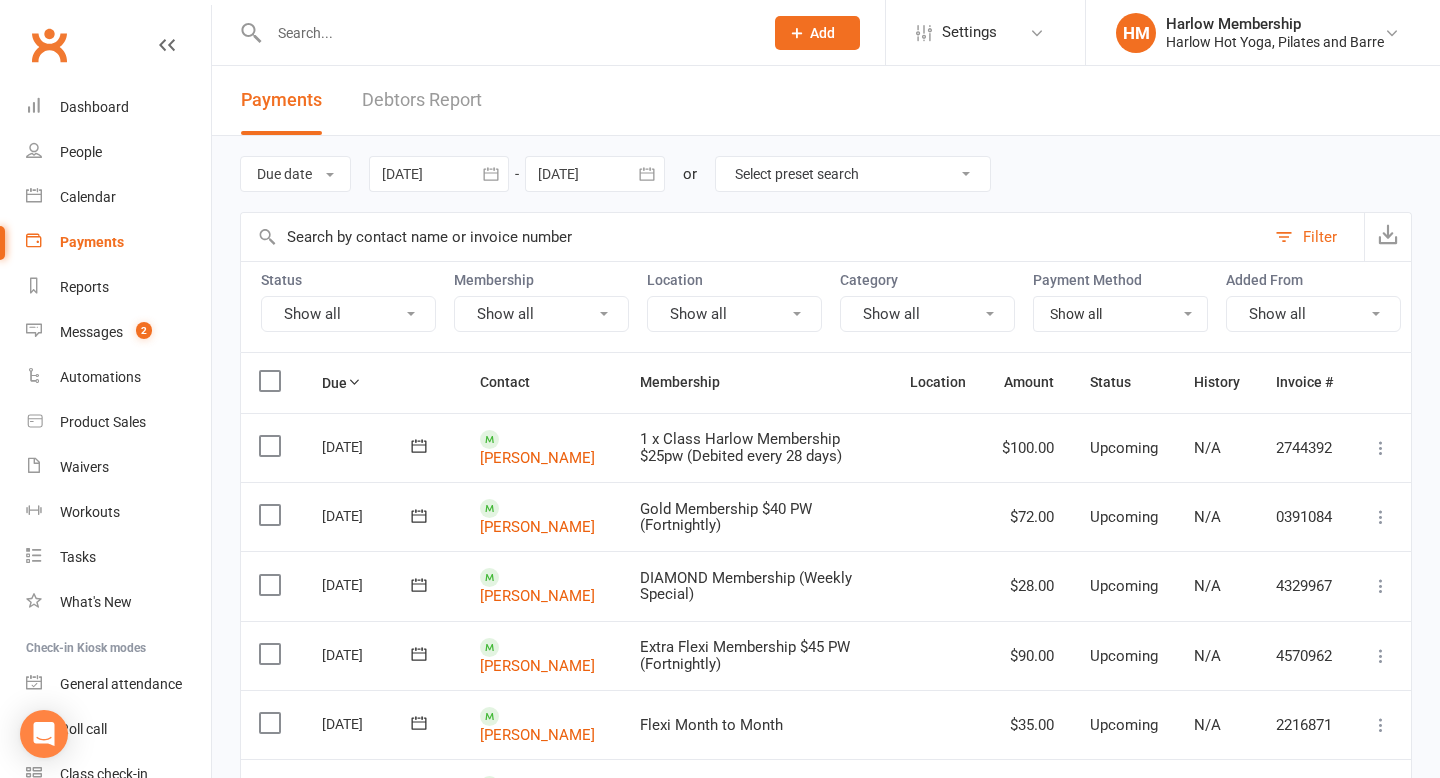 click on "Show all" at bounding box center [348, 314] 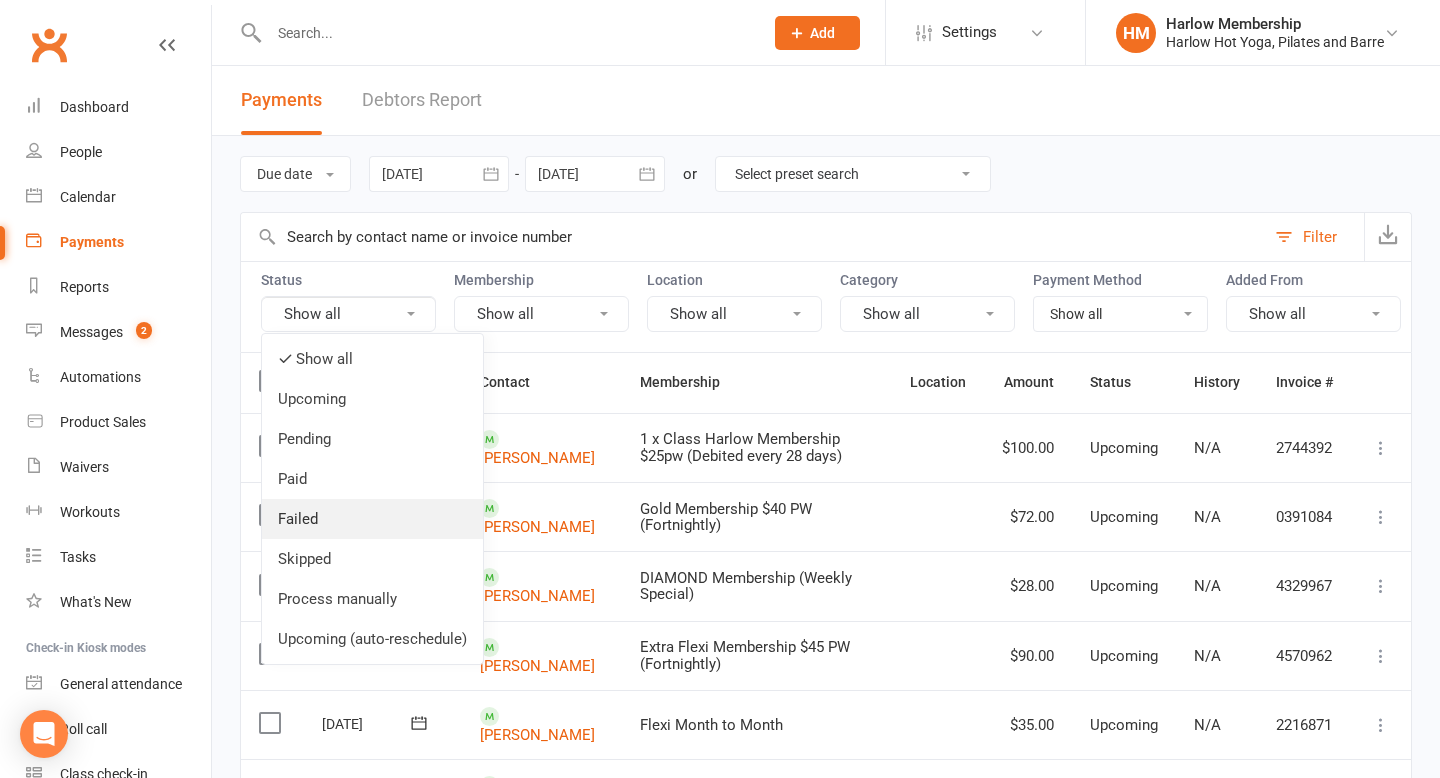 click on "Failed" at bounding box center (372, 519) 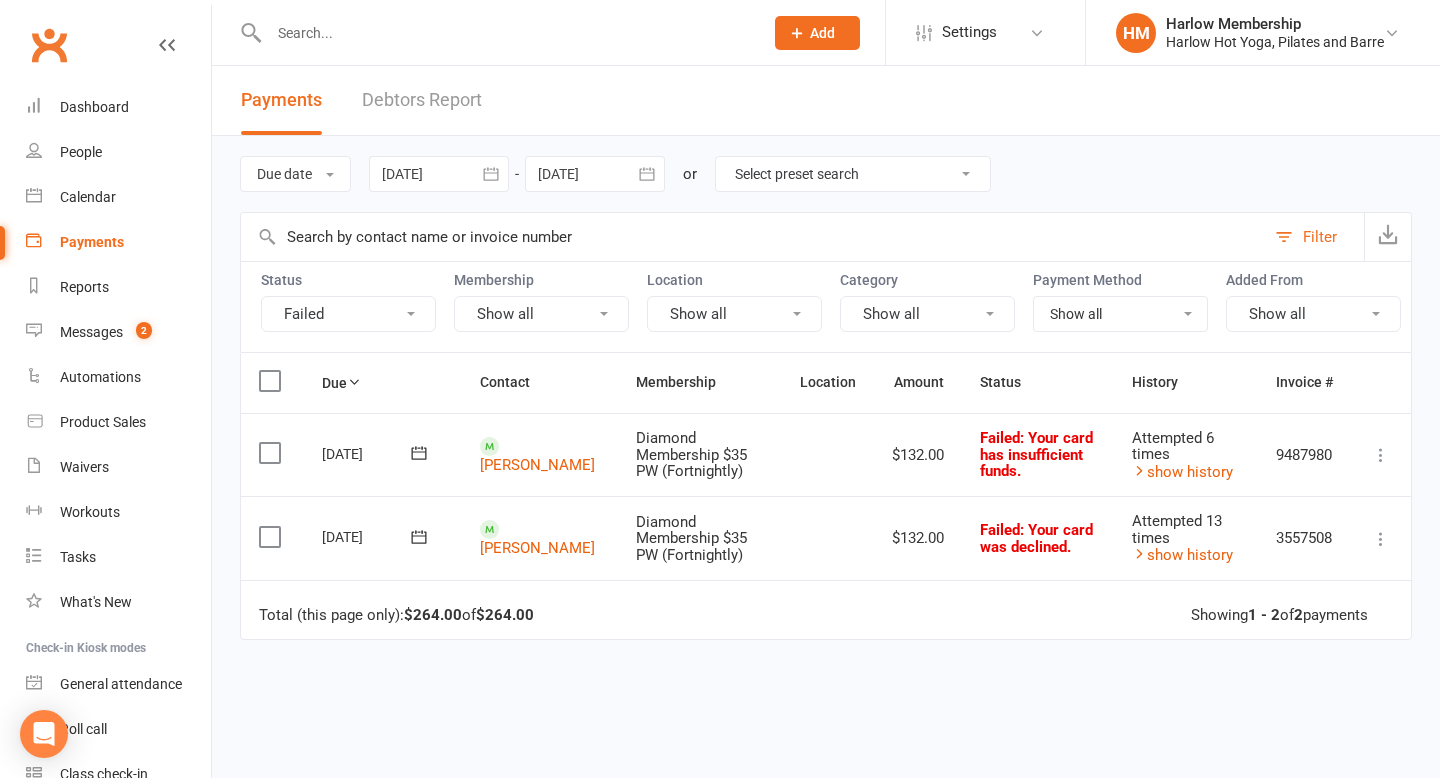 click on "Failed" at bounding box center [348, 314] 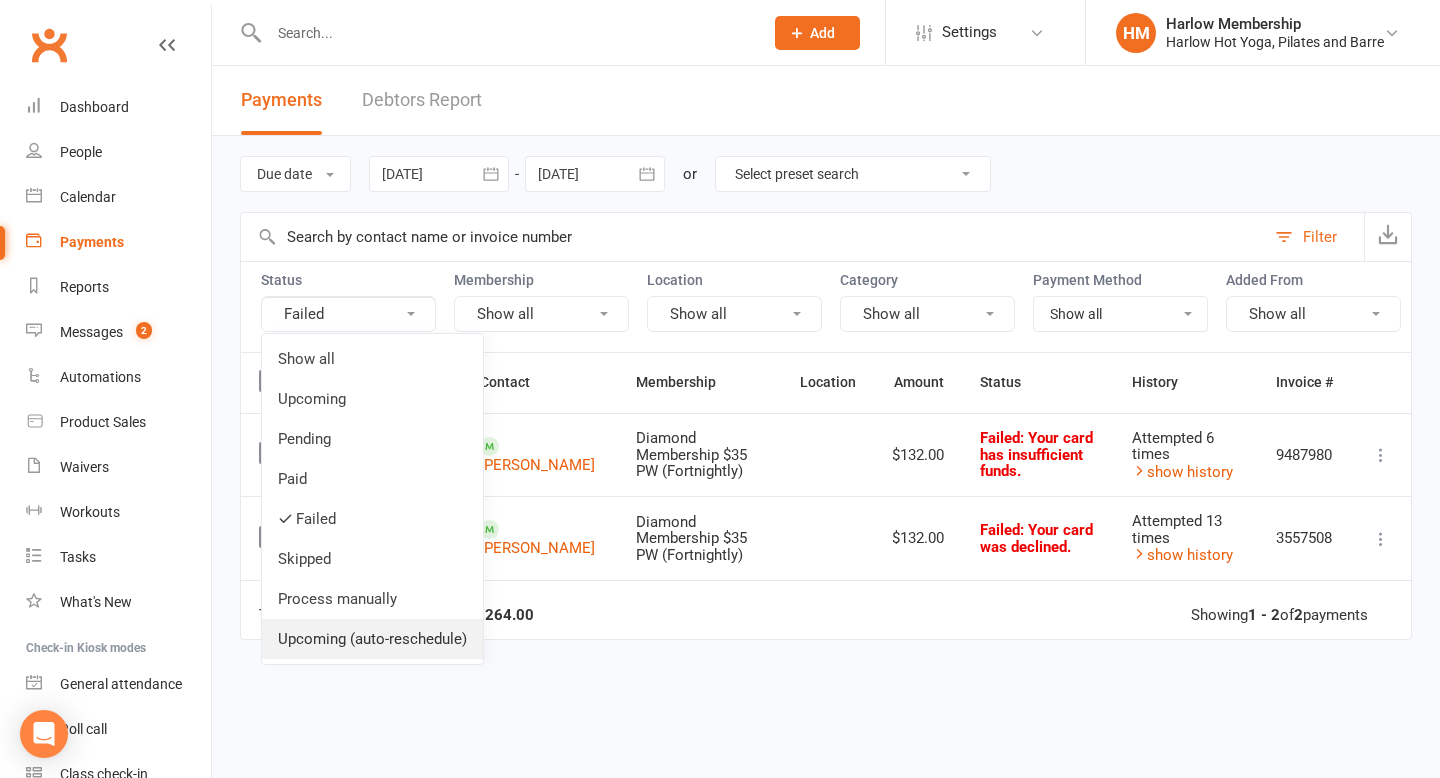 click on "Upcoming (auto-reschedule)" at bounding box center [372, 639] 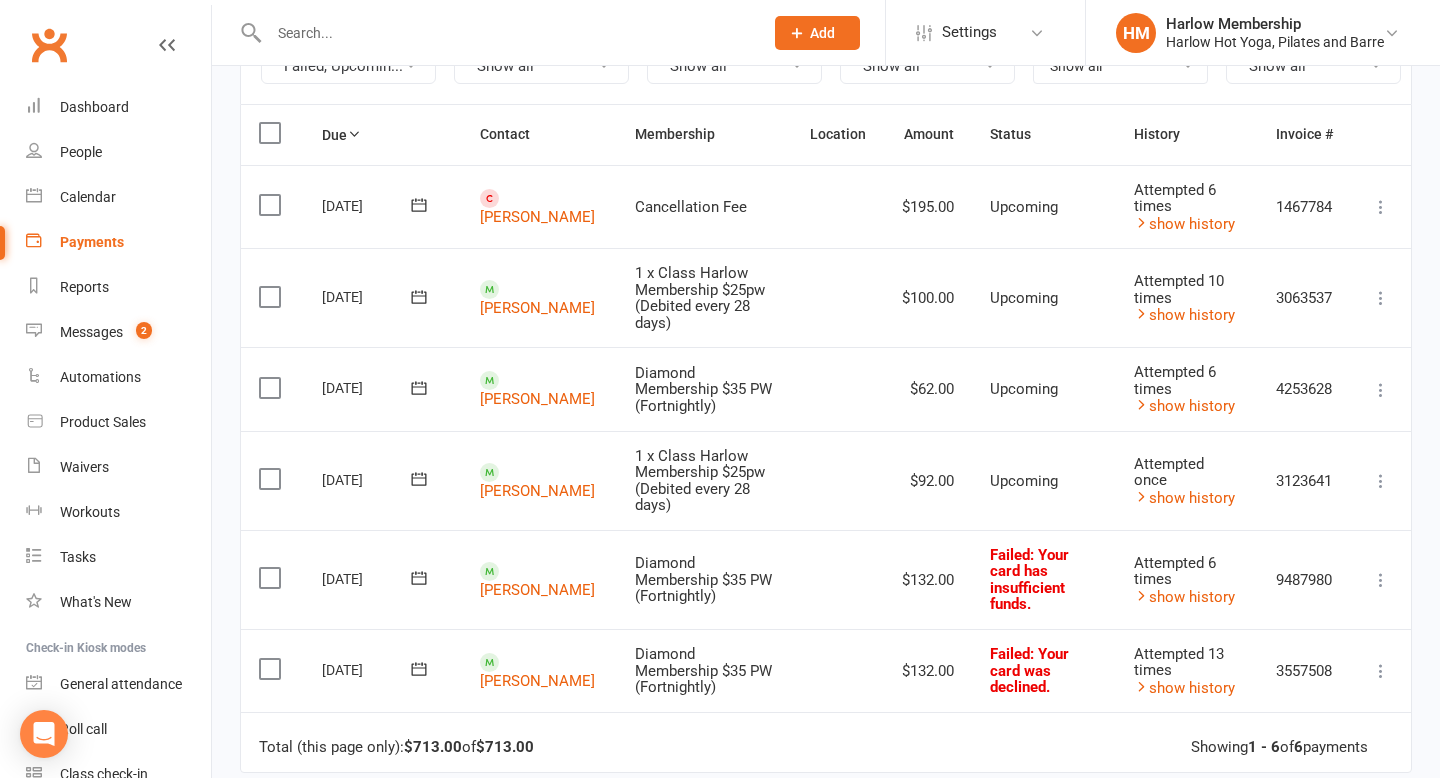 scroll, scrollTop: 0, scrollLeft: 0, axis: both 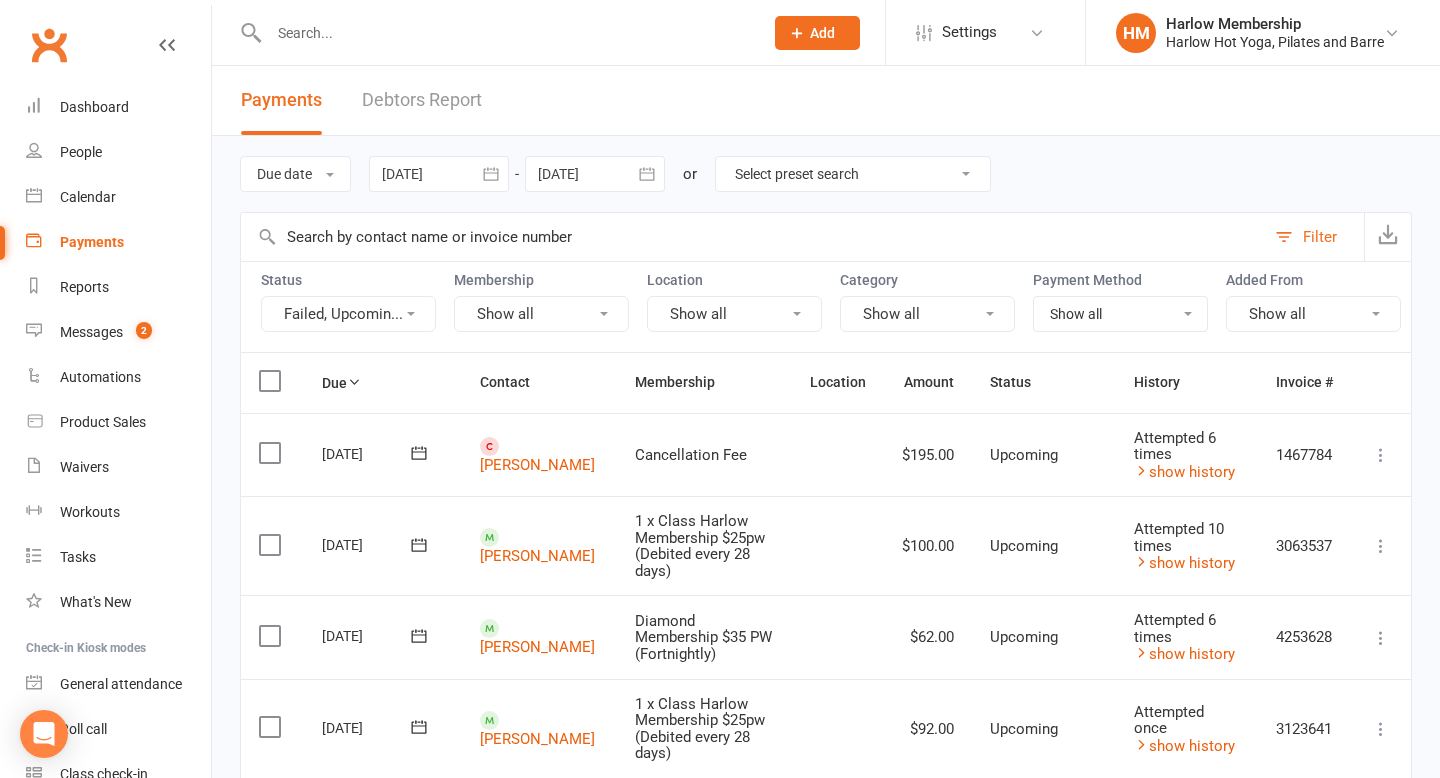 click at bounding box center [506, 33] 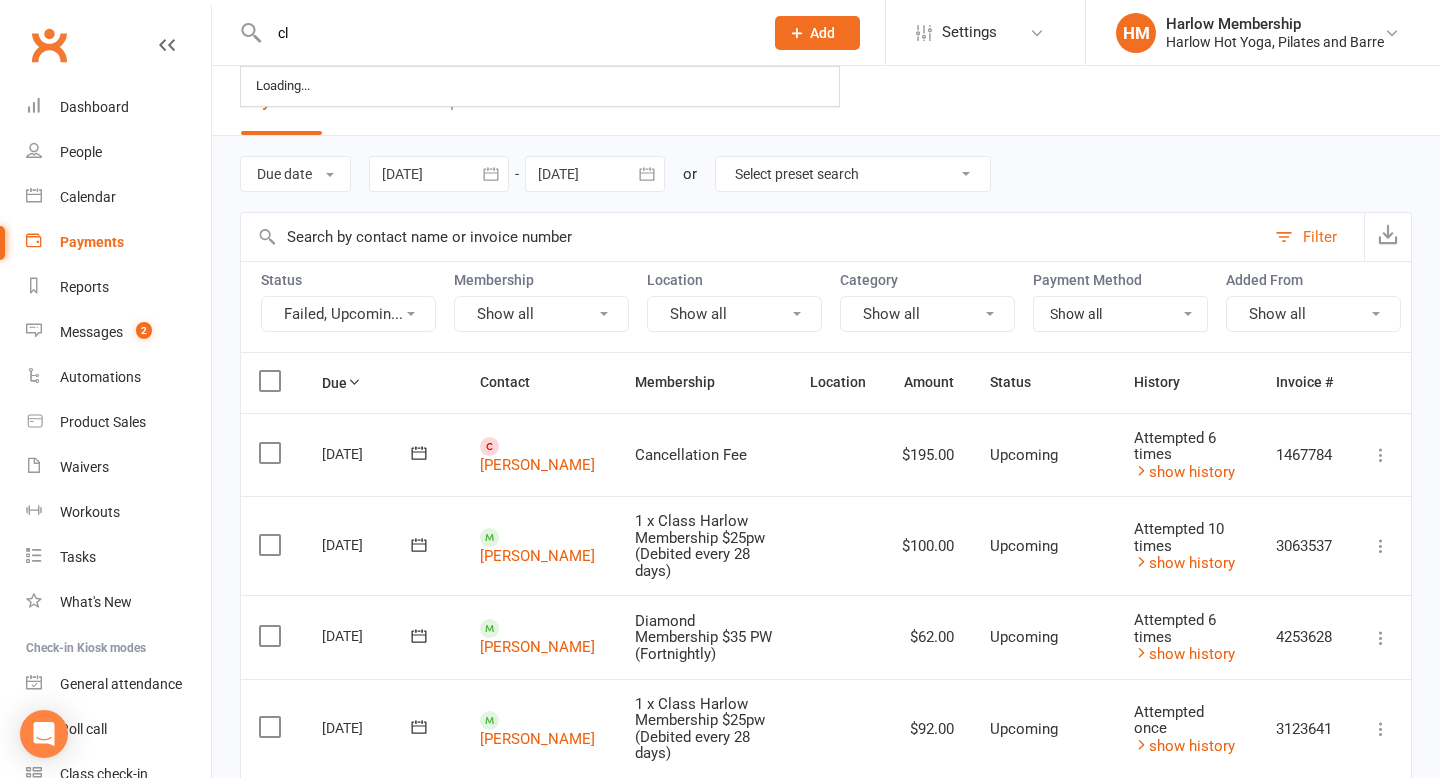 type on "c" 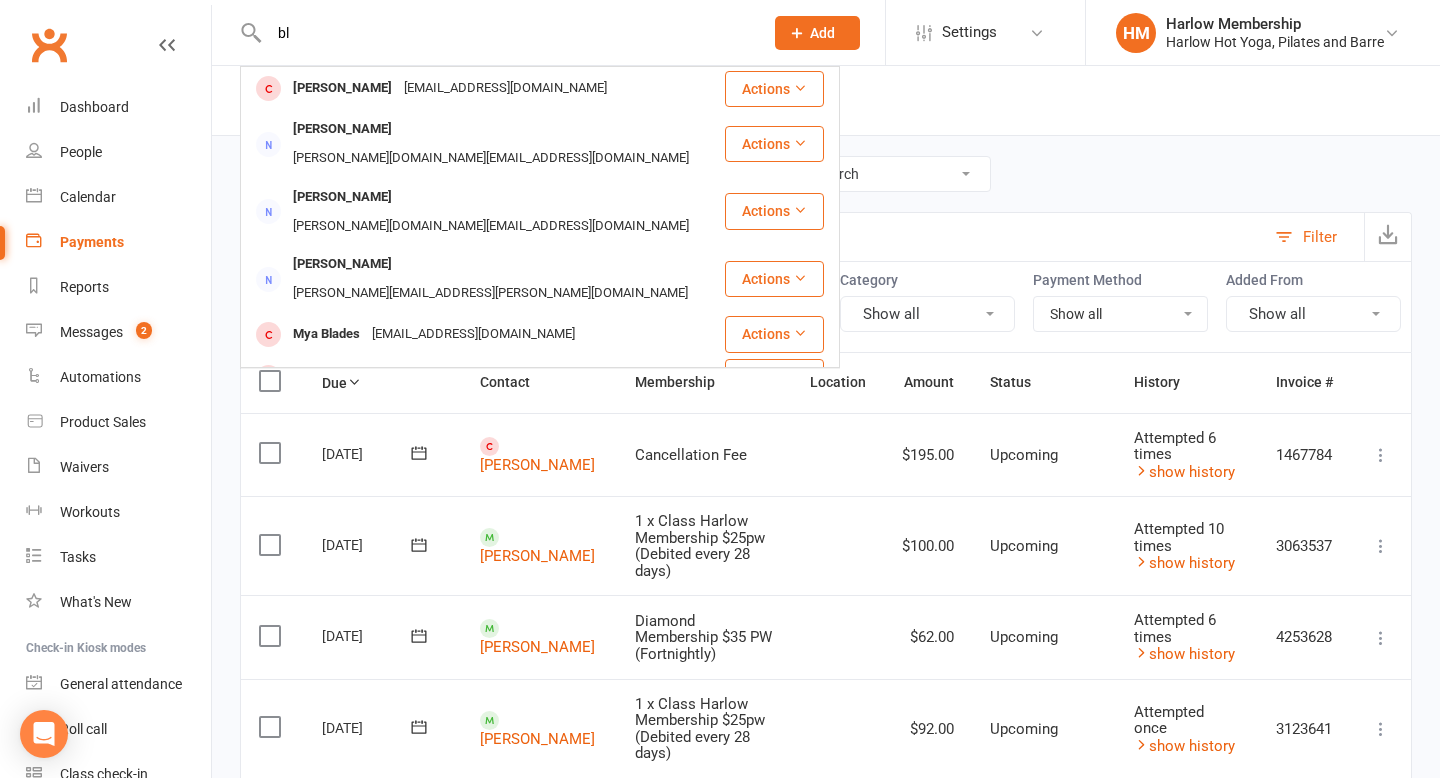 type on "b" 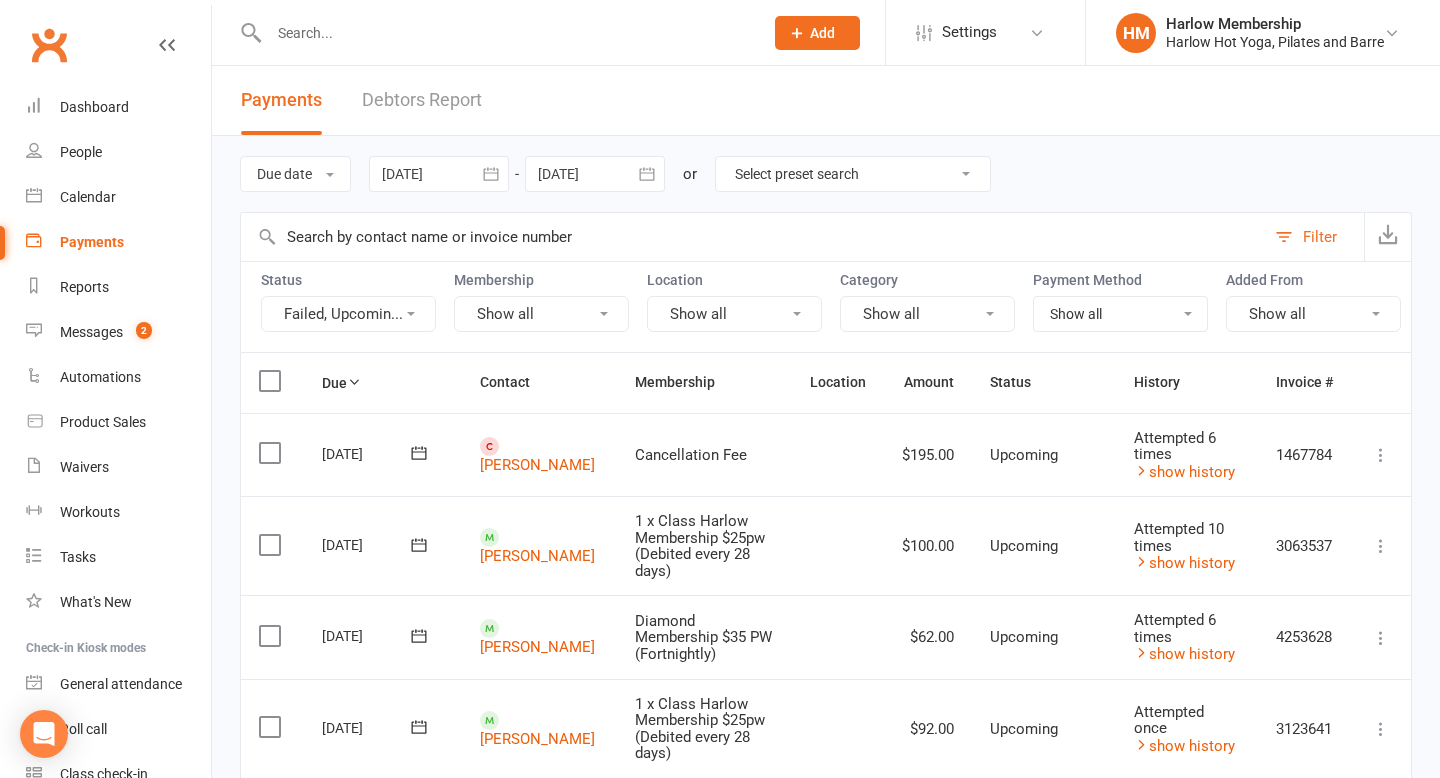 type on "v" 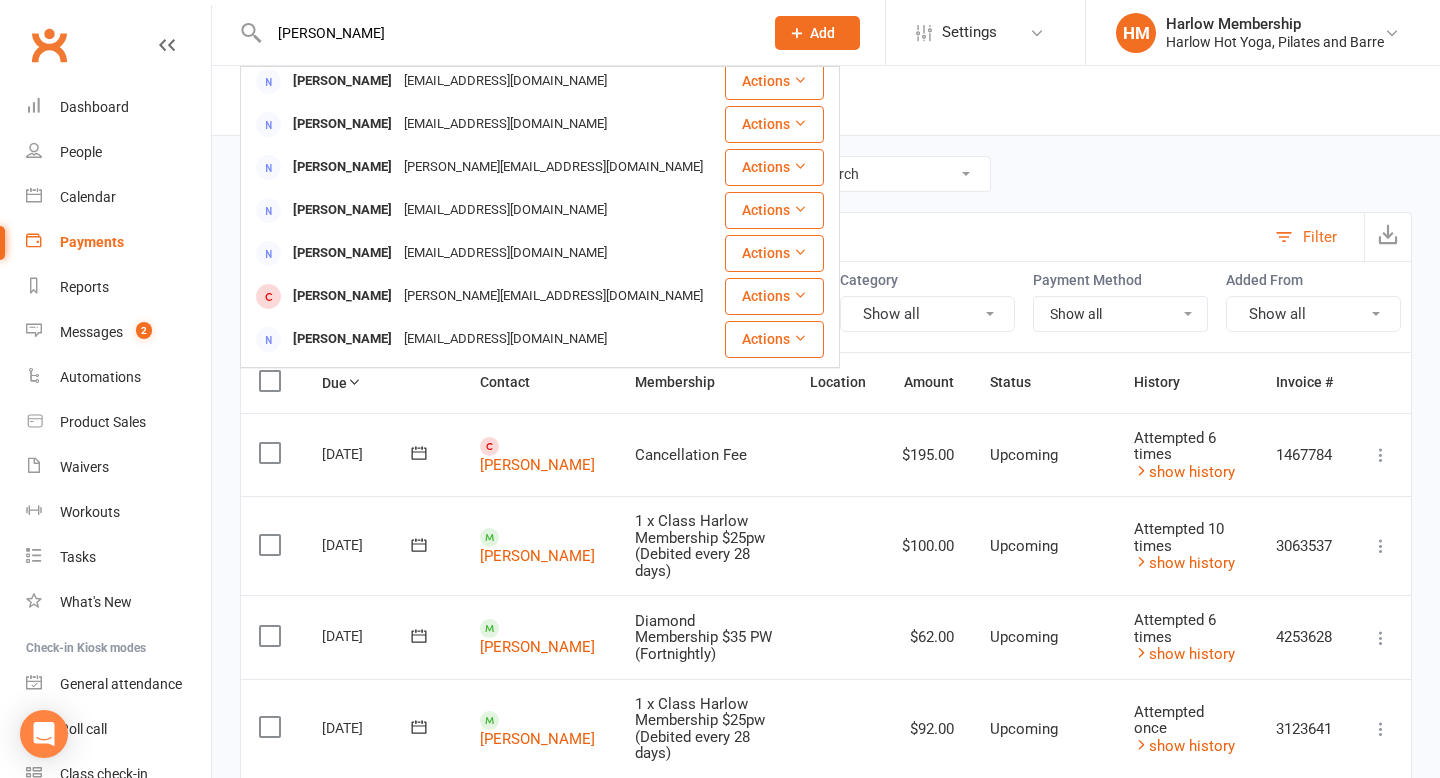 scroll, scrollTop: 560, scrollLeft: 0, axis: vertical 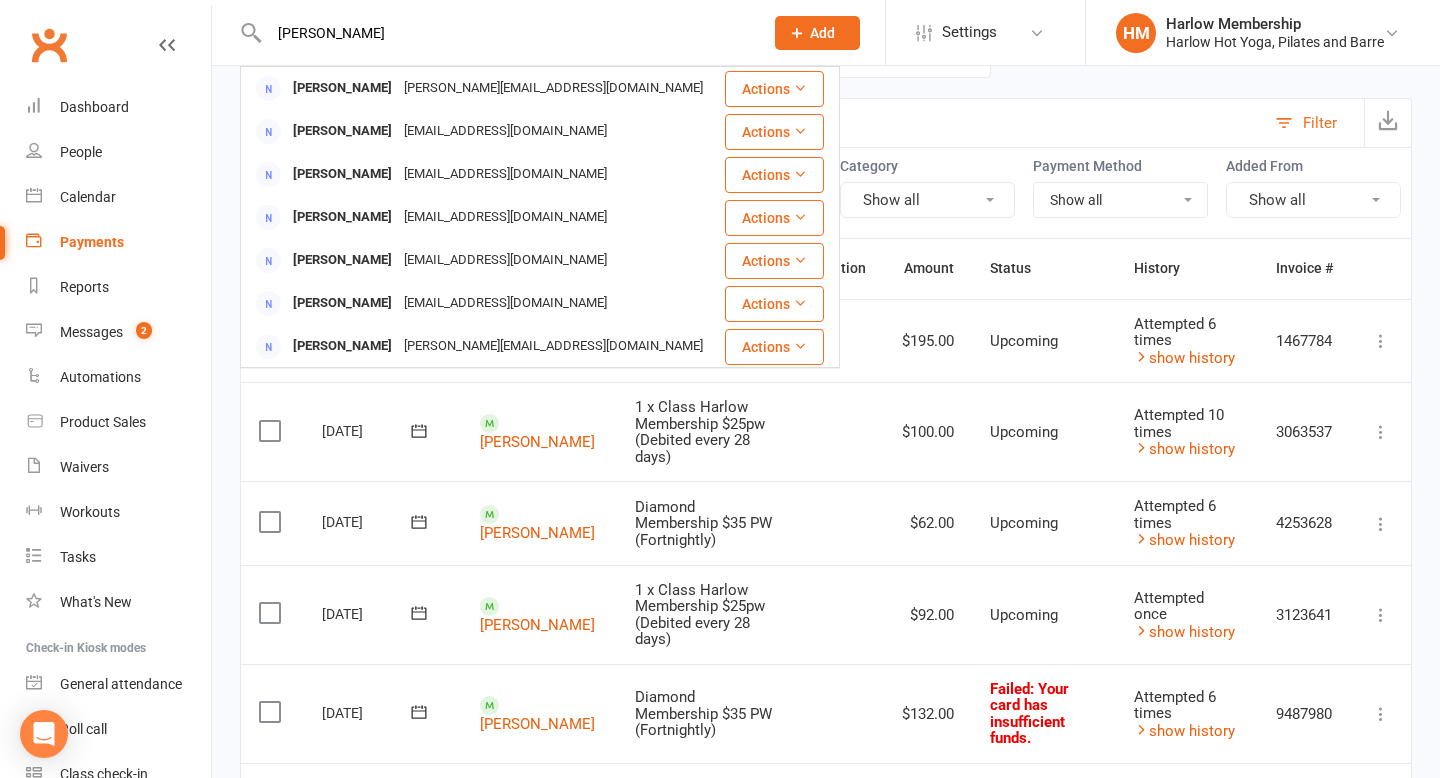 type on "claudia" 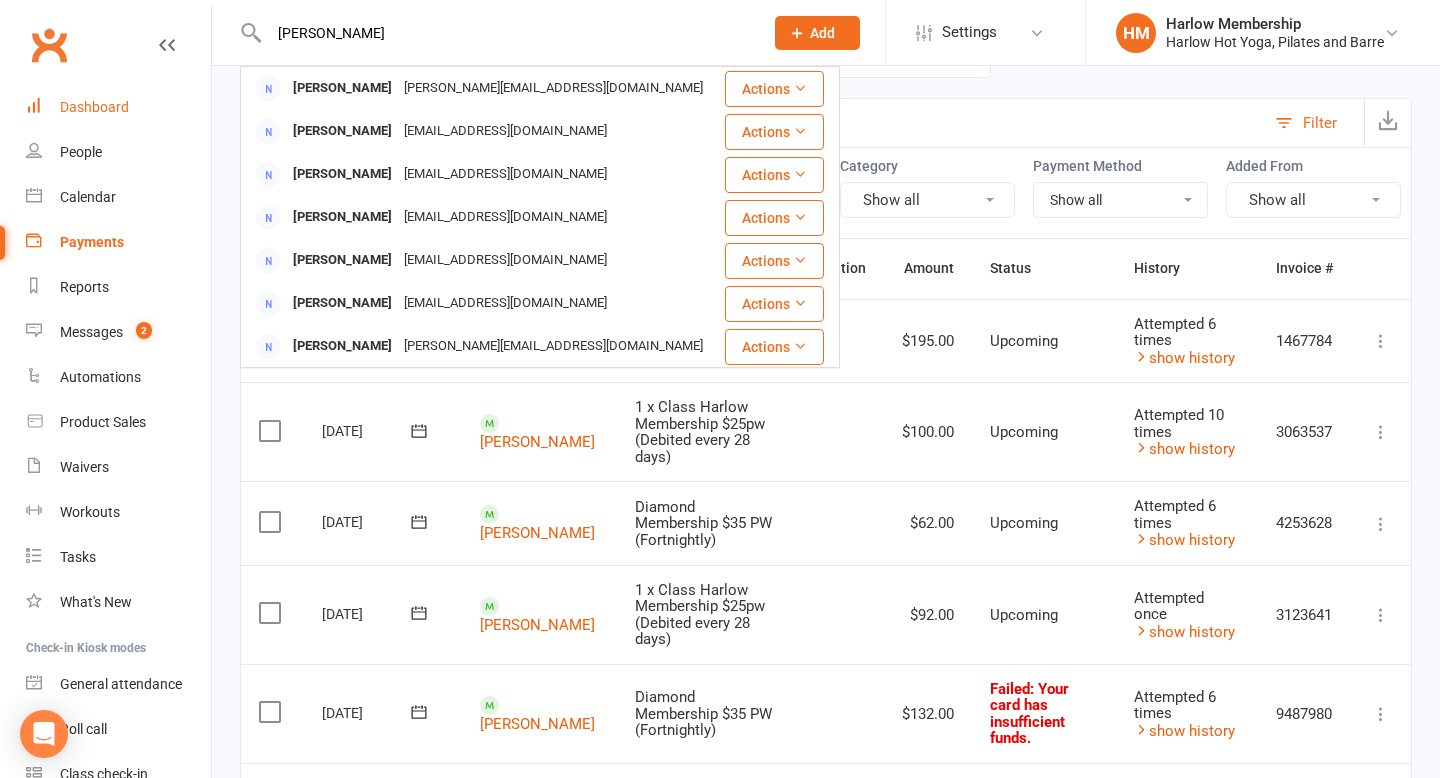 click on "Dashboard" at bounding box center (118, 107) 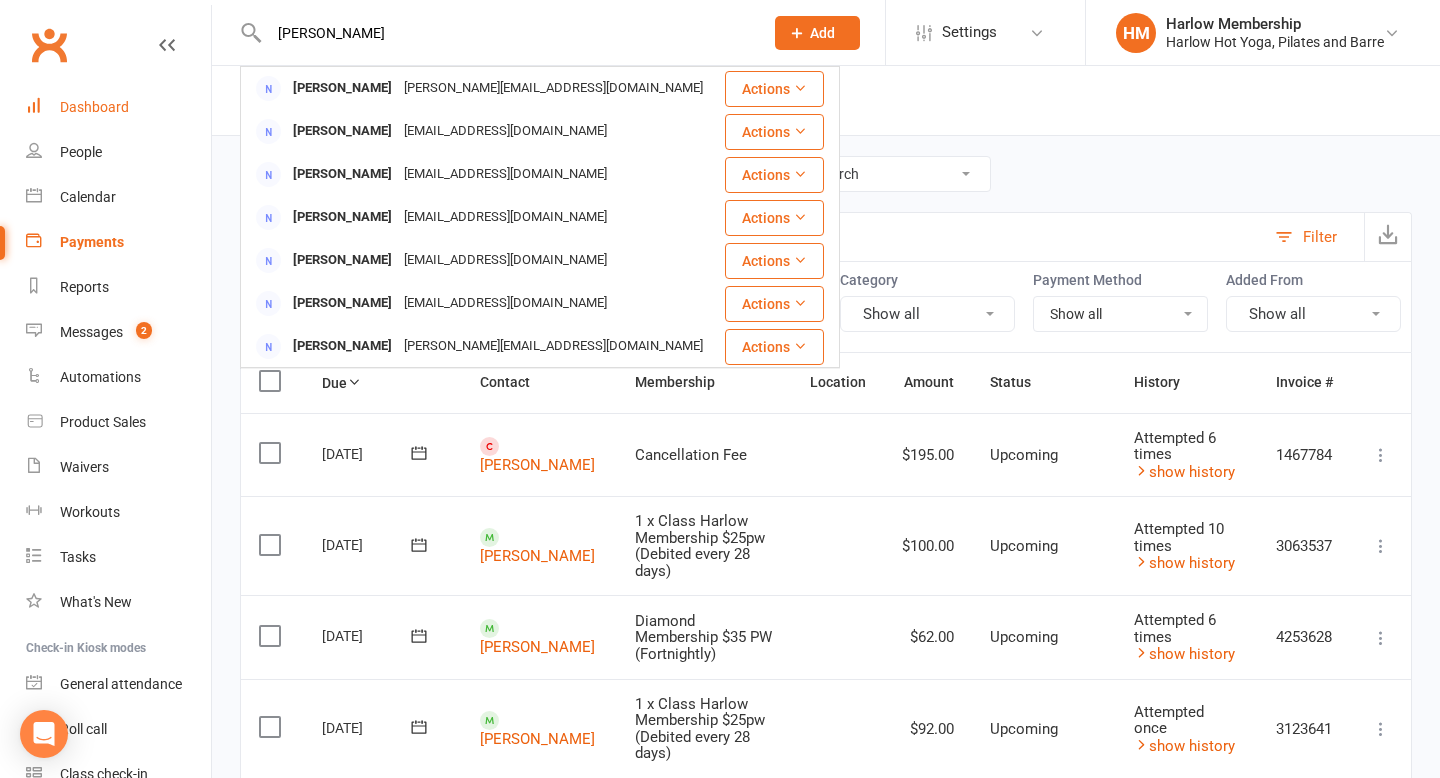 type 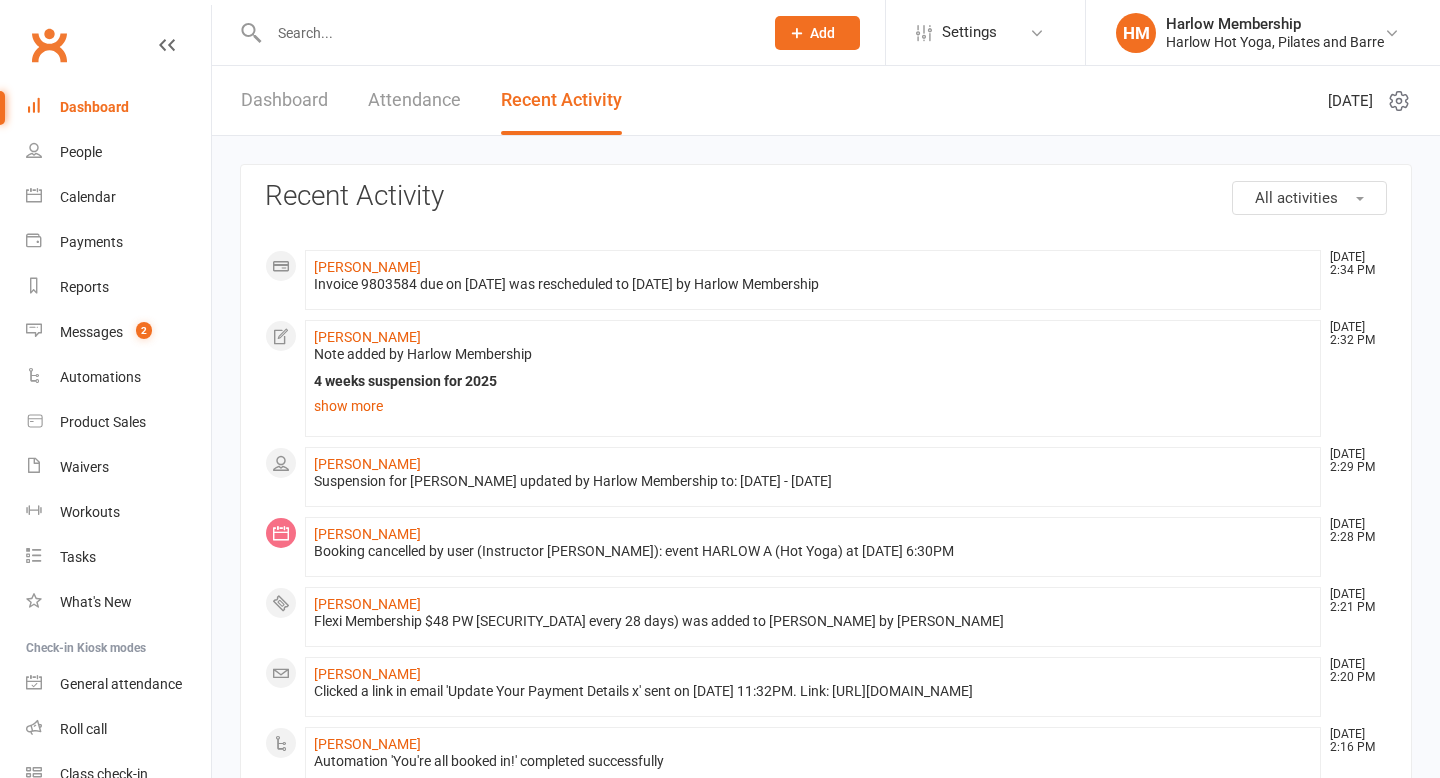 scroll, scrollTop: 0, scrollLeft: 0, axis: both 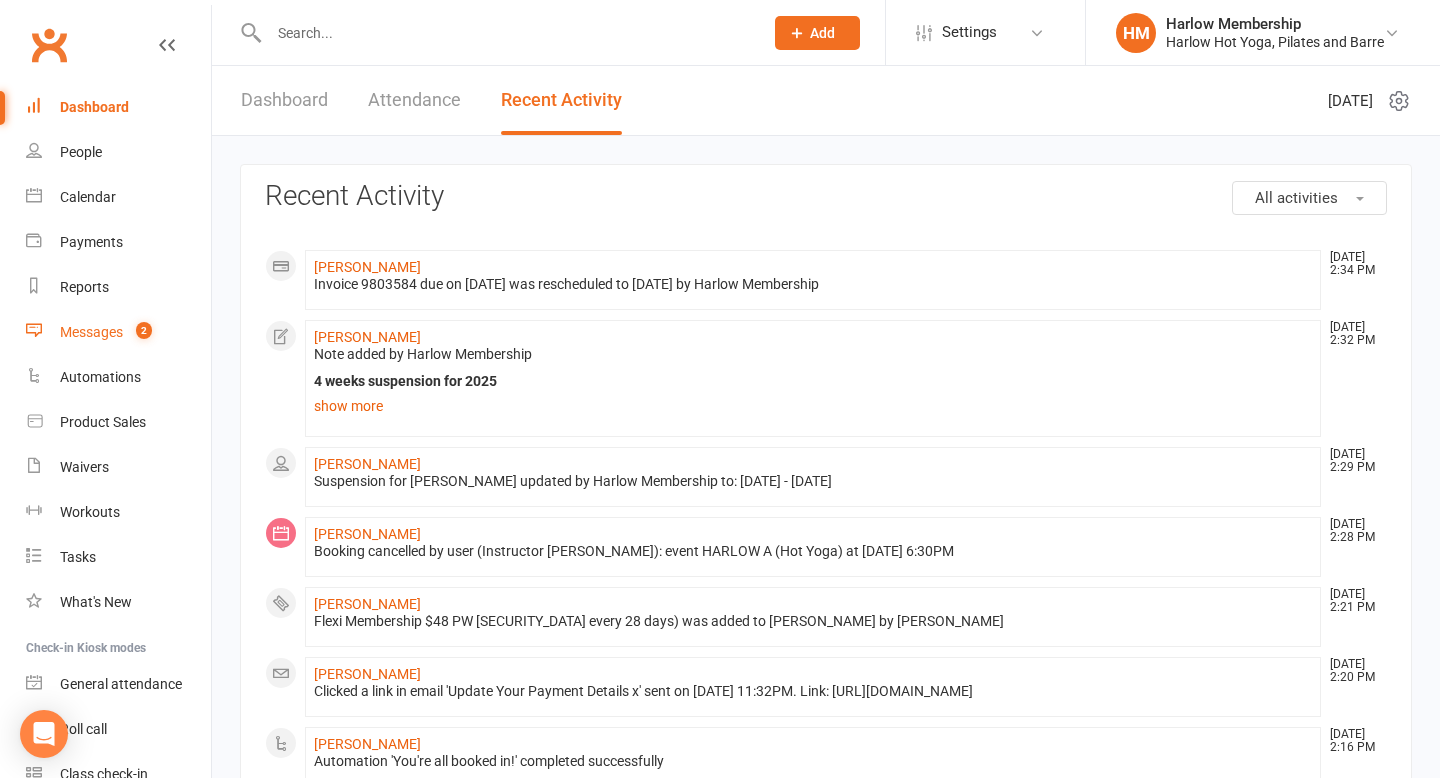 click on "Messages   2" at bounding box center (118, 332) 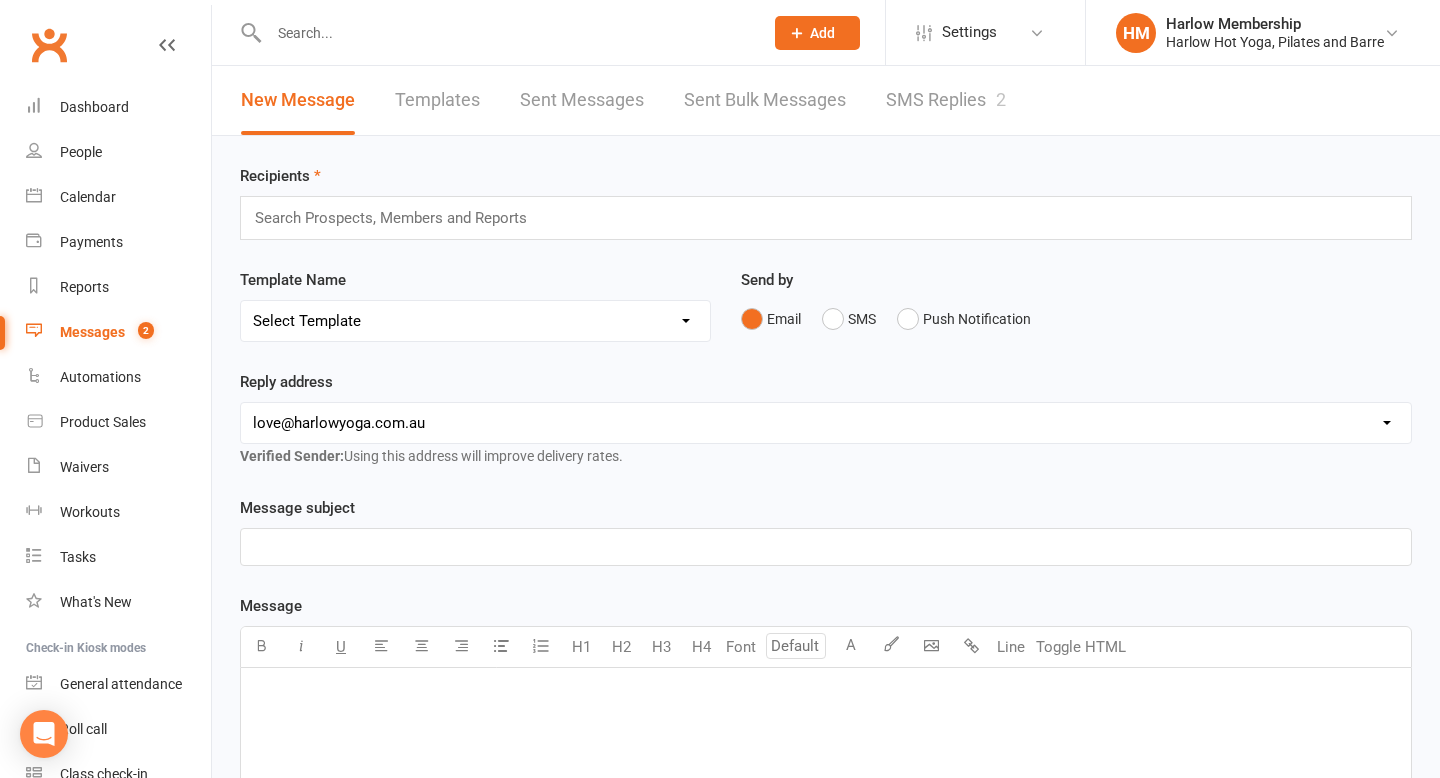 click on "SMS Replies  2" at bounding box center [946, 100] 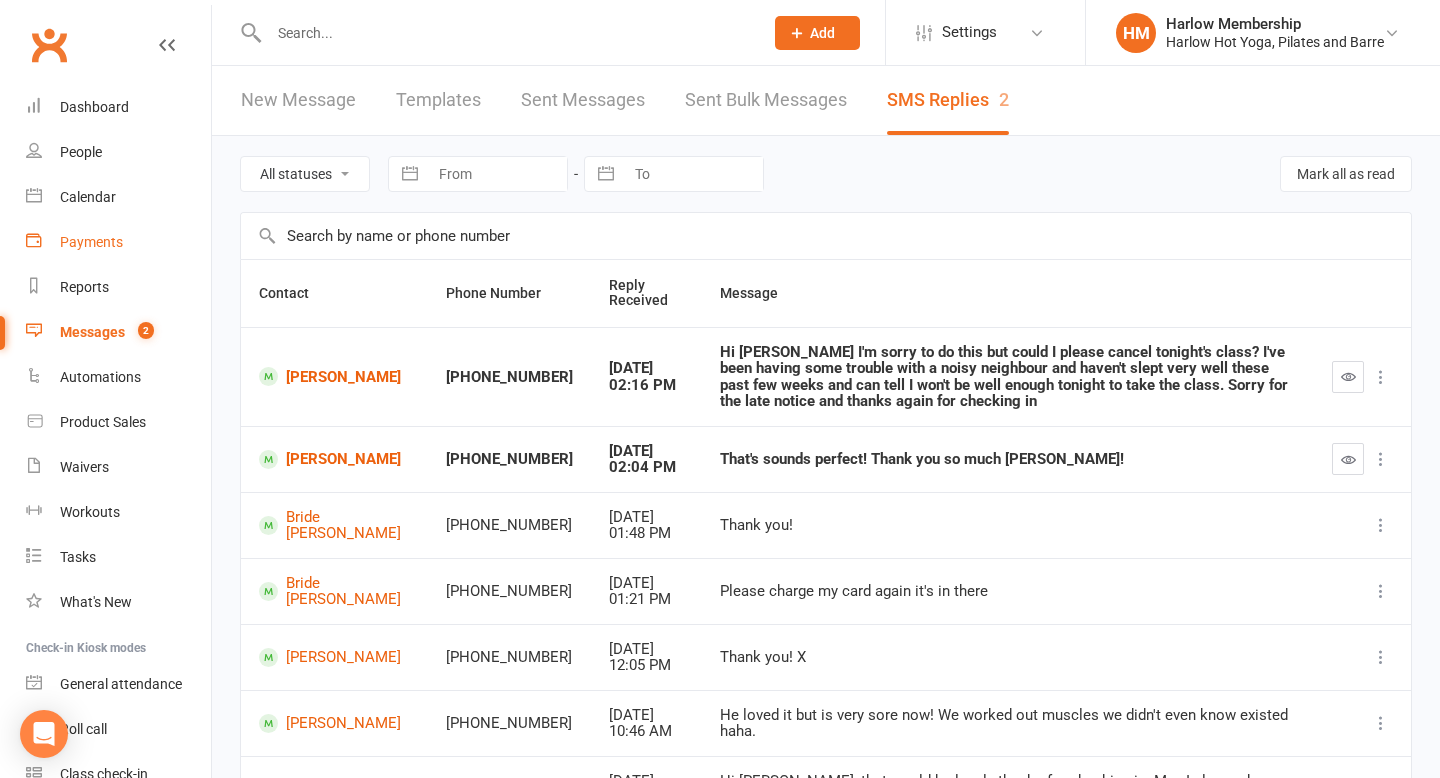 click on "Payments" at bounding box center (118, 242) 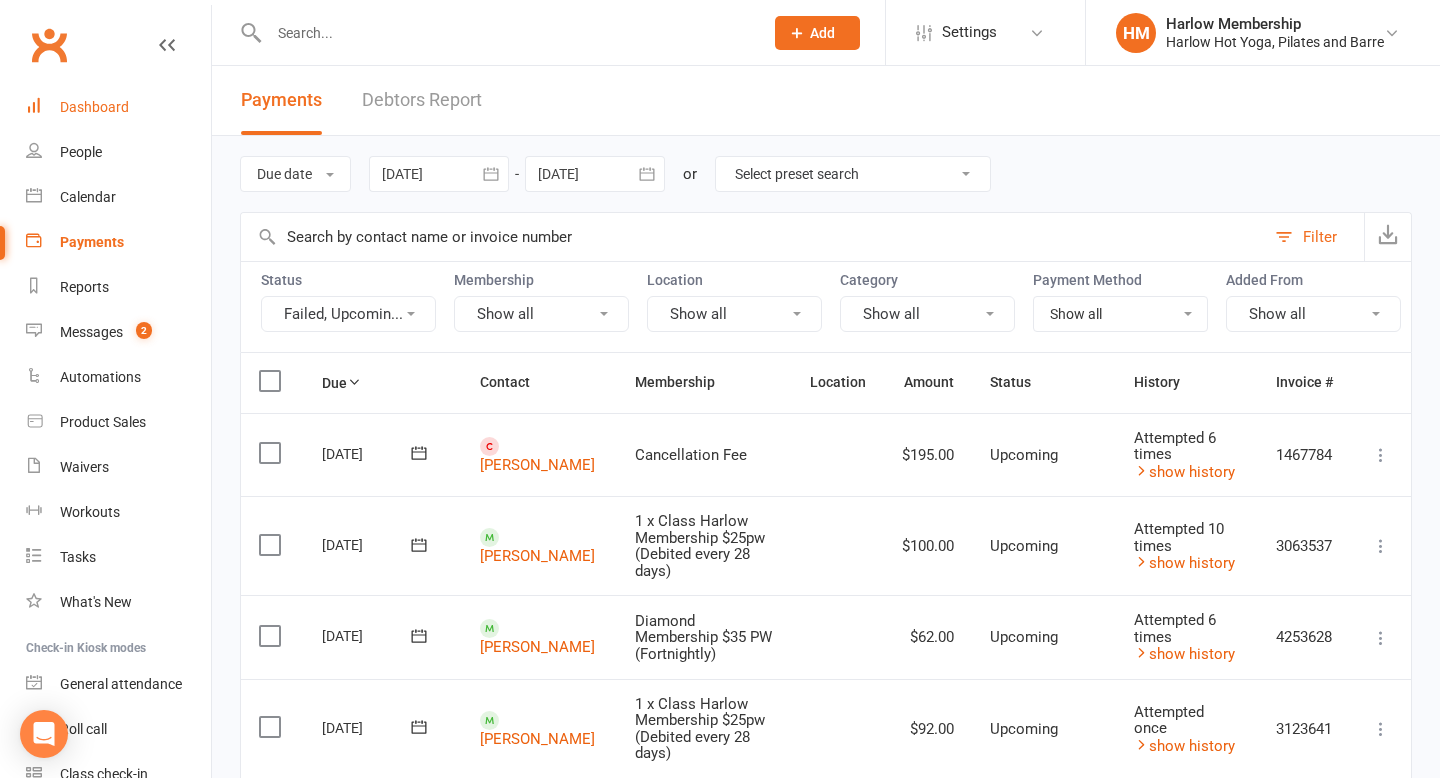 click on "Dashboard" at bounding box center [94, 107] 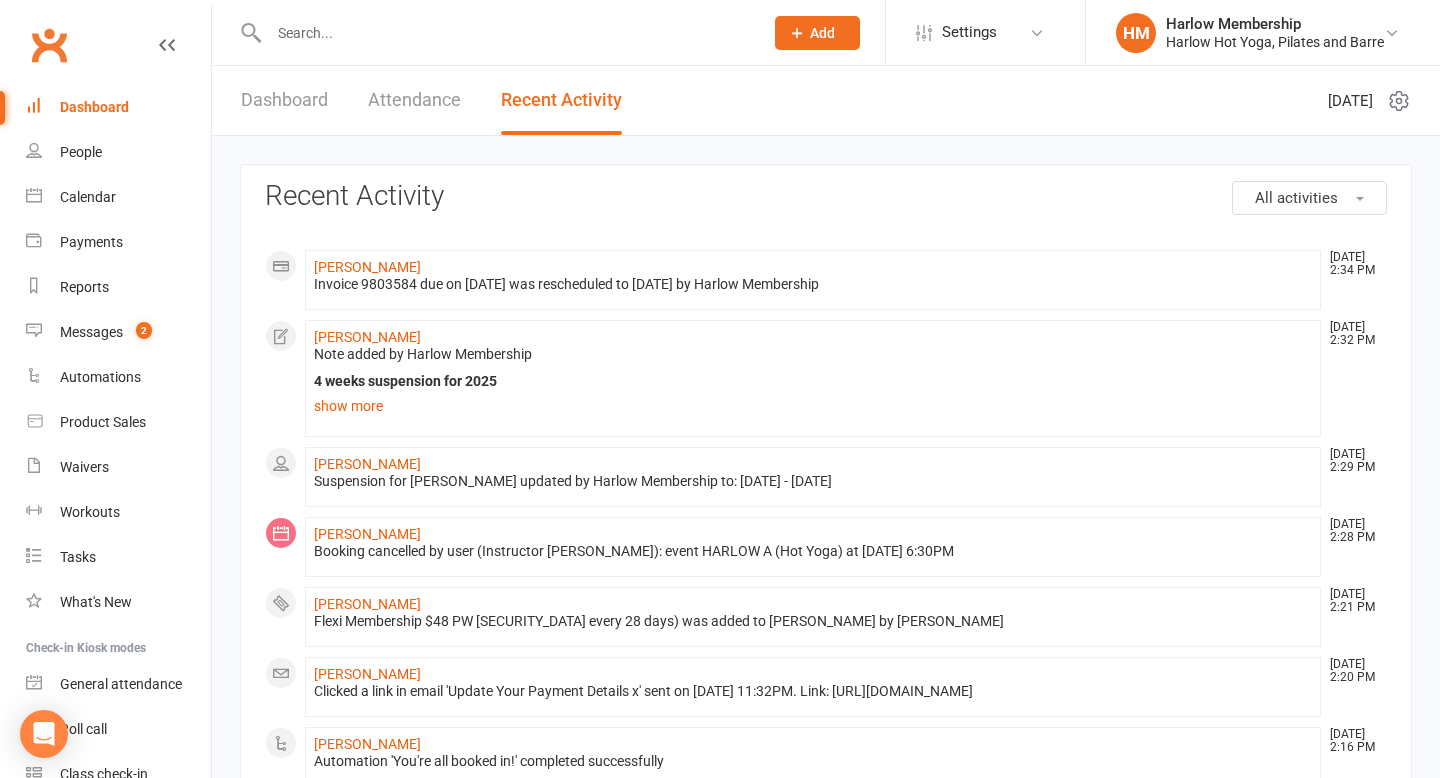 scroll, scrollTop: 288, scrollLeft: 0, axis: vertical 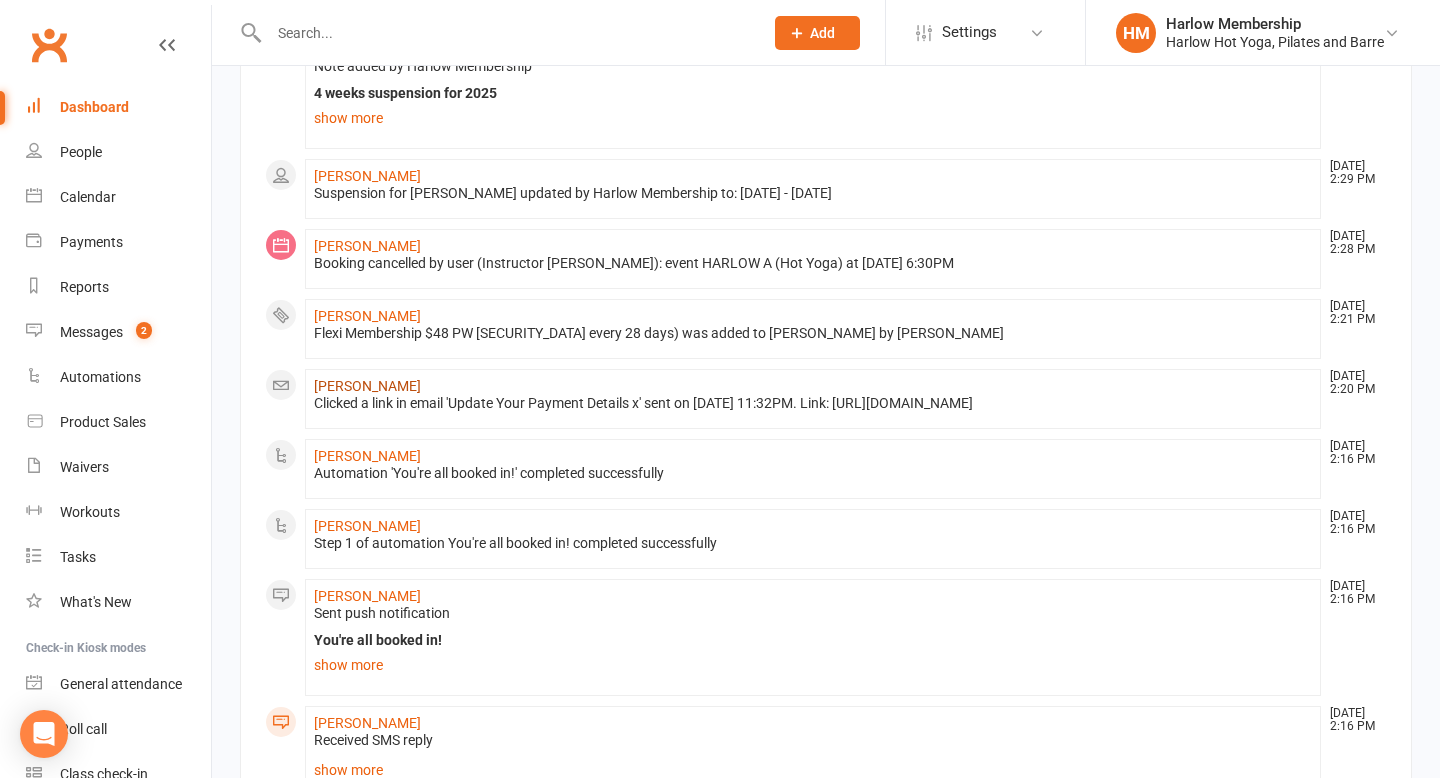 click on "[PERSON_NAME]" at bounding box center [367, 386] 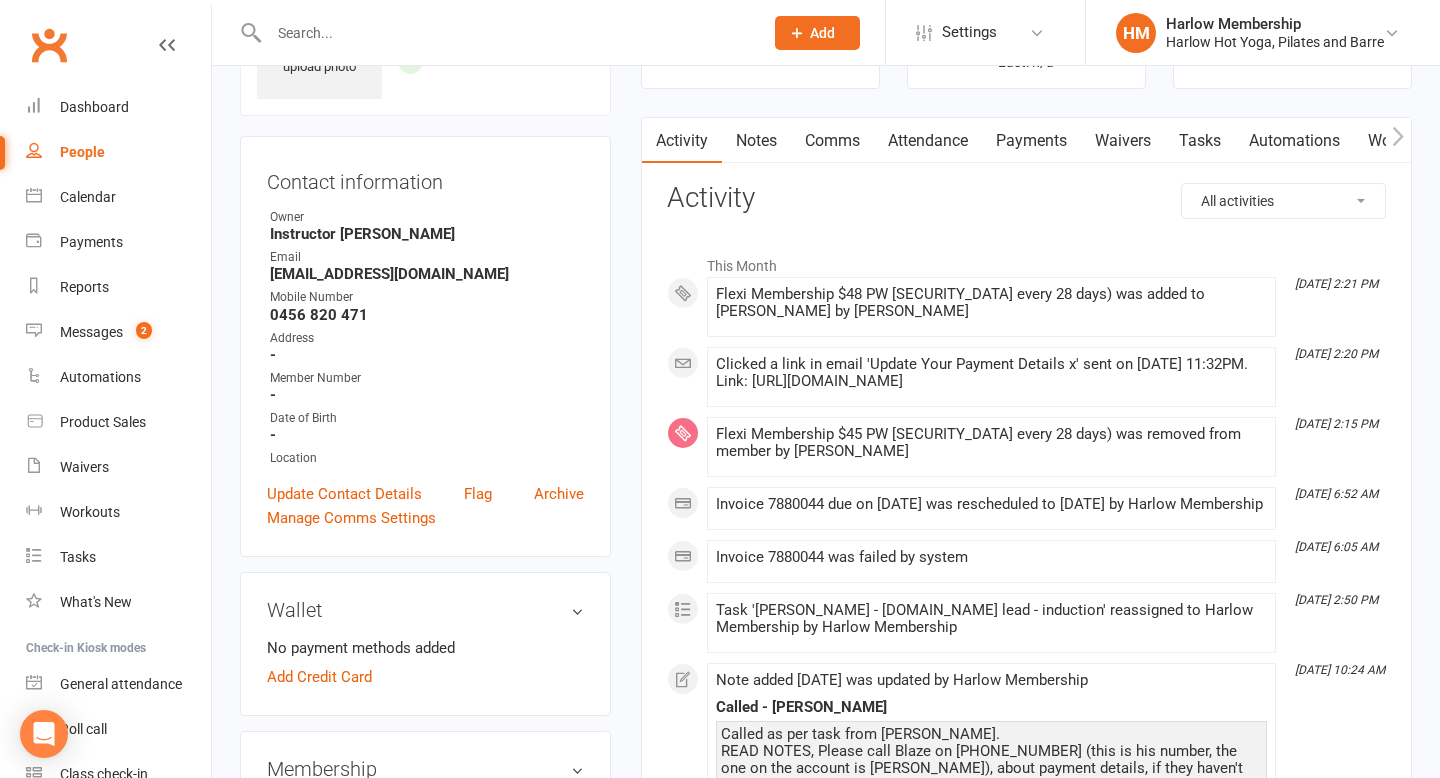 scroll, scrollTop: 138, scrollLeft: 0, axis: vertical 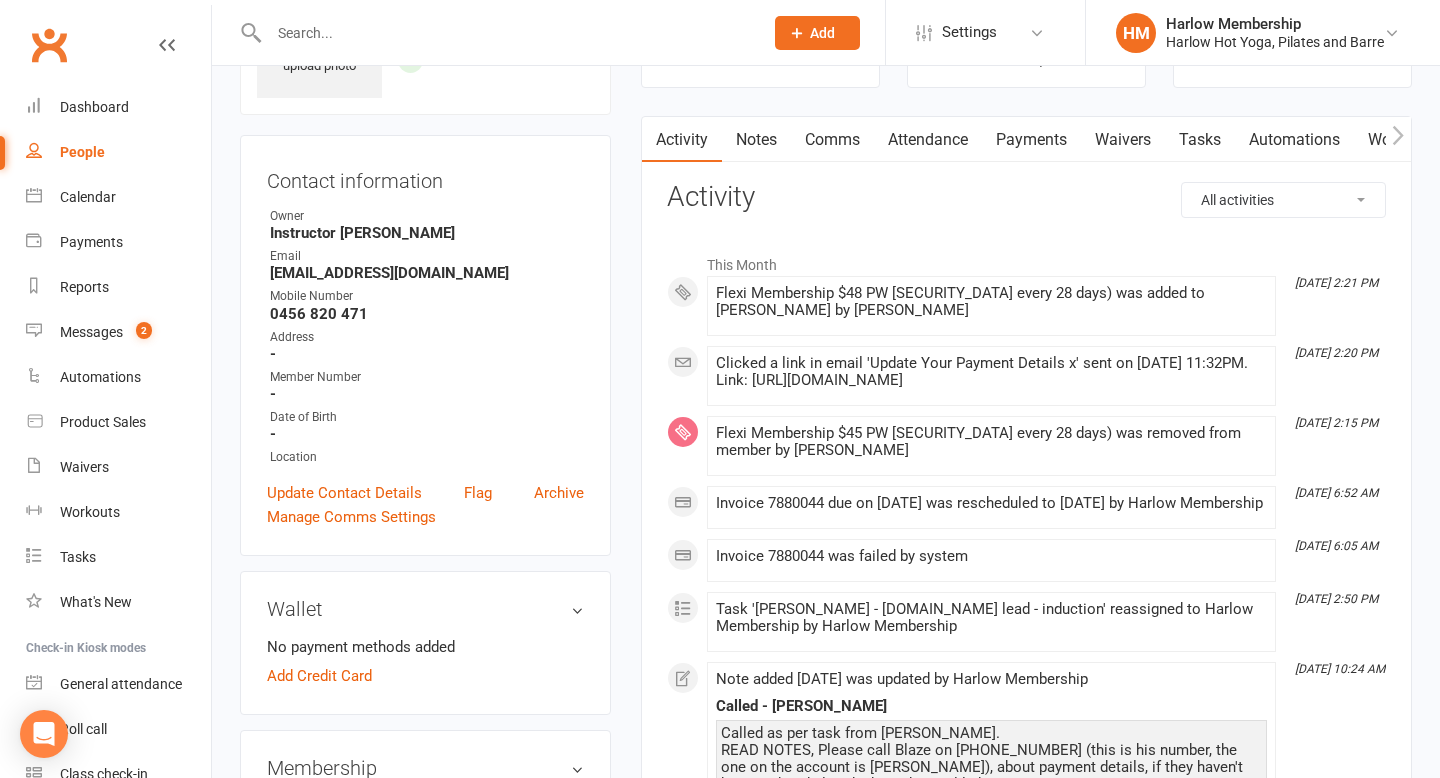 click on "Payments" at bounding box center [1031, 140] 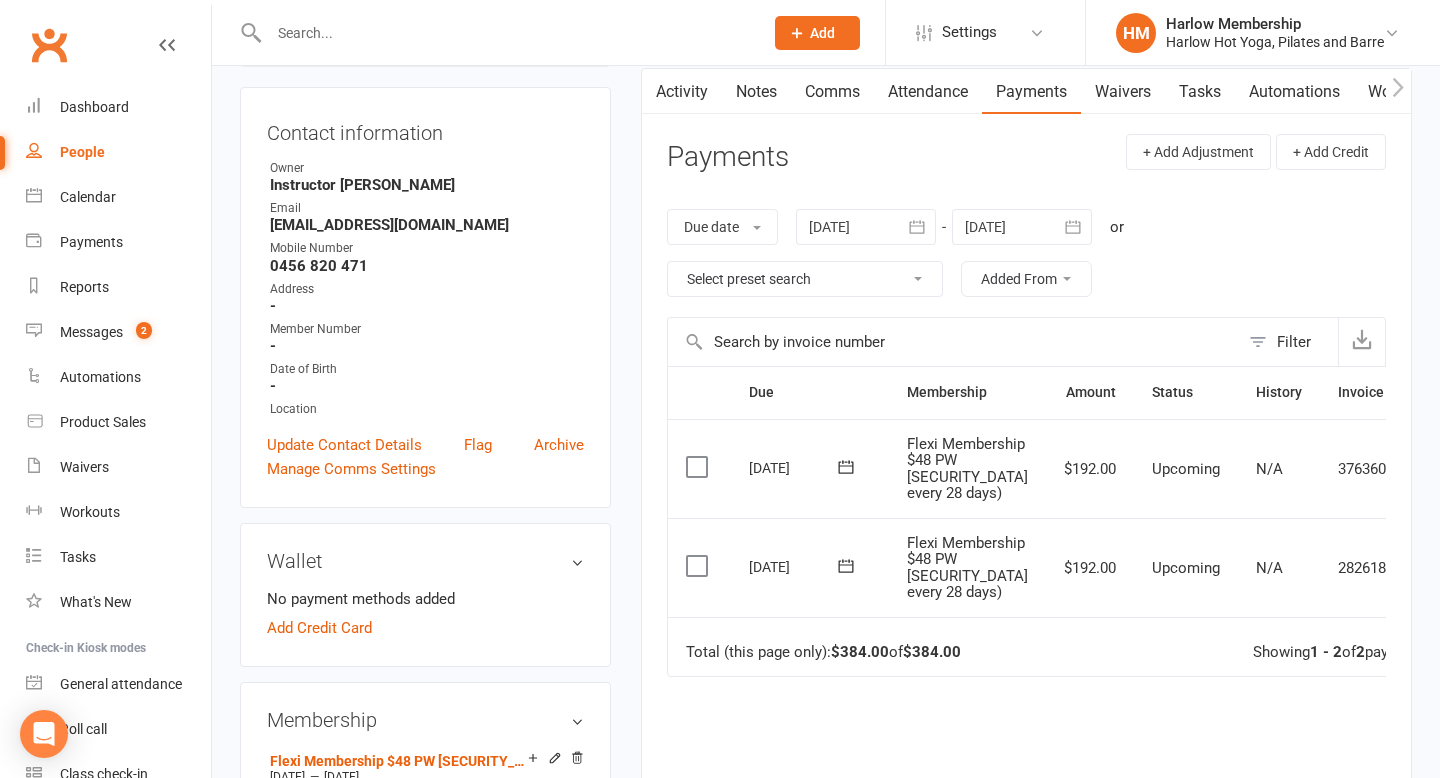 scroll, scrollTop: 246, scrollLeft: 0, axis: vertical 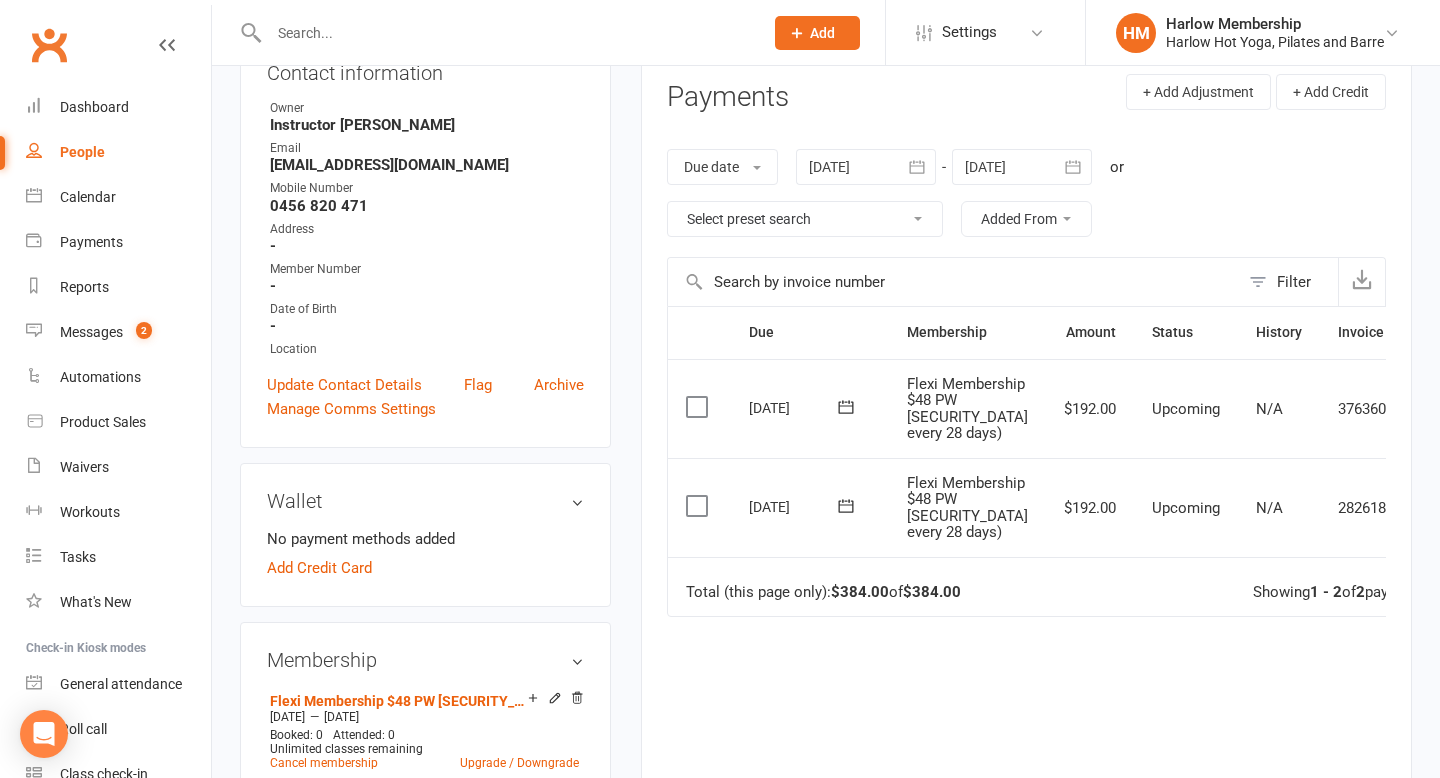 click at bounding box center (1022, 167) 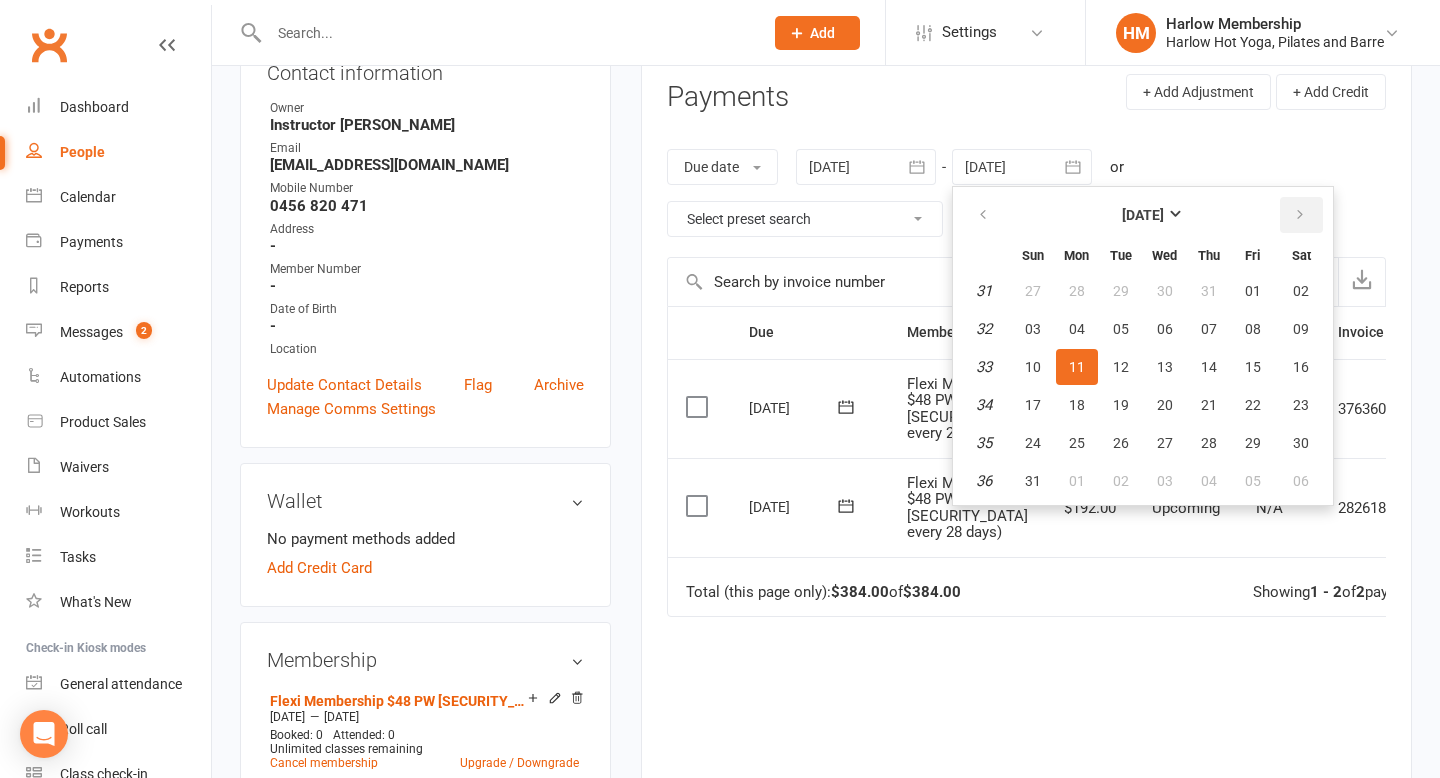 click at bounding box center [1301, 215] 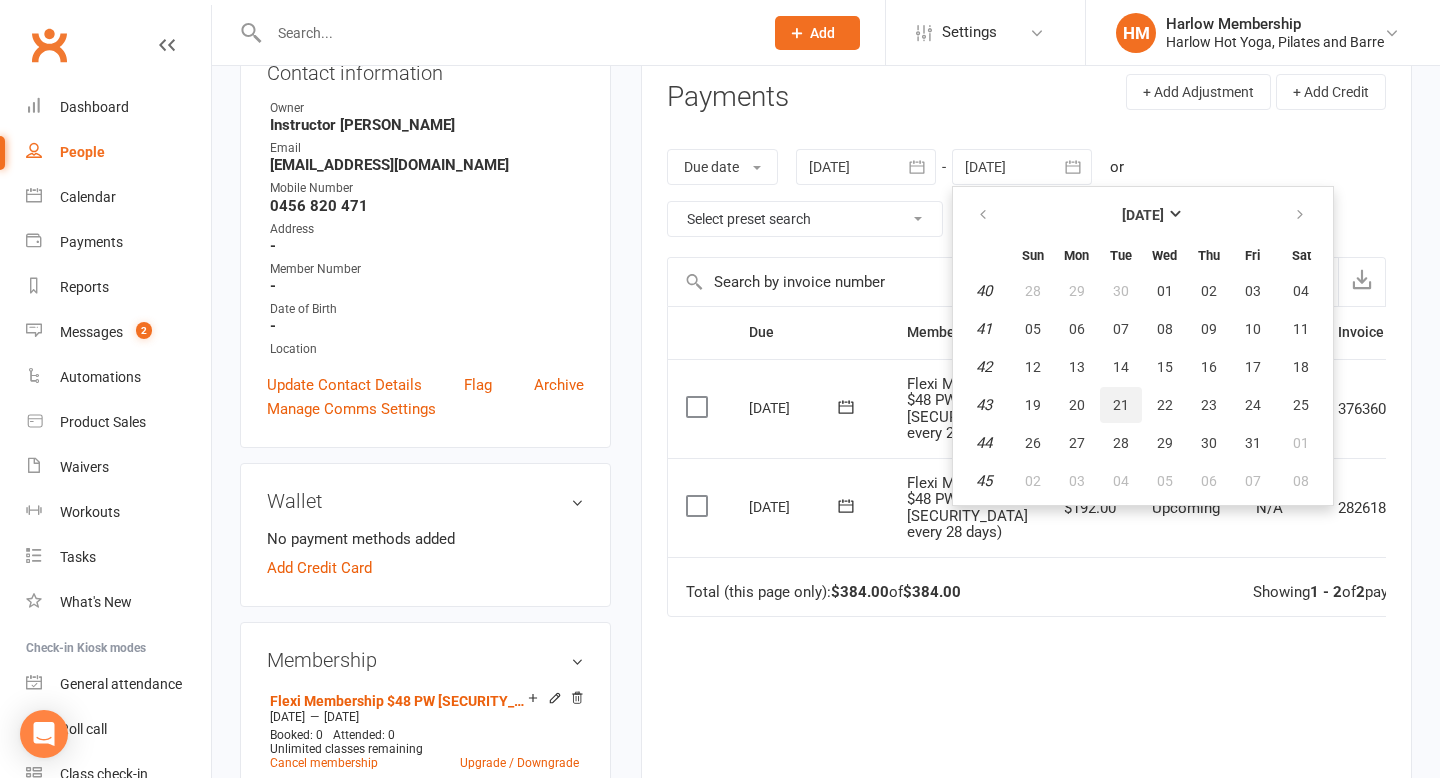 click on "21" at bounding box center [1121, 405] 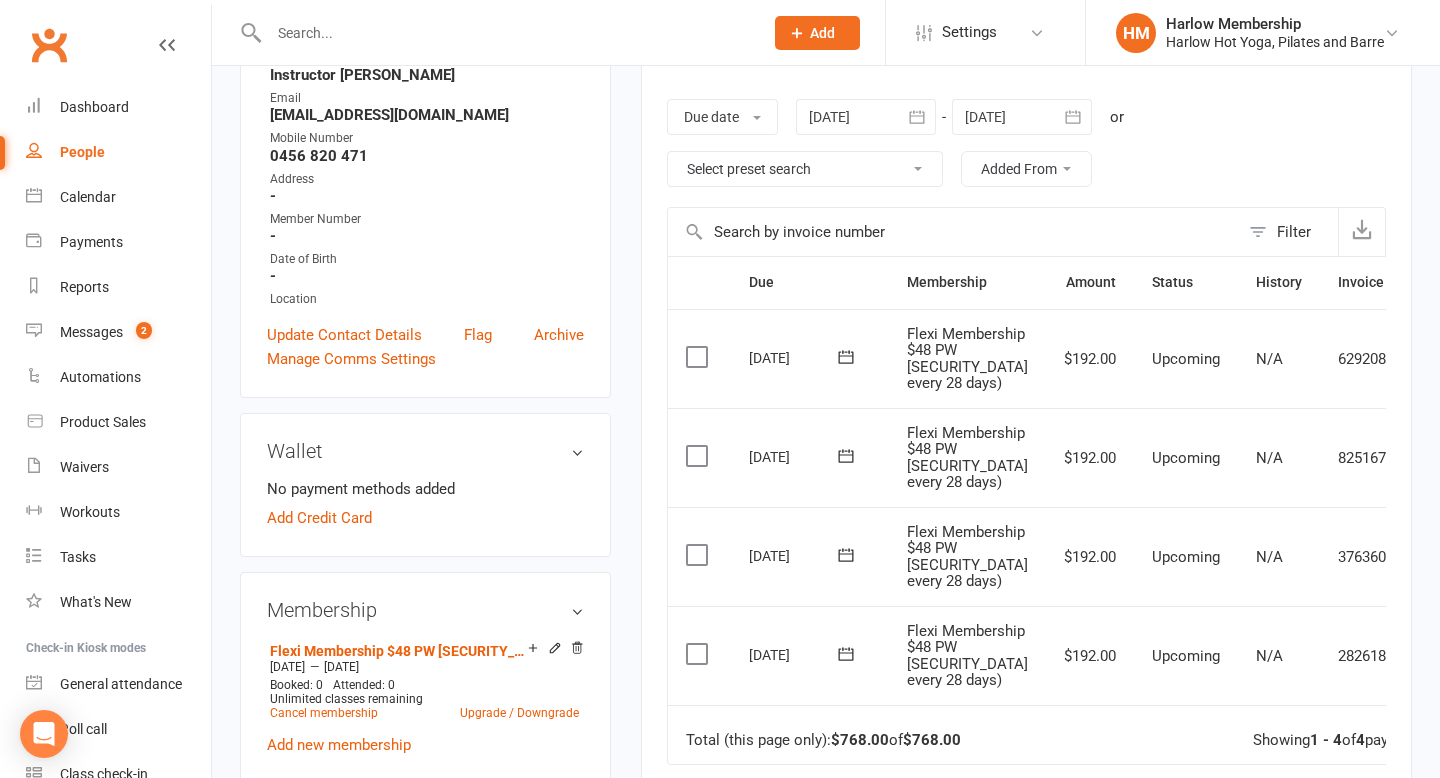 scroll, scrollTop: 175, scrollLeft: 0, axis: vertical 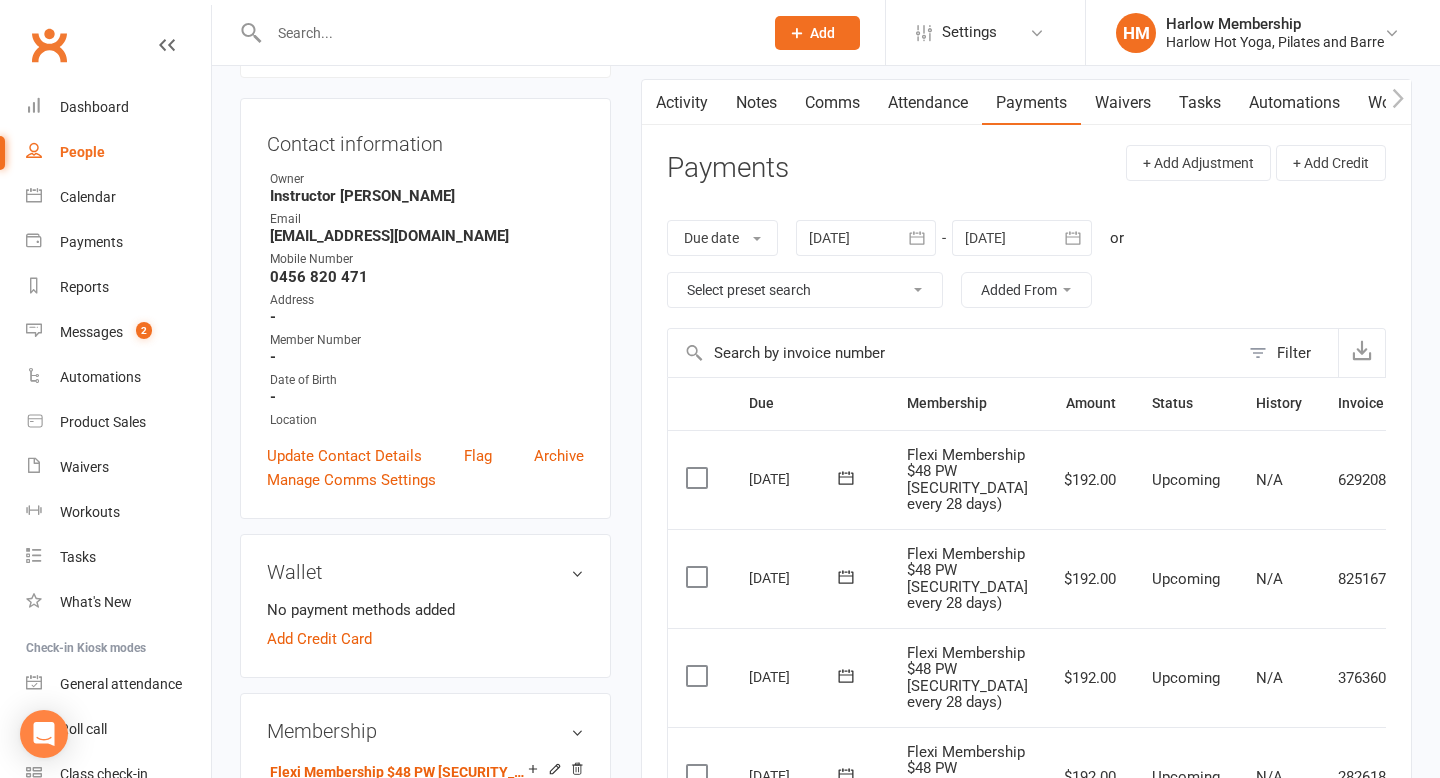 click 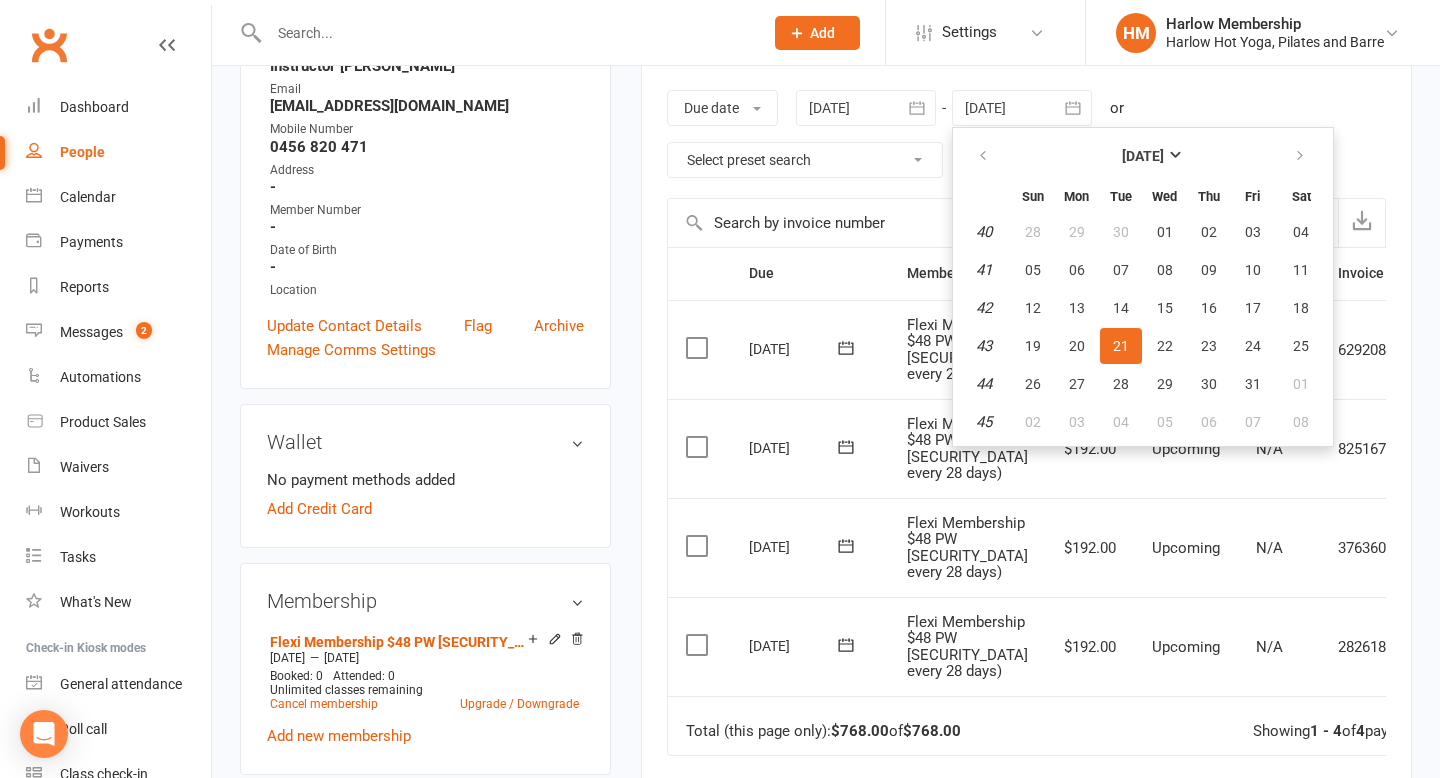 scroll, scrollTop: 317, scrollLeft: 0, axis: vertical 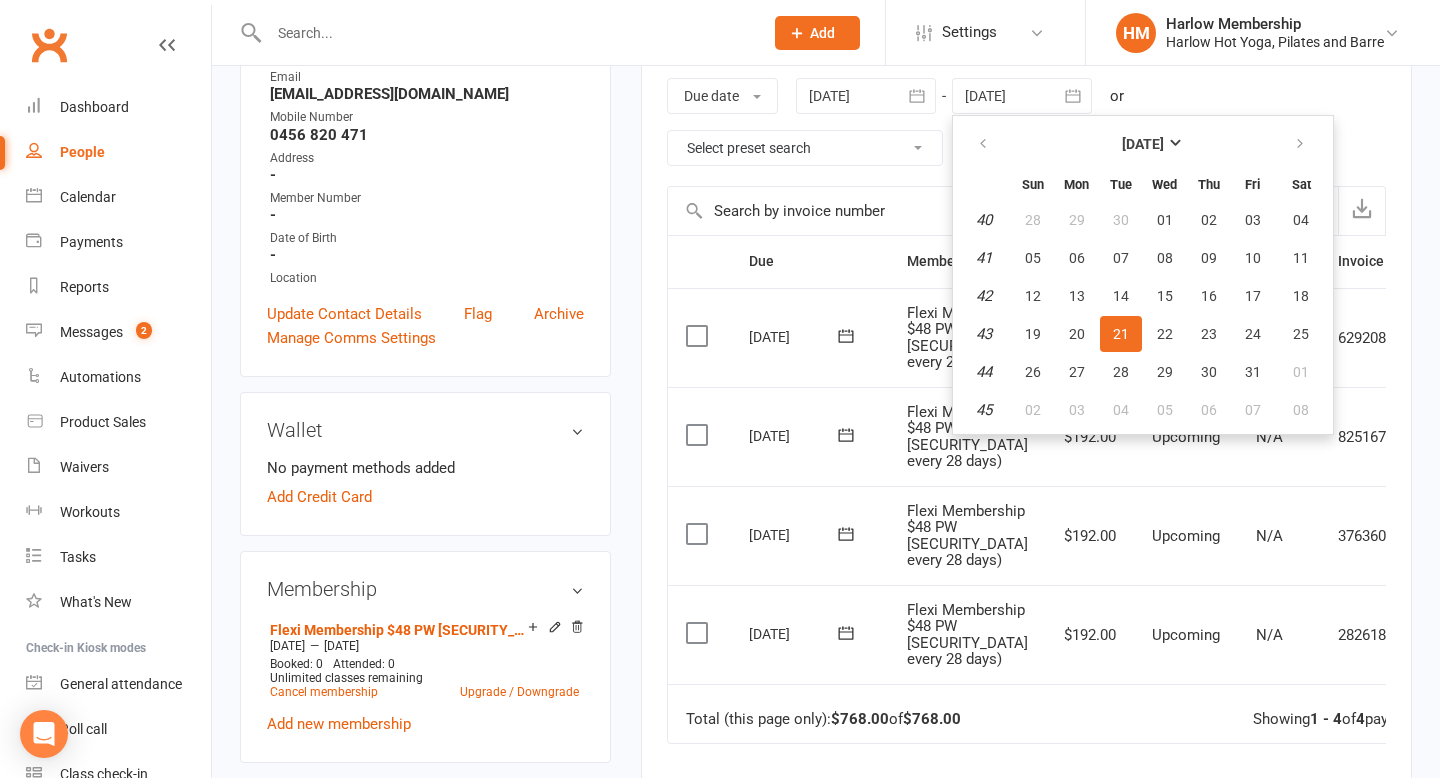 click on "Due date  Due date Date paid Date failed 13 Jun 2025
June 2025
Sun Mon Tue Wed Thu Fri Sat
23
01
02
03
04
05
06
07
24
08
09
10
11
12
13
14
25
15
16
17
18
19
20
21
26
22
23
24
25
26
27
28
27
29
30
01
02
03
04" at bounding box center (1026, 122) 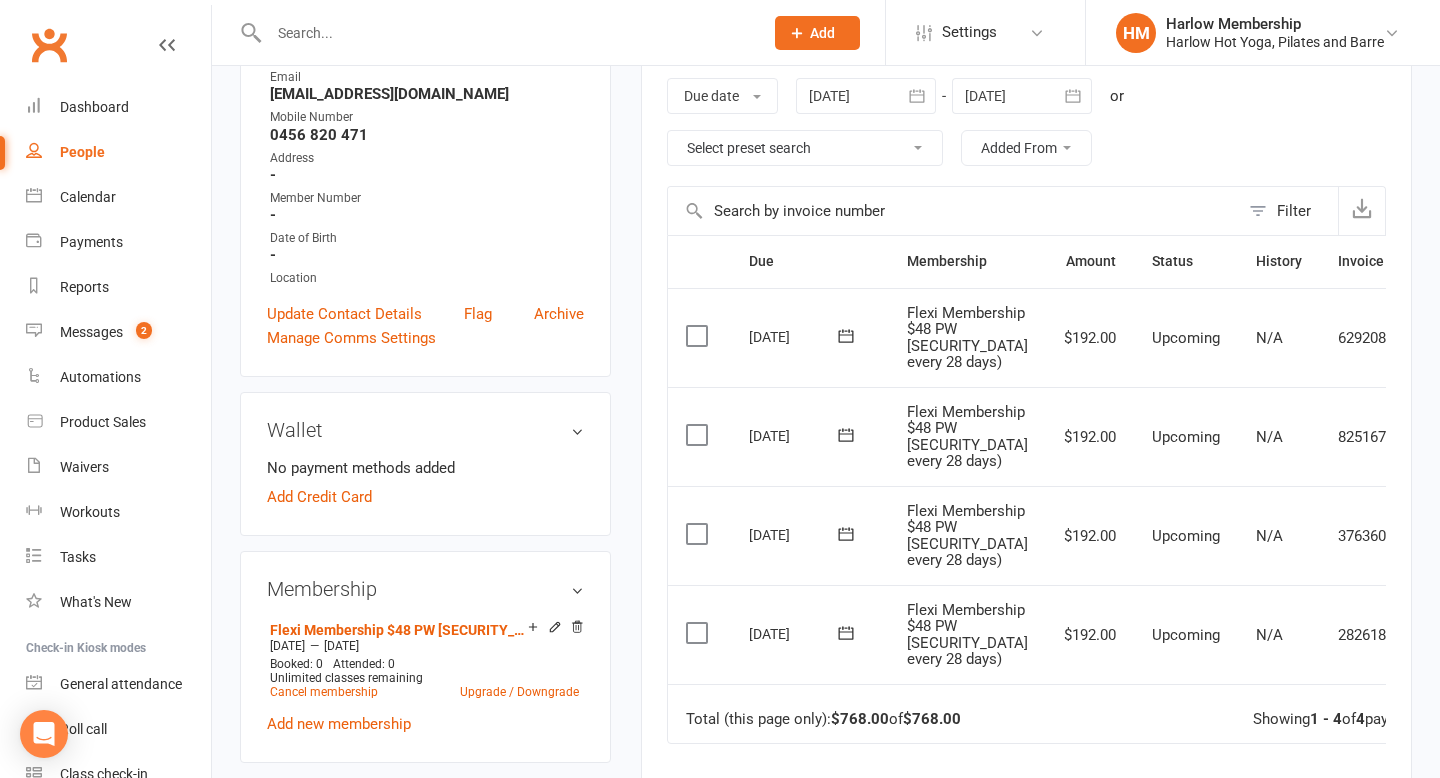 click 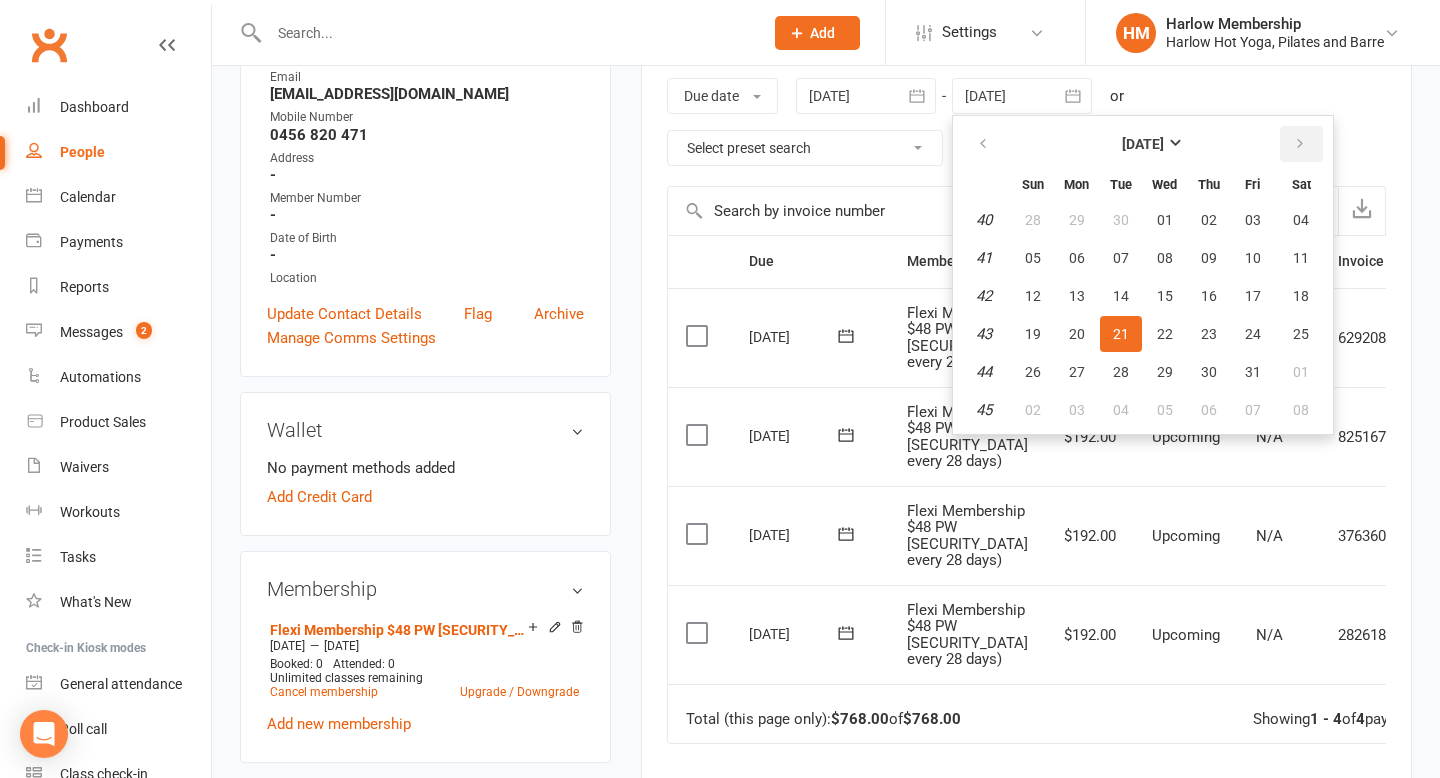 click at bounding box center [1300, 144] 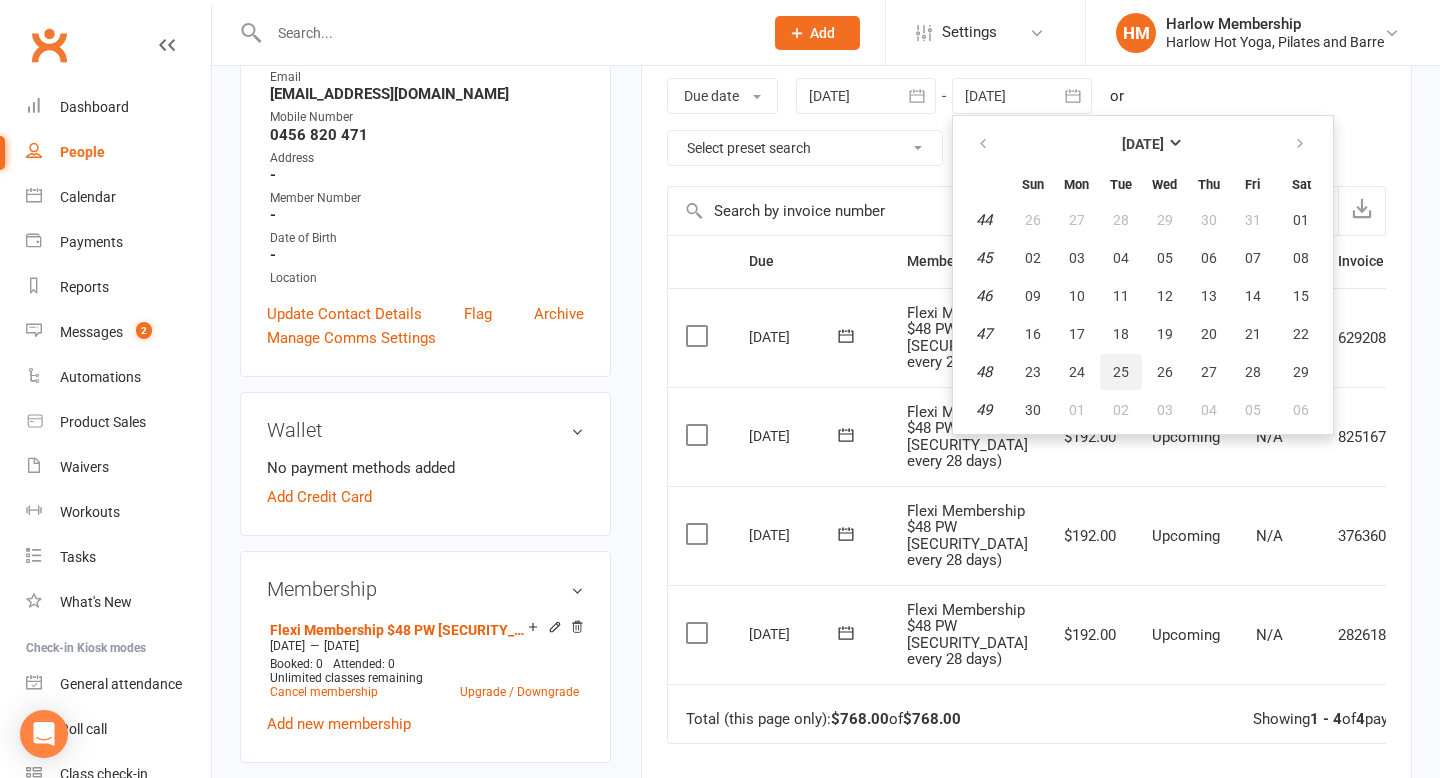 click on "25" at bounding box center (1121, 372) 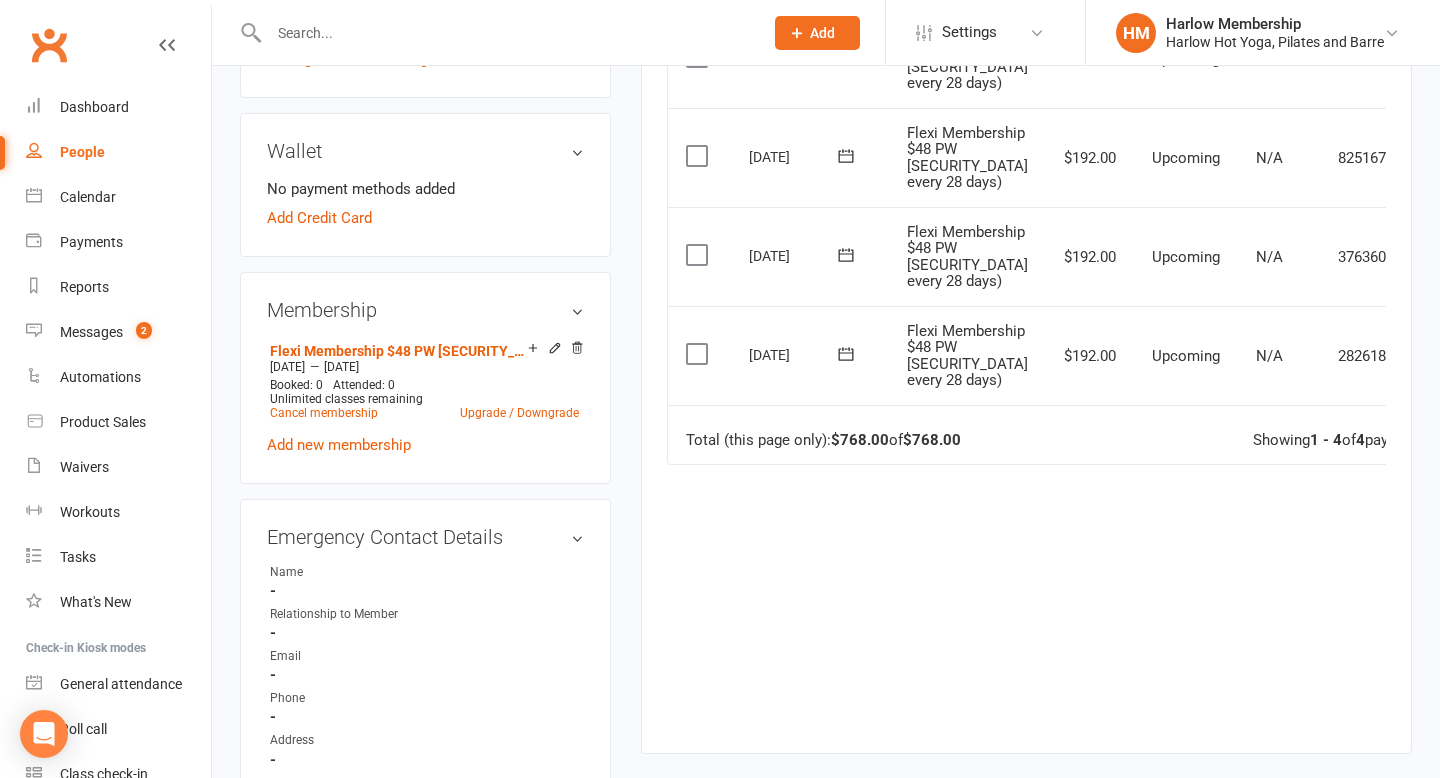 scroll, scrollTop: 603, scrollLeft: 0, axis: vertical 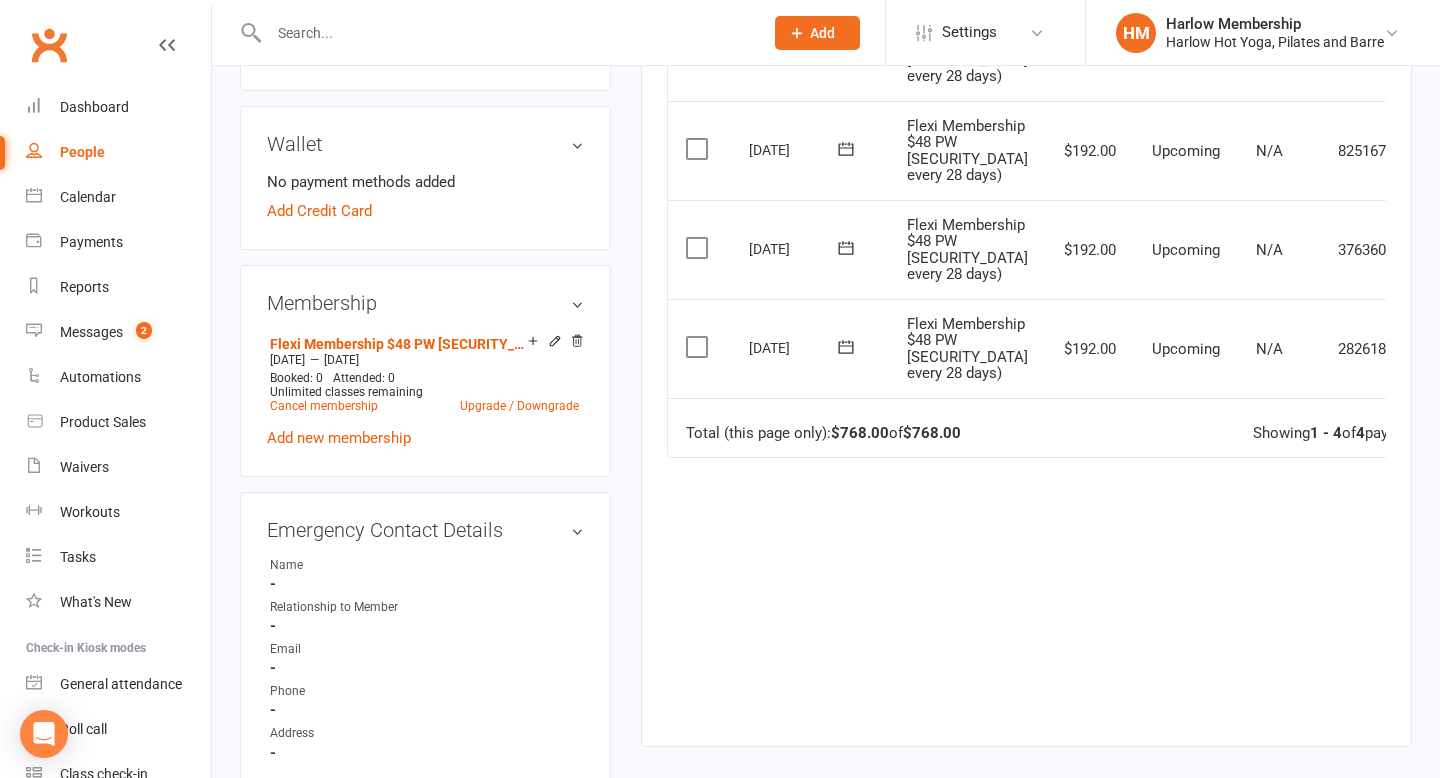click 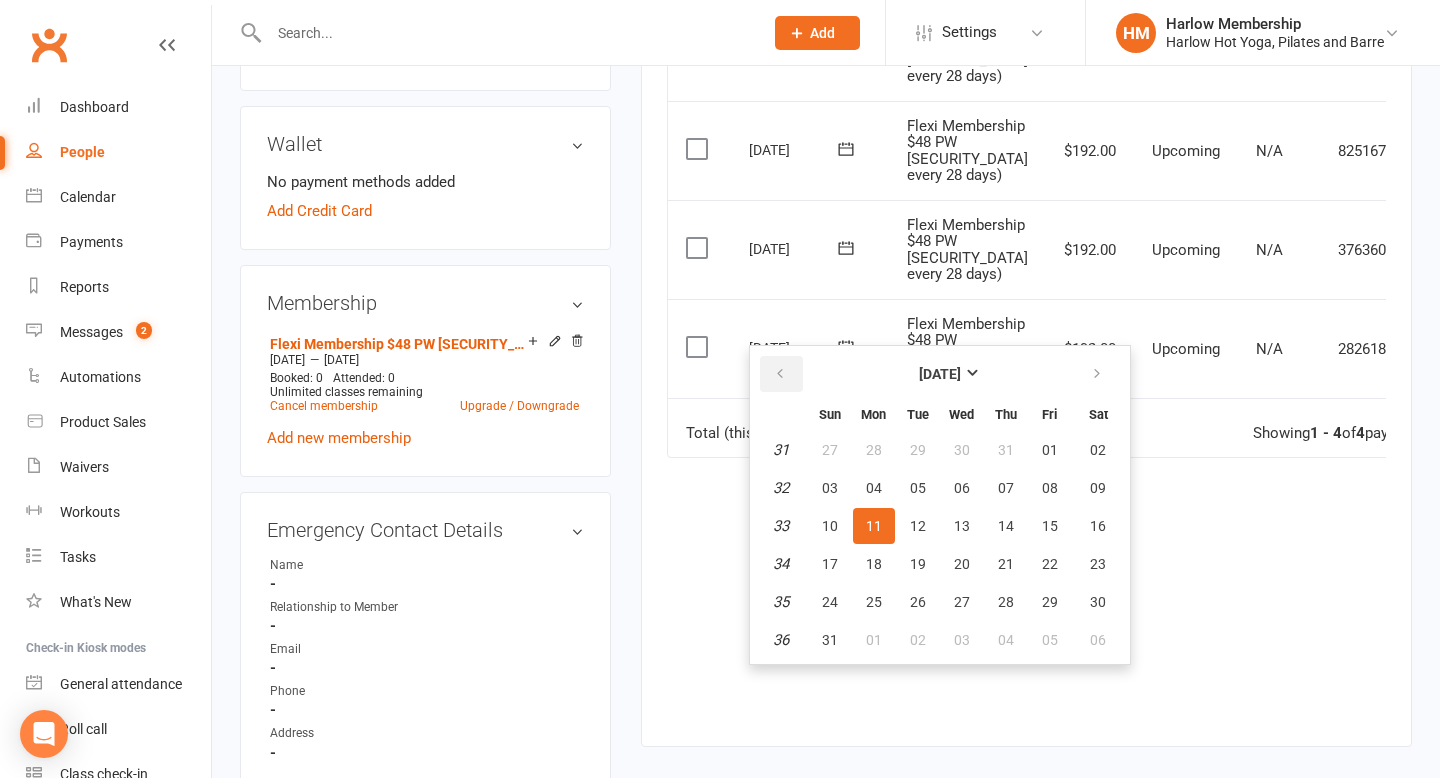 click at bounding box center [781, 374] 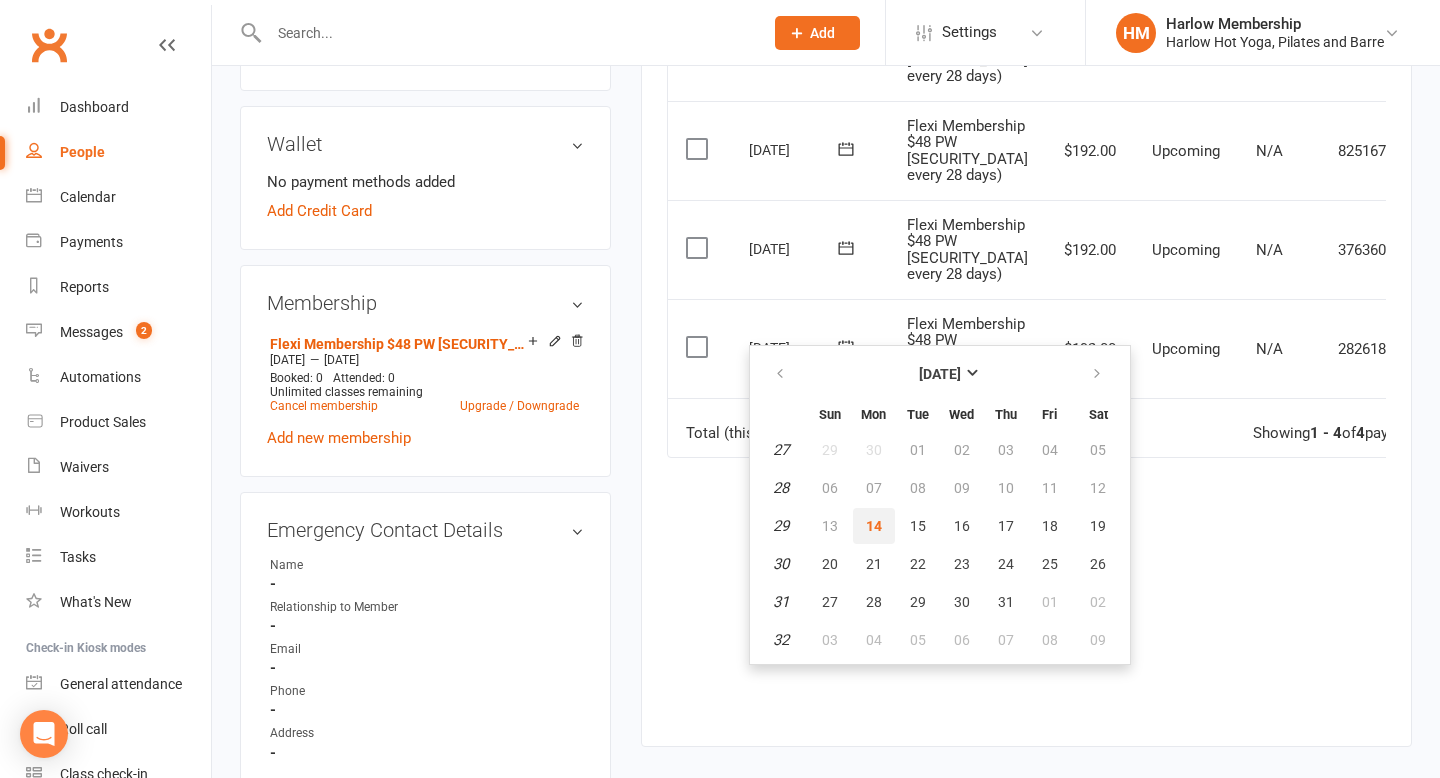click on "14" at bounding box center [874, 526] 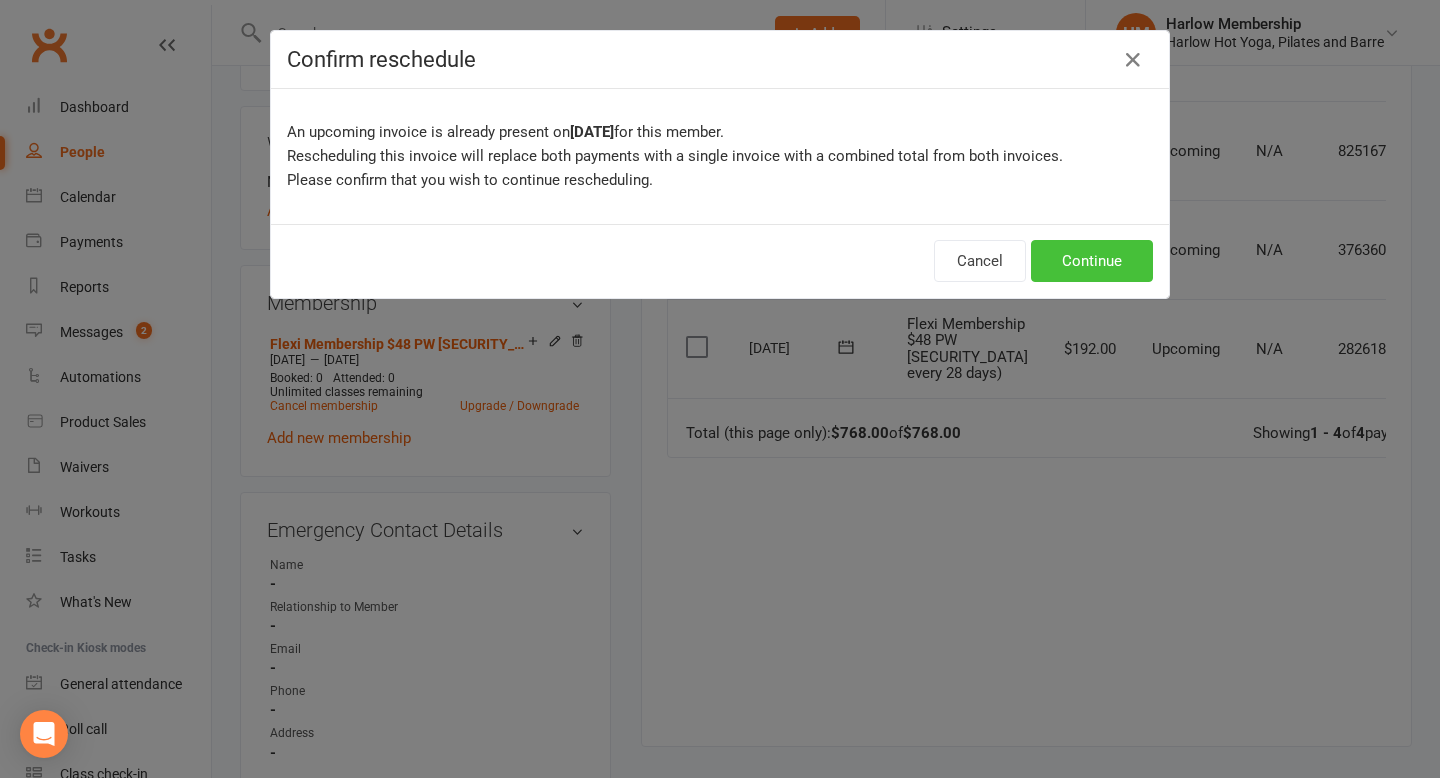click on "Continue" at bounding box center [1092, 261] 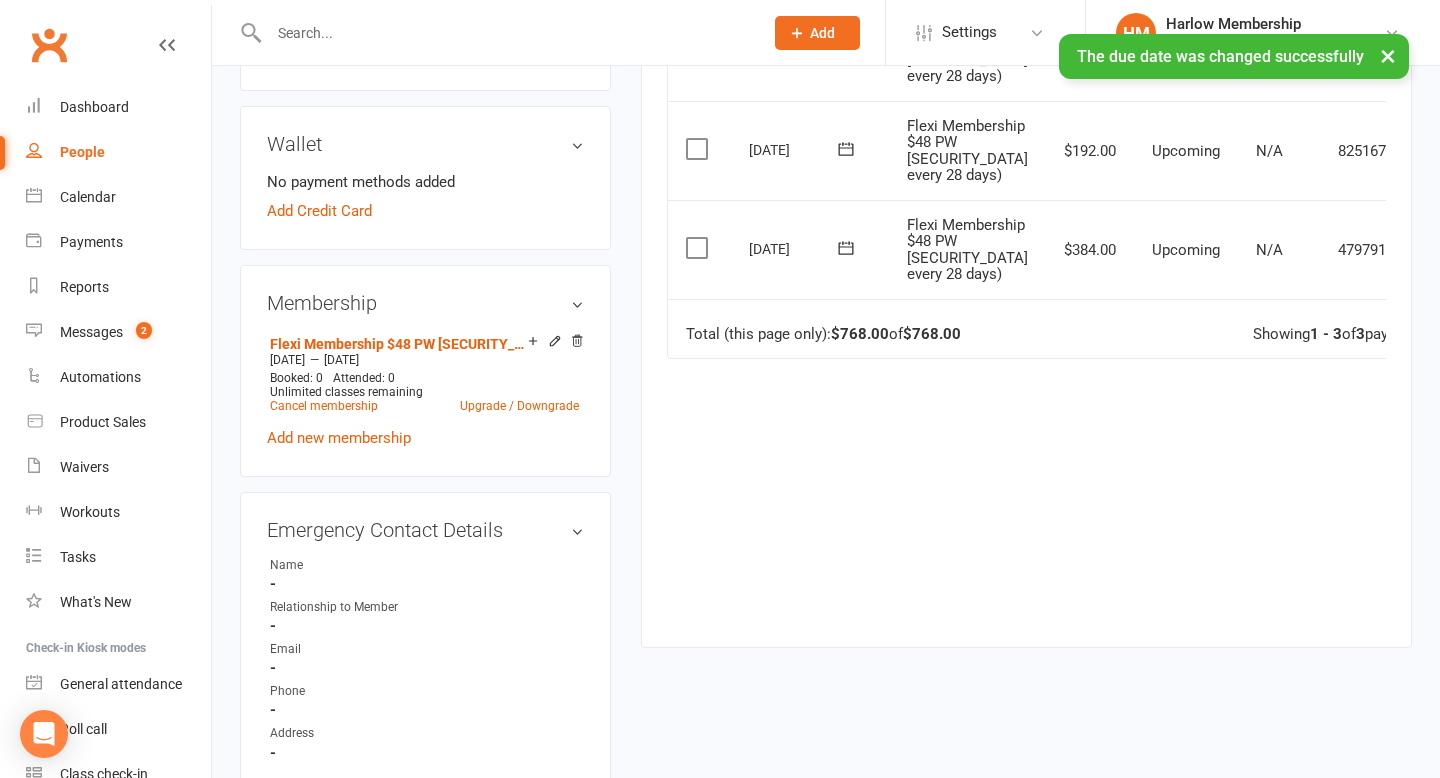 click 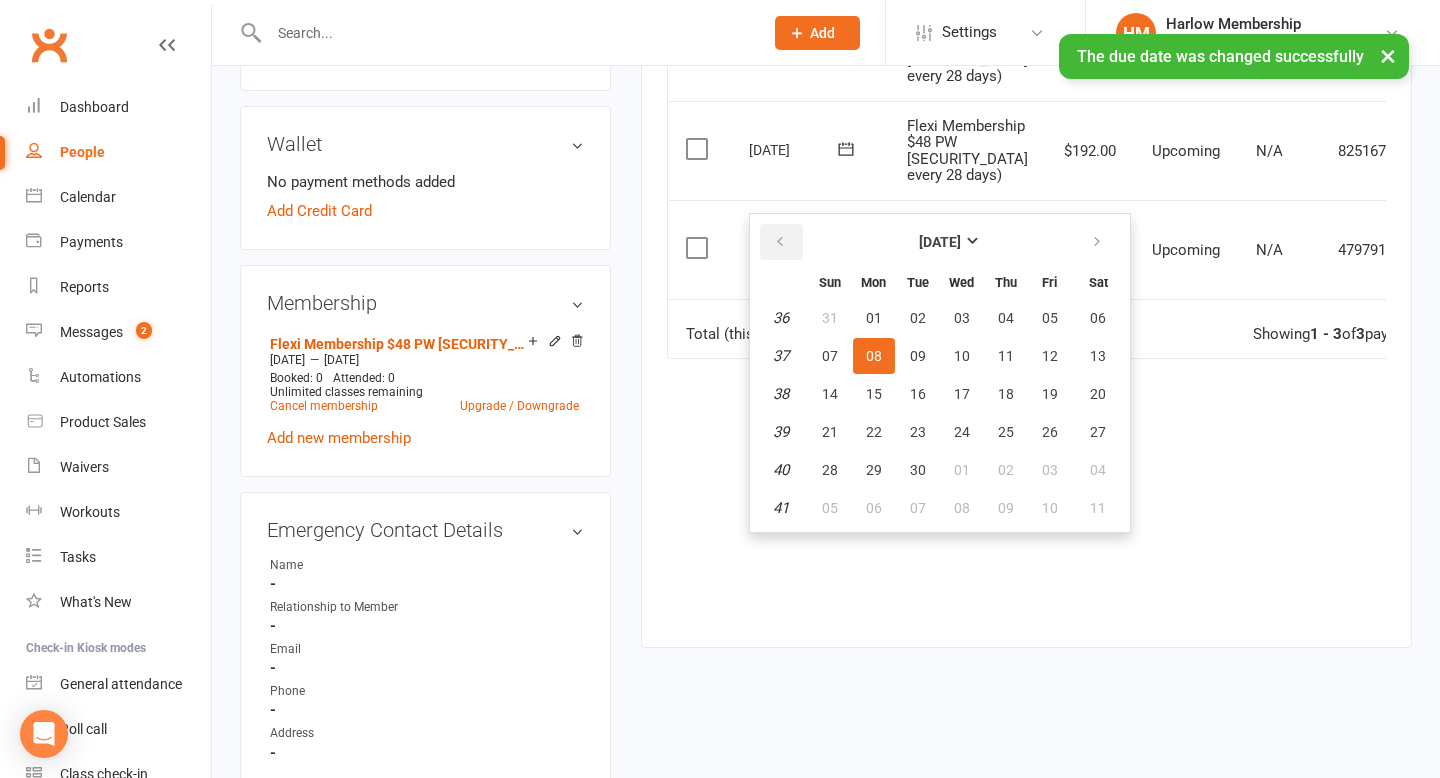 click at bounding box center (781, 242) 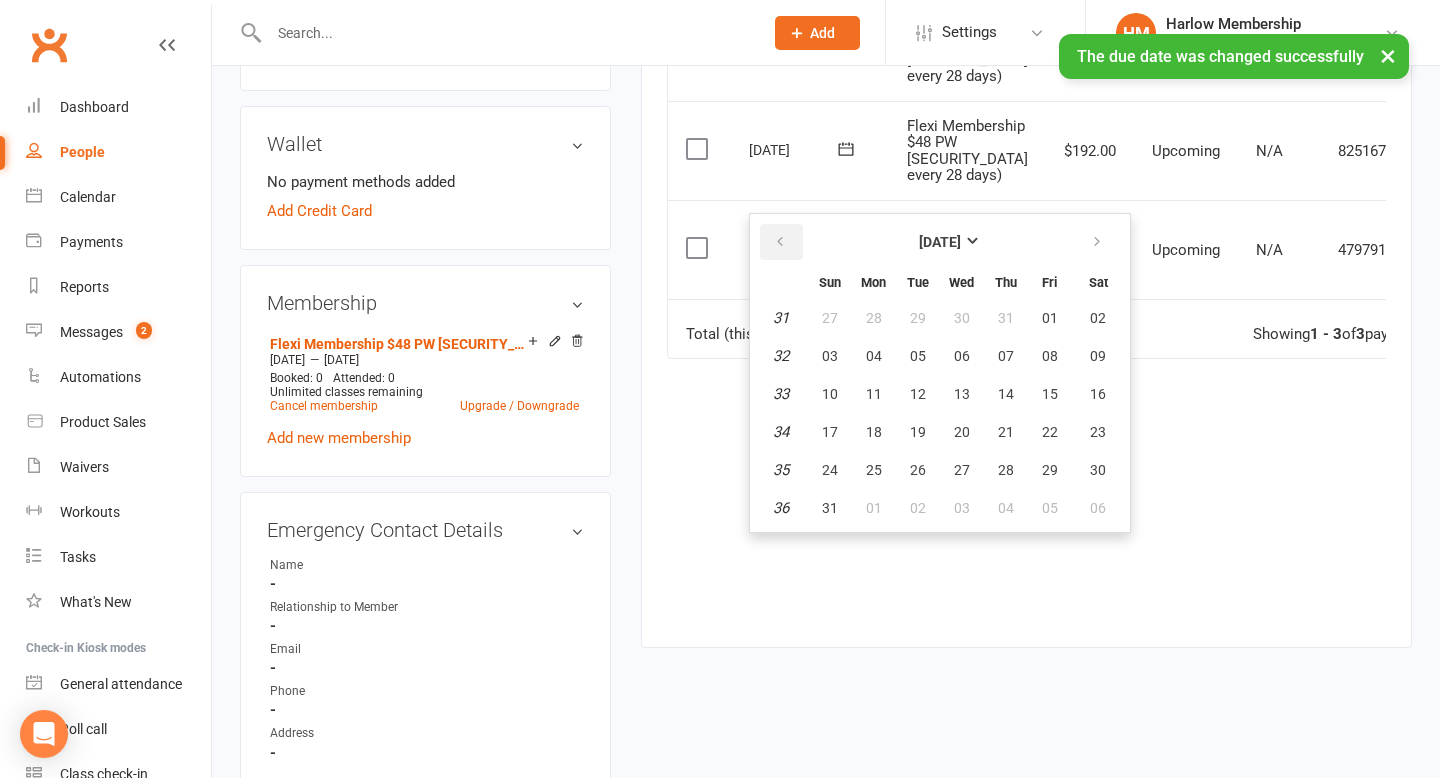click at bounding box center (781, 242) 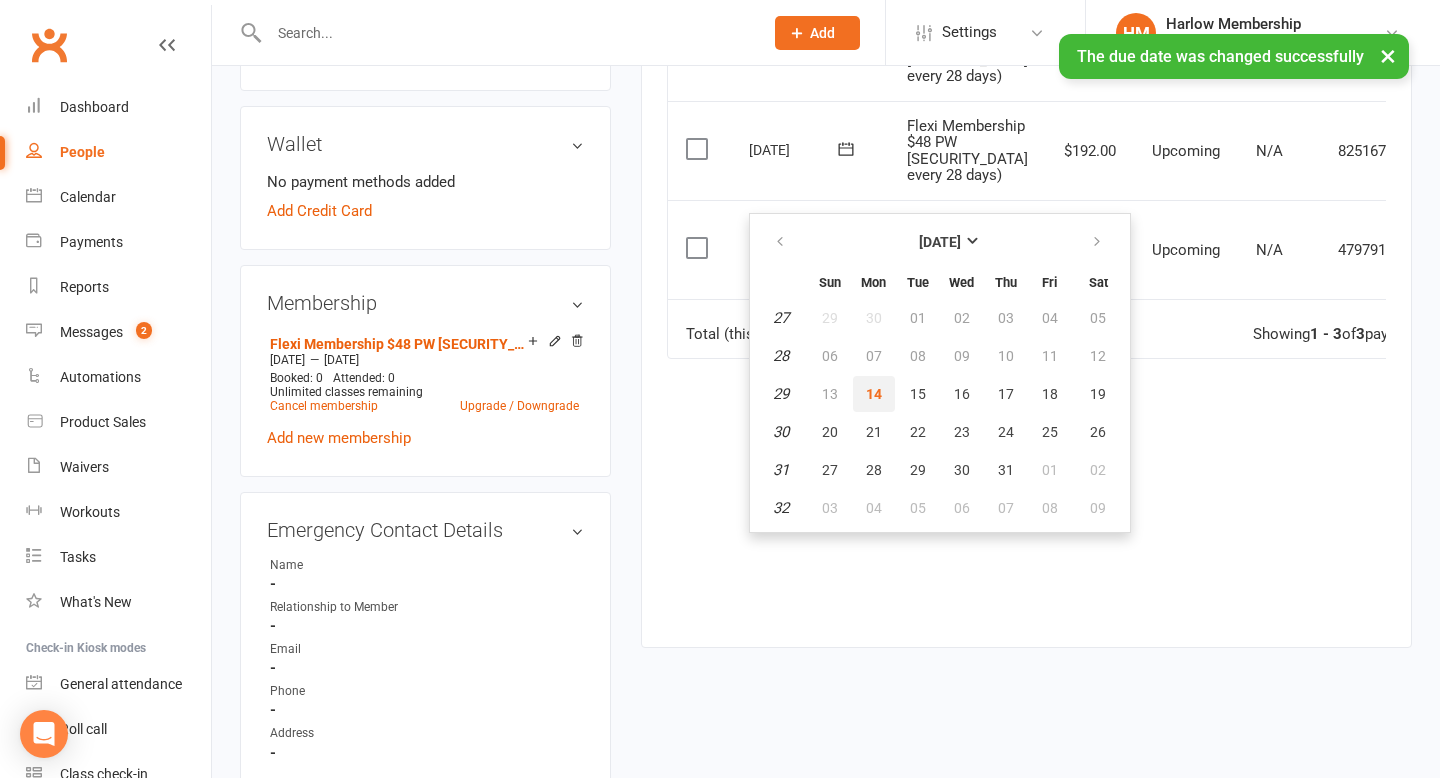 click on "14" at bounding box center (874, 394) 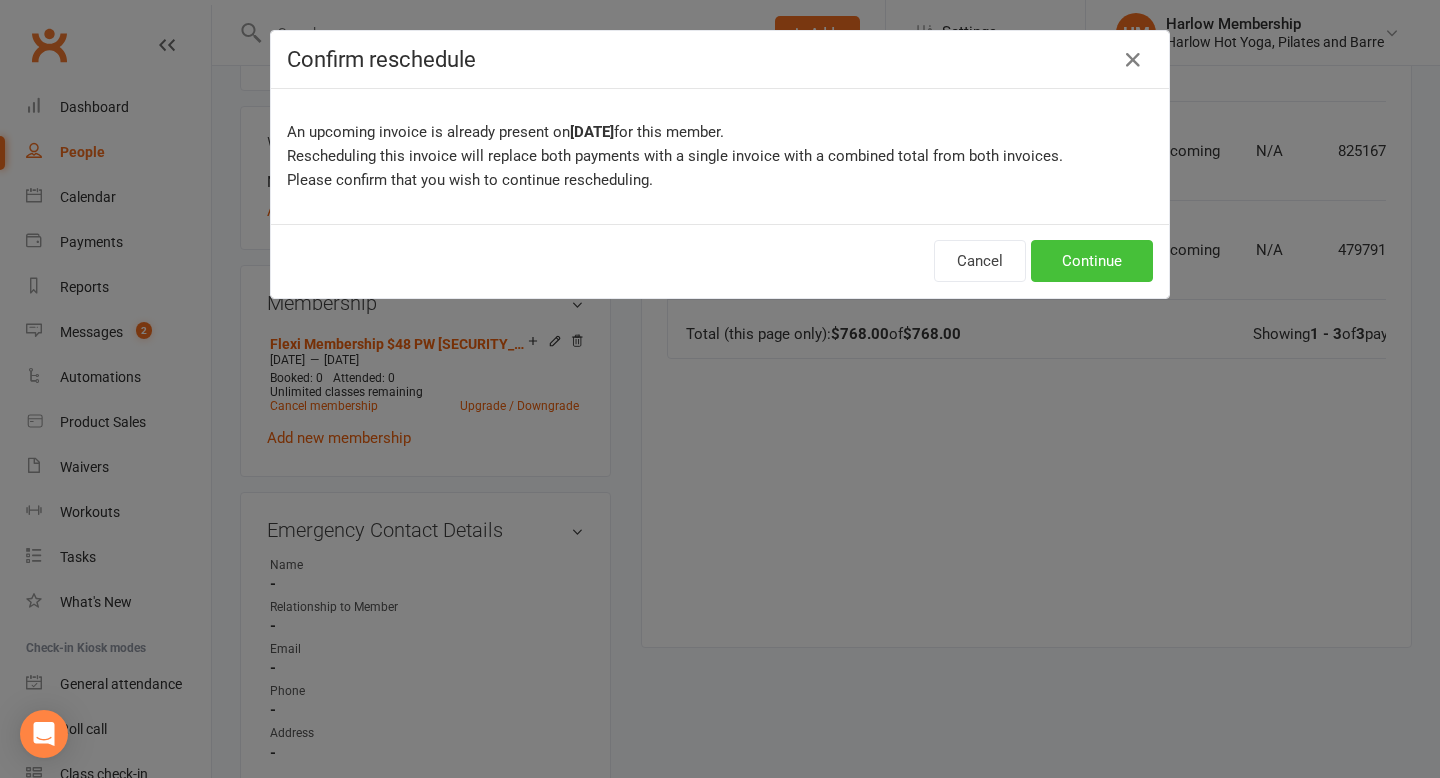 click on "Continue" at bounding box center [1092, 261] 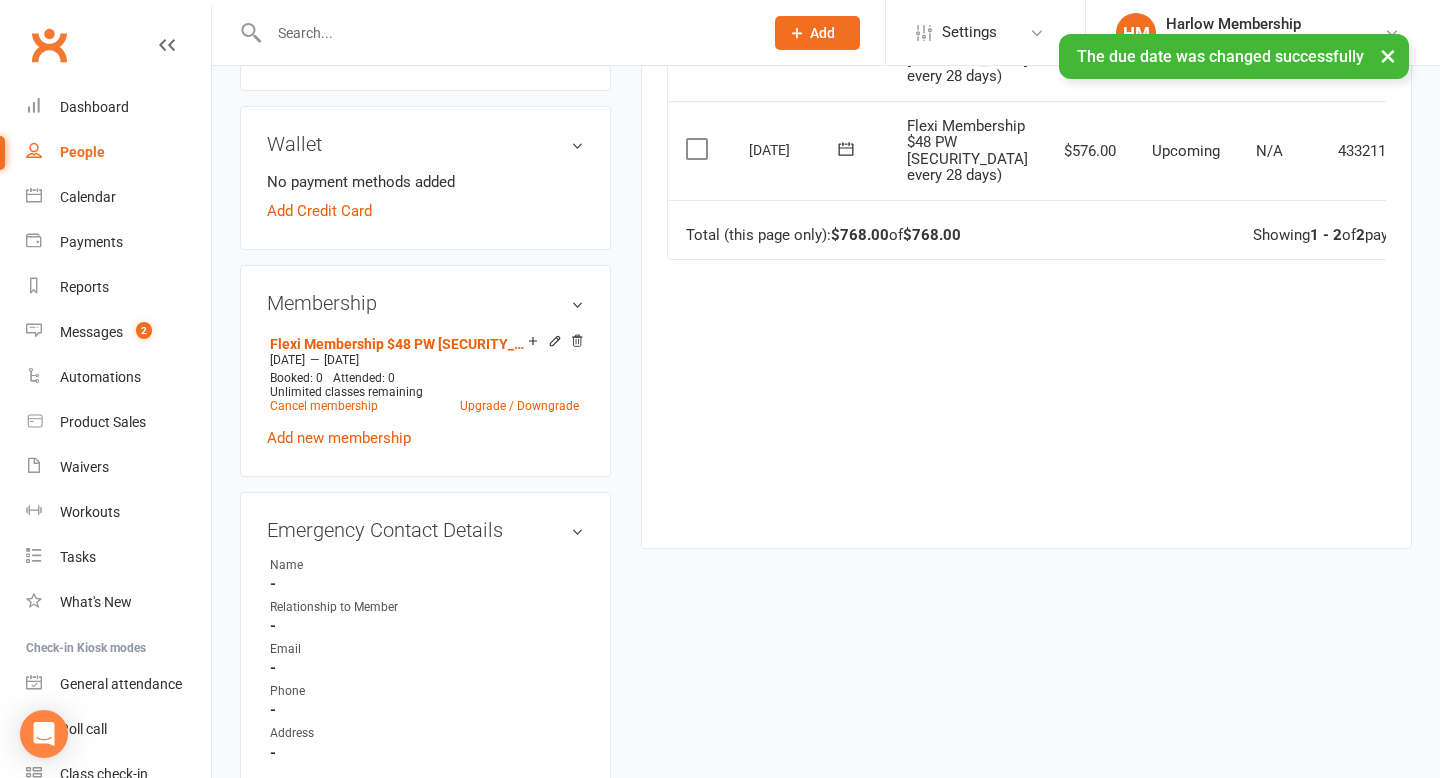 scroll, scrollTop: 431, scrollLeft: 0, axis: vertical 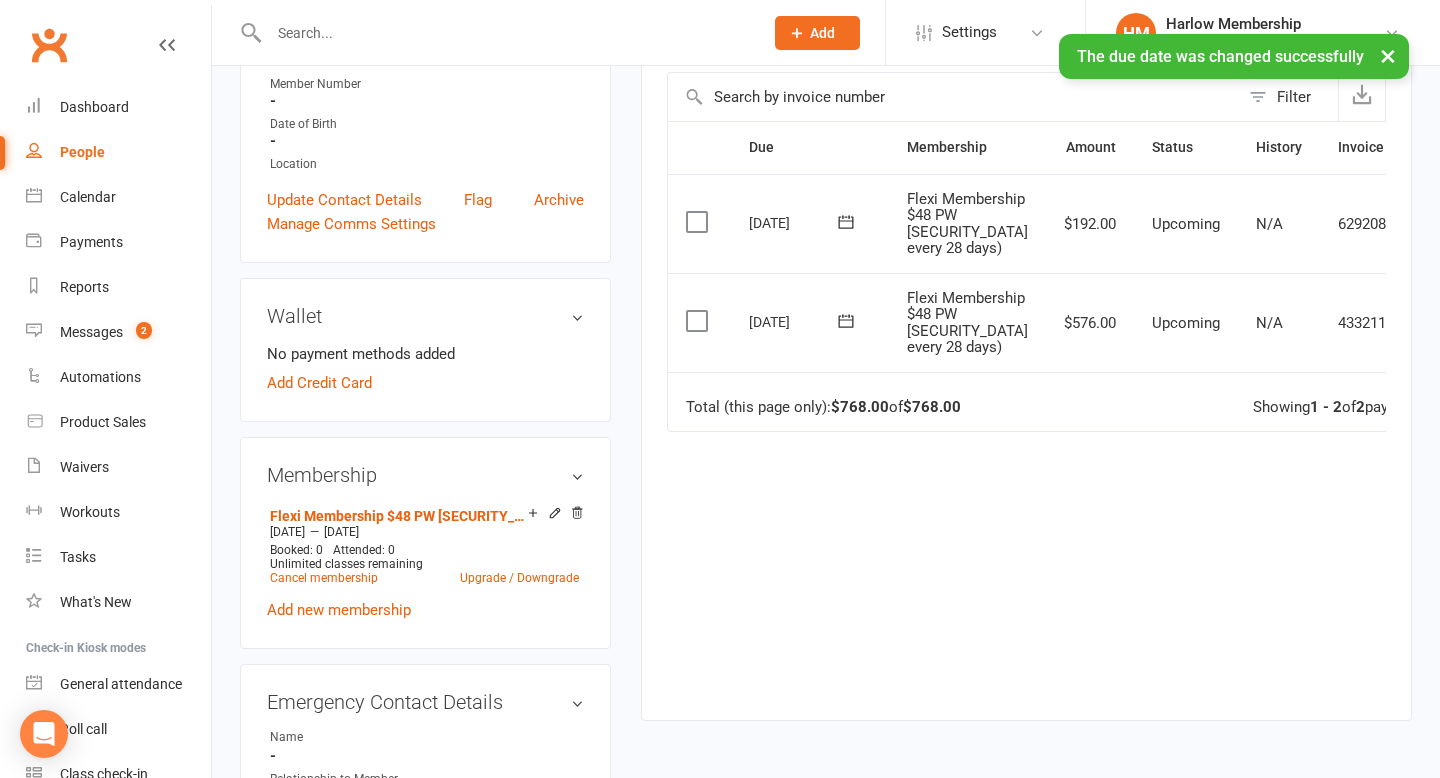 click 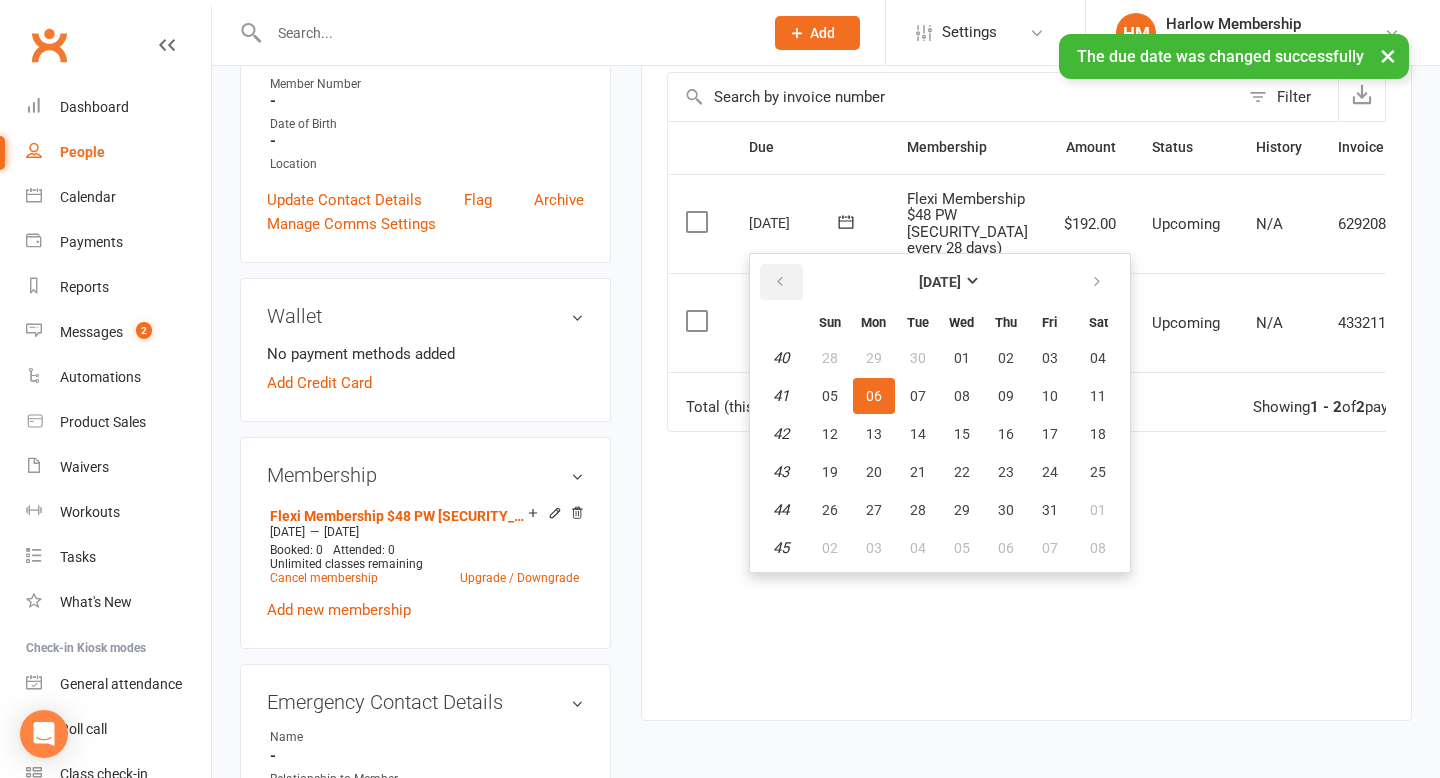 click at bounding box center (780, 282) 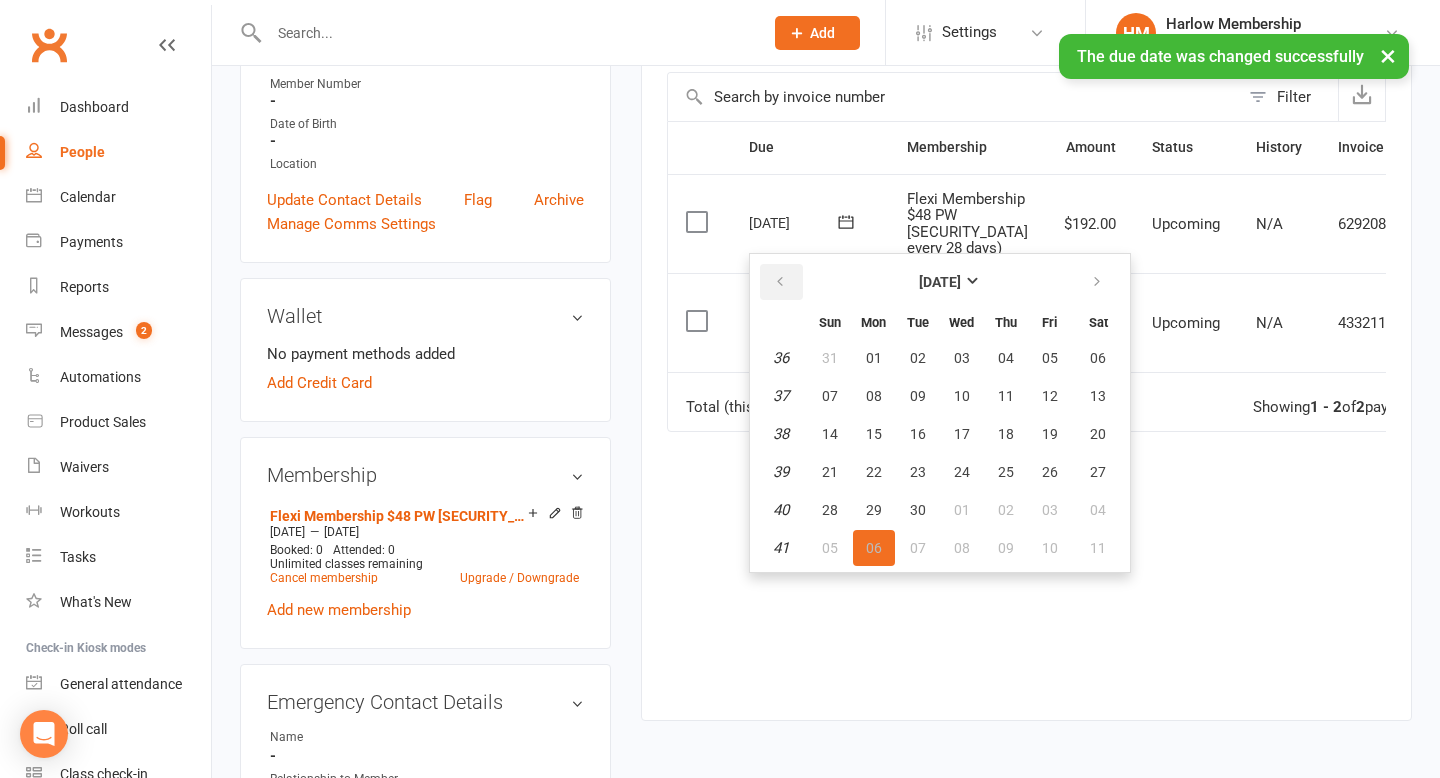 click at bounding box center (780, 282) 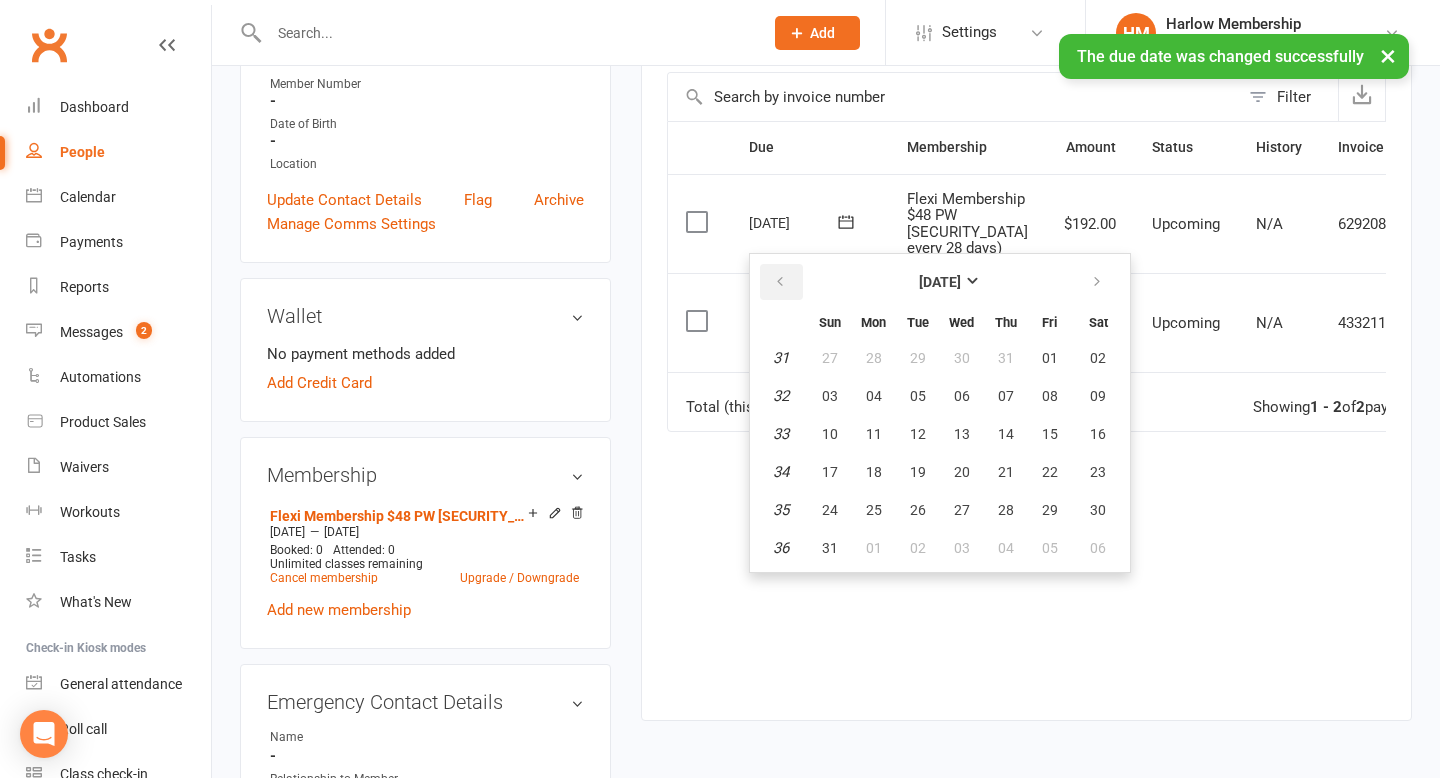 click at bounding box center [780, 282] 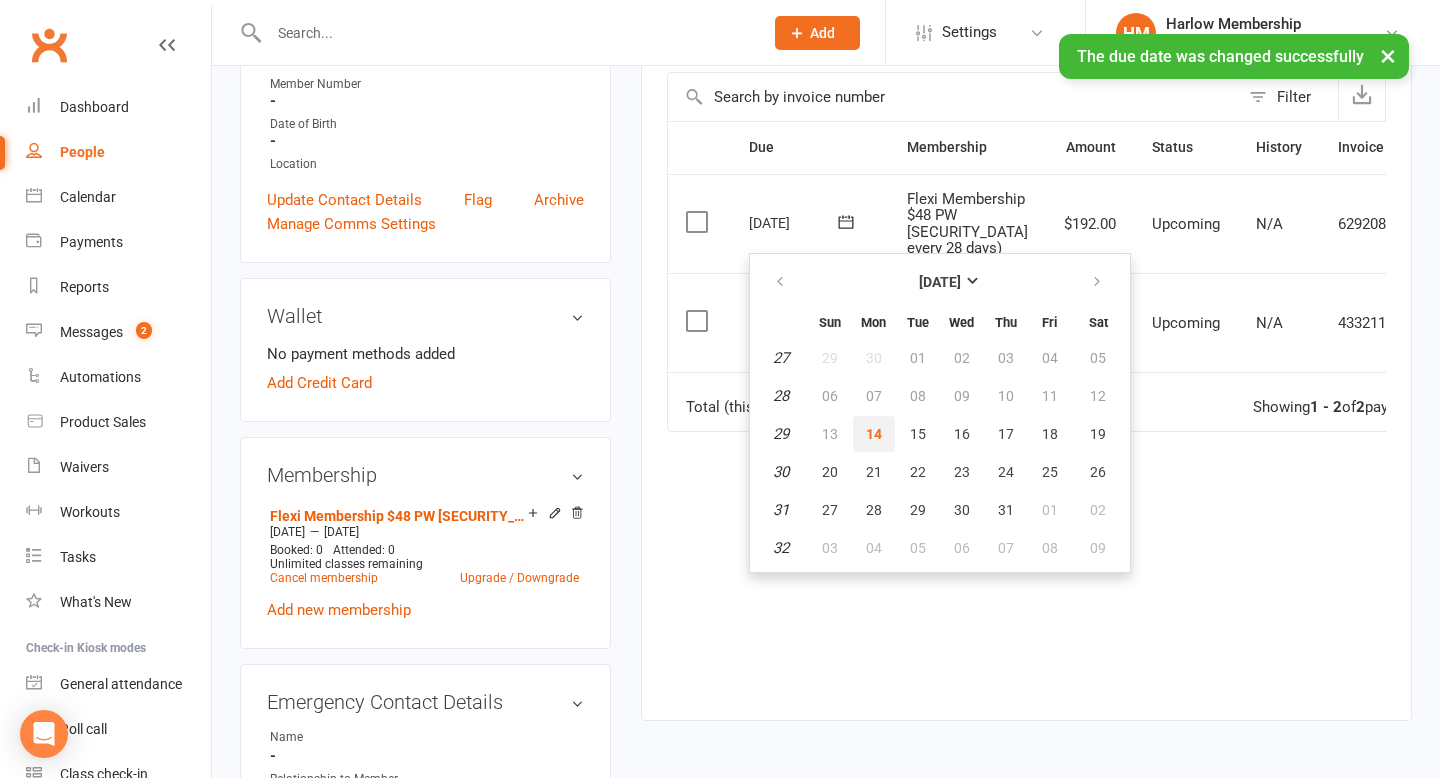 click on "14" at bounding box center [874, 434] 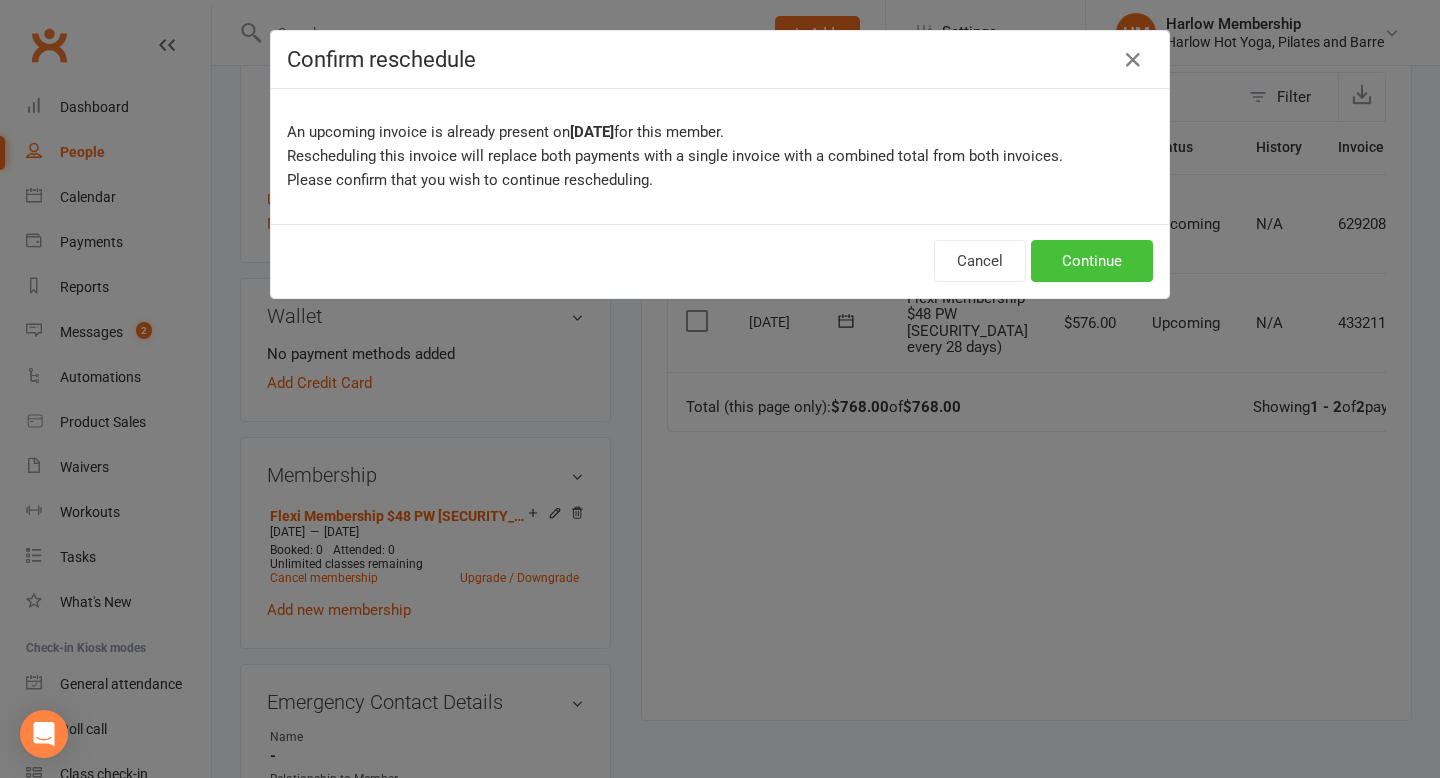 click on "Continue" at bounding box center (1092, 261) 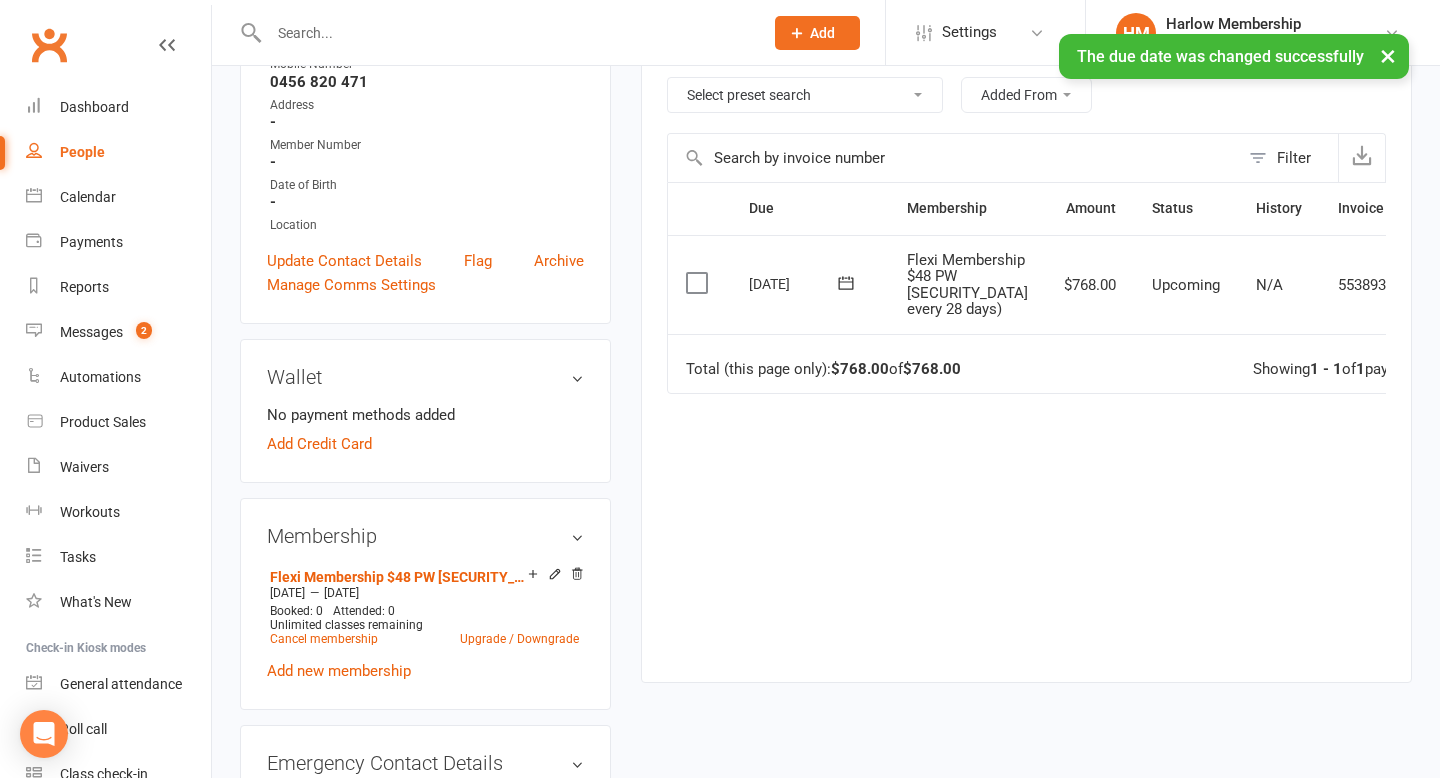 scroll, scrollTop: 348, scrollLeft: 0, axis: vertical 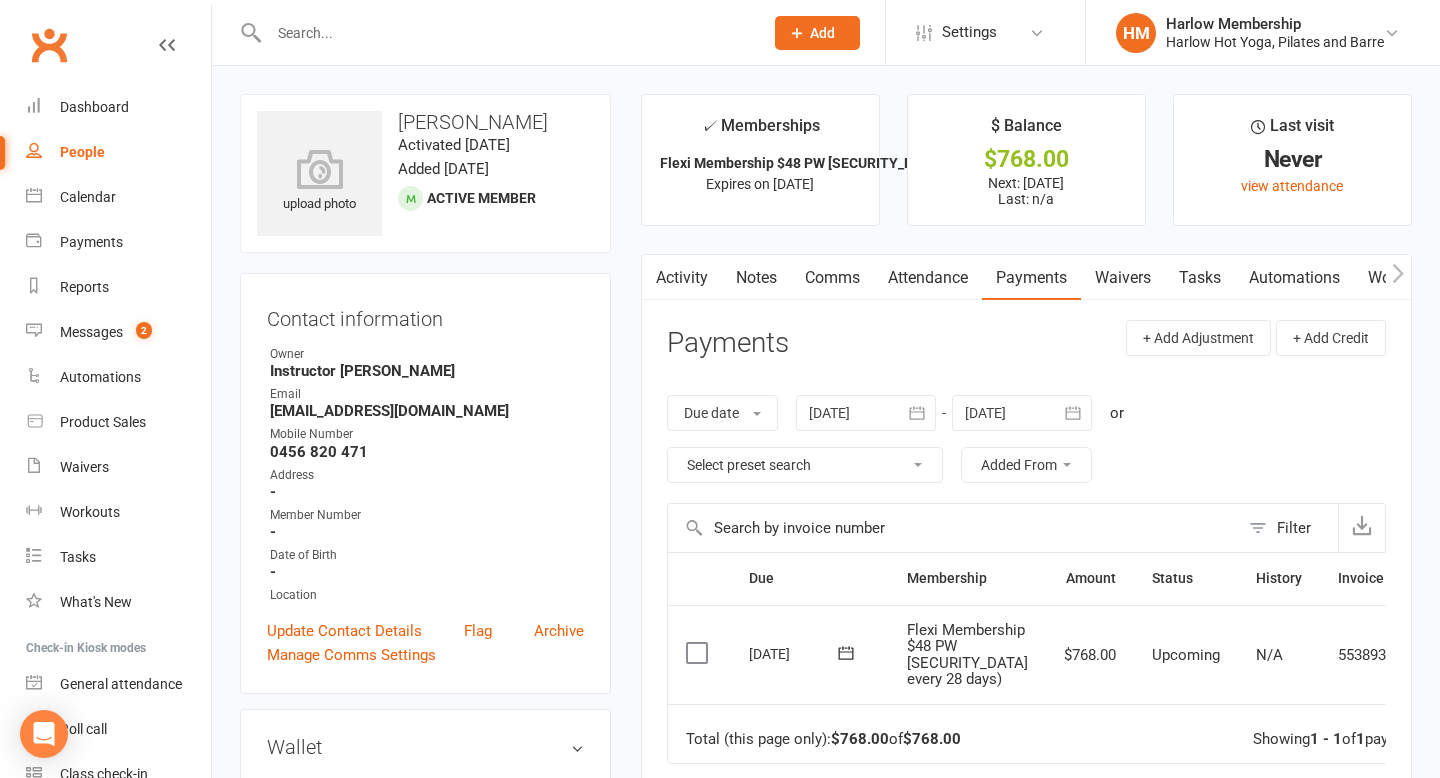 drag, startPoint x: 404, startPoint y: 115, endPoint x: 572, endPoint y: 118, distance: 168.02678 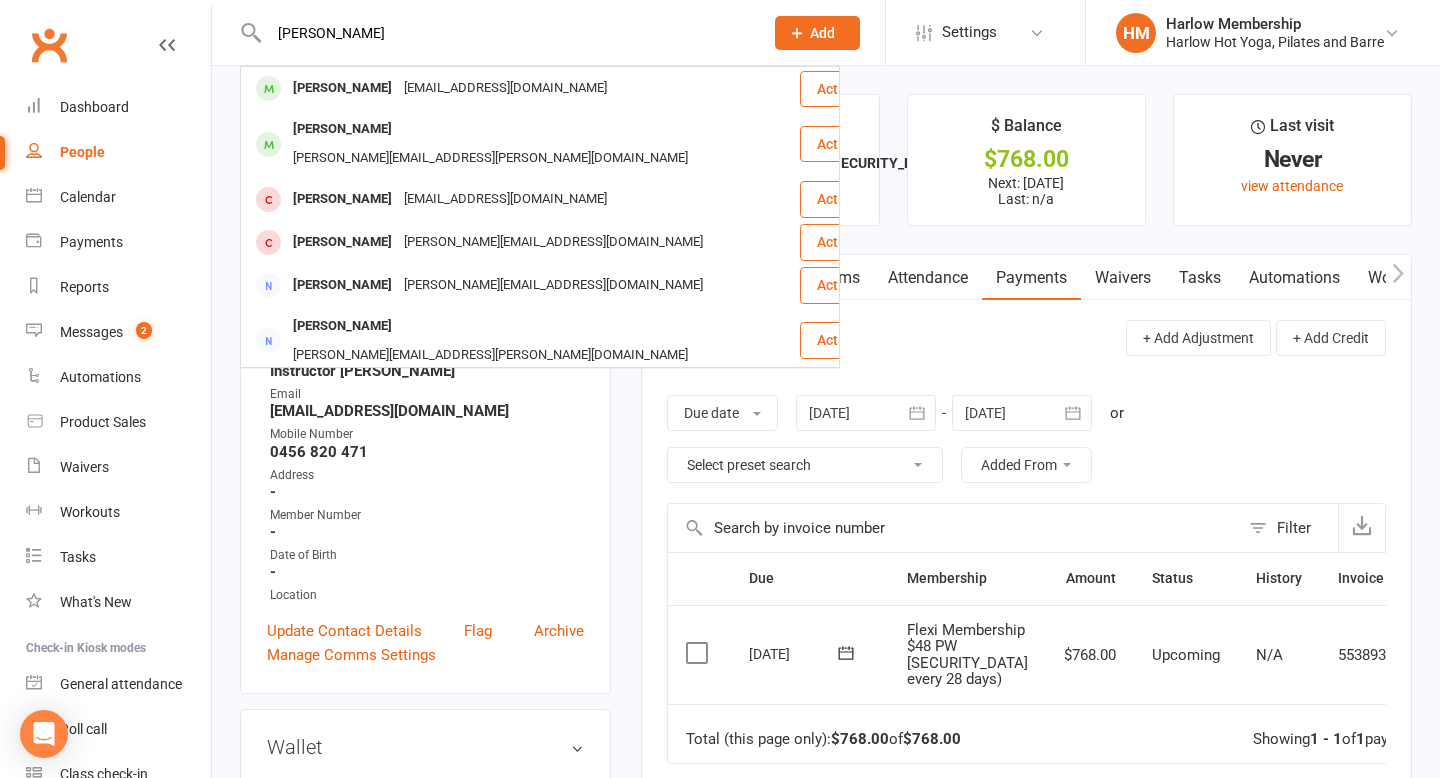 type on "Claudia-Rose Doyle" 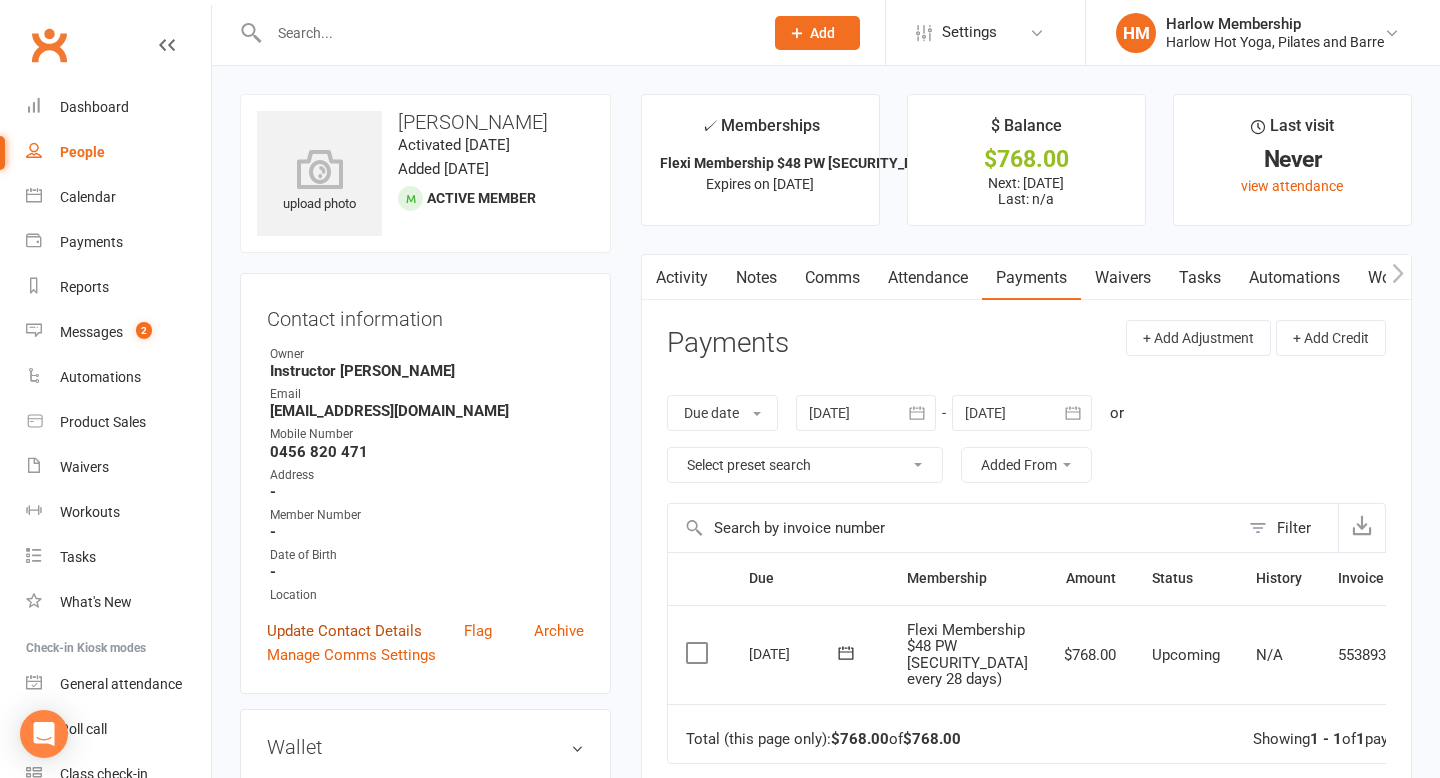click on "Update Contact Details" at bounding box center (344, 631) 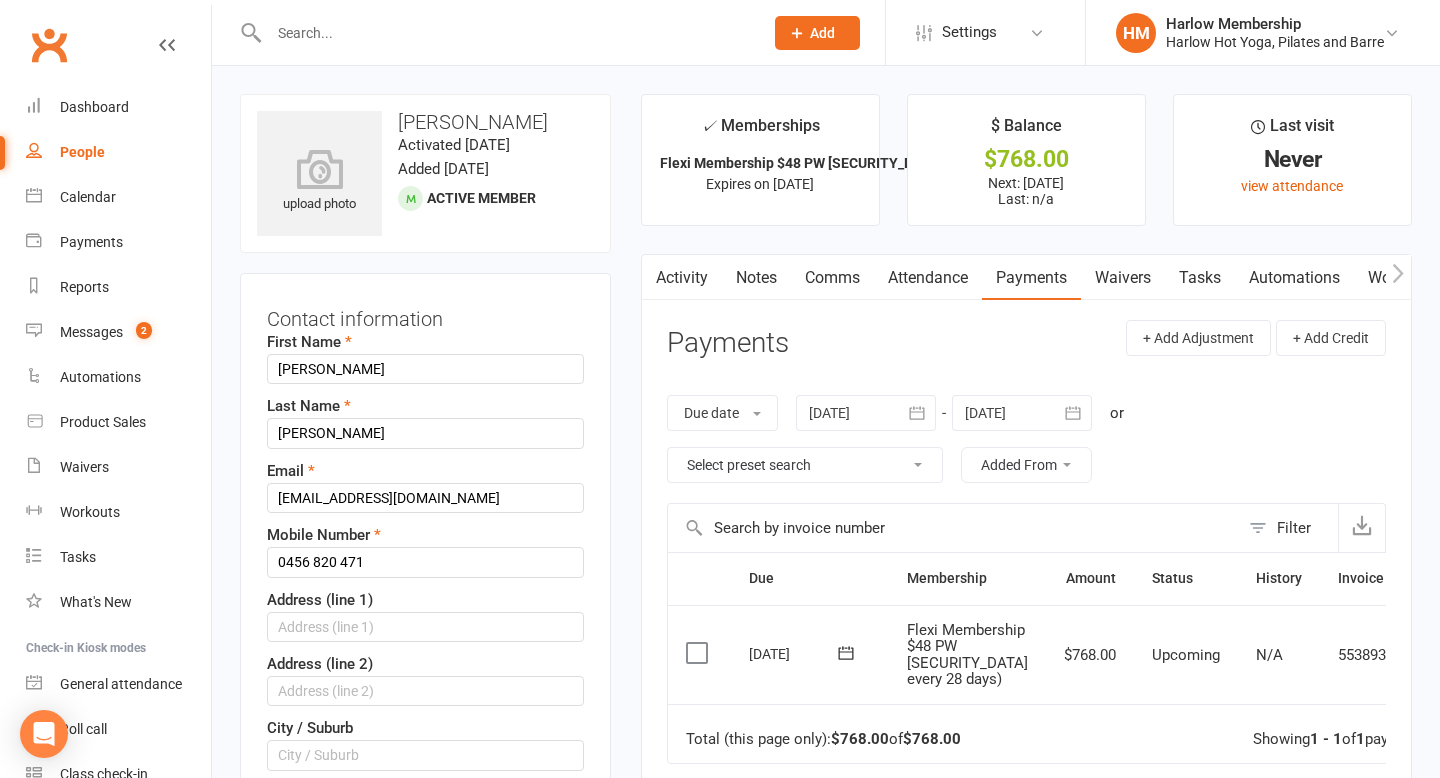scroll, scrollTop: 94, scrollLeft: 0, axis: vertical 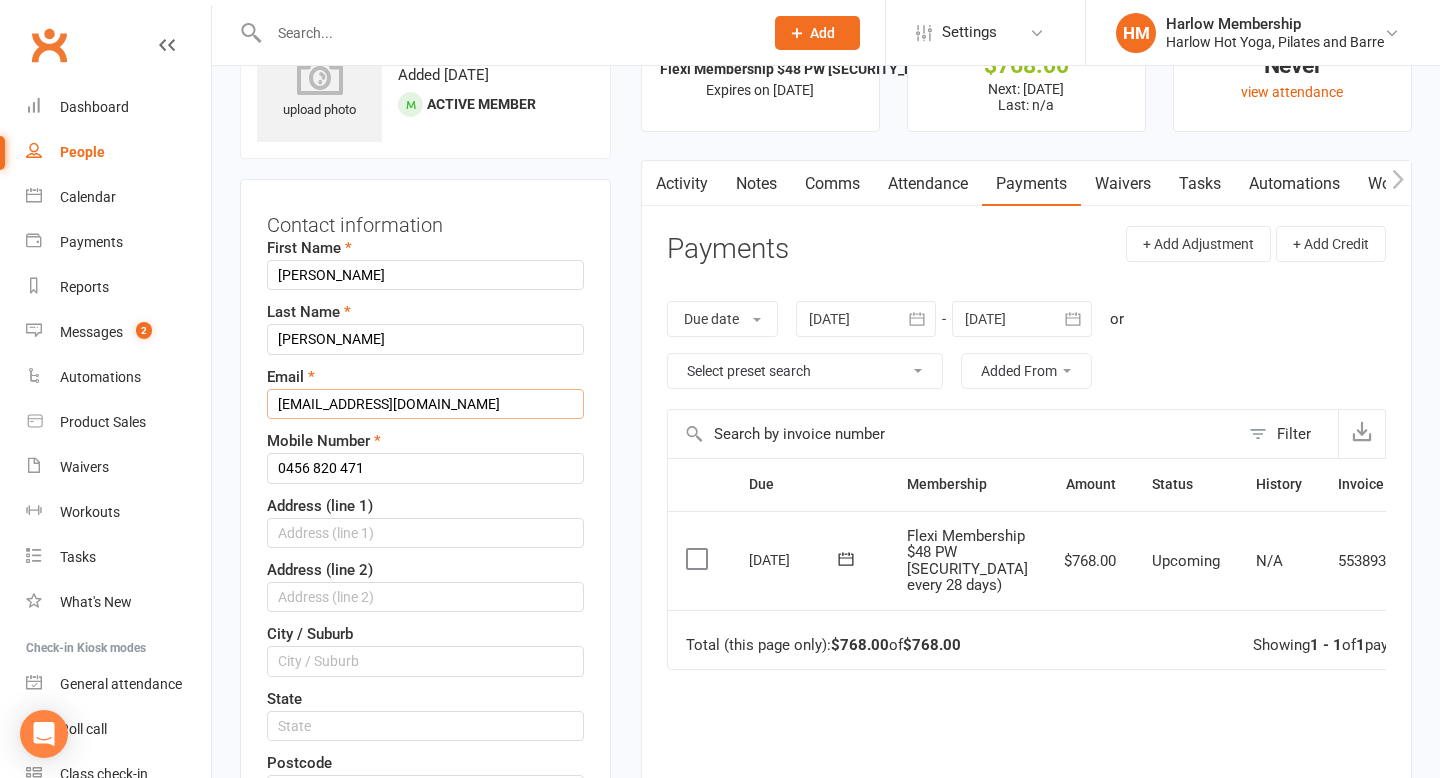 click on "BGrygoruk@rehabservices.com.au" at bounding box center (425, 404) 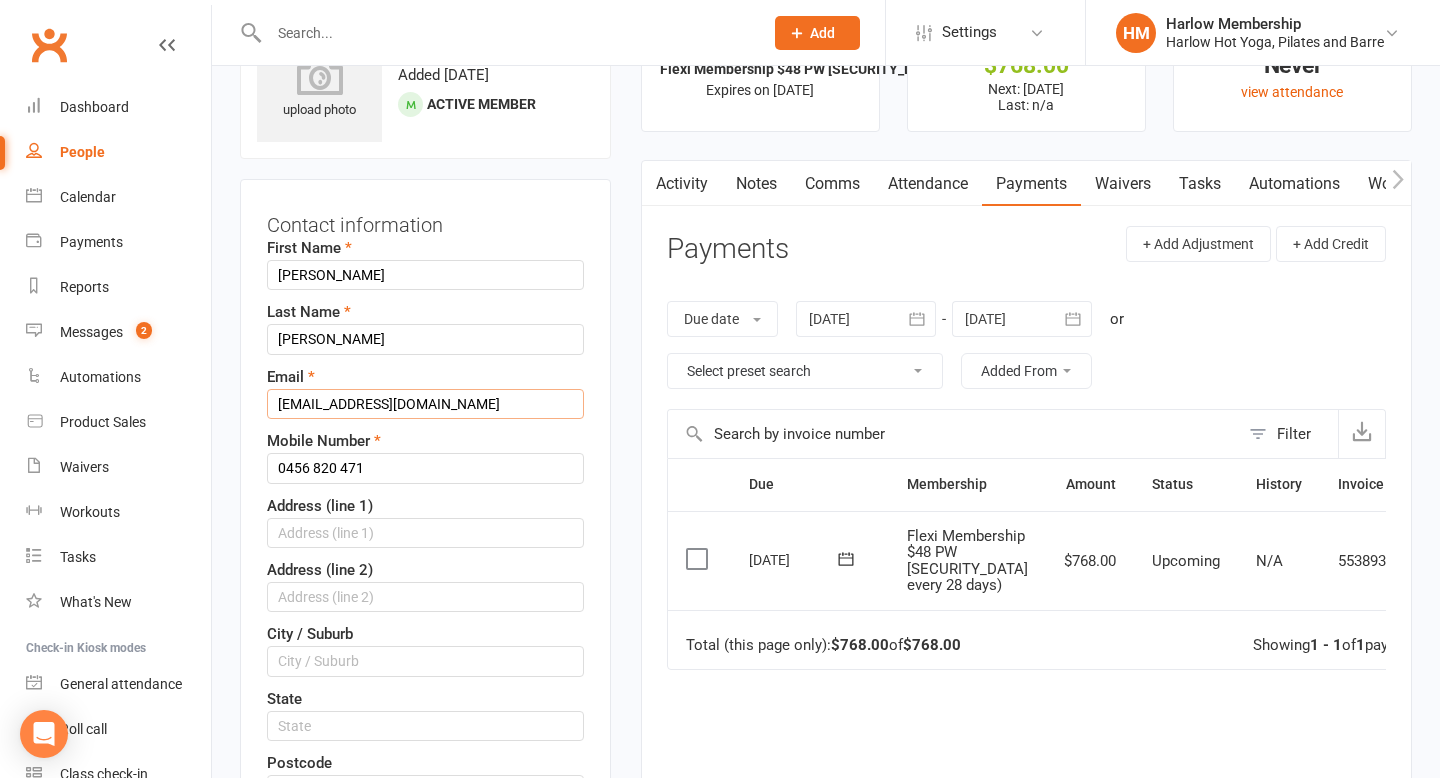 type on "cr.doyle94@gmail.com" 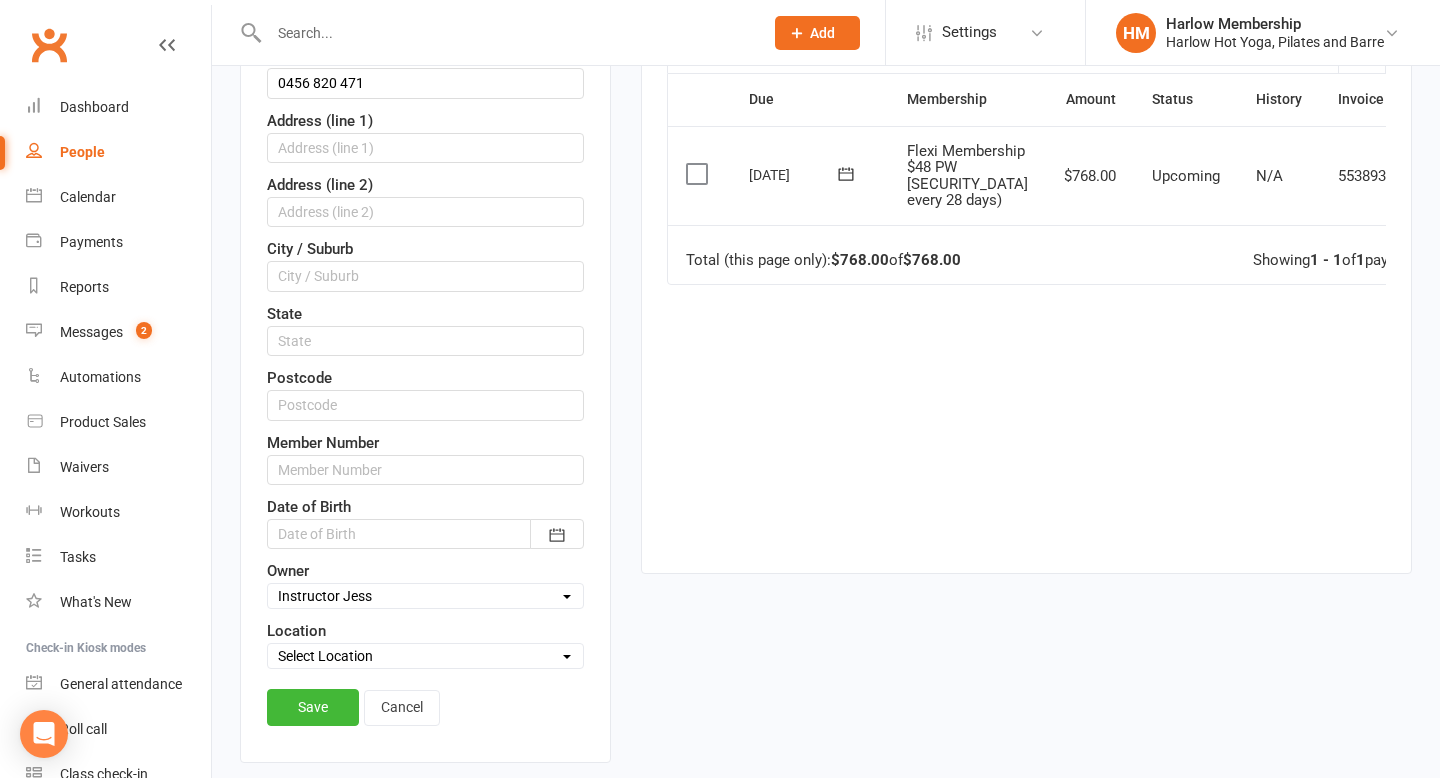 scroll, scrollTop: 481, scrollLeft: 0, axis: vertical 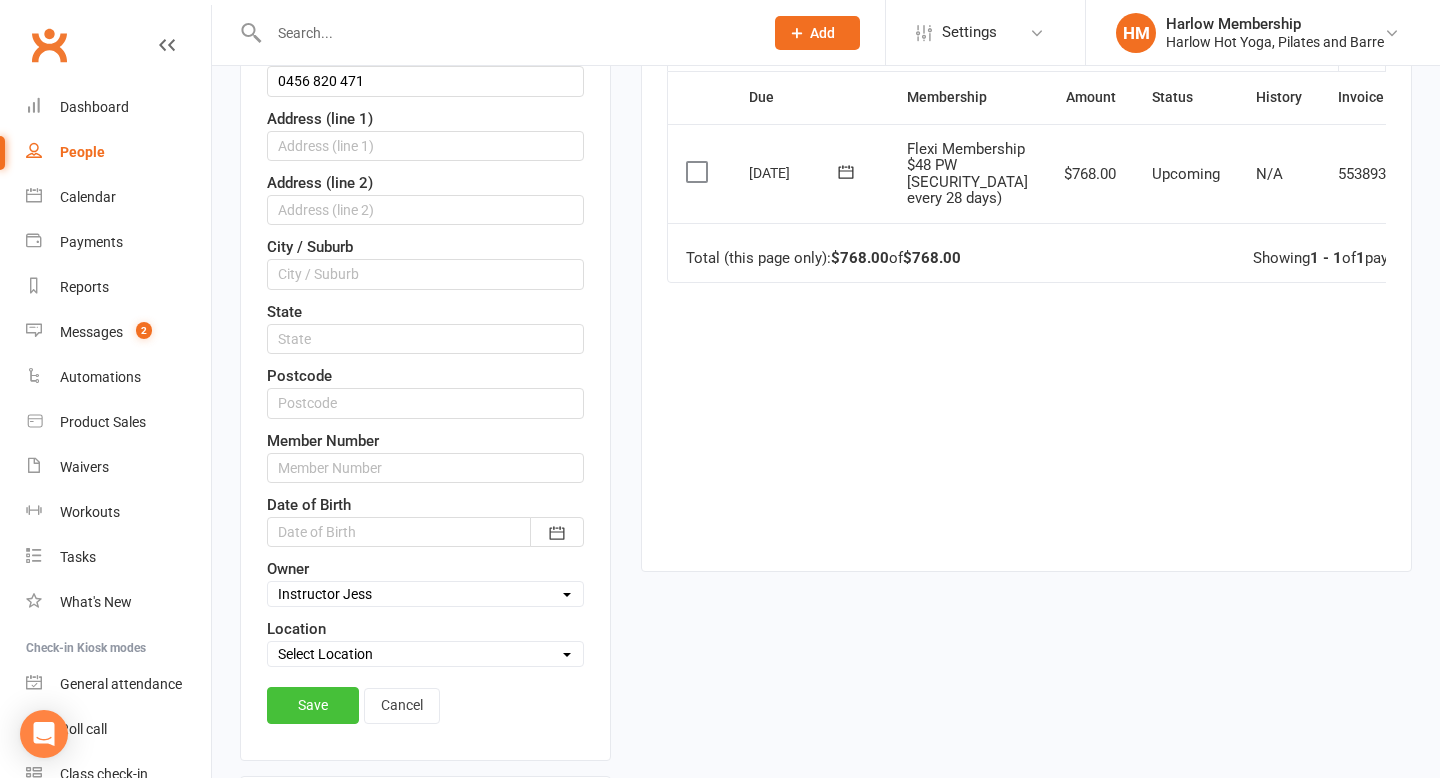 click on "Save" at bounding box center (313, 705) 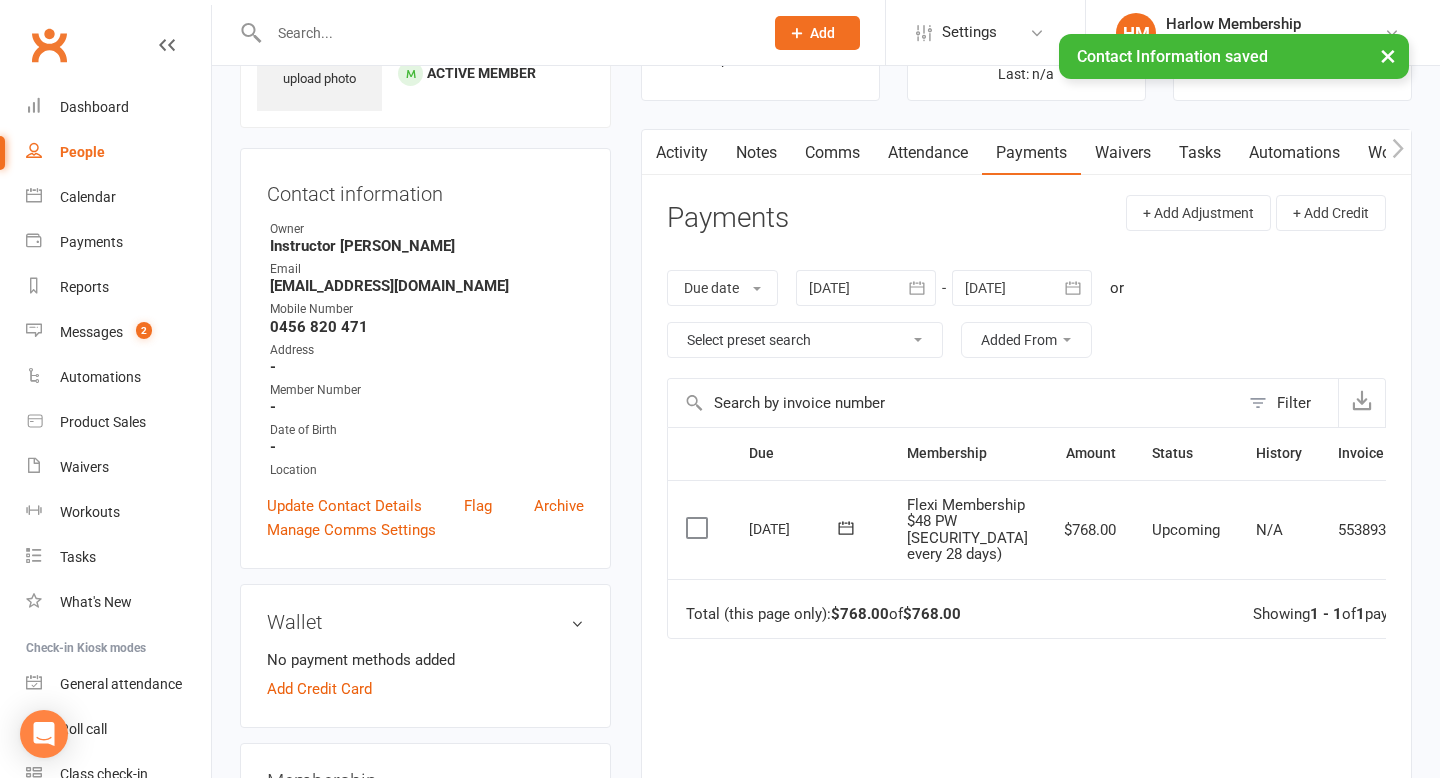 scroll, scrollTop: 119, scrollLeft: 0, axis: vertical 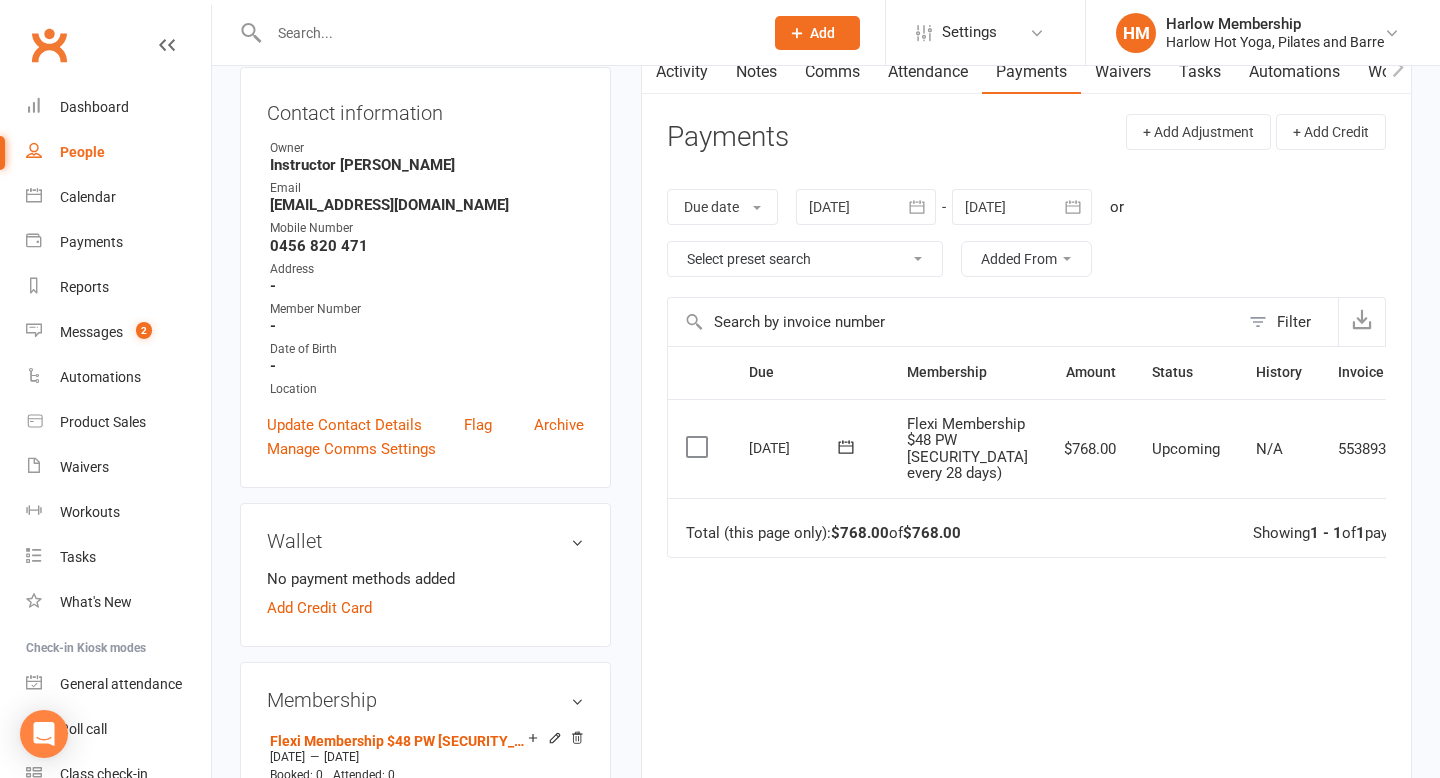 click 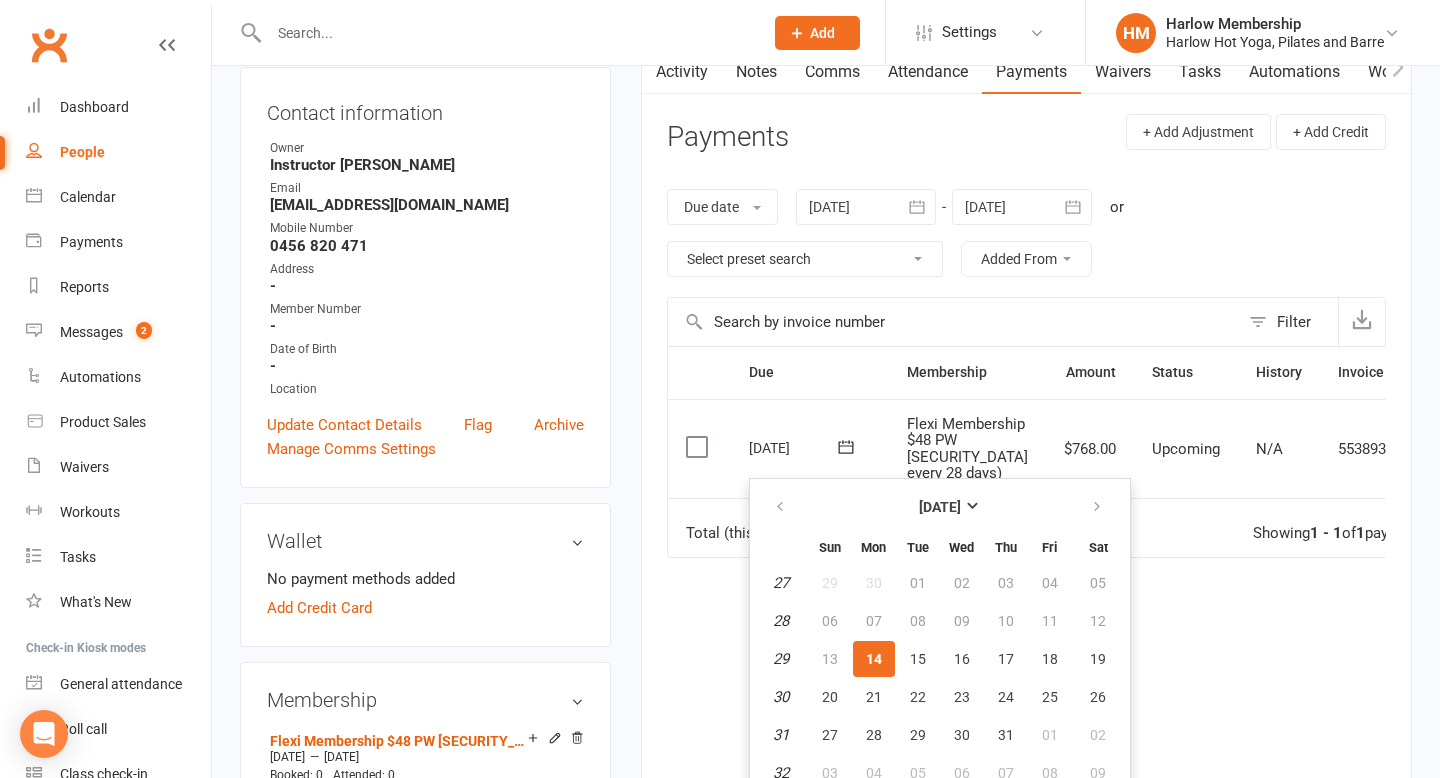 click on "Due  Contact  Membership Amount  Status History Invoice # Select this 14 Jul 2025 2025-07-14
Claudia-Rose Doyle
Flexi Membership $48 PW (Debited every 28 days) $768.00 Upcoming N/A 5538937 Mark as Paid (Cash)  Mark as Paid (POS)  Mark as Paid (Other)  Skip  Apply credit  More Info Send message Total (this page only):  $768.00  of  $768.00 Showing  1 - 1  of  1  payments" at bounding box center [1026, 581] 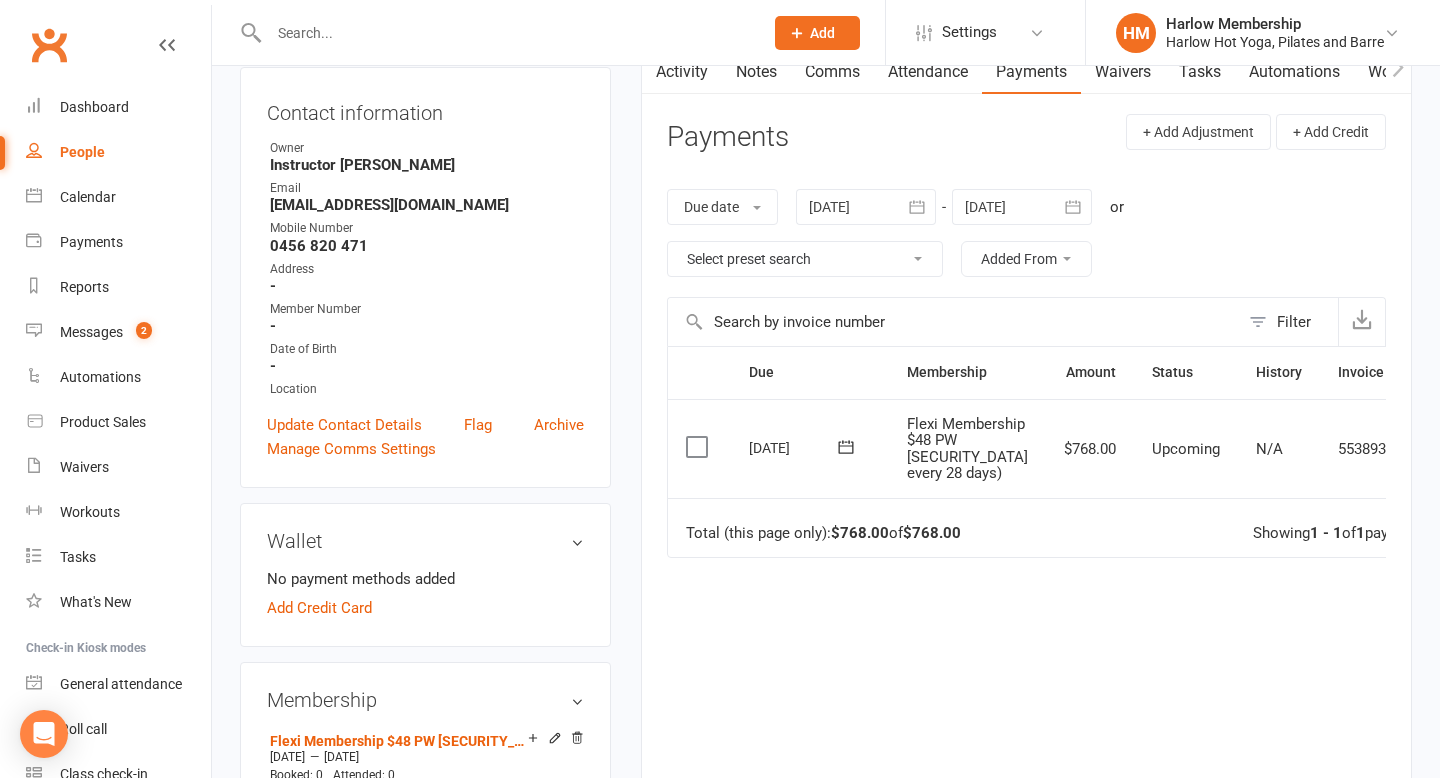 scroll, scrollTop: 0, scrollLeft: 54, axis: horizontal 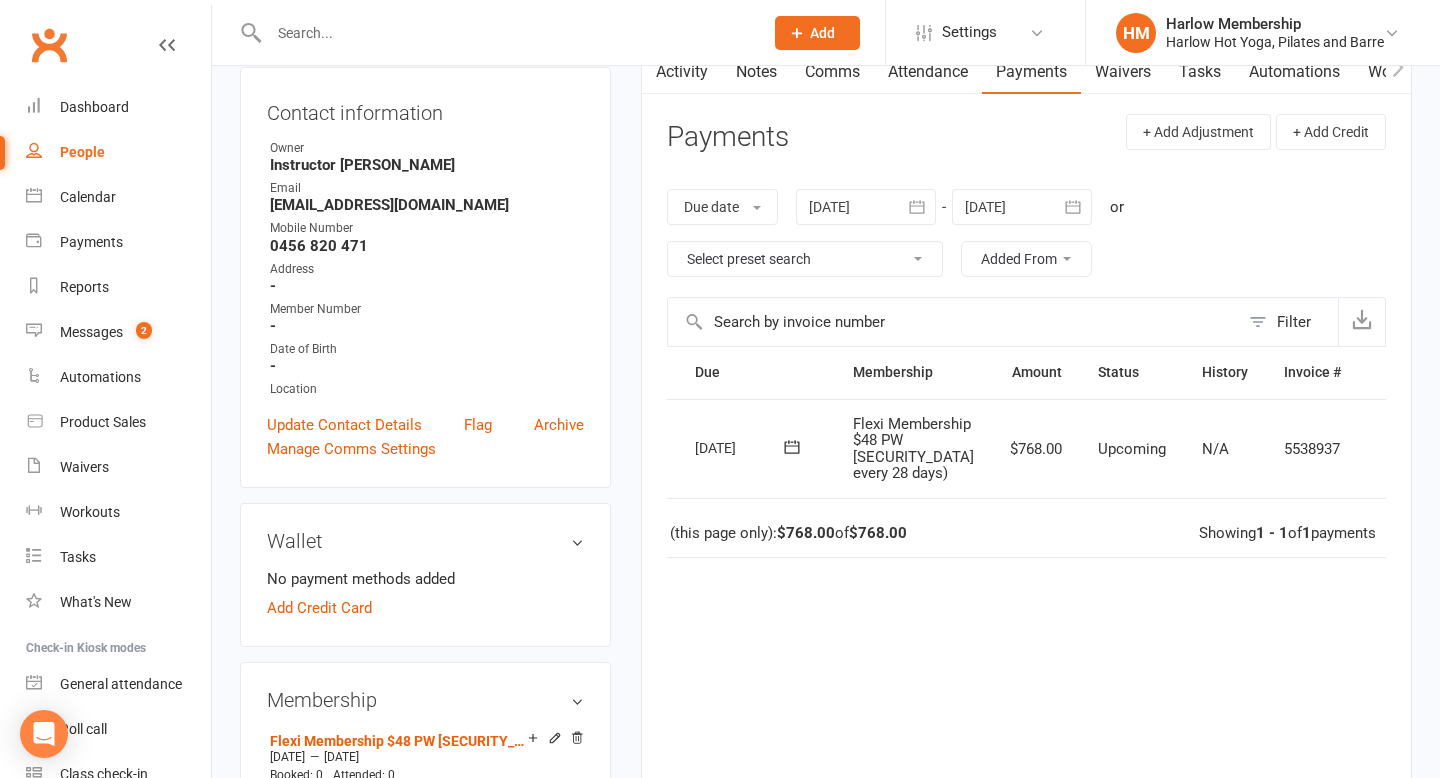 click at bounding box center [1389, 449] 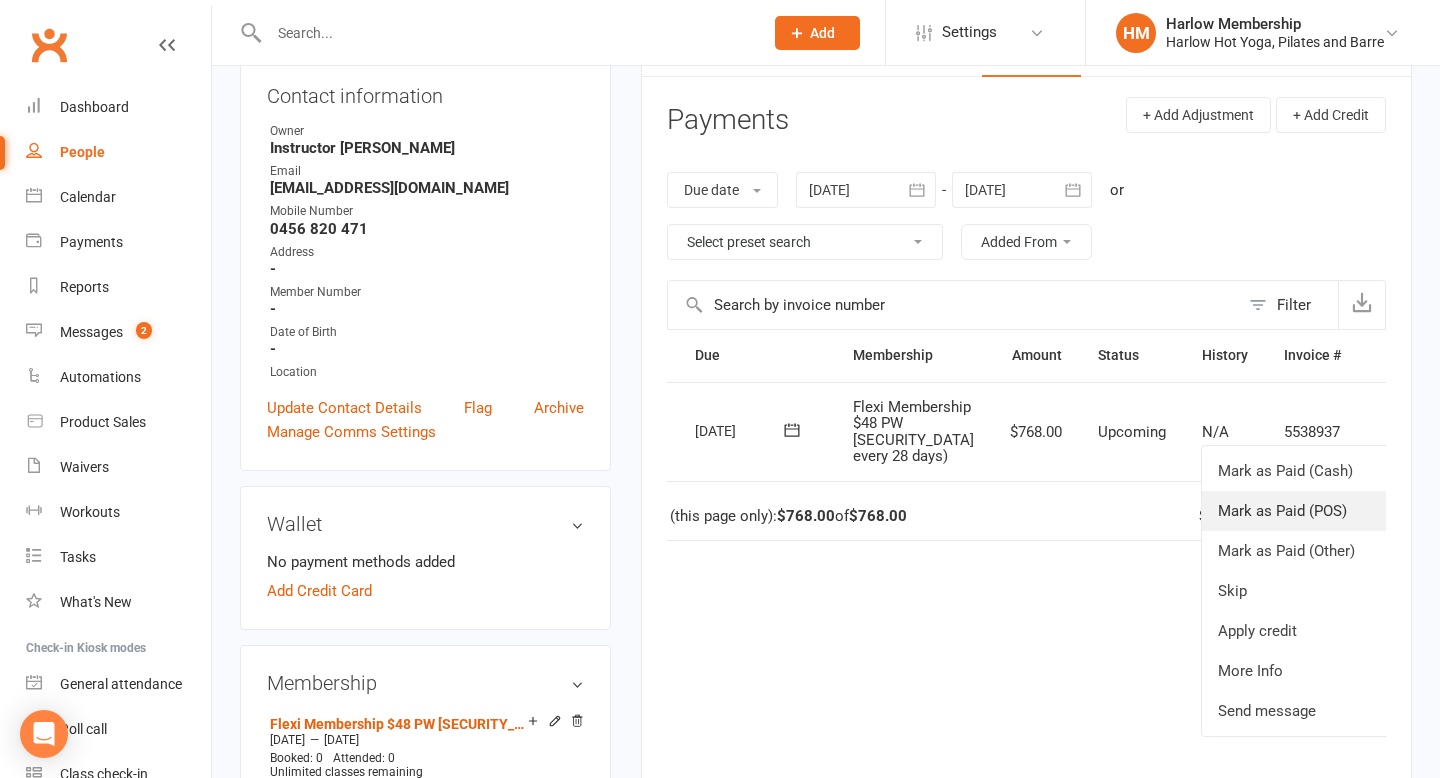 scroll, scrollTop: 224, scrollLeft: 0, axis: vertical 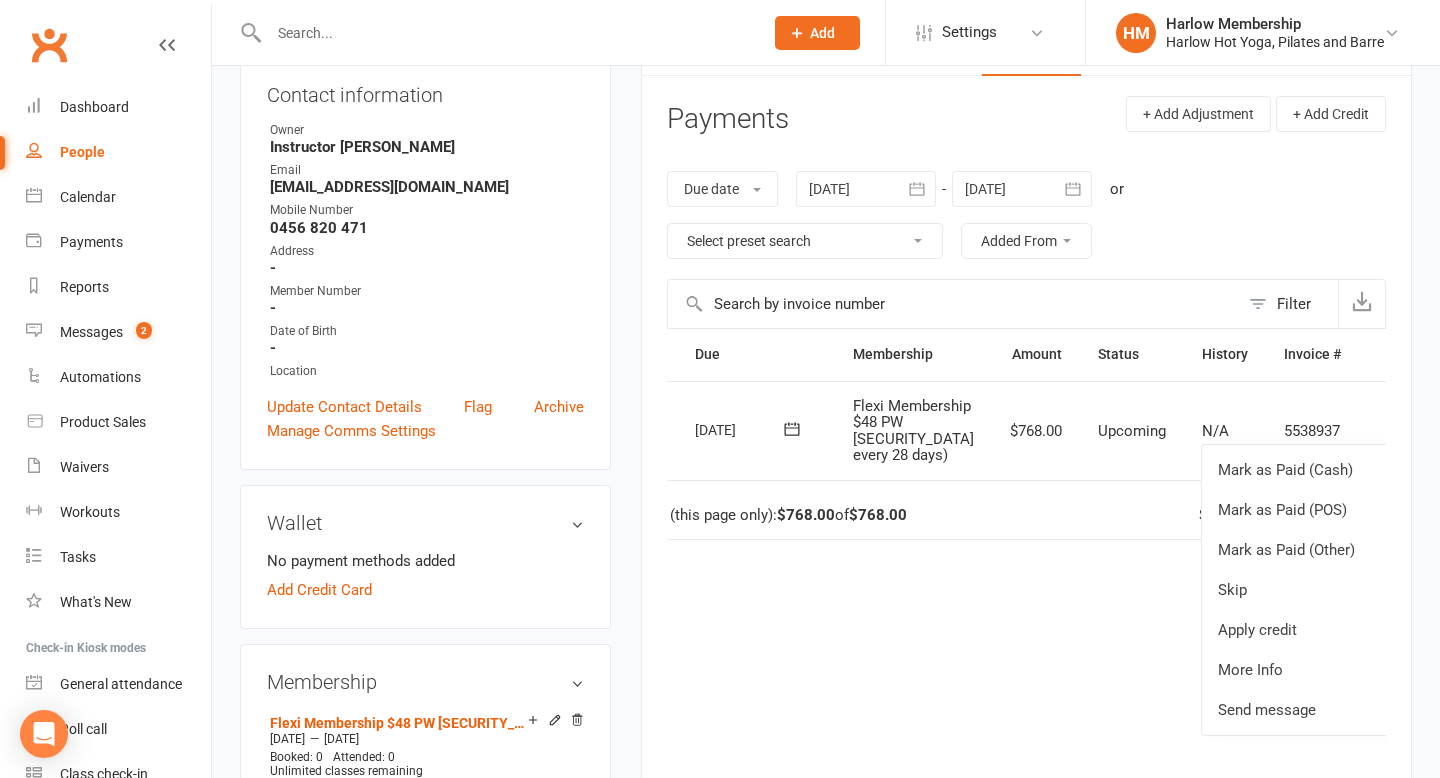 click on "Due  Contact  Membership Amount  Status History Invoice # Select this 14 Jul 2025
Claudia-Rose Doyle
Flexi Membership $48 PW (Debited every 28 days) $768.00 Upcoming N/A 5538937 Mark as Paid (Cash)  Mark as Paid (POS)  Mark as Paid (Other)  Skip  Apply credit  More Info Send message Total (this page only):  $768.00  of  $768.00 Showing  1 - 1  of  1  payments" at bounding box center [1026, 563] 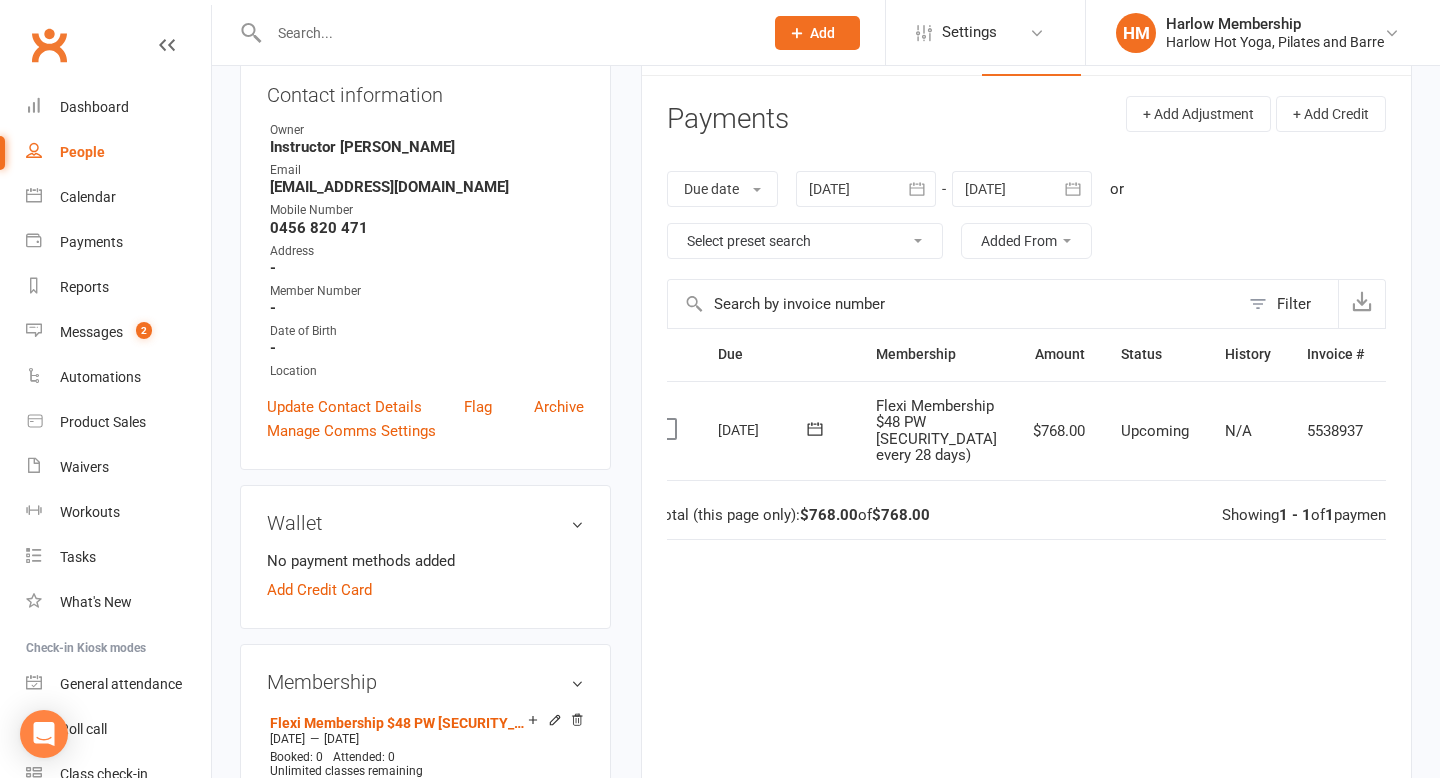 scroll, scrollTop: 0, scrollLeft: 0, axis: both 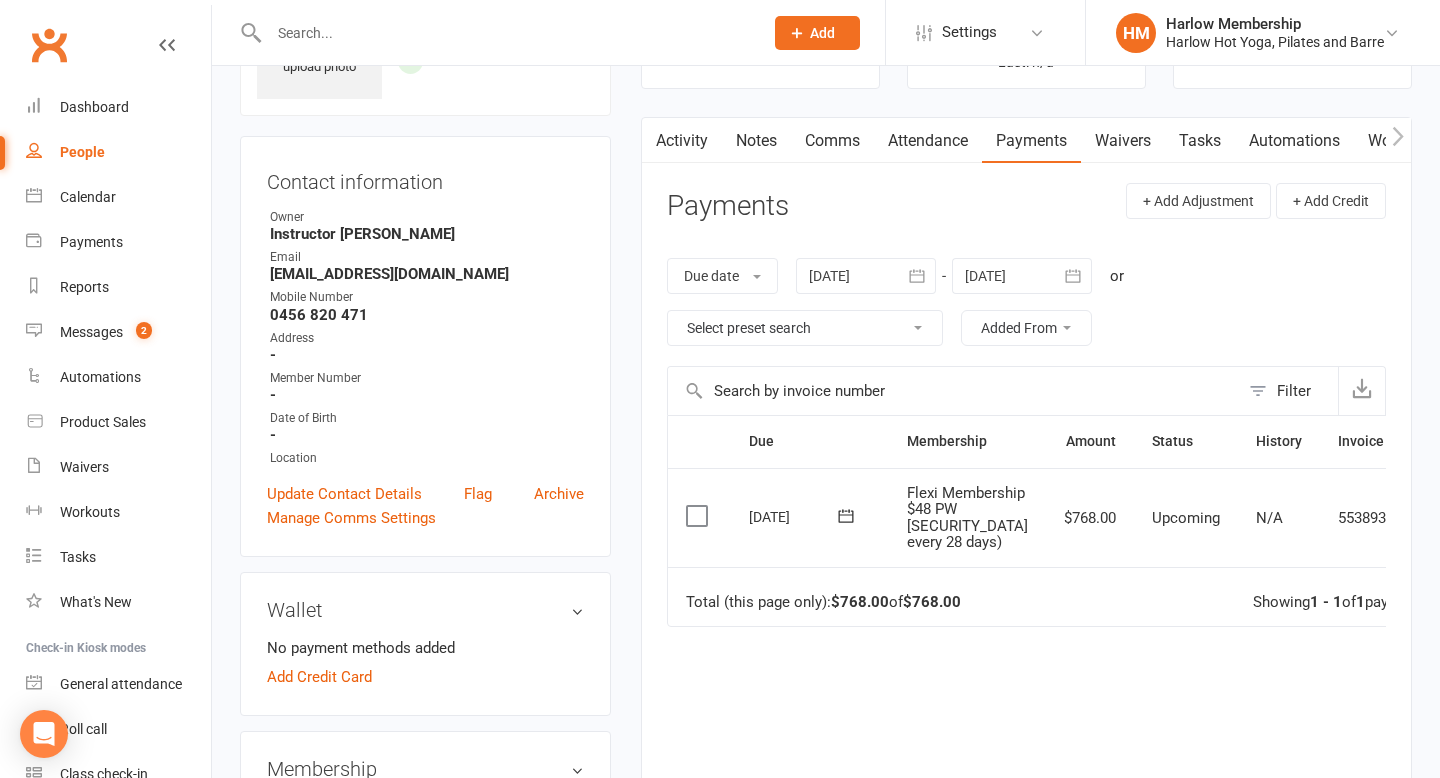 click on "Activity" at bounding box center [682, 141] 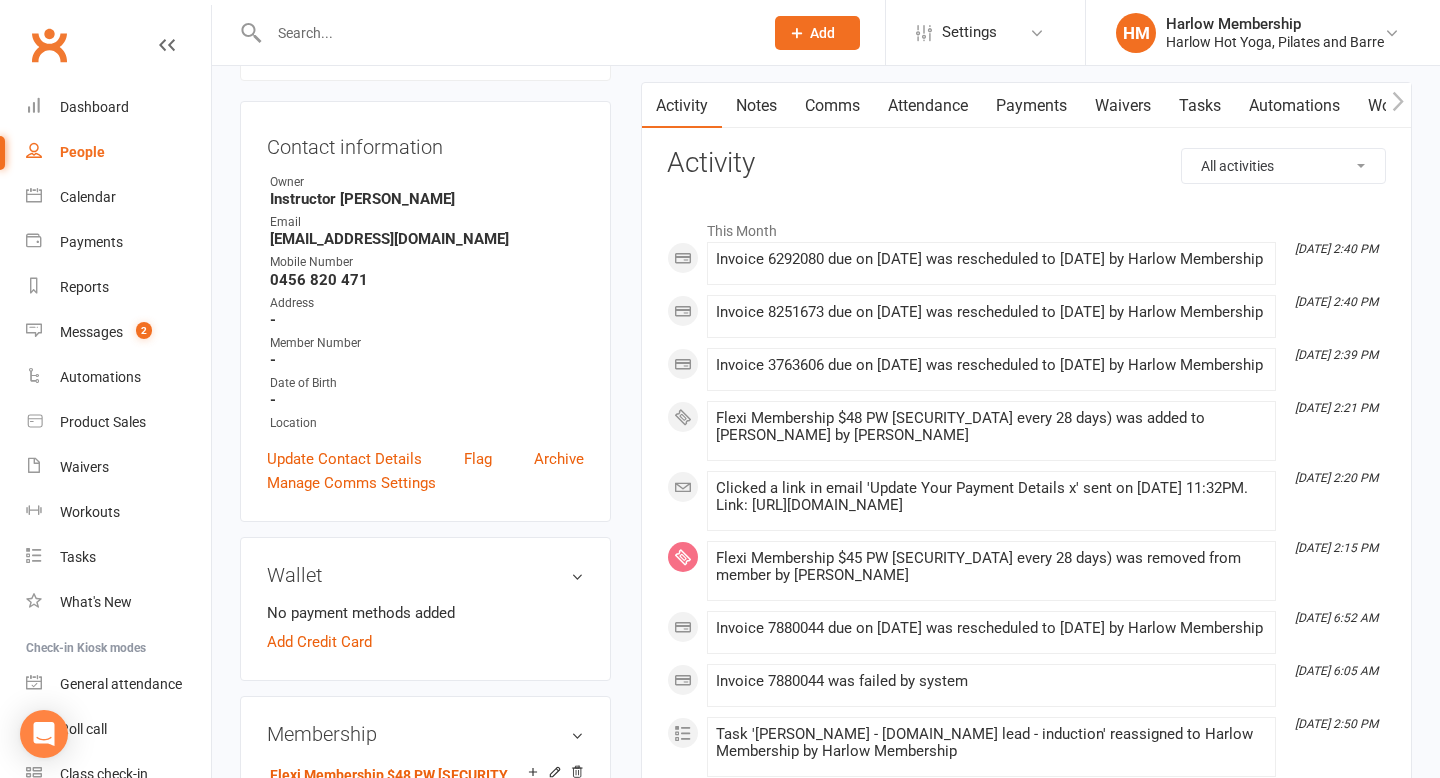 scroll, scrollTop: 171, scrollLeft: 0, axis: vertical 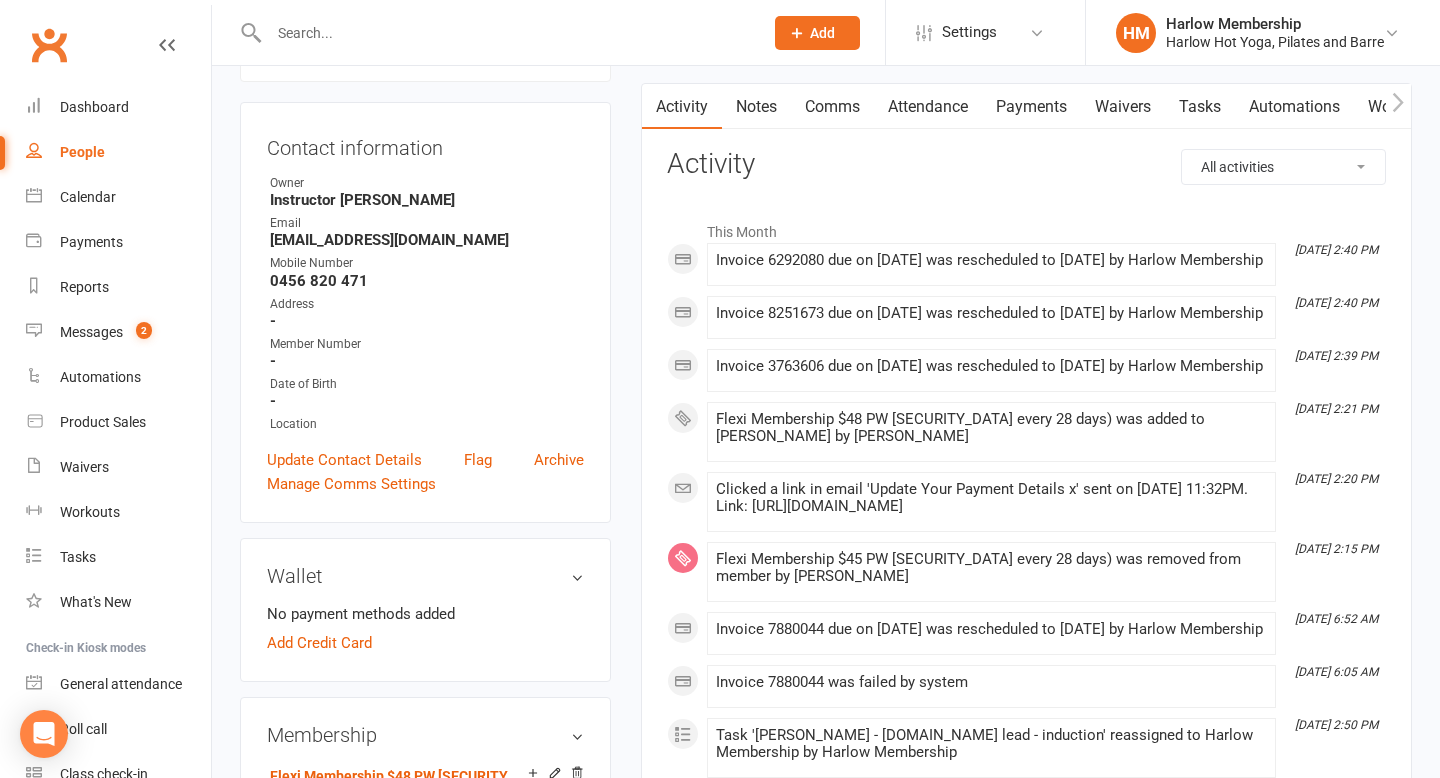 click on "Payments" at bounding box center (1031, 107) 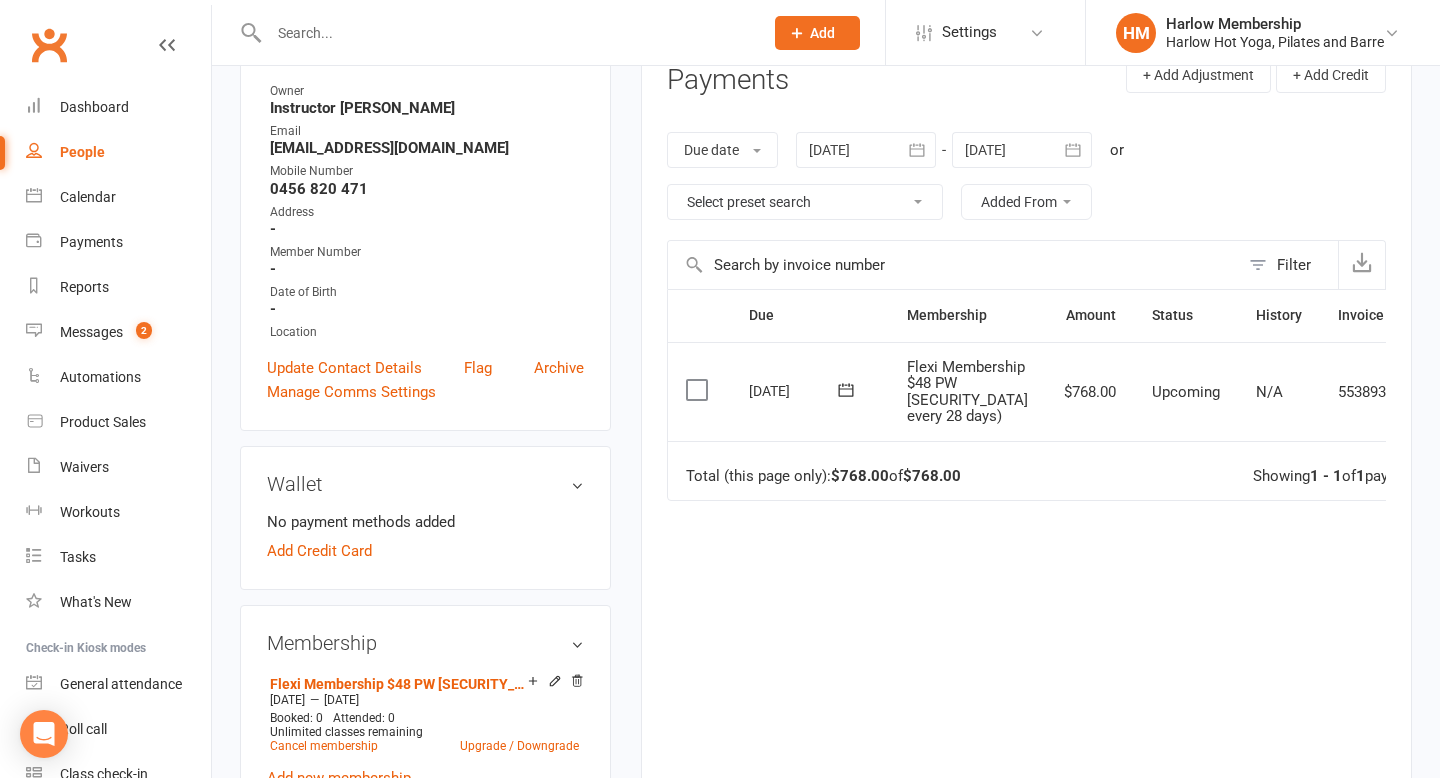 scroll, scrollTop: 285, scrollLeft: 0, axis: vertical 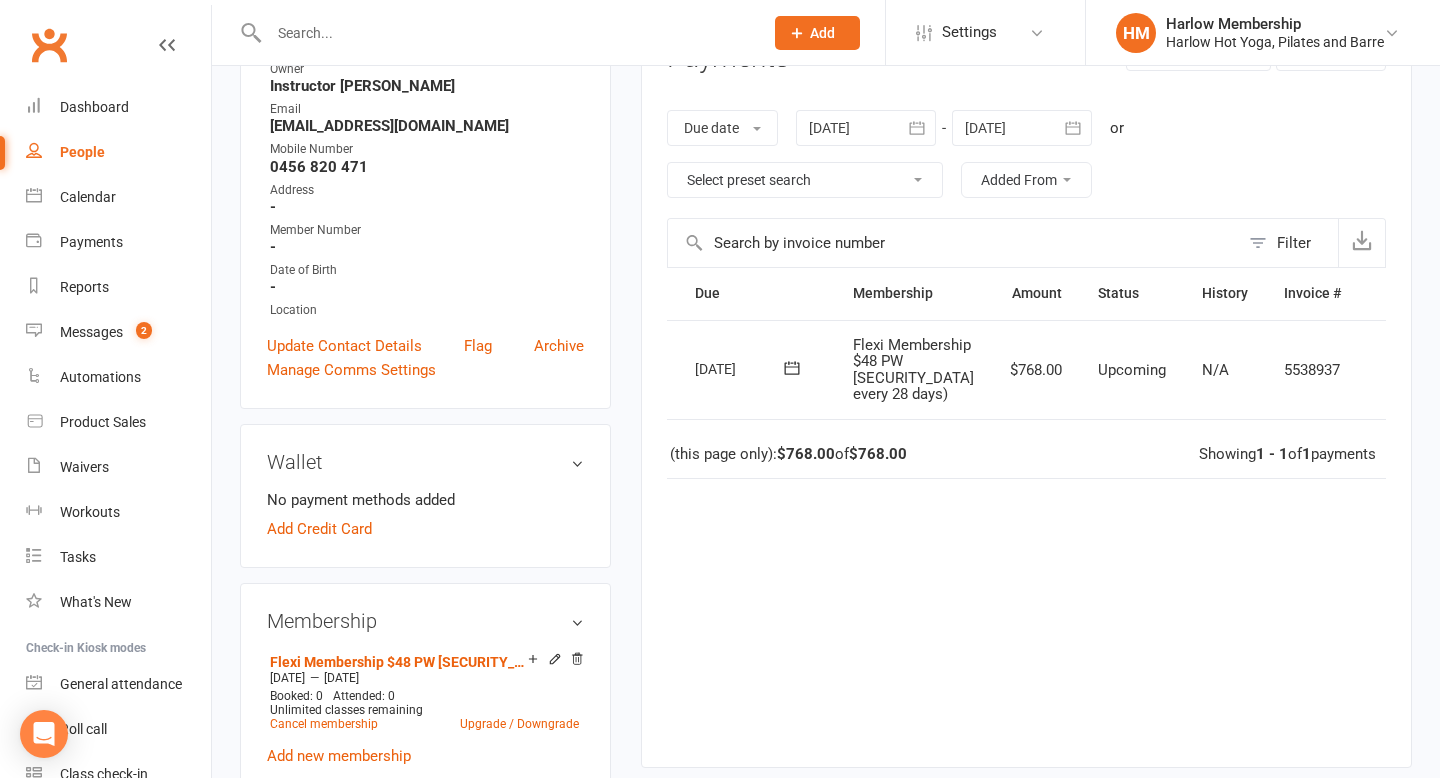 click at bounding box center [1389, 370] 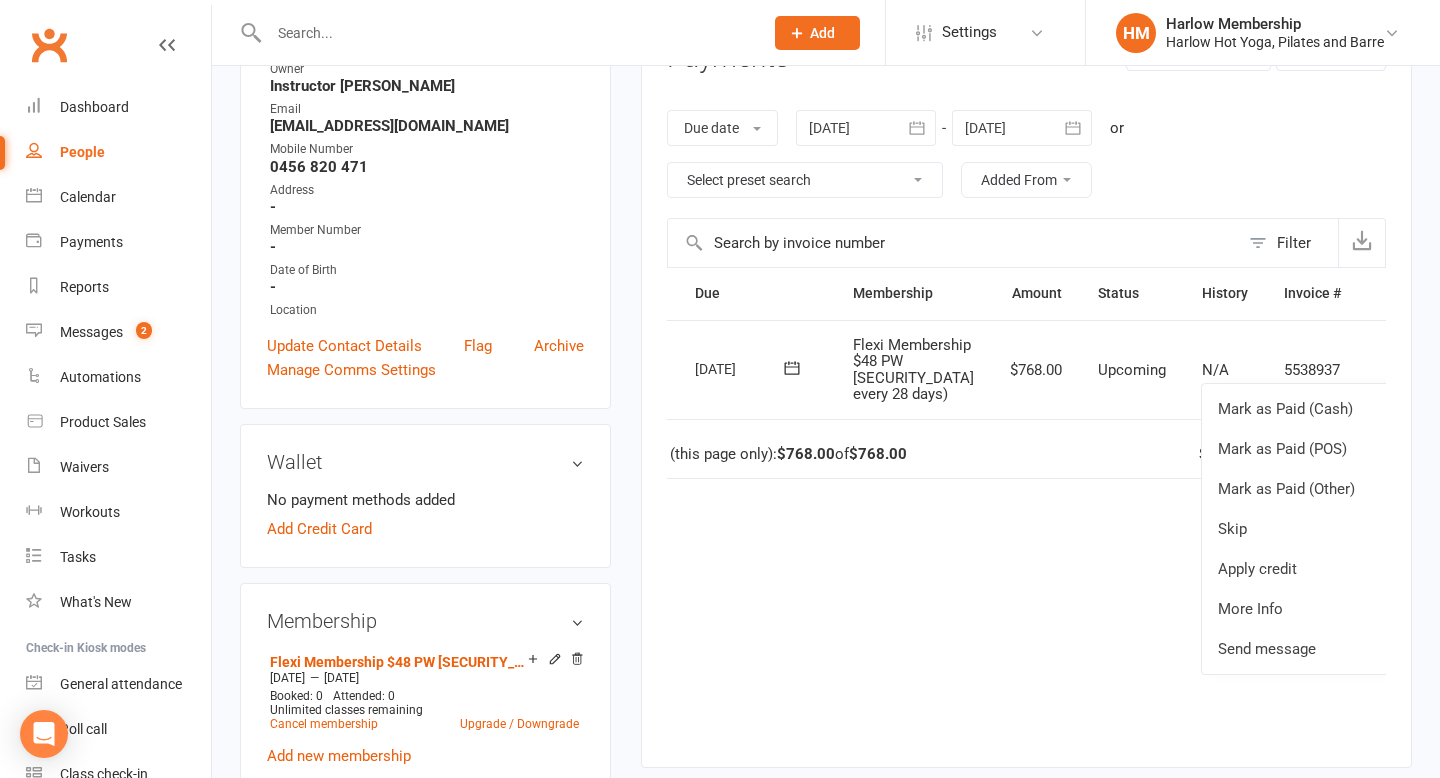 click on "Due  Contact  Membership Amount  Status History Invoice # Select this 14 Jul 2025
Claudia-Rose Doyle
Flexi Membership $48 PW (Debited every 28 days) $768.00 Upcoming N/A 5538937 Mark as Paid (Cash)  Mark as Paid (POS)  Mark as Paid (Other)  Skip  Apply credit  More Info Send message Total (this page only):  $768.00  of  $768.00 Showing  1 - 1  of  1  payments" at bounding box center (1026, 502) 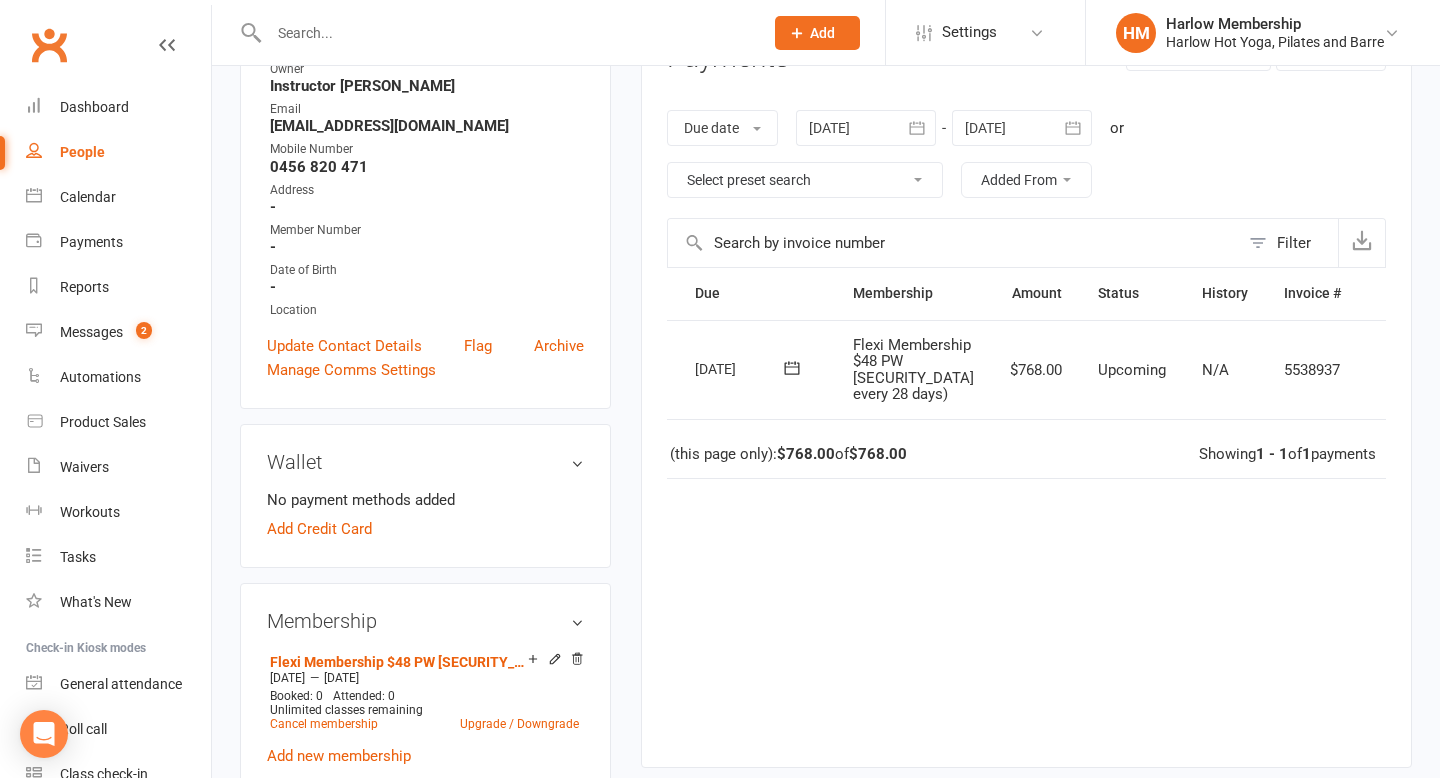 scroll, scrollTop: 0, scrollLeft: 0, axis: both 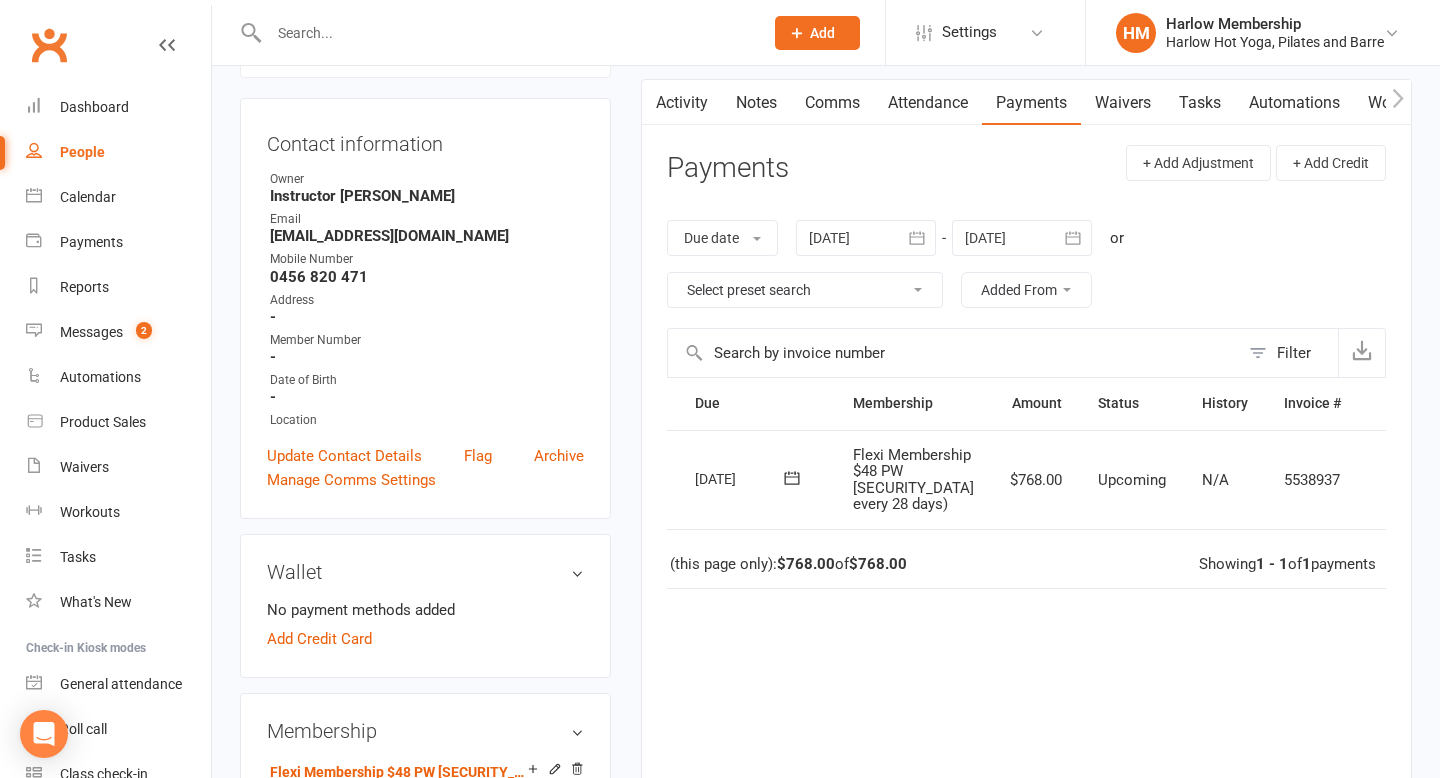 click at bounding box center (1389, 480) 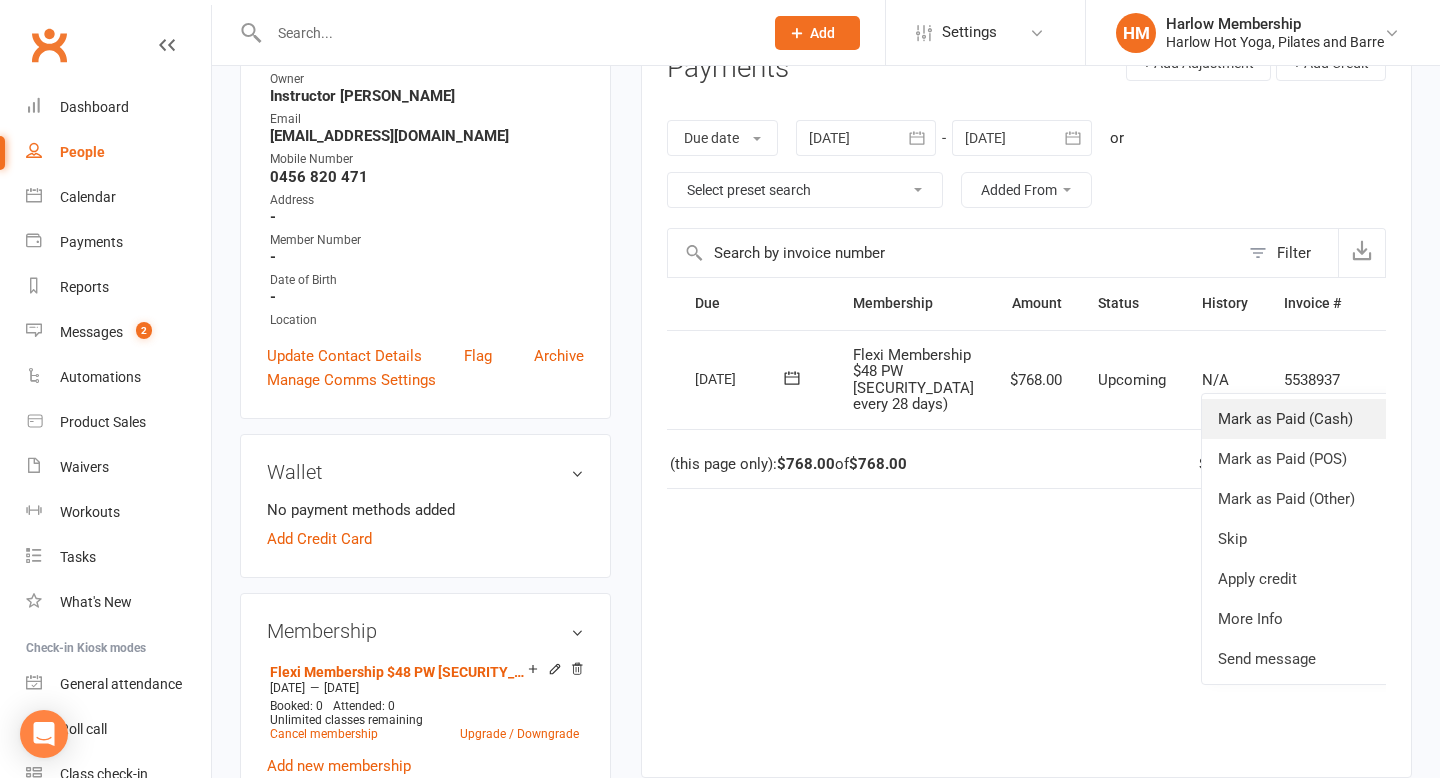 scroll, scrollTop: 278, scrollLeft: 0, axis: vertical 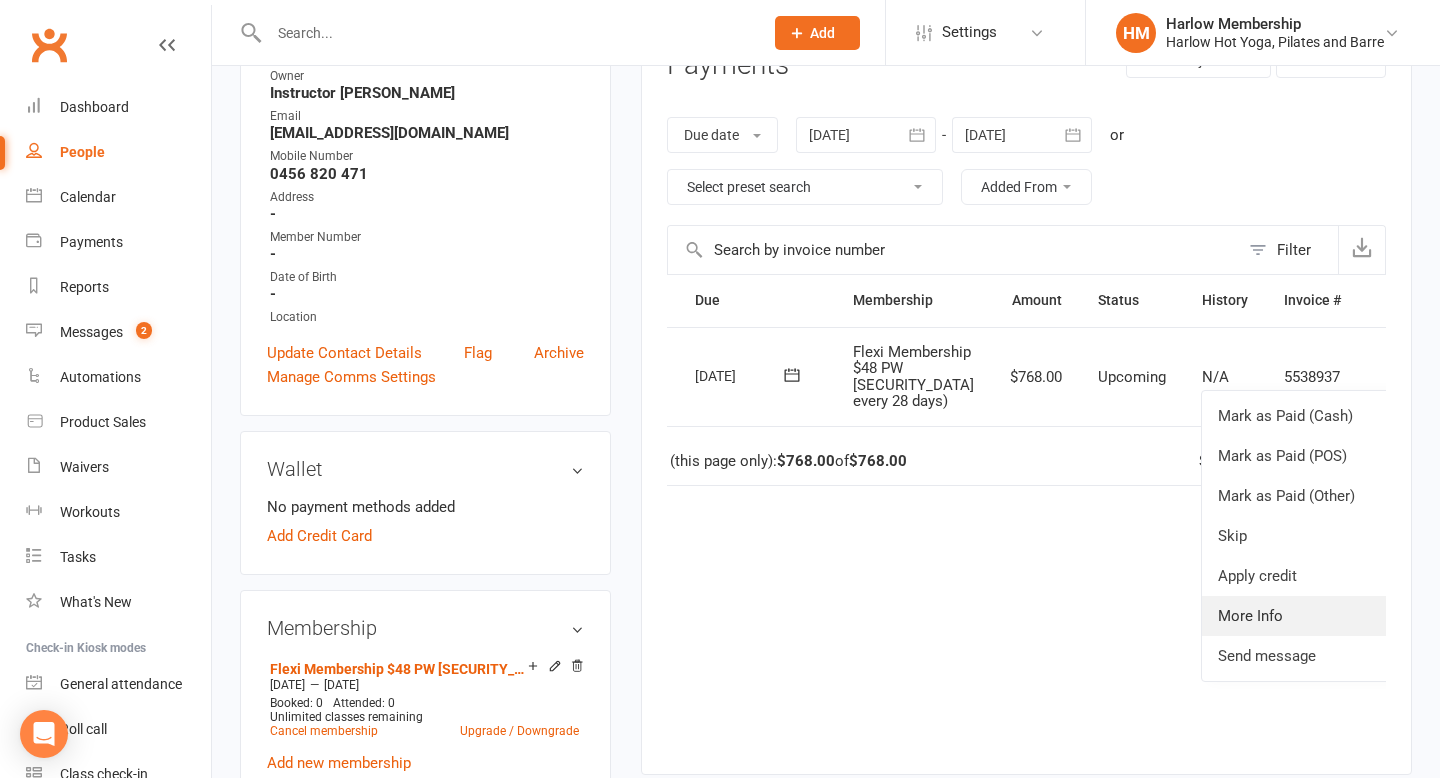 click on "More Info" at bounding box center [1301, 616] 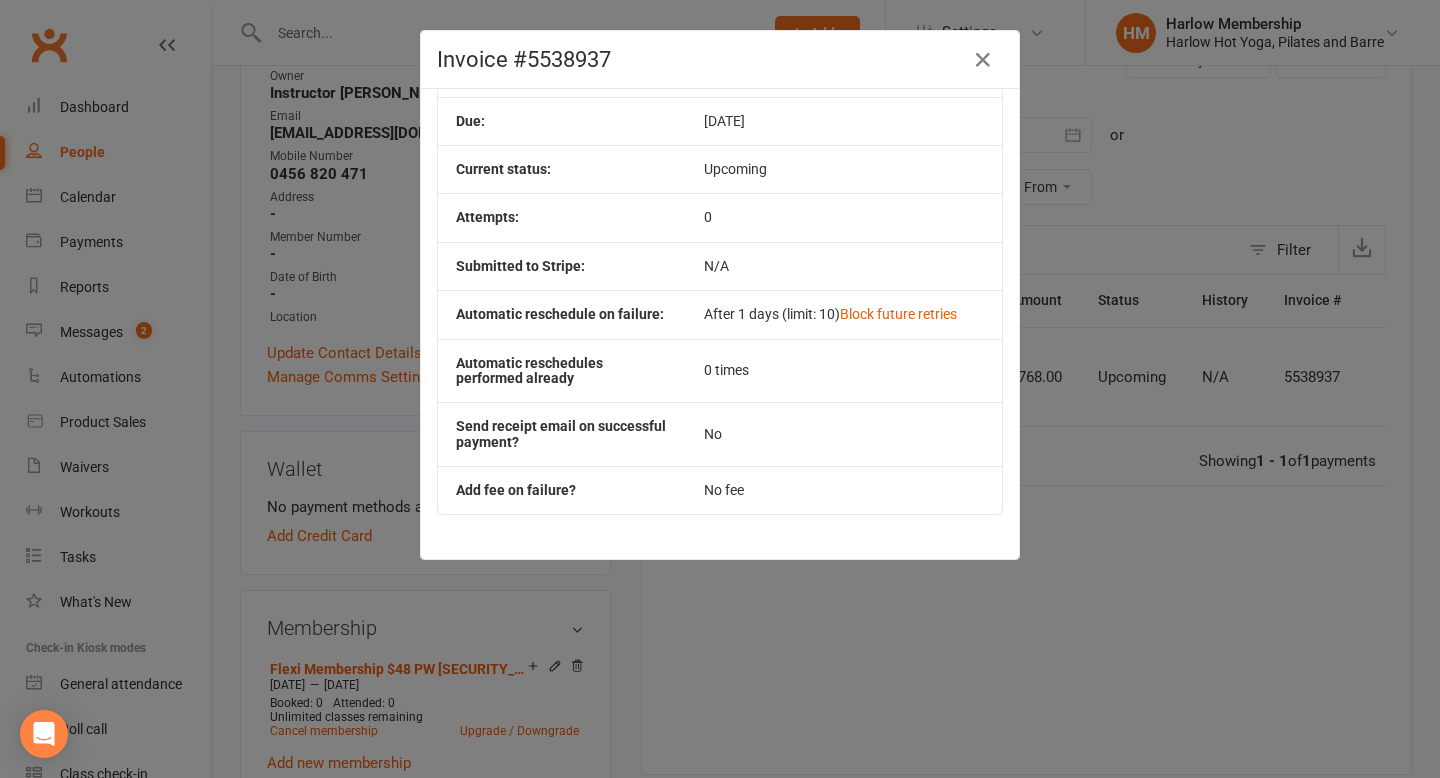 scroll, scrollTop: 0, scrollLeft: 0, axis: both 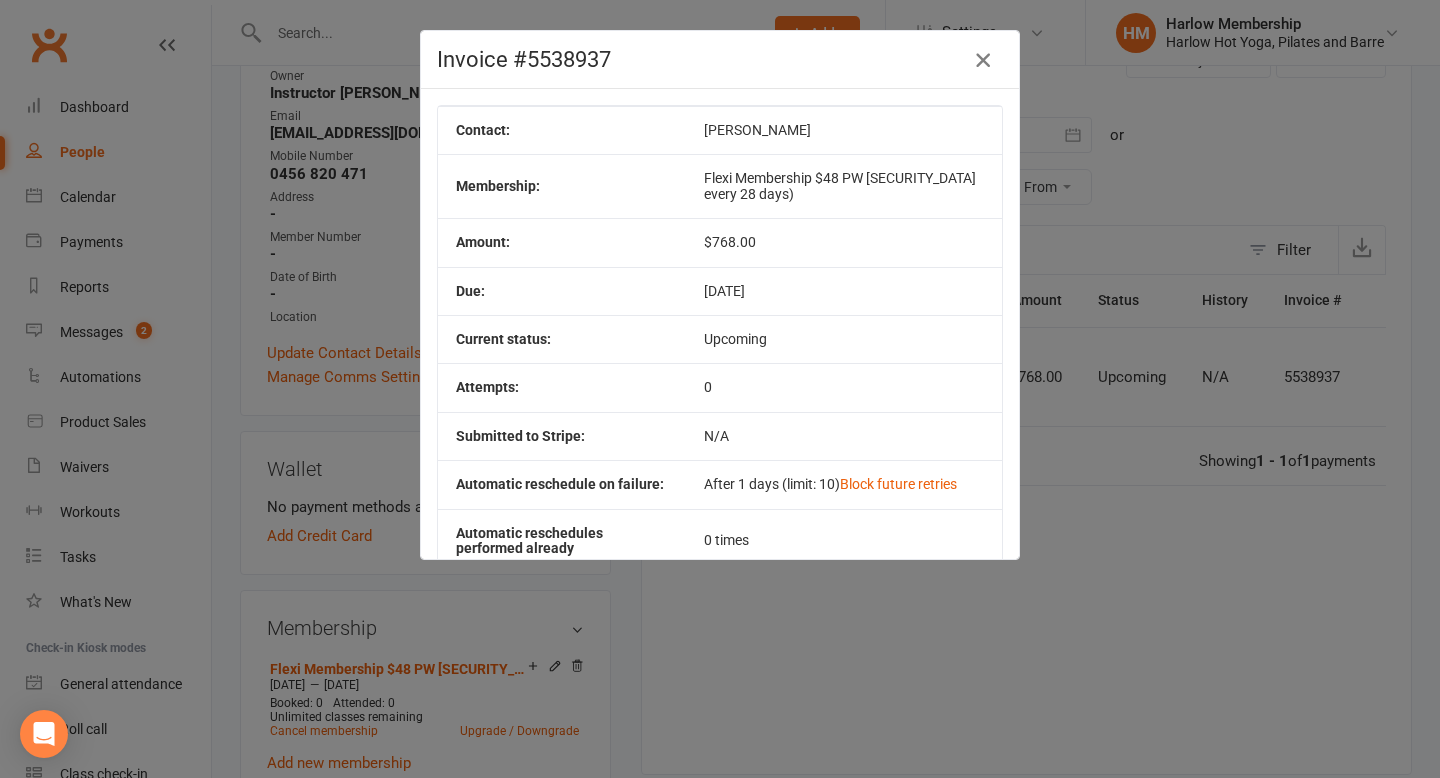 click at bounding box center [983, 60] 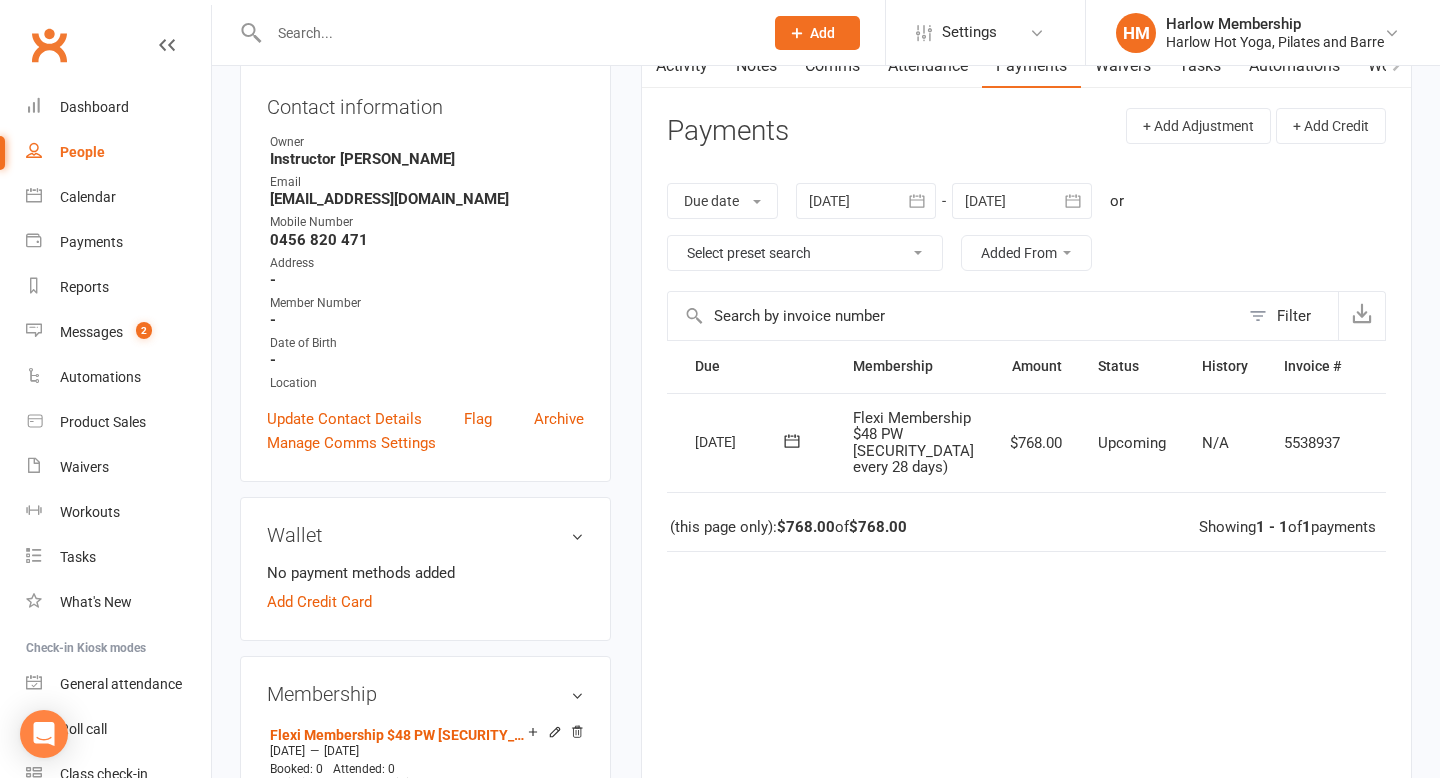 scroll, scrollTop: 194, scrollLeft: 0, axis: vertical 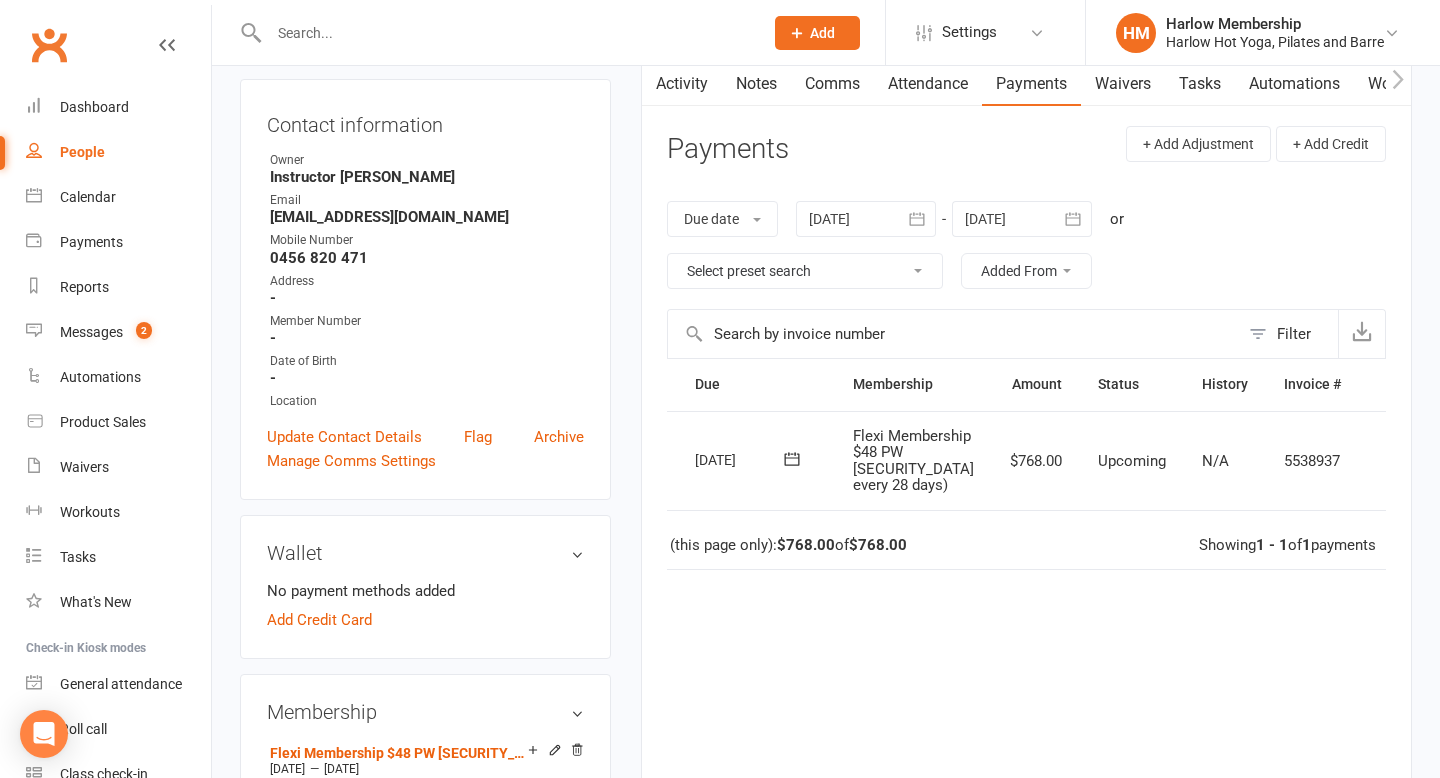 click on "Filter" at bounding box center (1294, 334) 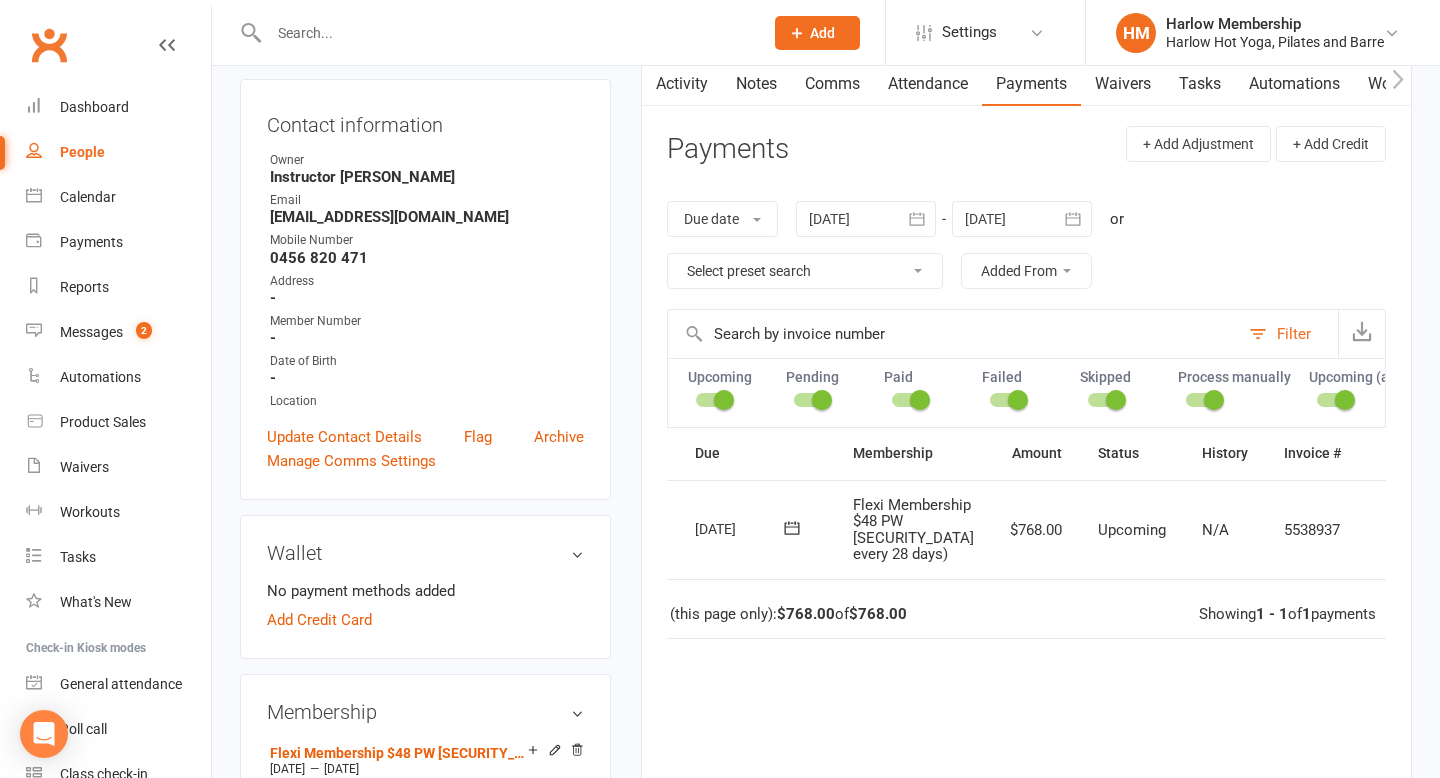 click on "Filter" at bounding box center [1294, 334] 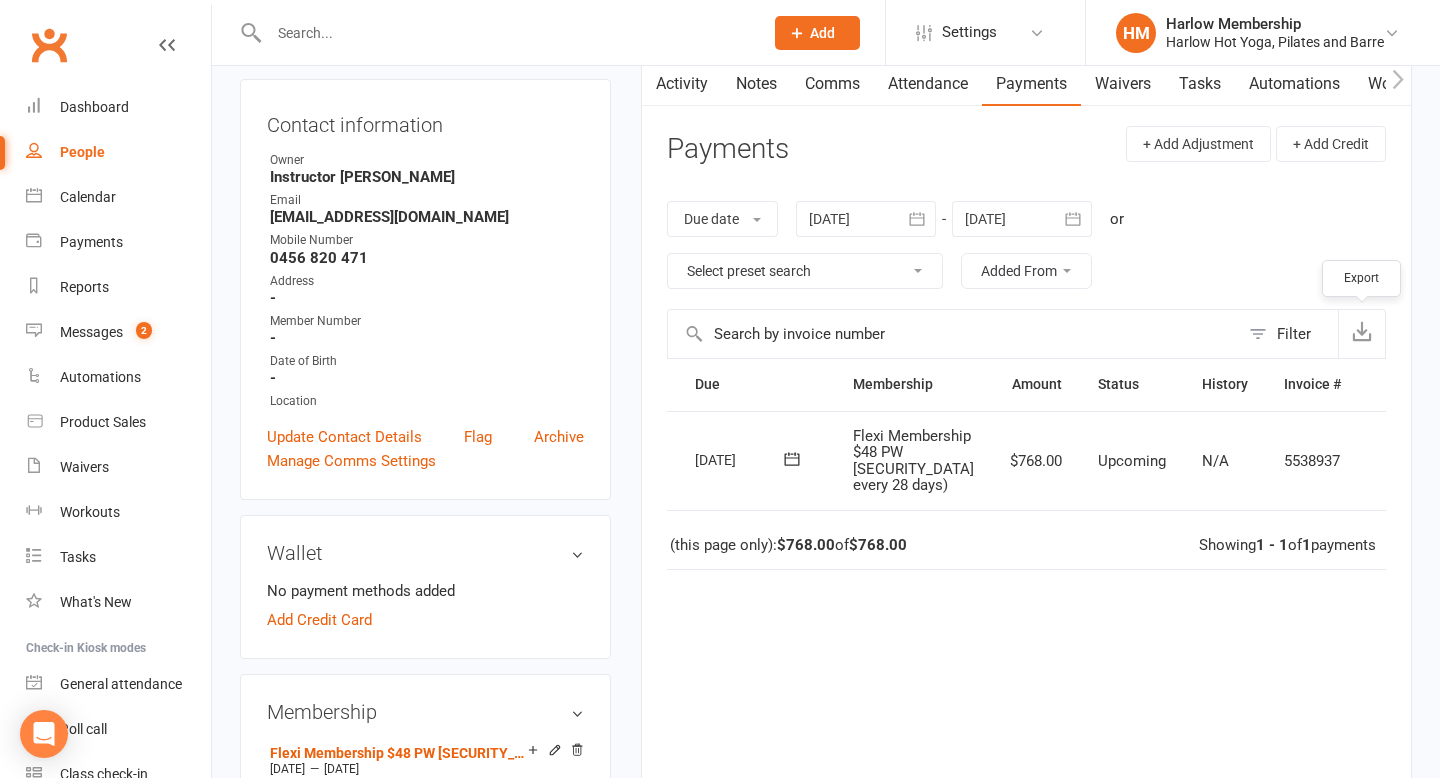 click at bounding box center (1361, 334) 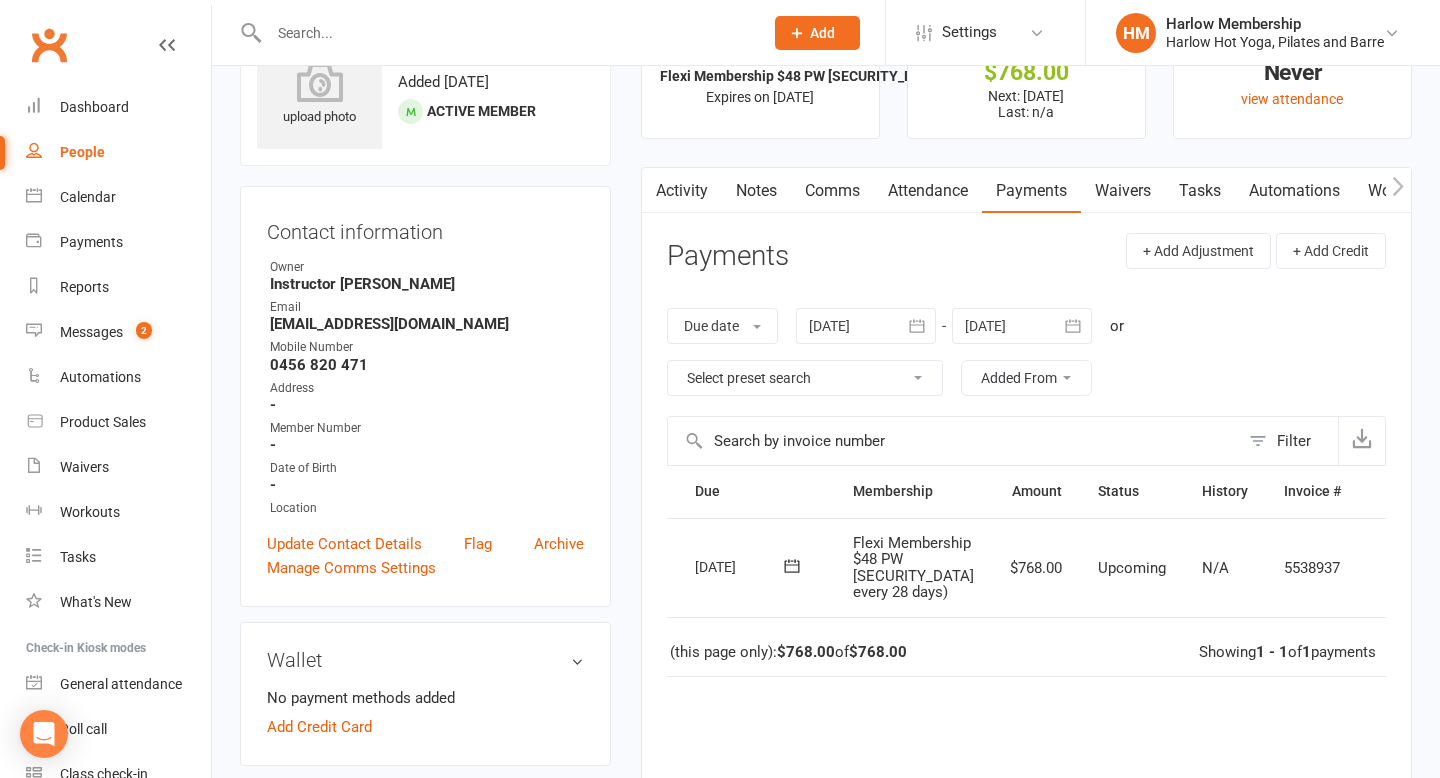 scroll, scrollTop: 0, scrollLeft: 0, axis: both 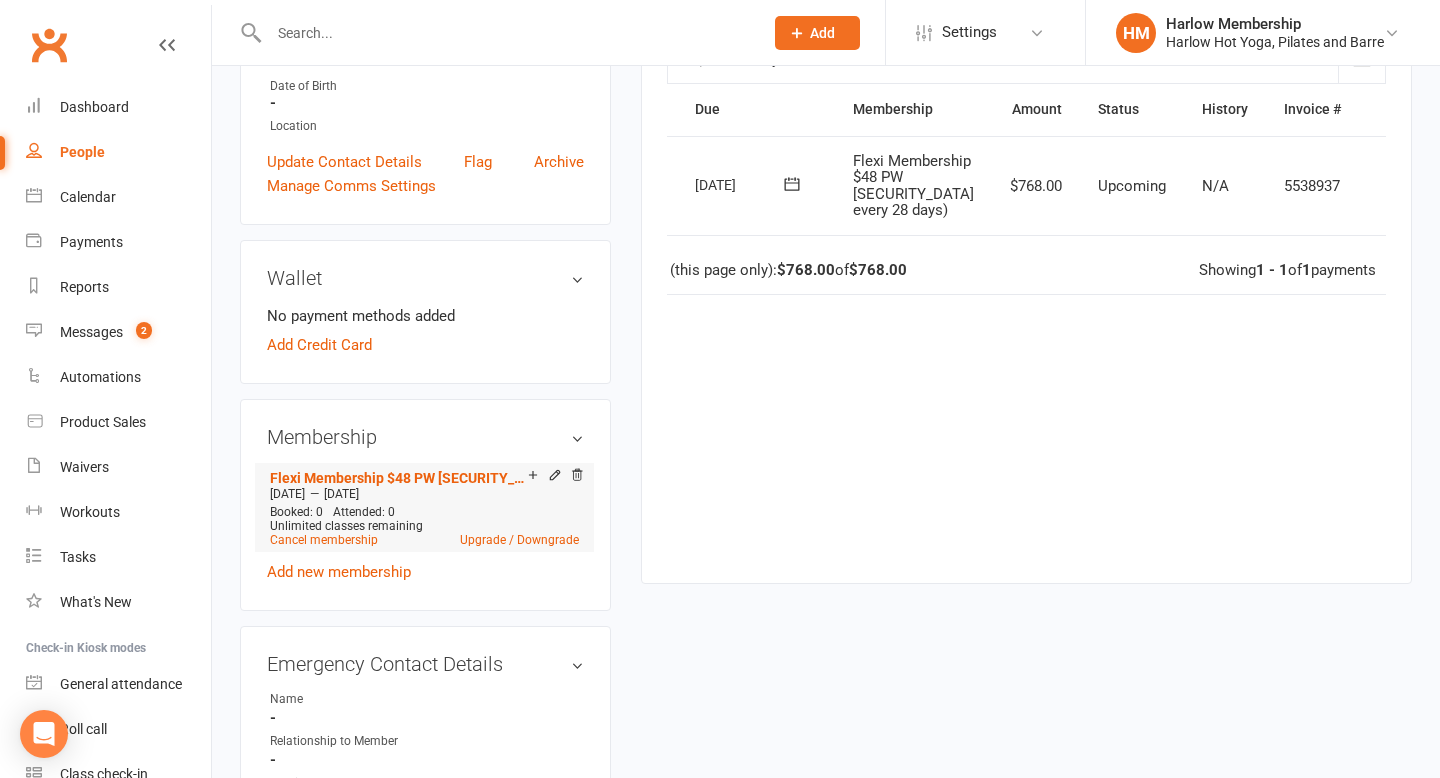 click on "Add make-up class" at bounding box center [603, 477] 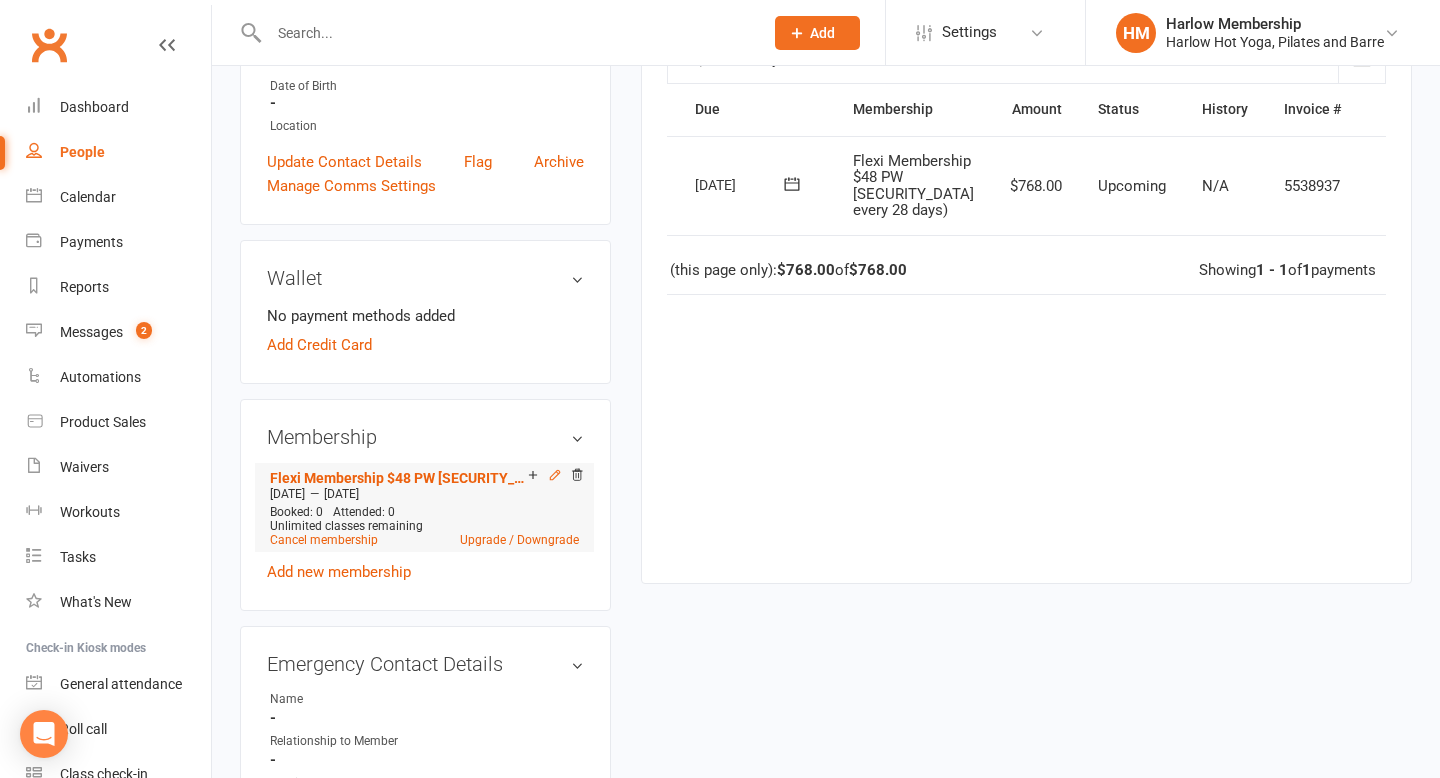 click 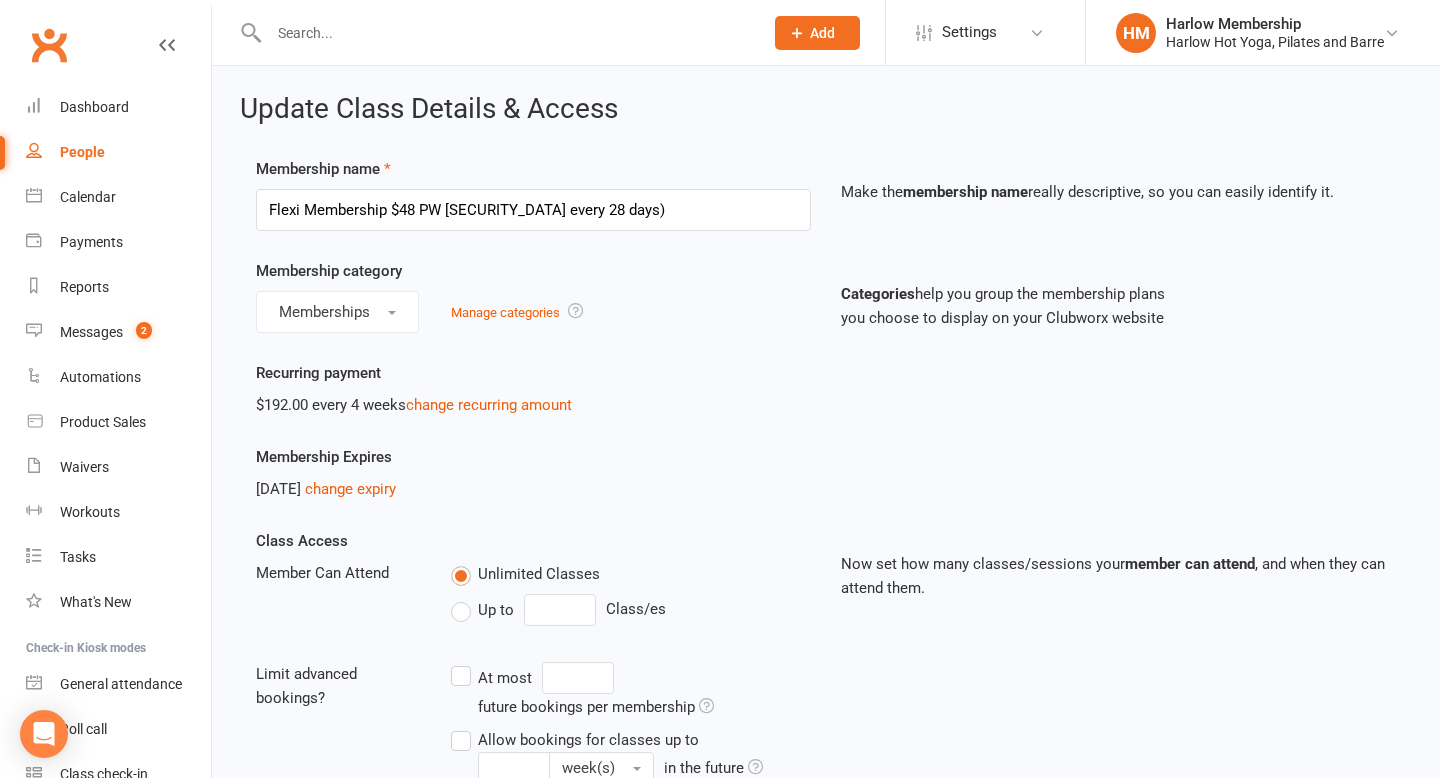 scroll, scrollTop: 9, scrollLeft: 0, axis: vertical 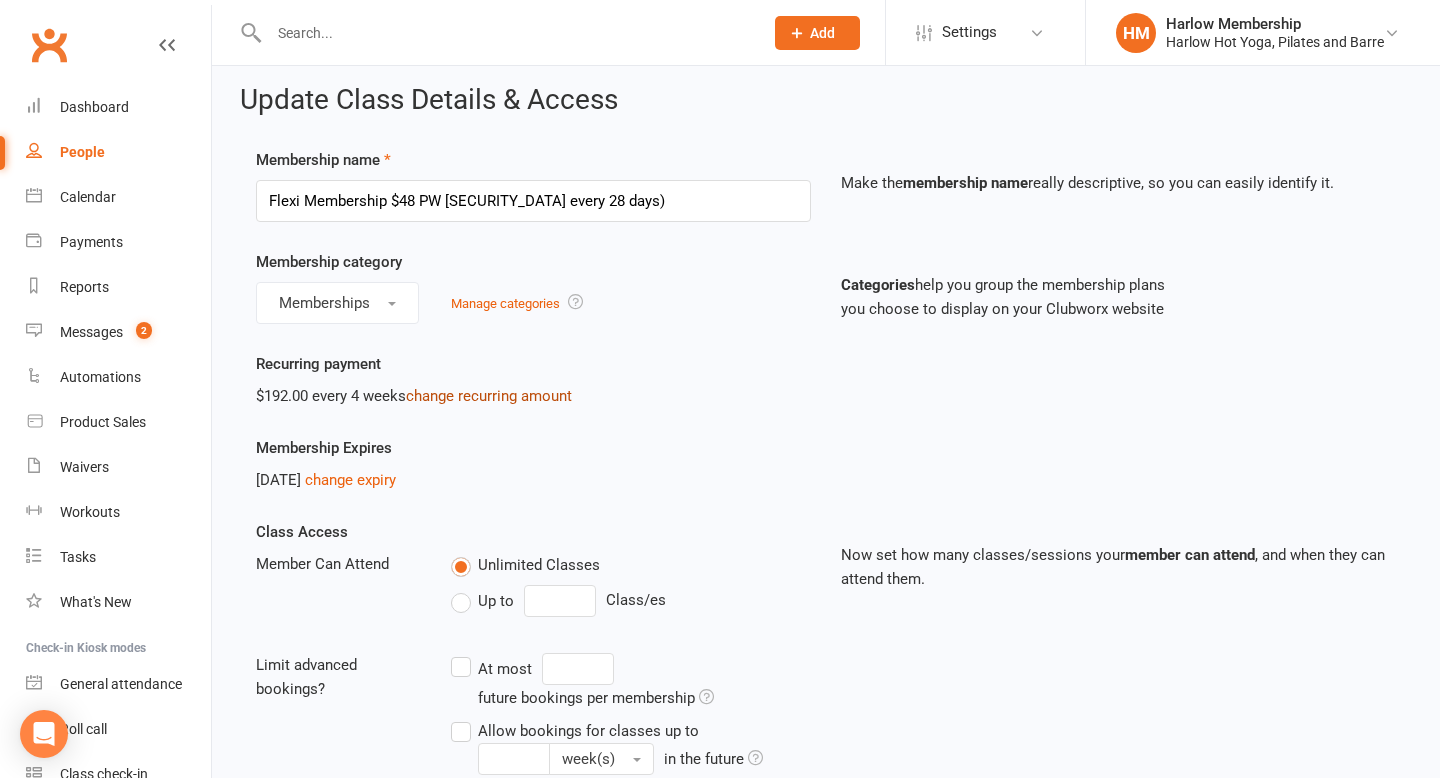 click on "change recurring amount" at bounding box center [489, 396] 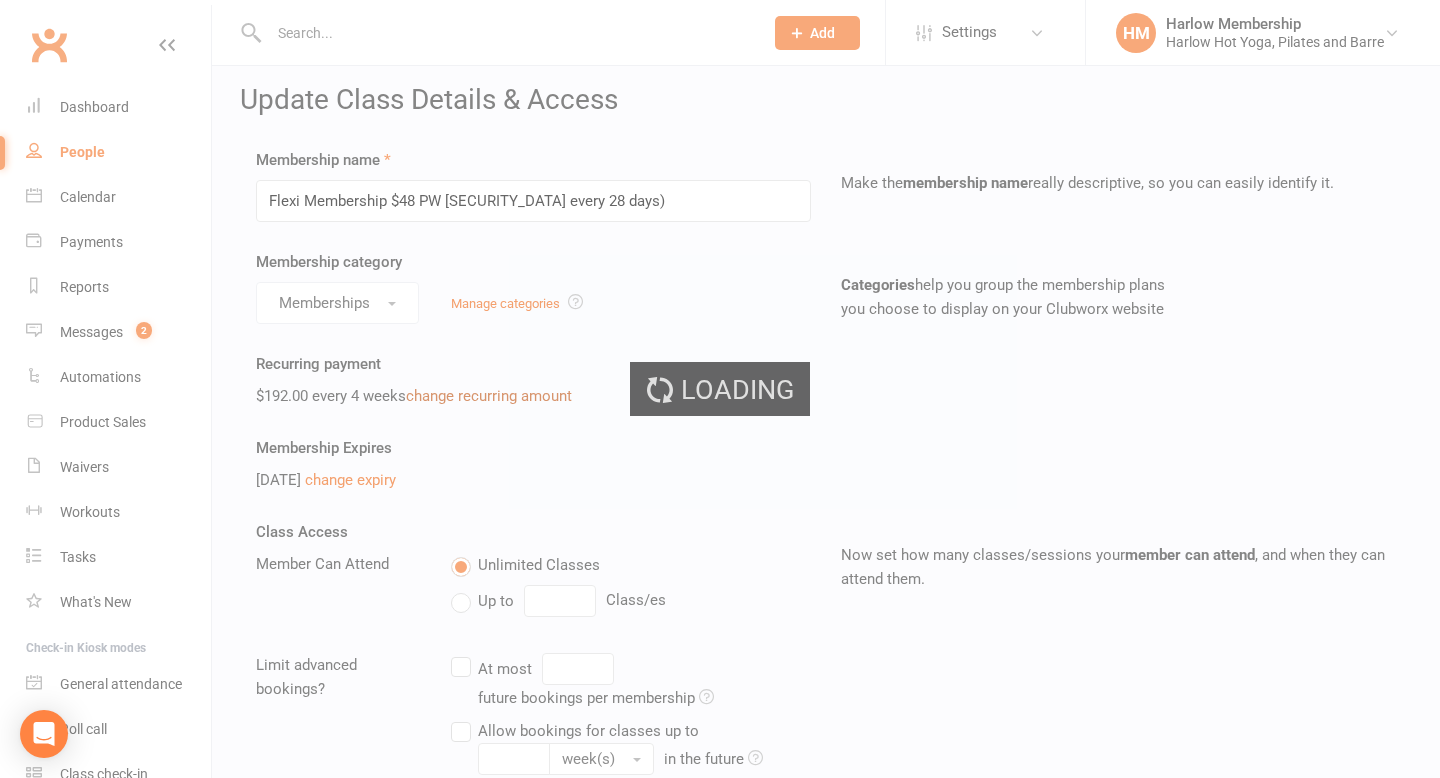 scroll, scrollTop: 0, scrollLeft: 0, axis: both 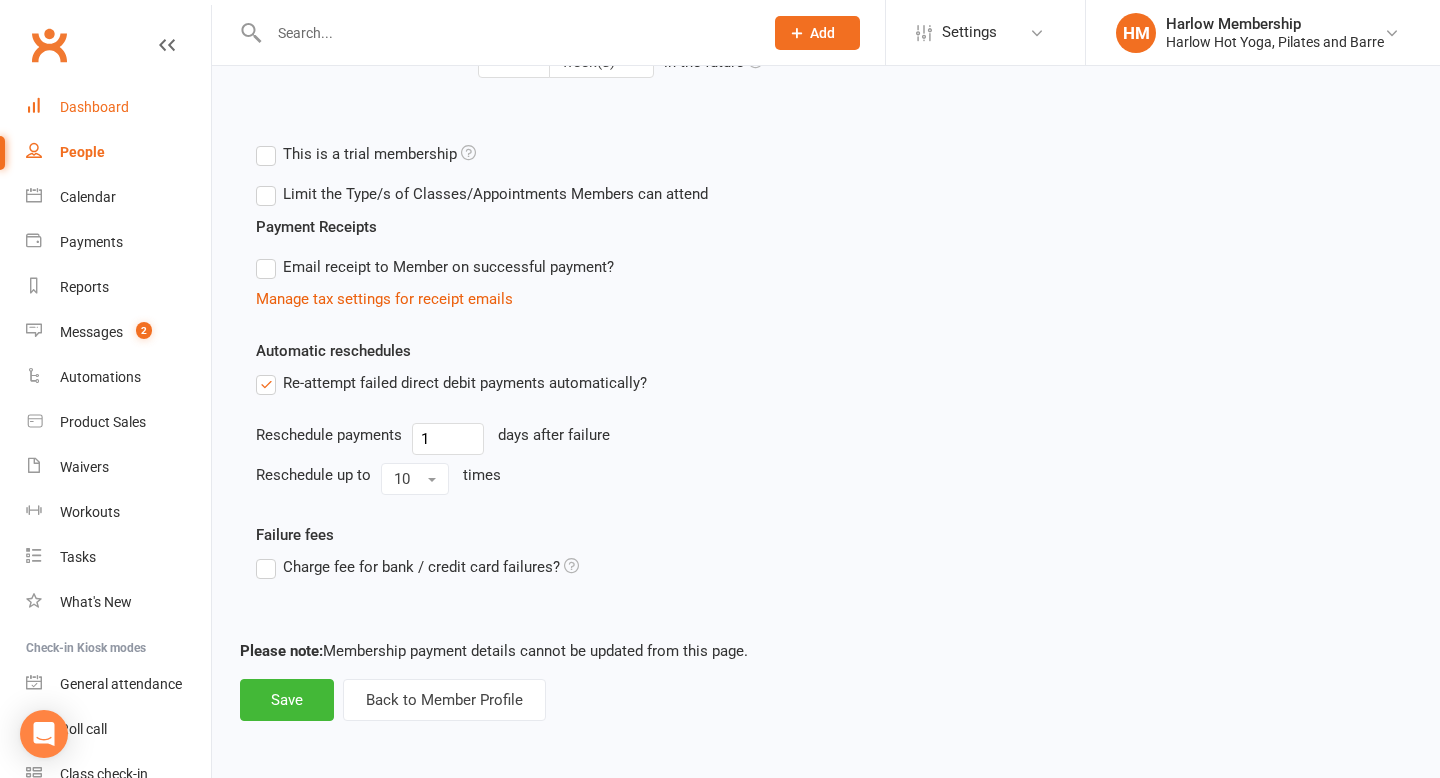 click on "Dashboard" at bounding box center [118, 107] 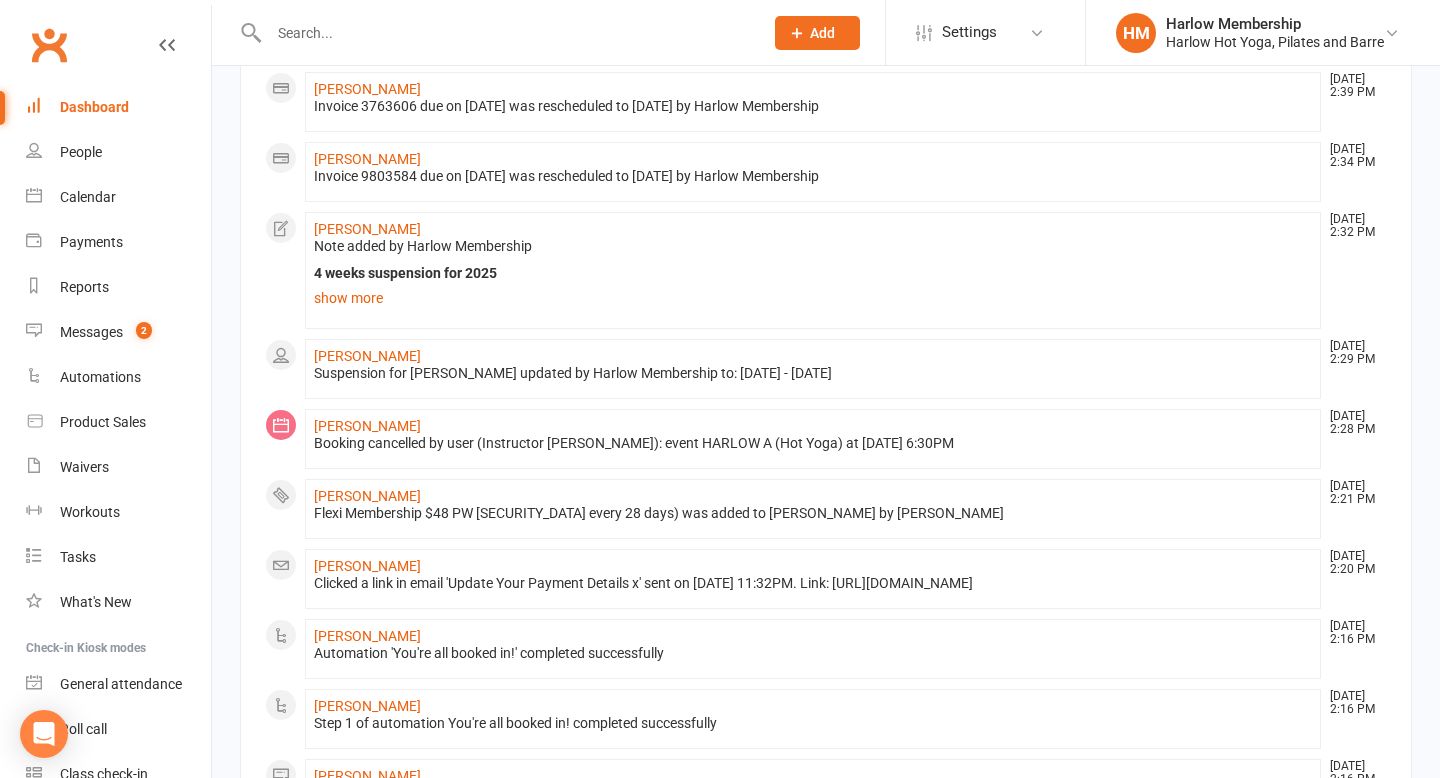 scroll, scrollTop: 726, scrollLeft: 0, axis: vertical 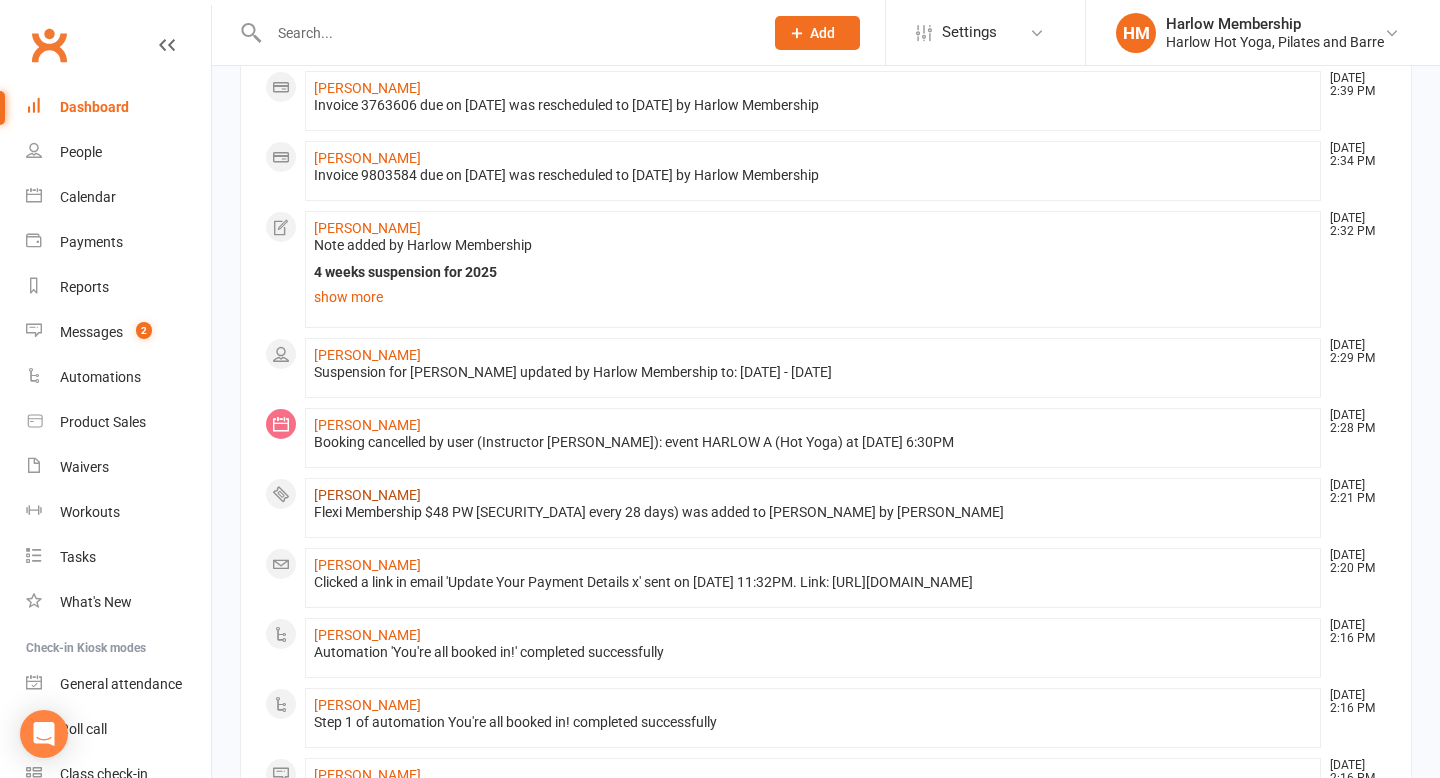 click on "Claudia-Rose Doyle" at bounding box center [367, 495] 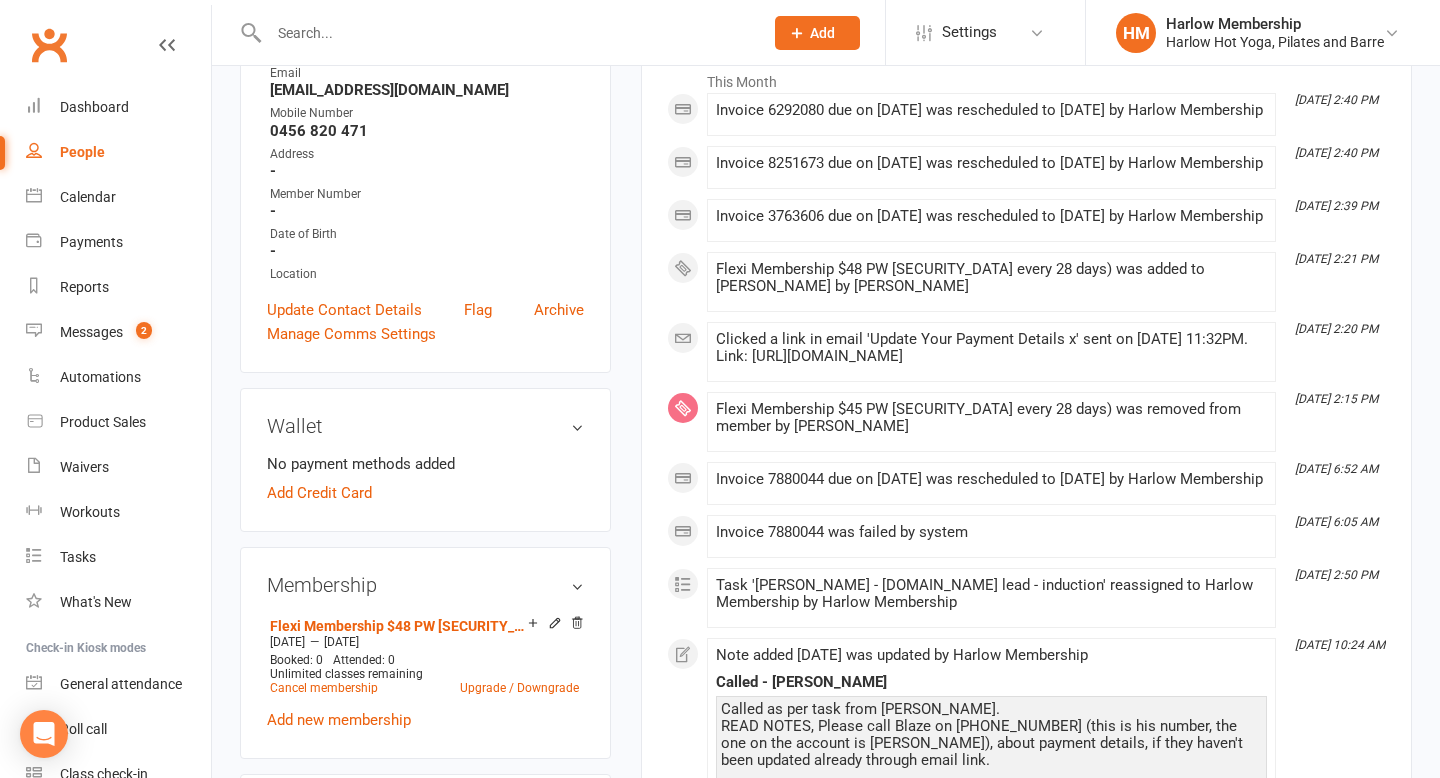 scroll, scrollTop: 324, scrollLeft: 0, axis: vertical 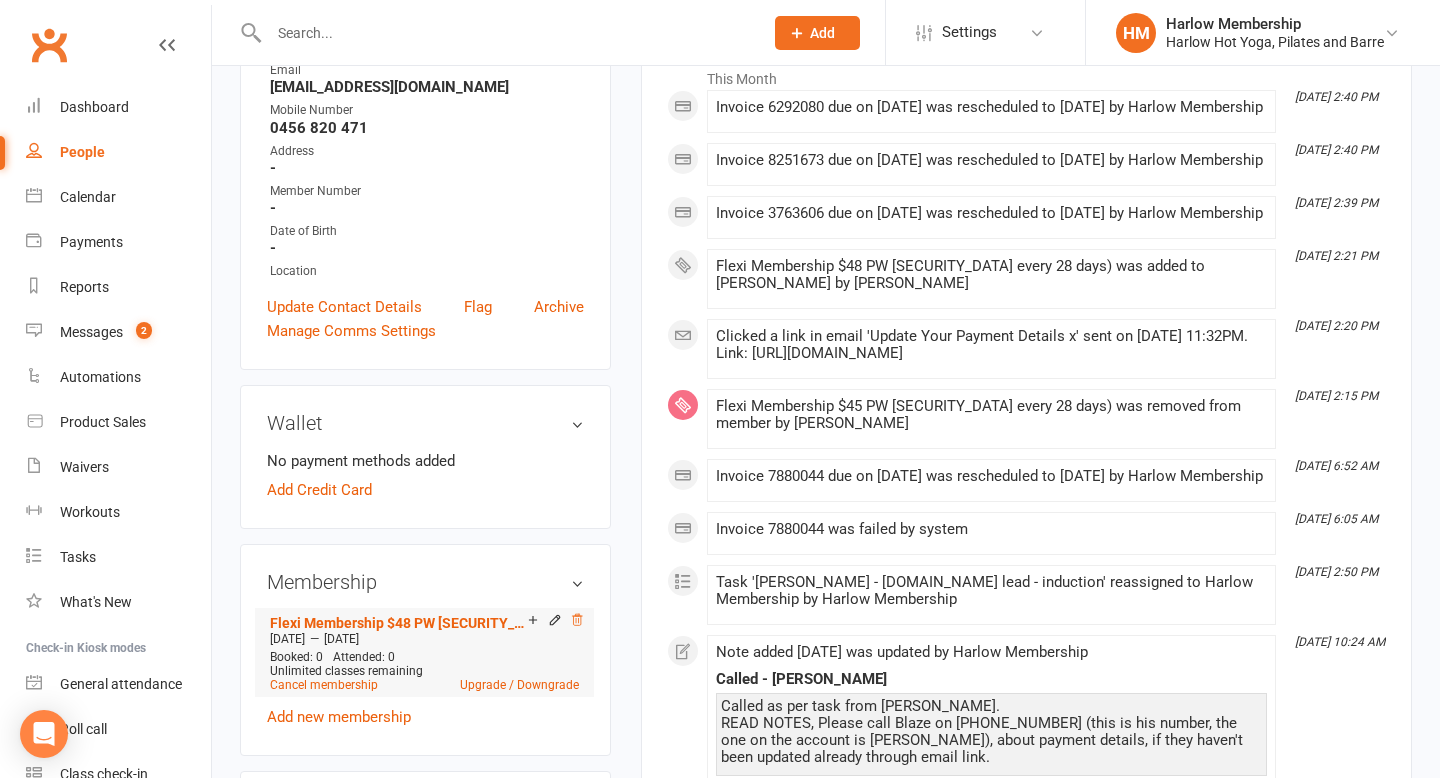 click 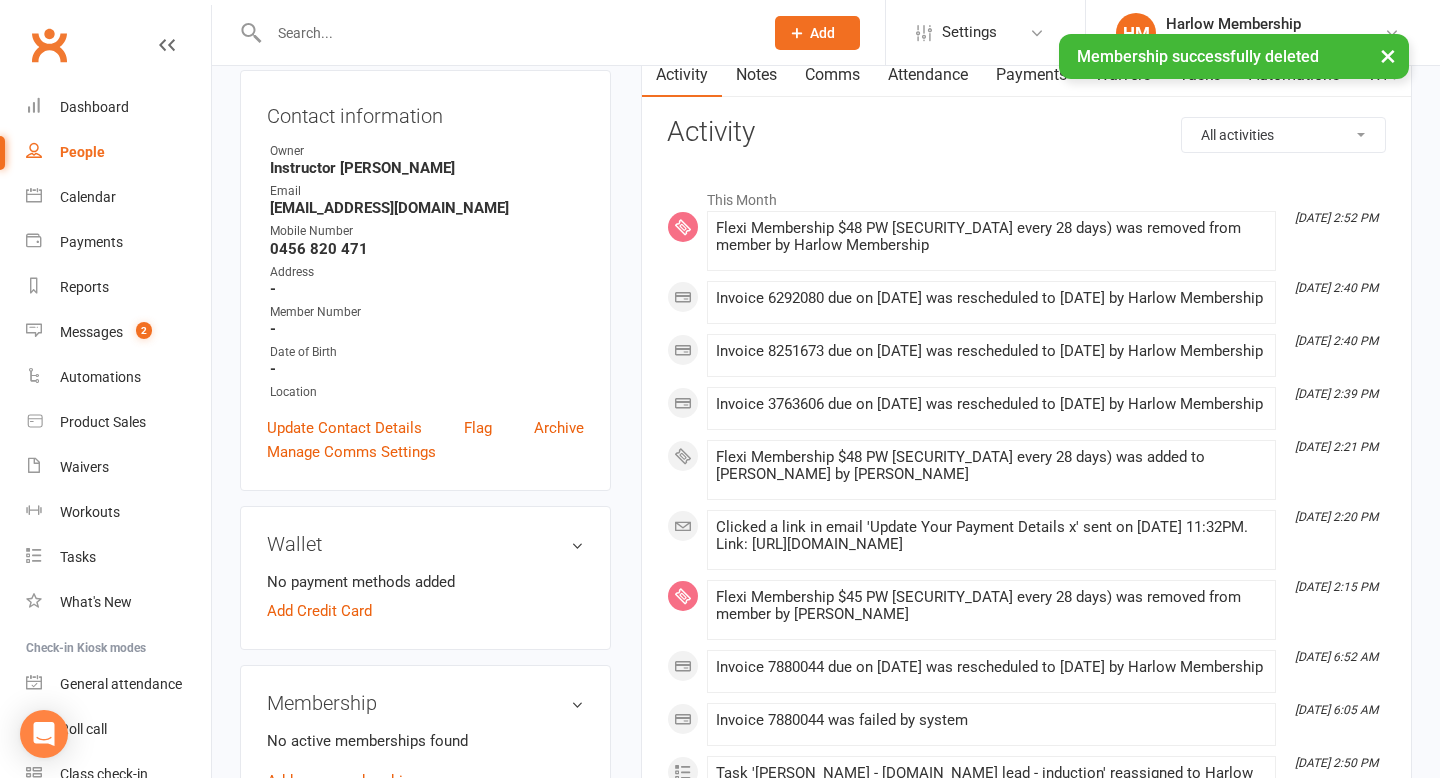 scroll, scrollTop: 143, scrollLeft: 0, axis: vertical 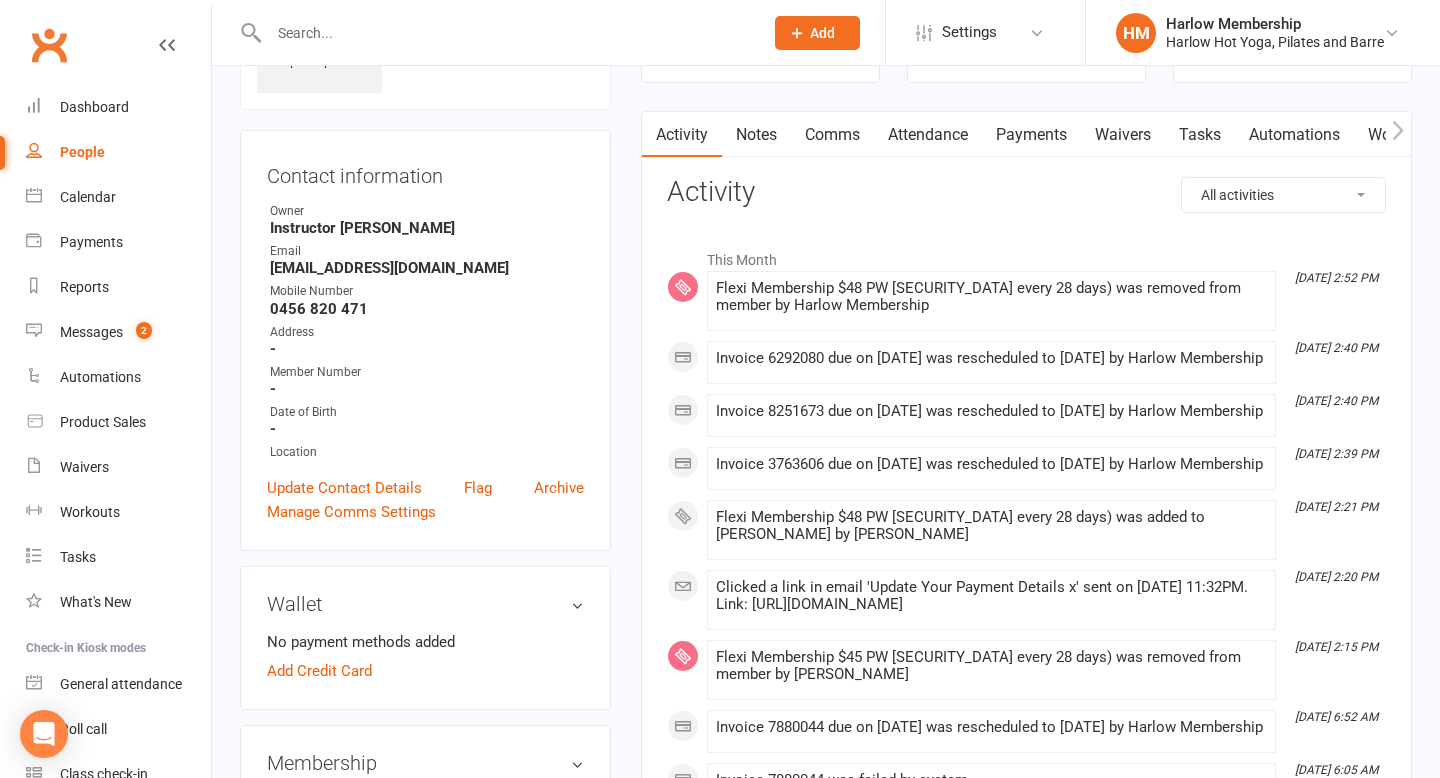click on "✓ Memberships n/a No active memberships $ Balance $0.00 Next: n/a Last: n/a Last visit Never view attendance
Activity Notes Comms Attendance Payments Waivers Tasks Automations Workouts Mobile App Assessments Credit balance
All activities Bookings / Attendances Communications Notes Failed SMSes Gradings Members Memberships Mobile App POS Sales Payments Credit Vouchers Prospects Reports Automations Tasks Waivers Workouts Kiosk Mode Consent Assessments Contact Flags Family Relationships Activity This Month Jul 14, 2:52 PM Flexi Membership $48 PW (Debited every 28 days) was removed from member by Harlow Membership   Jul 14, 2:40 PM Invoice 6292080 due on 06 Oct 2025 was rescheduled to 14 Jul 2025 by Harlow Membership   Jul 14, 2:40 PM Invoice 8251673 due on 08 Sep 2025 was rescheduled to 14 Jul 2025 by Harlow Membership   Jul 14, 2:39 PM Invoice 3763606 due on 11 Aug 2025 was rescheduled to 14 Jul 2025 by Harlow Membership   Jul 14, 2:21 PM   Jul 14, 2:20 PM   Jul 14, 2:15 PM   Jul 13, 6:52 AM" at bounding box center (1026, 993) 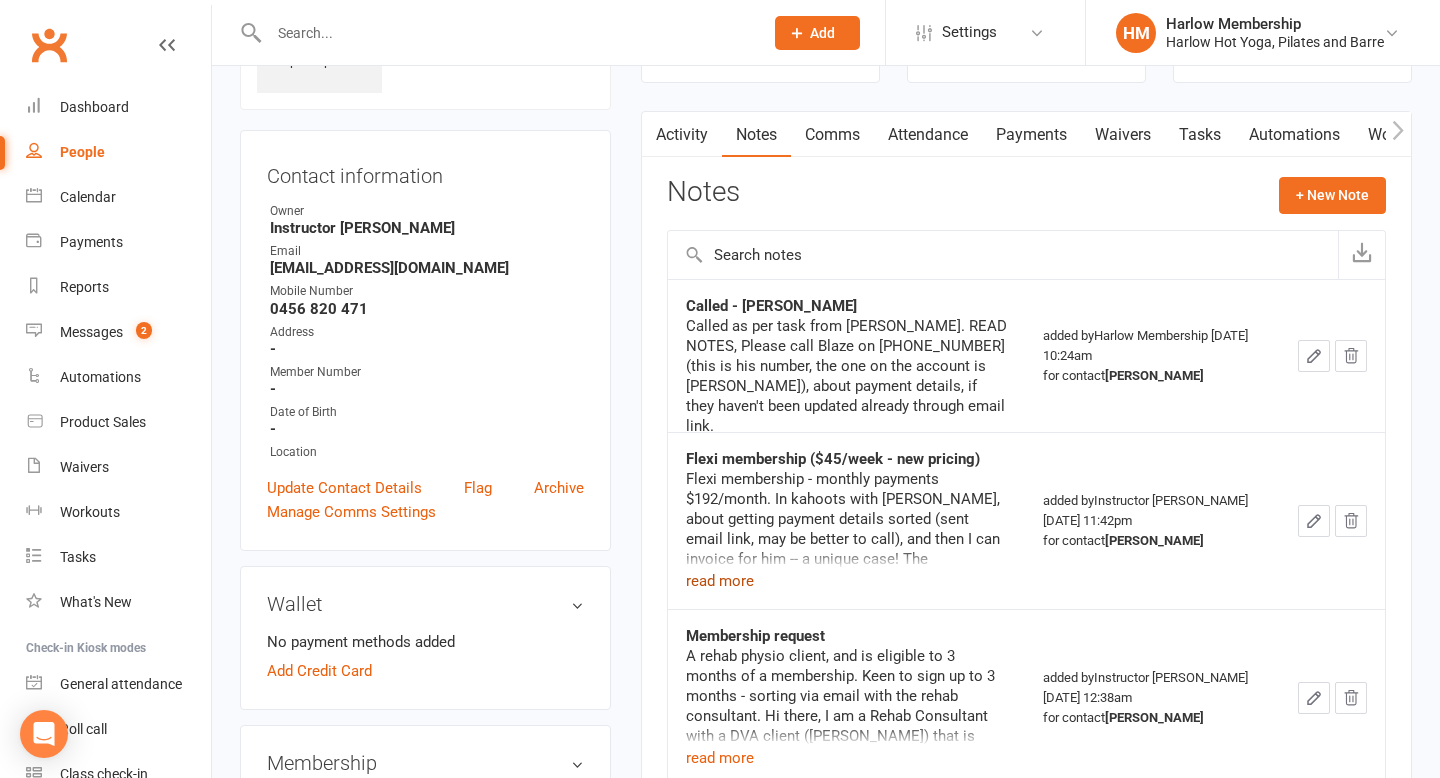 click on "read more" at bounding box center [720, 581] 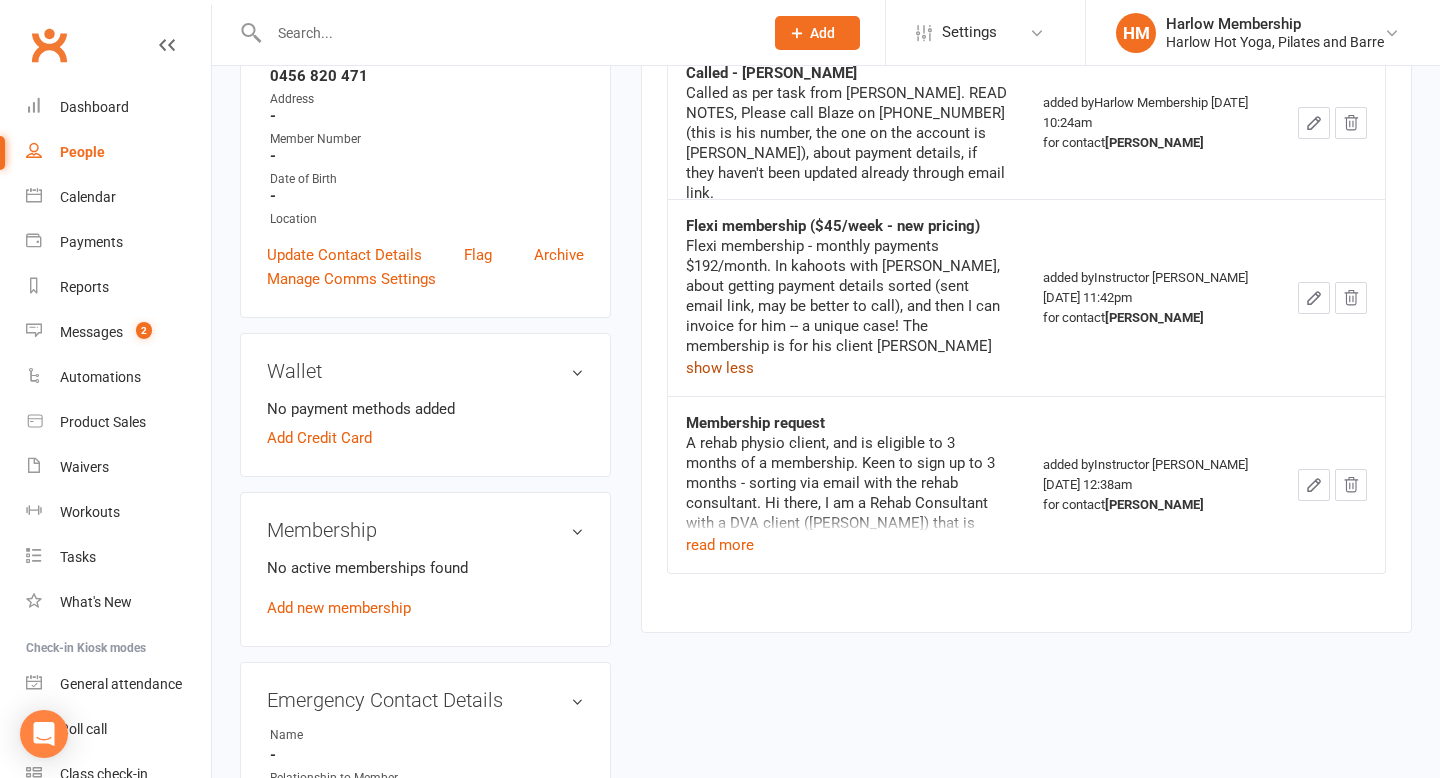 scroll, scrollTop: 413, scrollLeft: 0, axis: vertical 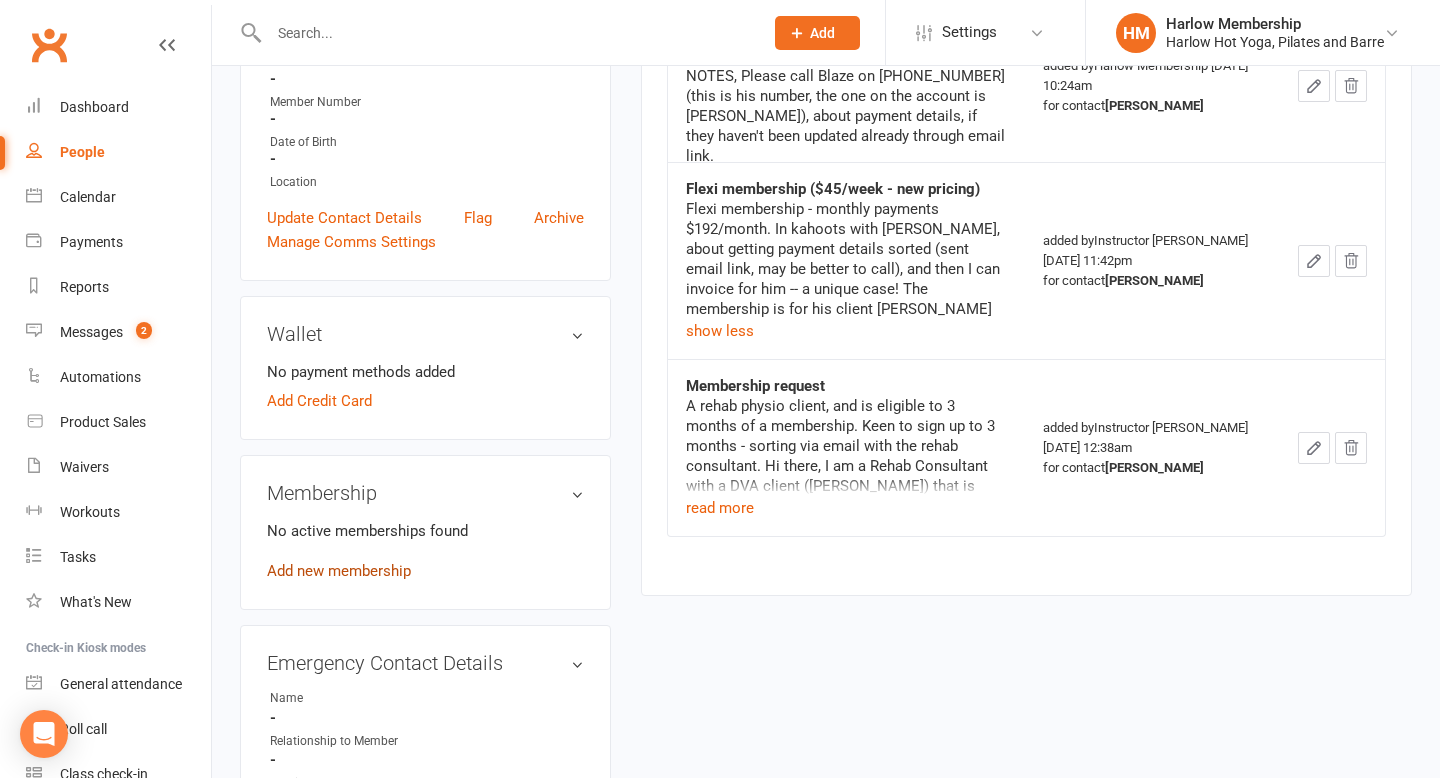 click on "Add new membership" at bounding box center (339, 571) 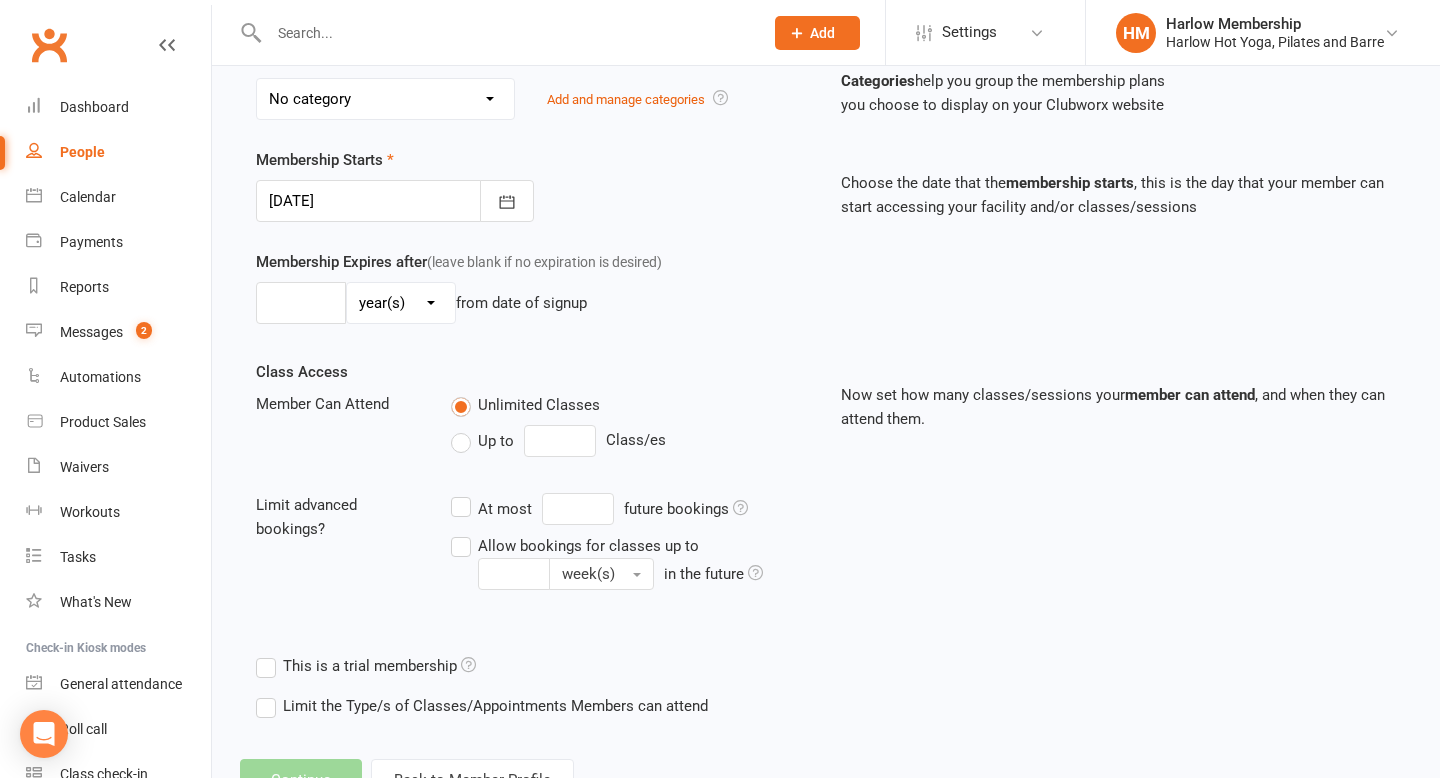 scroll, scrollTop: 0, scrollLeft: 0, axis: both 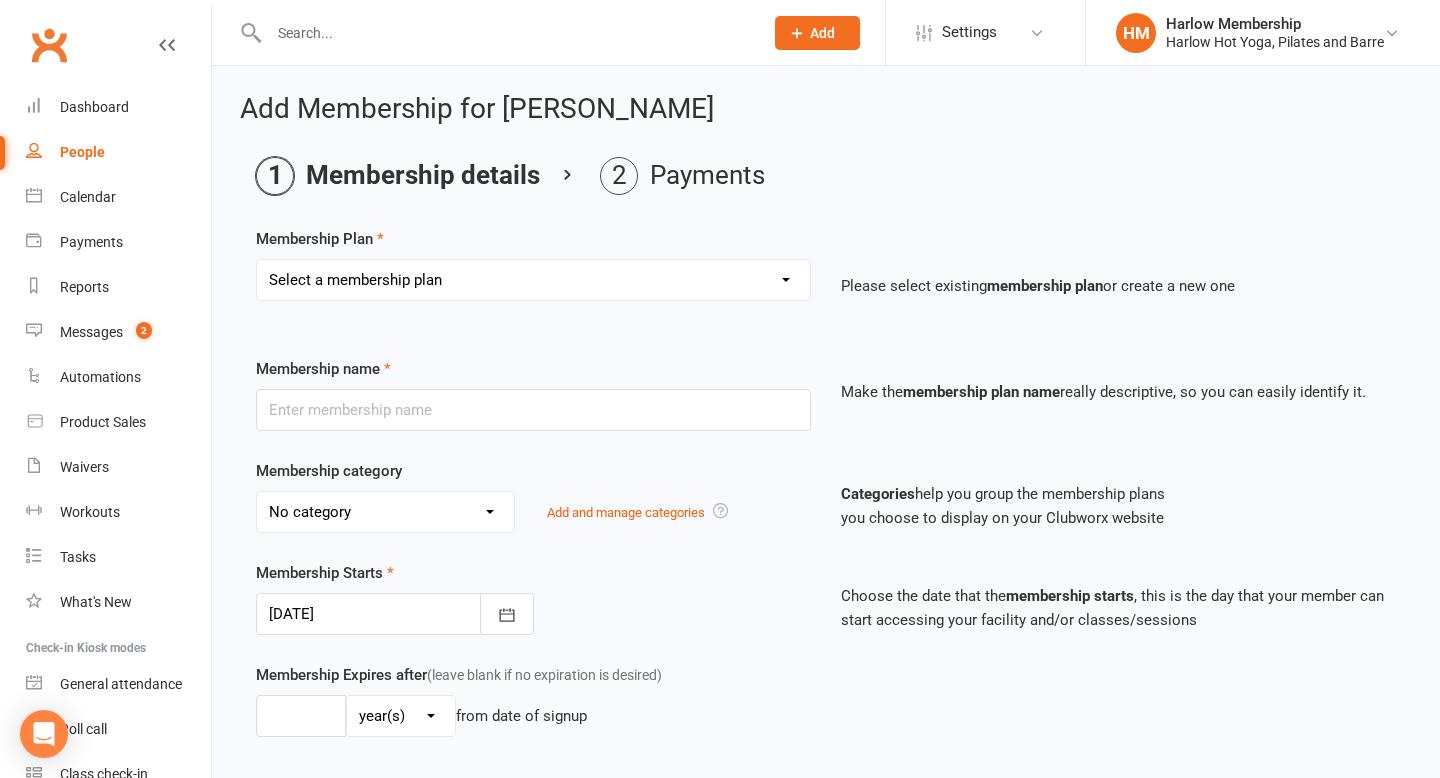 click on "Select a membership plan Create new Membership Plan Shared Class Pass Harlow Gift Voucher ($50) Harlow Gift Voucher ($100) Harlow Gift Voucher ($150) Harlow Gift Voucher ($200) Harlow Gift Voucher ($250) Harlow Gift Voucher ($300) Intro Offer - 3 Classes in 7 Days ($49) Staff Membership Friends of Harlow Diamond Membership $36 PW (Debited every 28 days) Diamond Membership $36 PW (Fortnightly) Gold Membership $42 PW (Debited every 28 days) Gold Membership $42 PW (Fortnightly) Flexi Membership $48 PW (Fortnightly) Flexi Membership $48 PW (Debited every 28 days) 1 x Casual Class Pass $39 (3 Month Expiry from purchase date) Intro Offer - 3 Classes in 7 Days (Normally $49) Complimentary Harlow Gift Voucher ($1000) 1 x Class Harlow Membership $25pw (Debited every 28 days) 40 x Class Pass ($1050) 1 Month Unlimited Pass $189 (Usually $250) Complimentary Pass 5 Class Pack $129 (Normally $225) 6 Month Expiry 10 Class Pack $219 (Normally $390) 6 Month Expiry 15 Class Pack $339 (Normally $550) 12 Month Expiry" at bounding box center [533, 280] 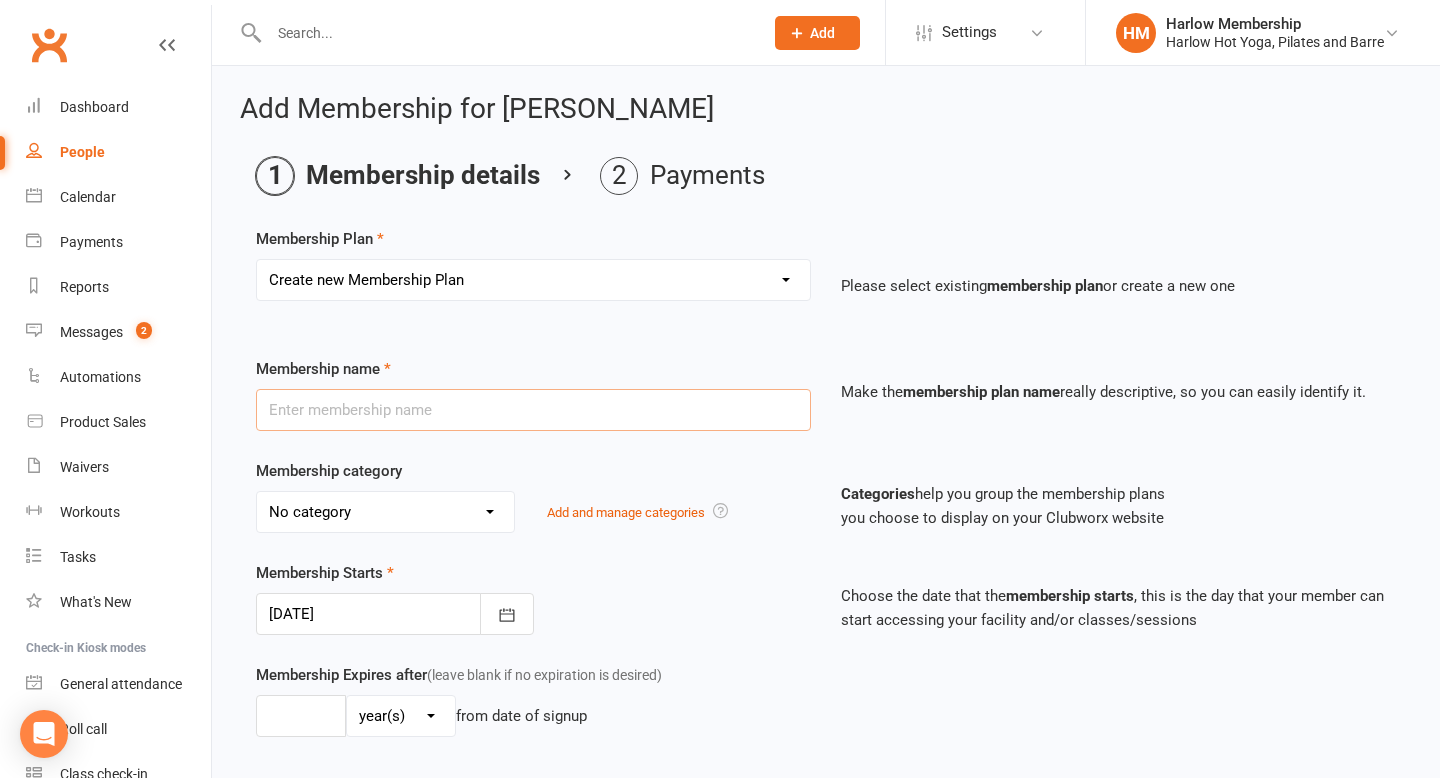 click at bounding box center [533, 410] 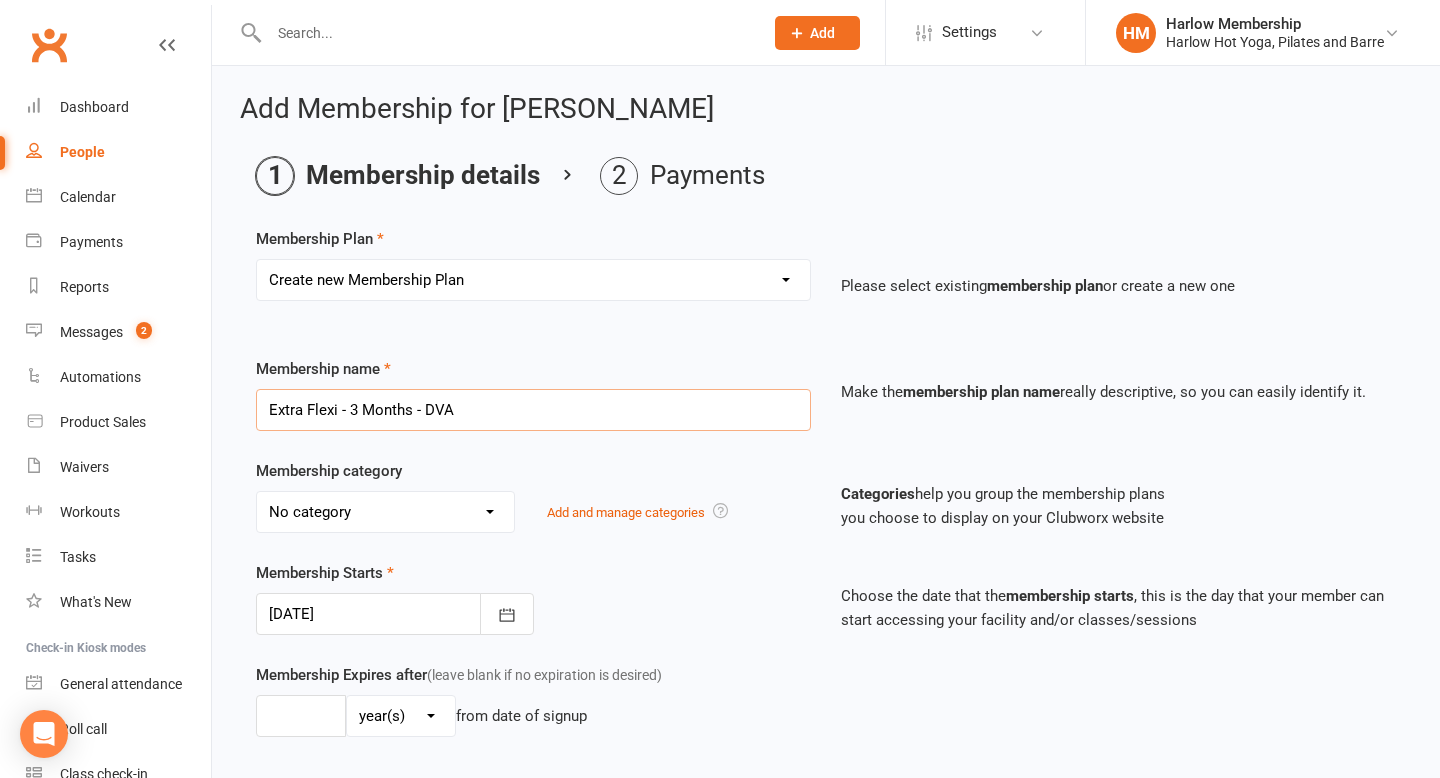 scroll, scrollTop: 18, scrollLeft: 0, axis: vertical 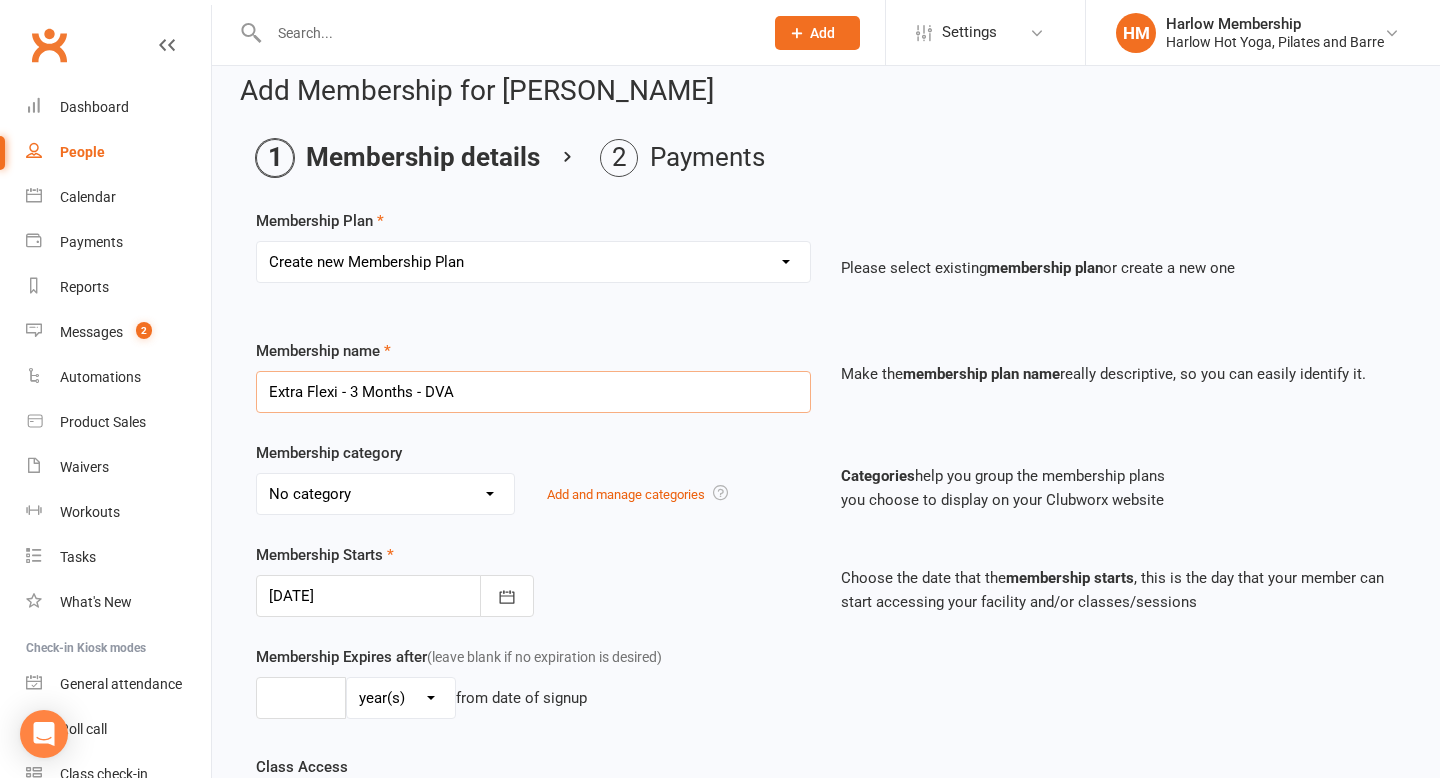 type on "Extra Flexi - 3 Months - DVA" 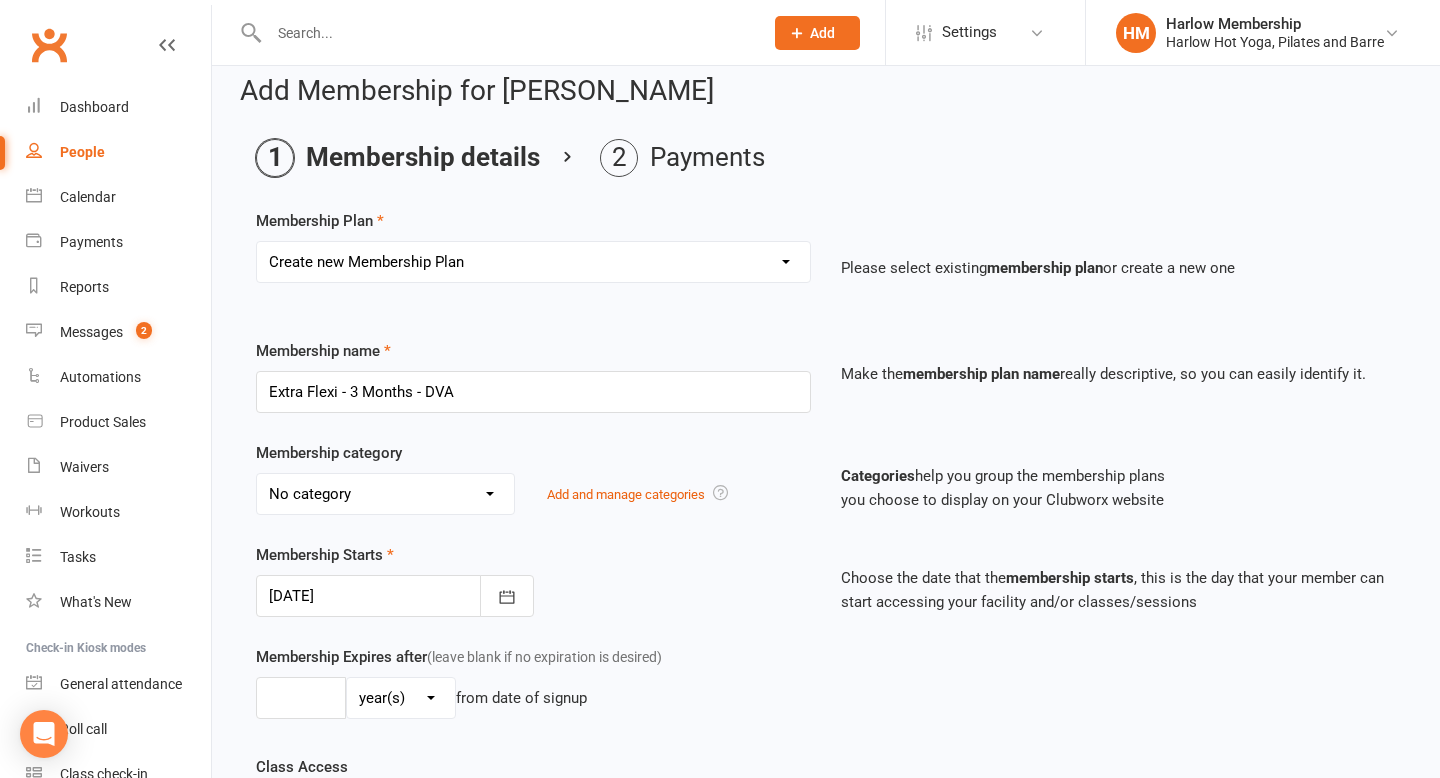 click on "No category Casual Class Challenge Class Pack Online Only Specials Class Packs Friends of Harlow Gift Vouchers Intro Offers Memberships Online Workouts Residents Staff Workshop" at bounding box center (385, 494) 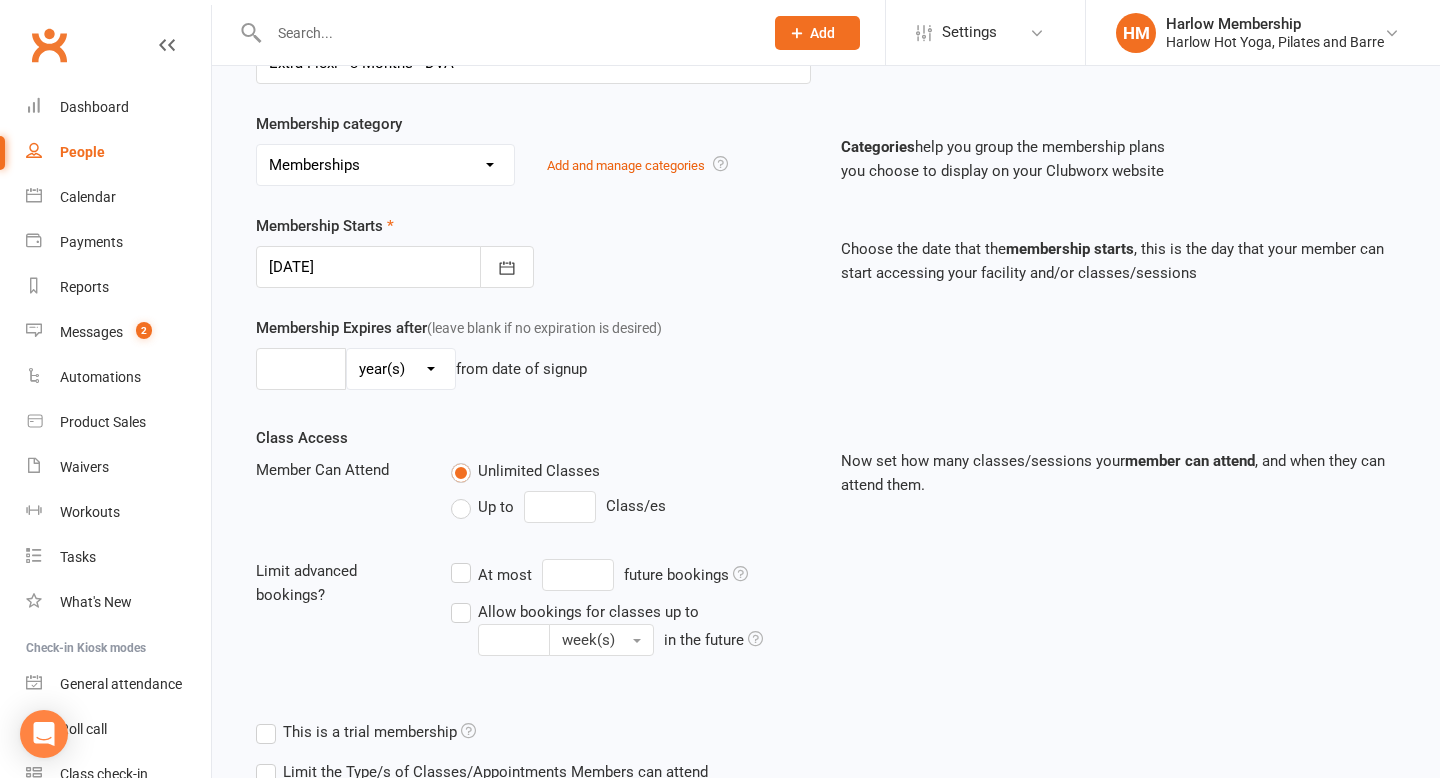scroll, scrollTop: 351, scrollLeft: 0, axis: vertical 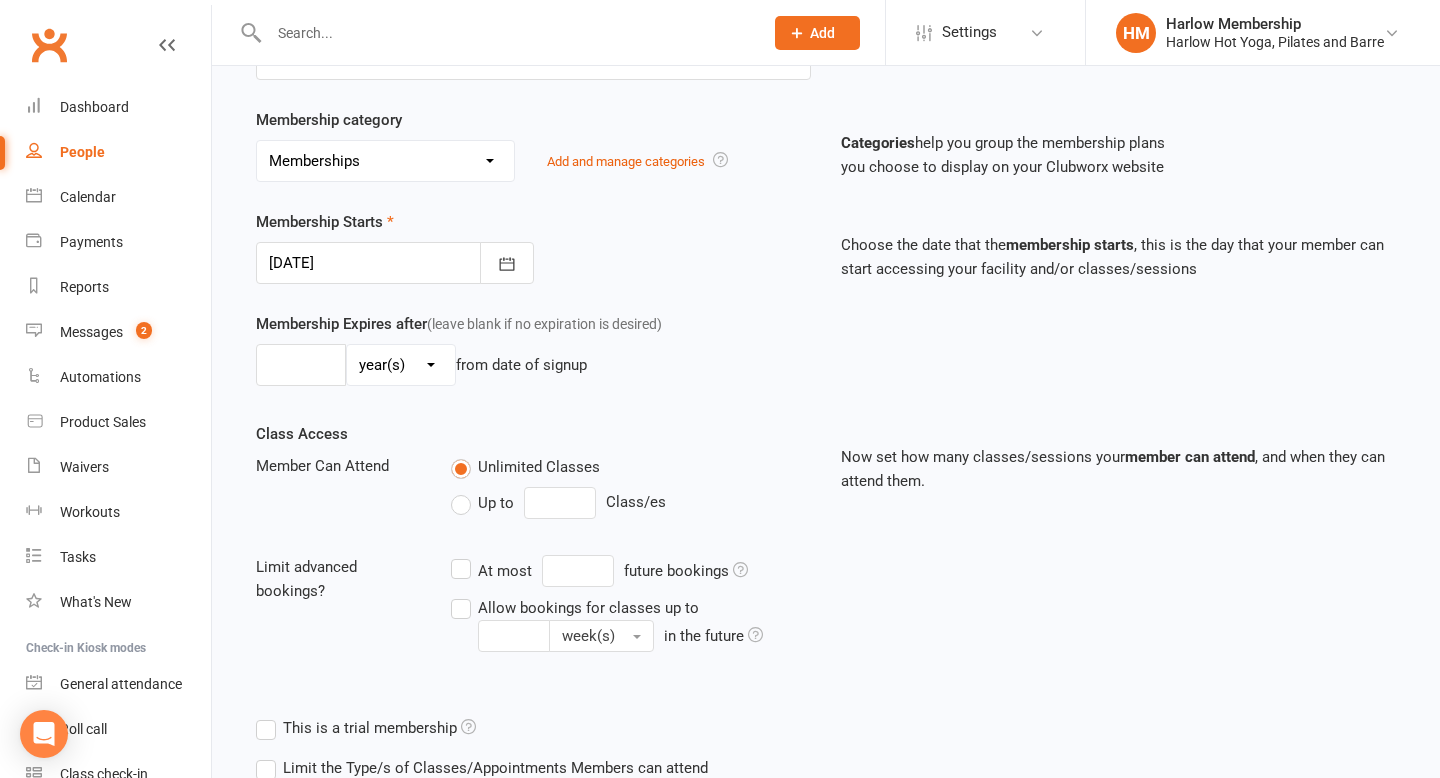 click on "day(s) week(s) month(s) year(s)" at bounding box center (401, 365) 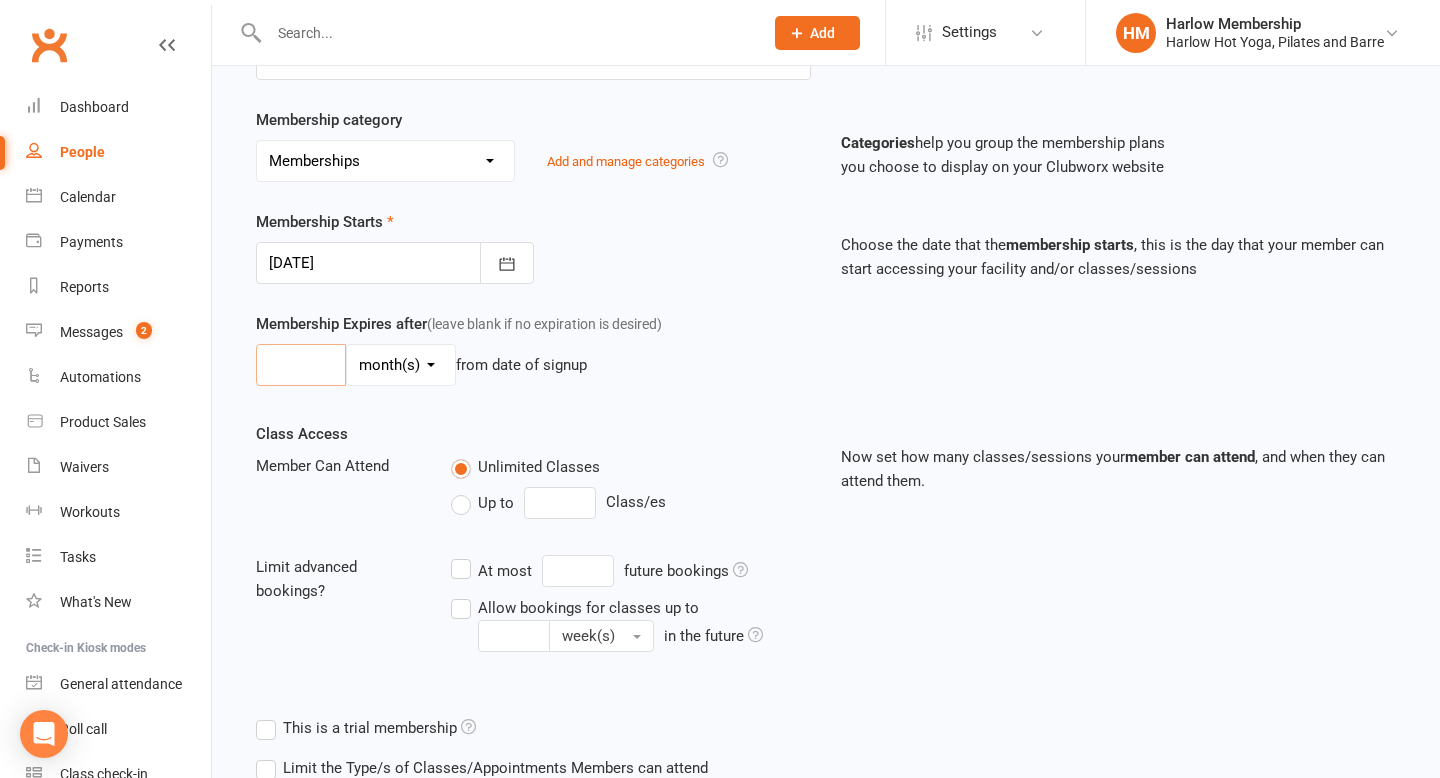 click at bounding box center (301, 365) 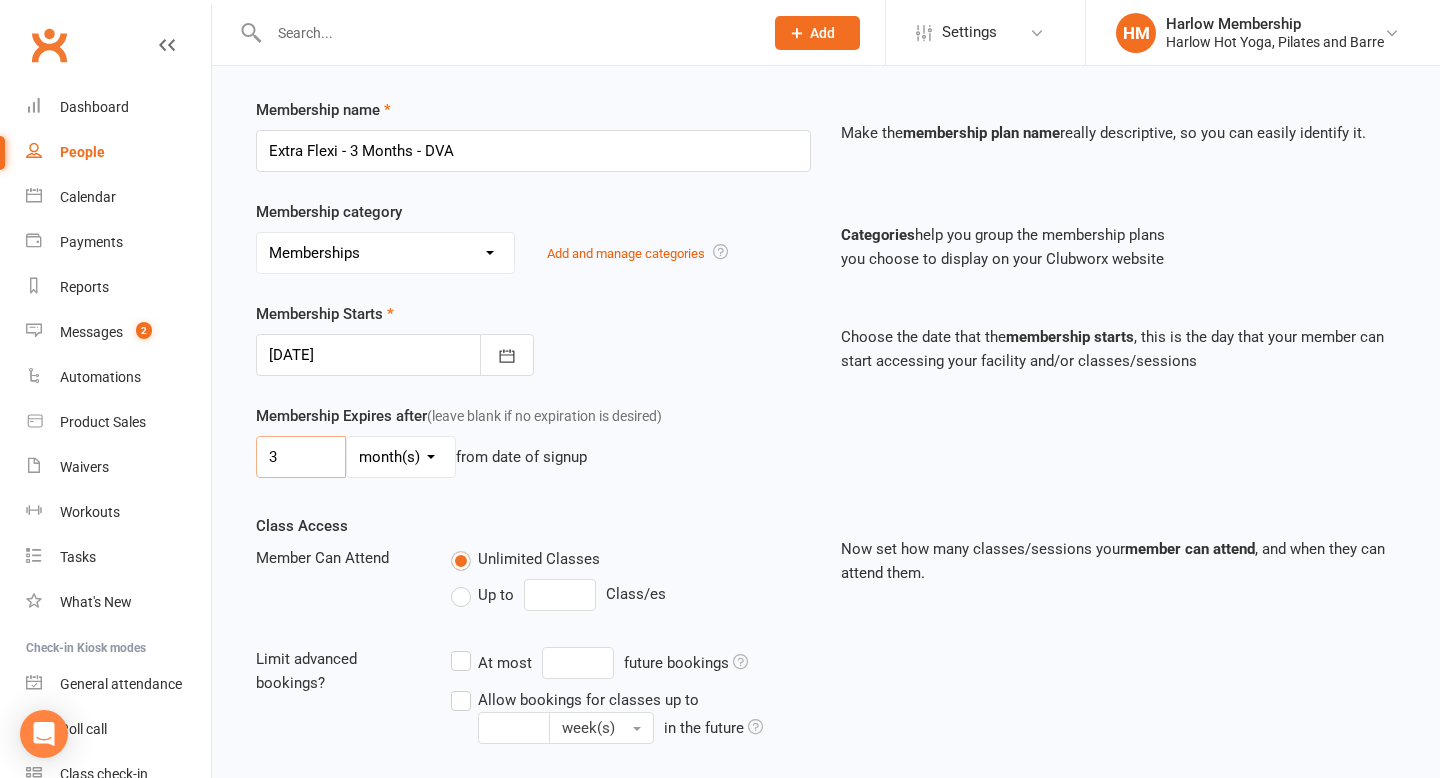 scroll, scrollTop: 493, scrollLeft: 0, axis: vertical 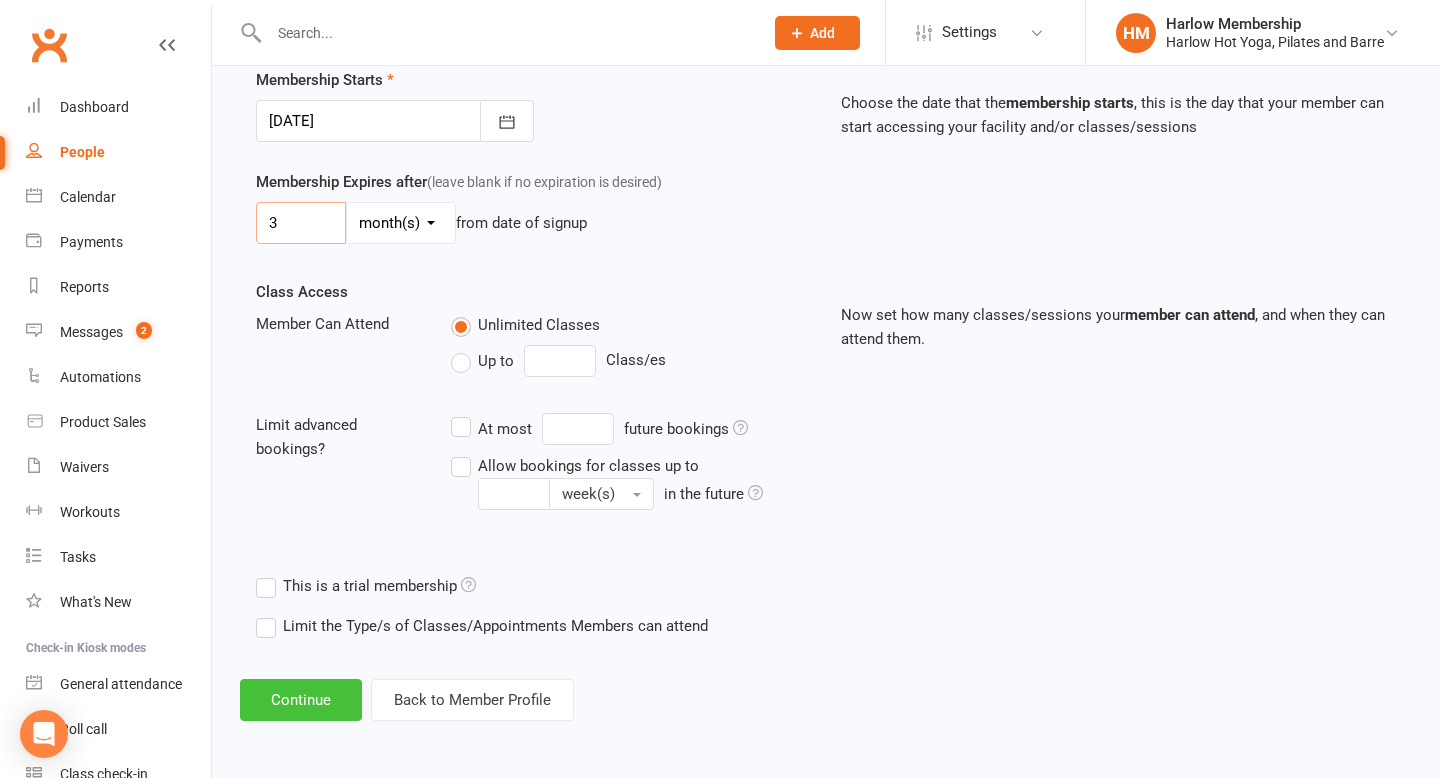 type on "3" 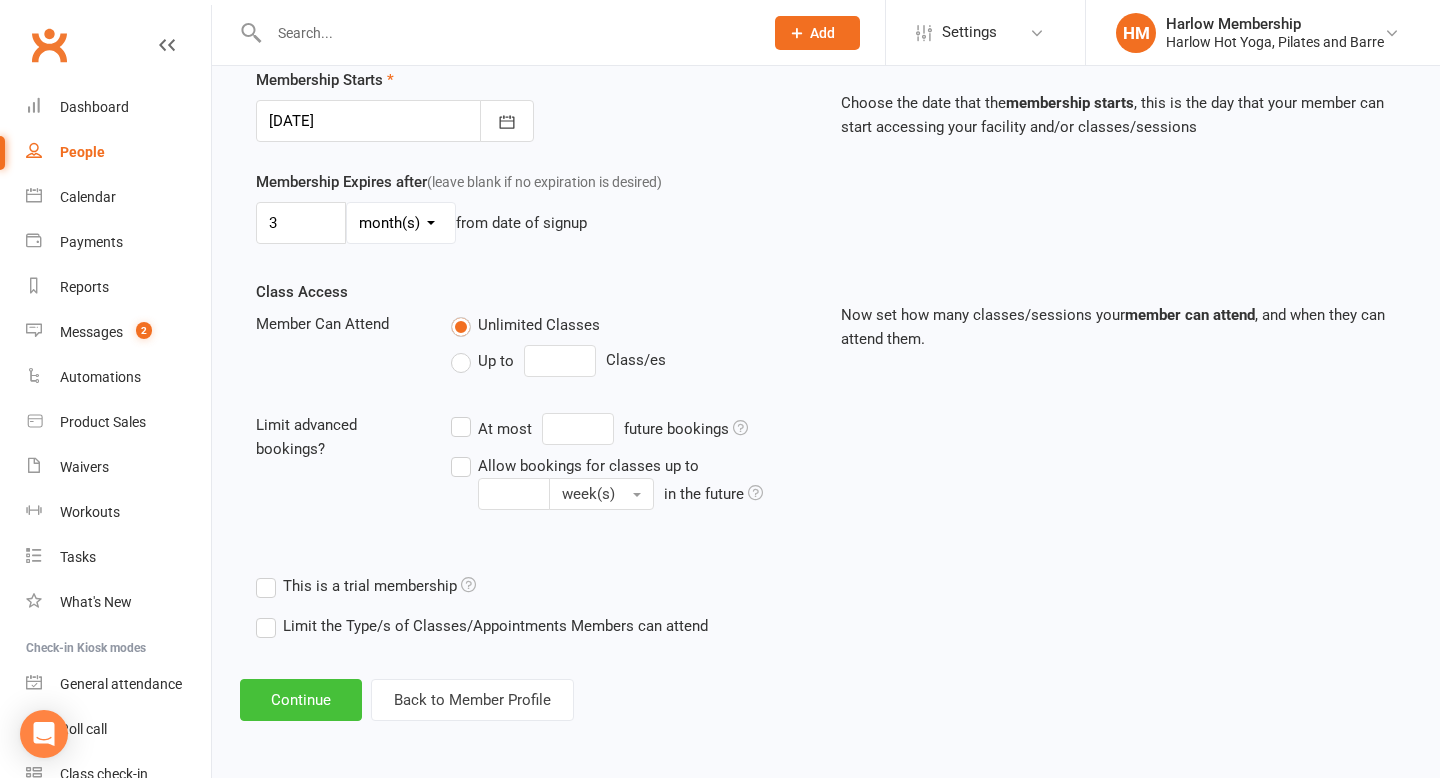 click on "Continue" at bounding box center [301, 700] 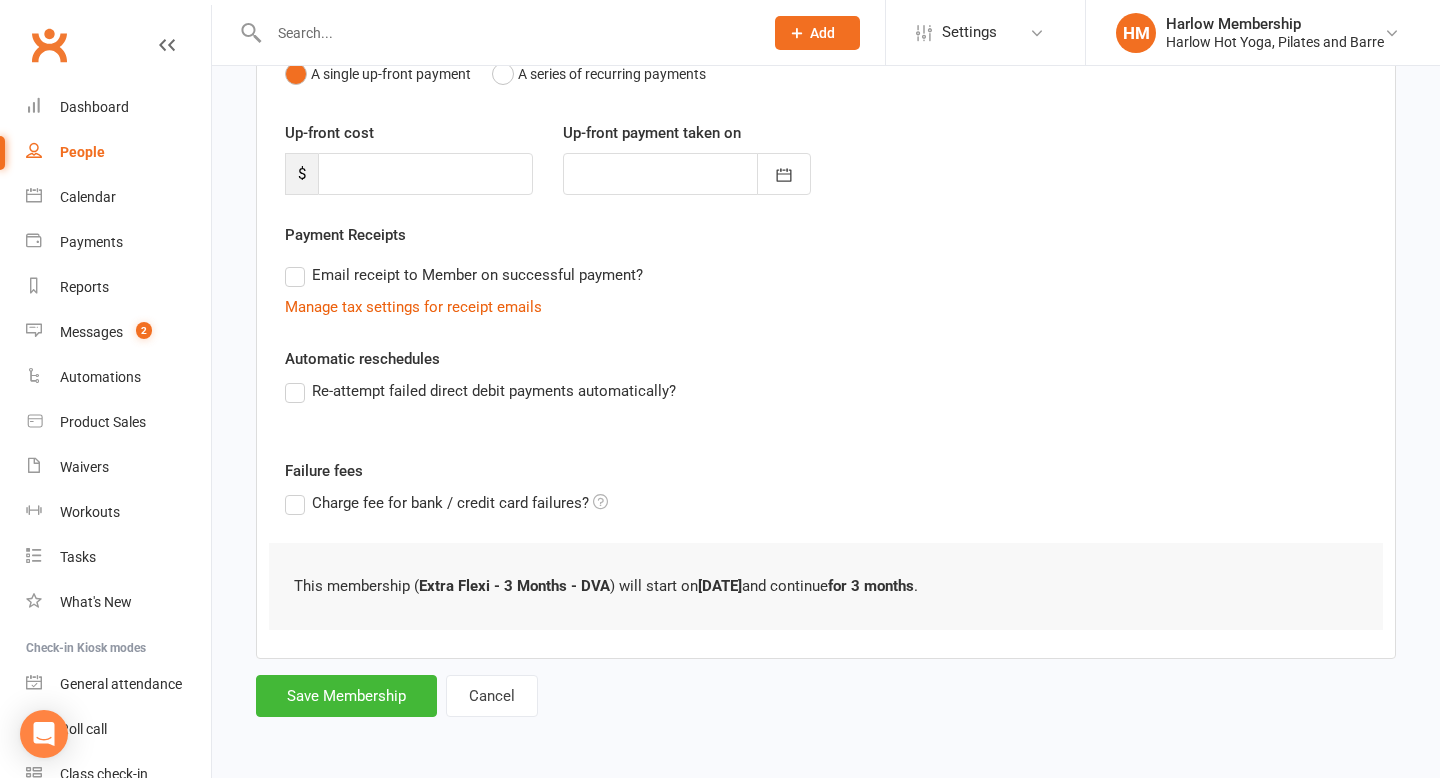 scroll, scrollTop: 0, scrollLeft: 0, axis: both 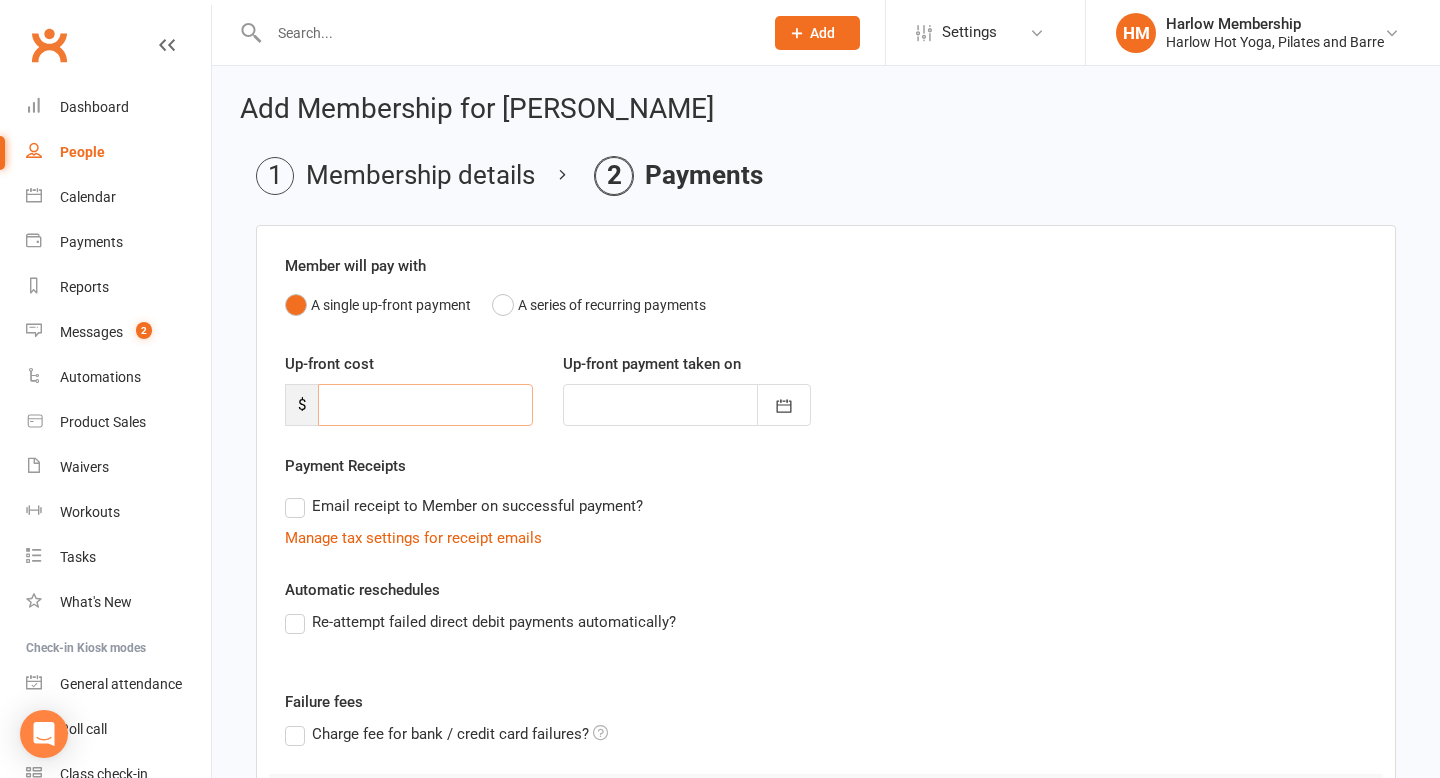 click at bounding box center (425, 405) 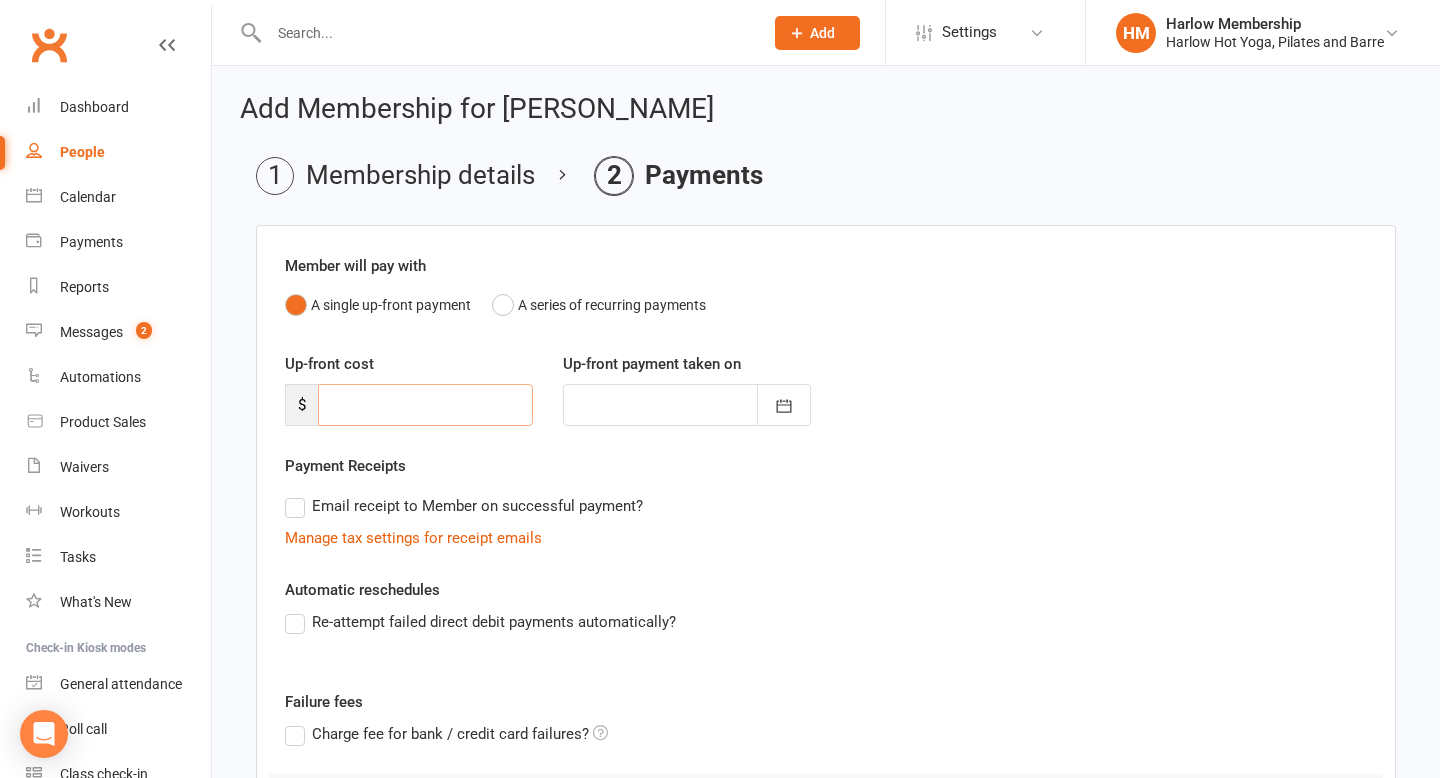 type on "5" 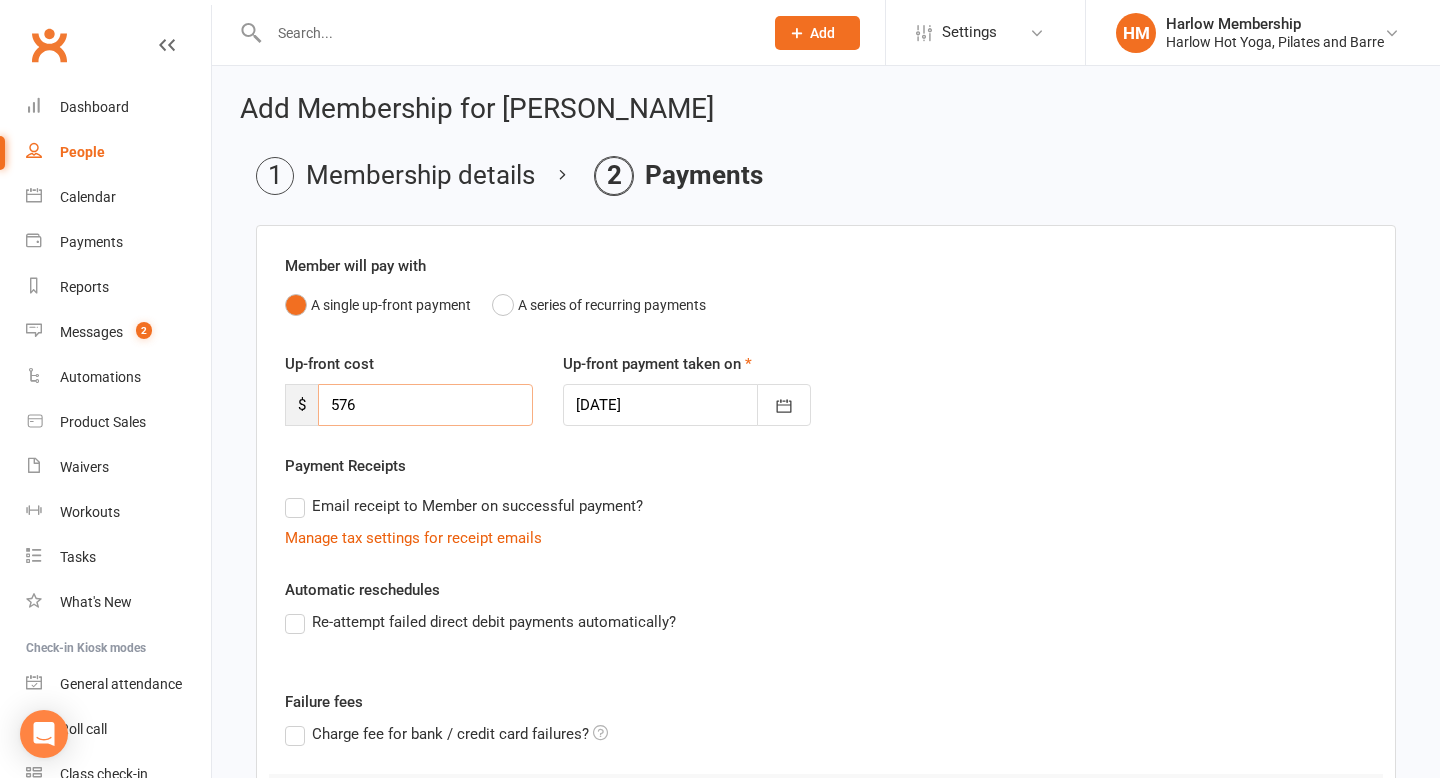 type on "576" 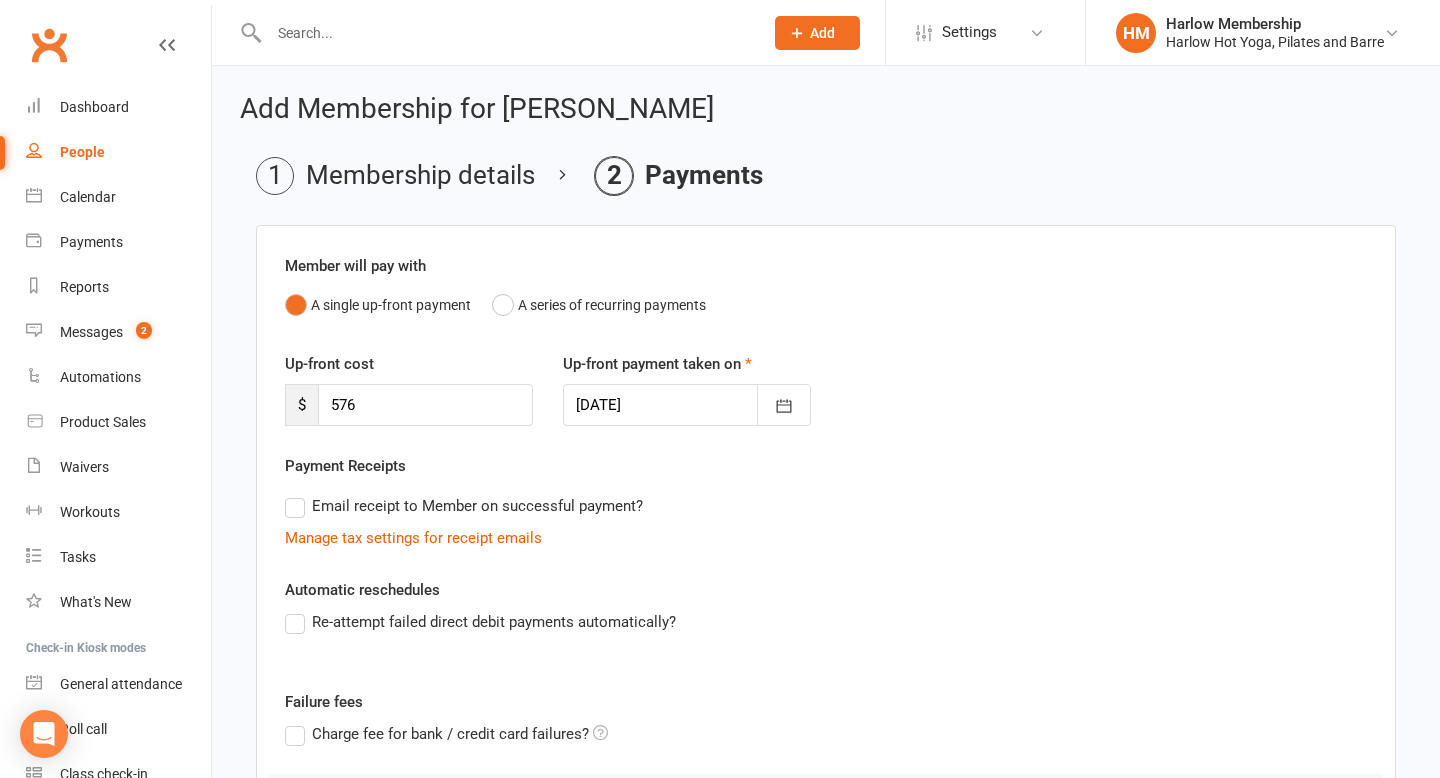 click on "Email receipt to Member on successful payment?" at bounding box center [464, 506] 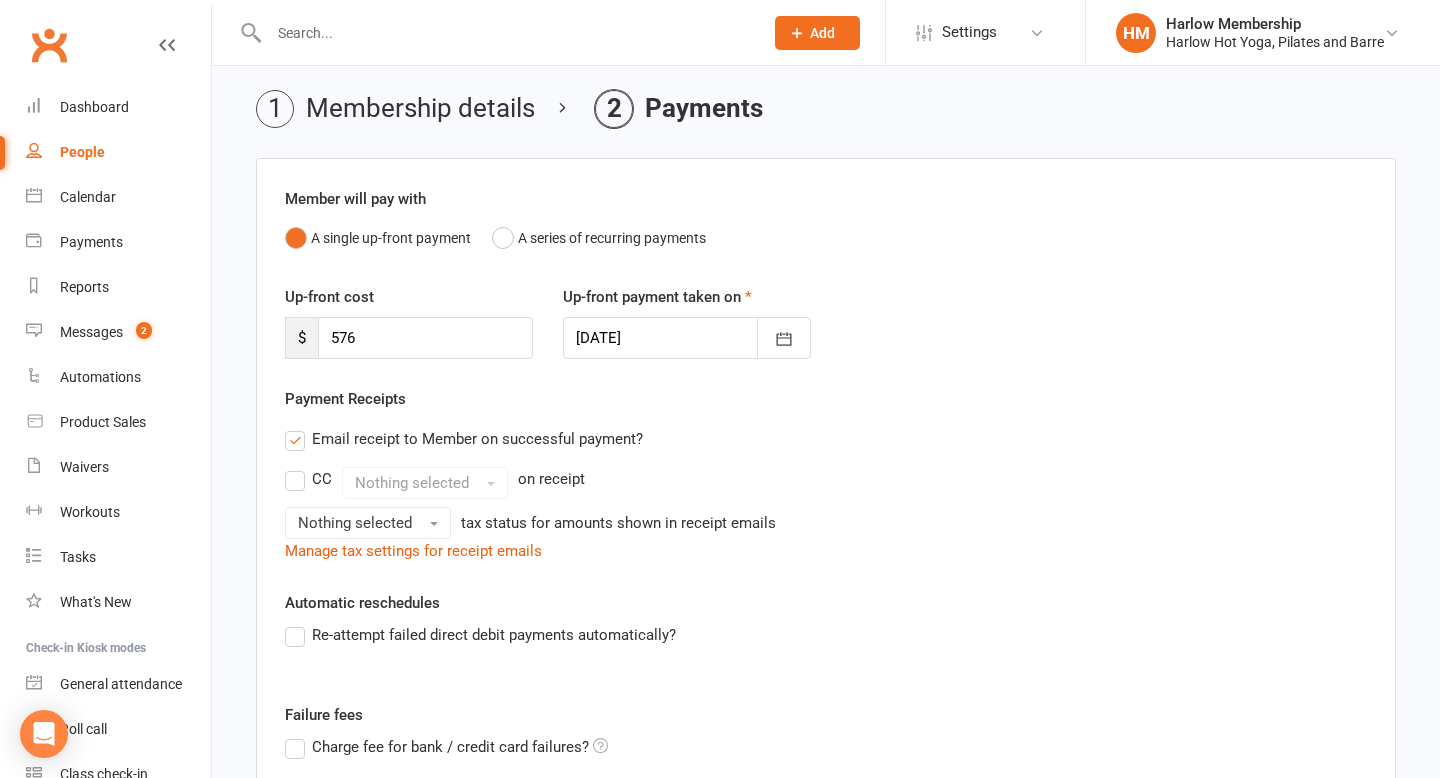 scroll, scrollTop: 69, scrollLeft: 0, axis: vertical 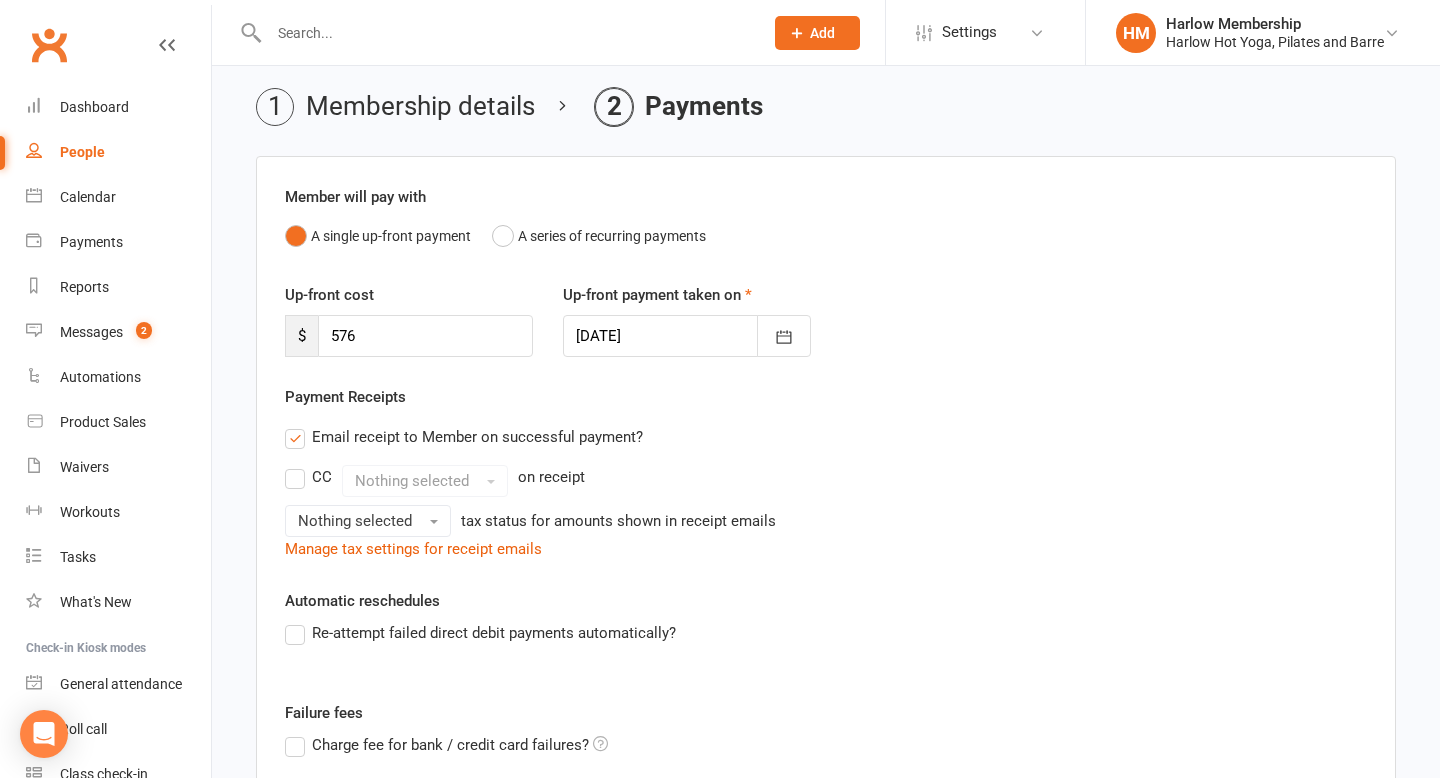 click on "CC
Nothing selected
on receipt" at bounding box center (826, 481) 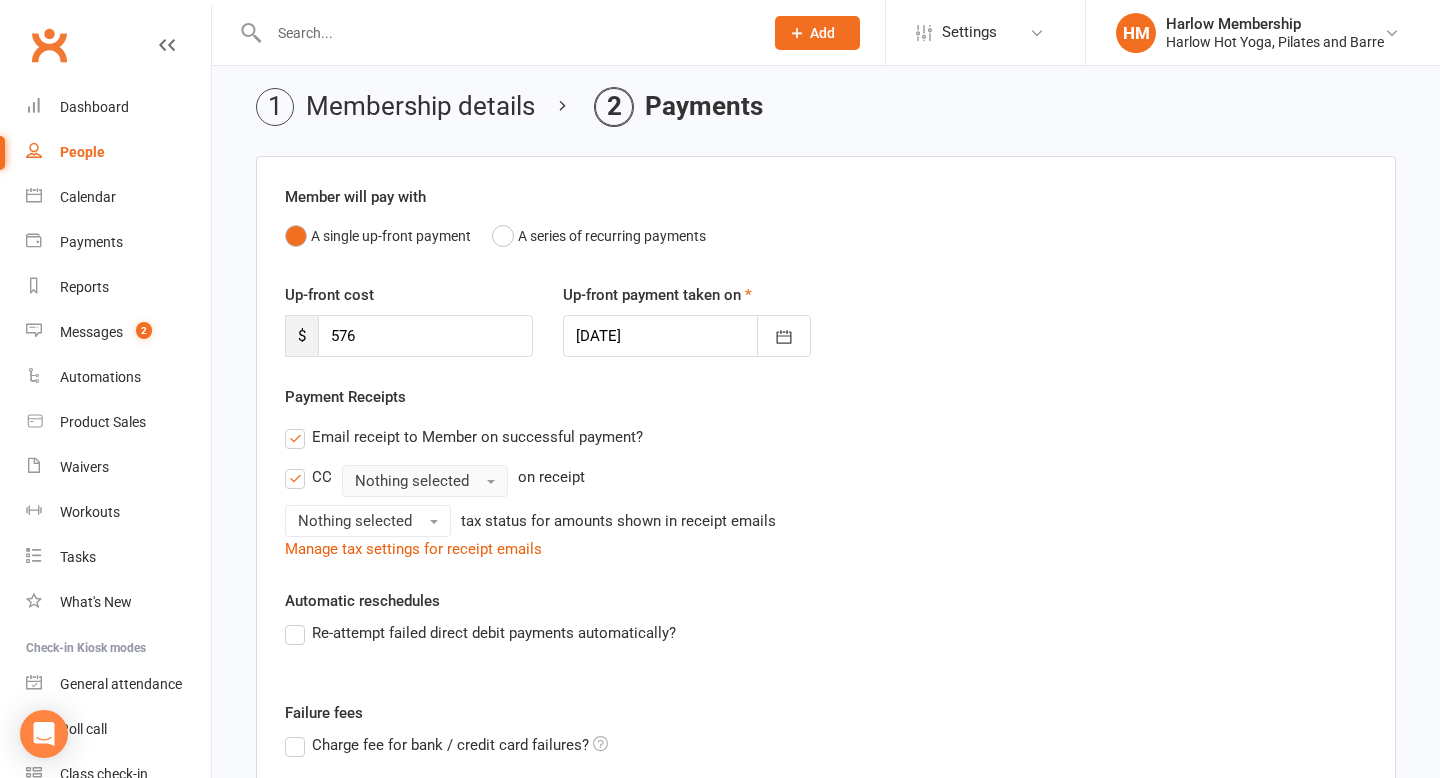 click on "Nothing selected" at bounding box center (412, 481) 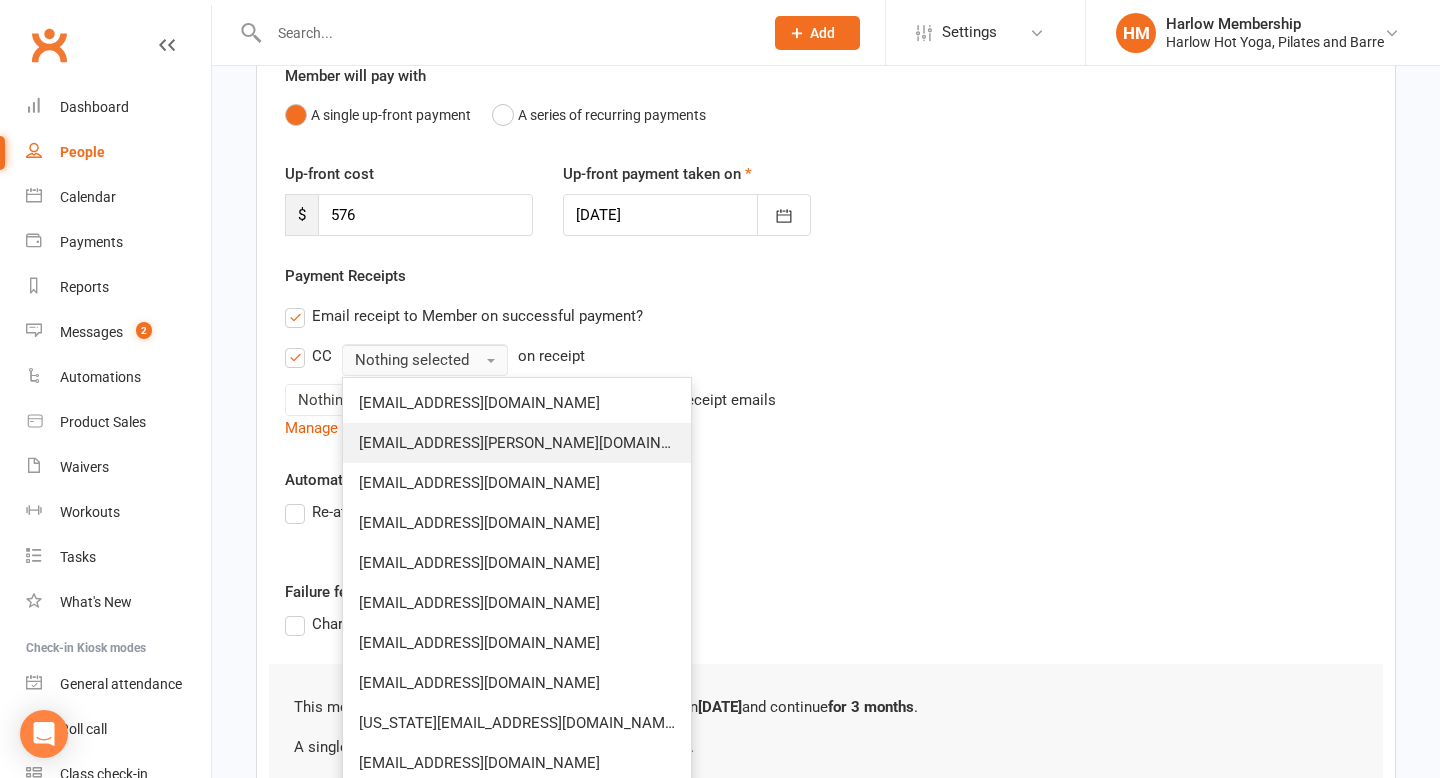 scroll, scrollTop: 191, scrollLeft: 0, axis: vertical 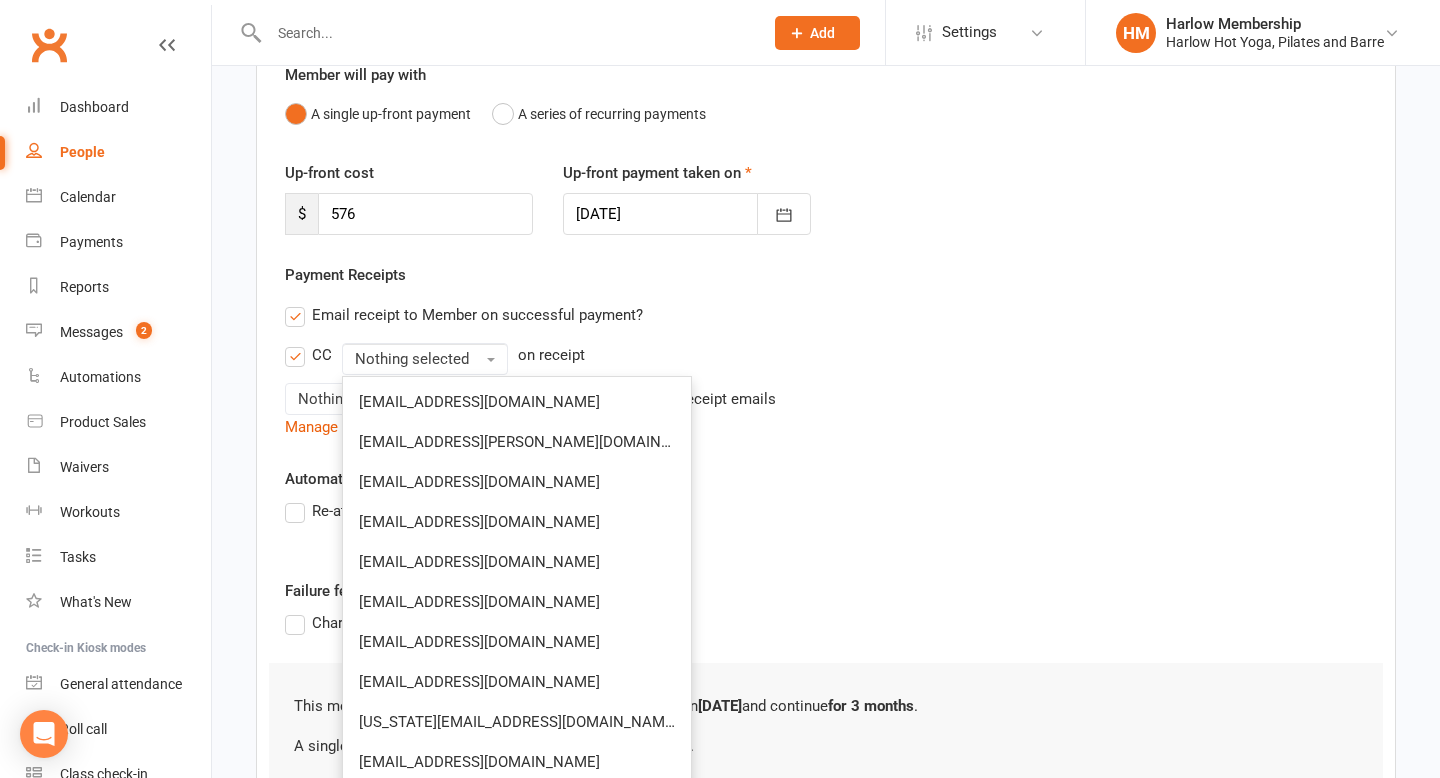 click on "Automatic reschedules Re-attempt failed direct debit payments automatically?" at bounding box center (826, 509) 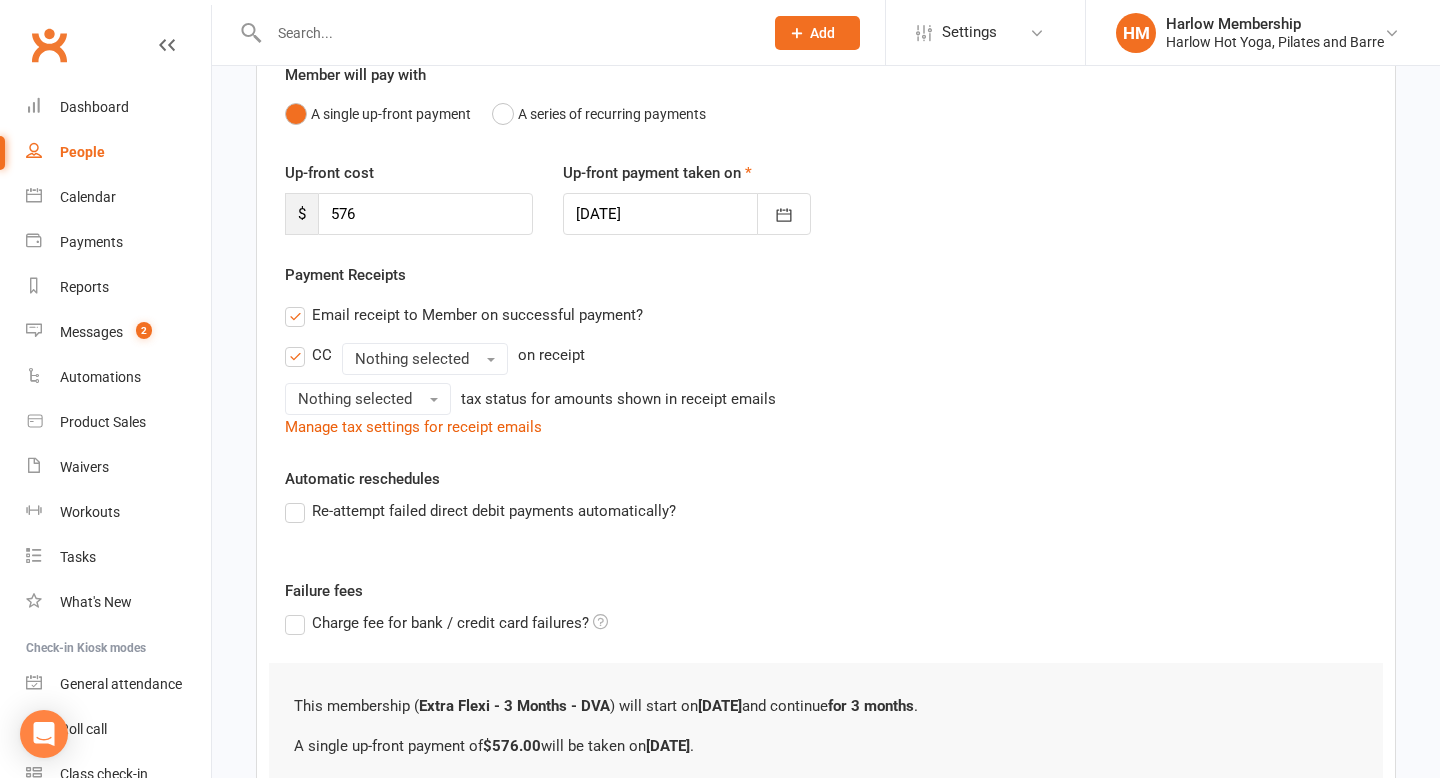 click on "CC" at bounding box center (308, 355) 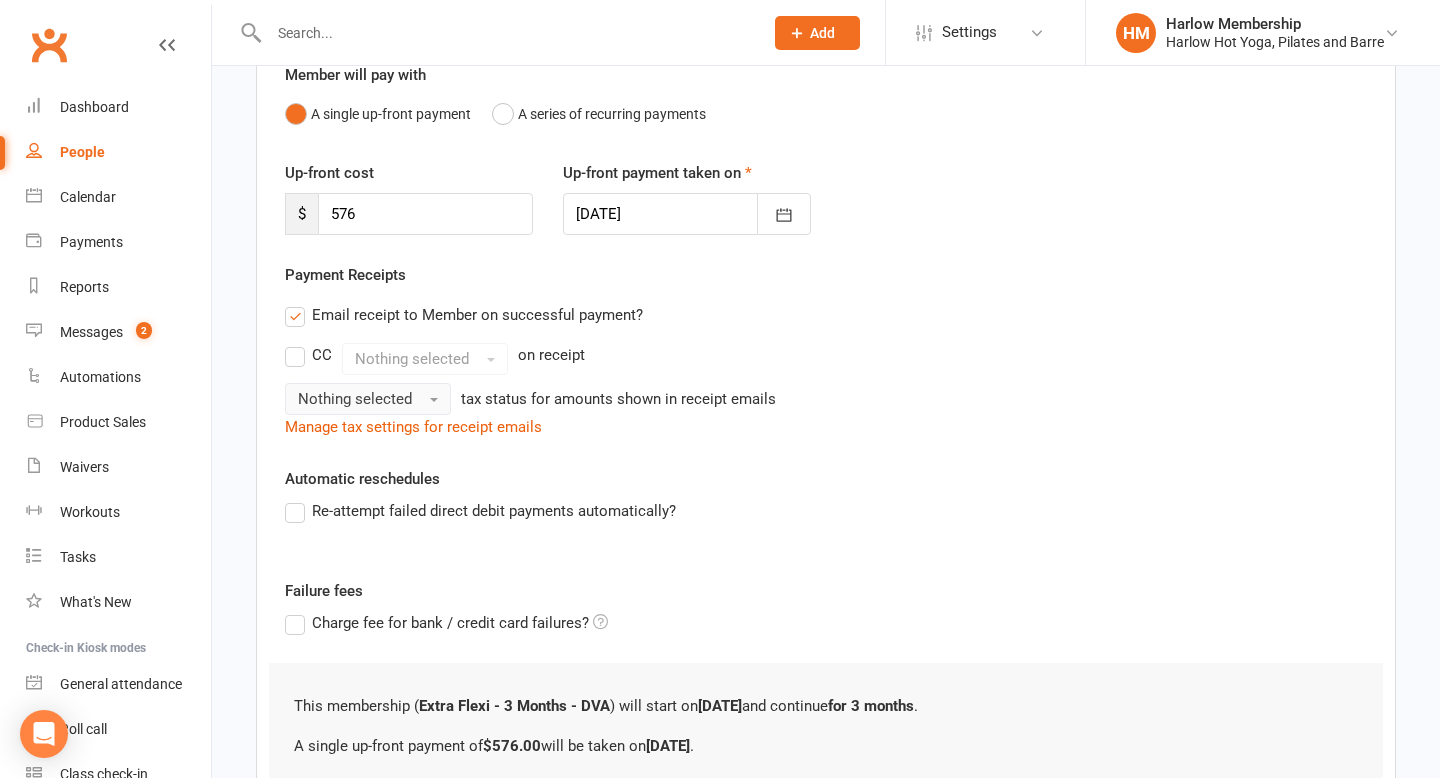 click on "Nothing selected" at bounding box center [355, 399] 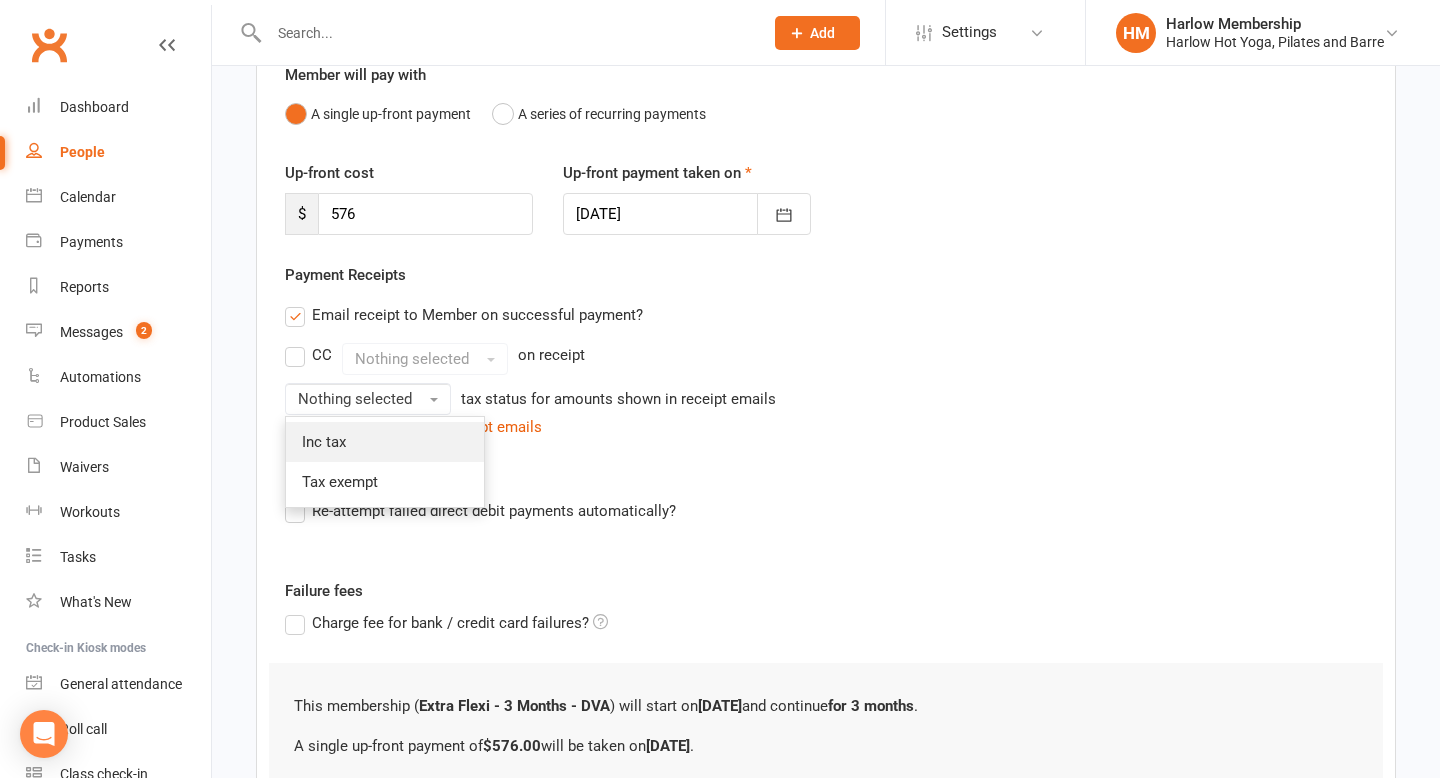click on "Inc tax" at bounding box center [324, 442] 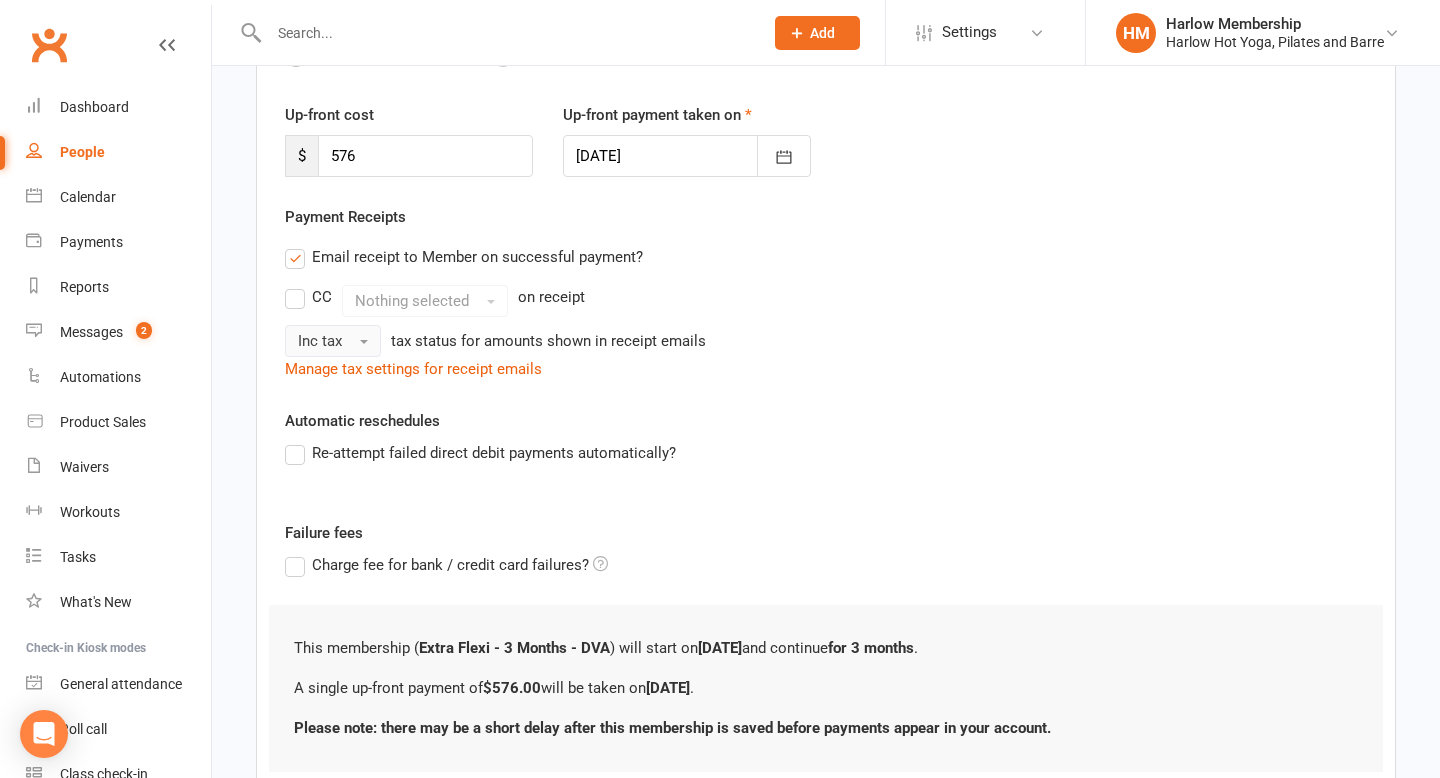 scroll, scrollTop: 253, scrollLeft: 0, axis: vertical 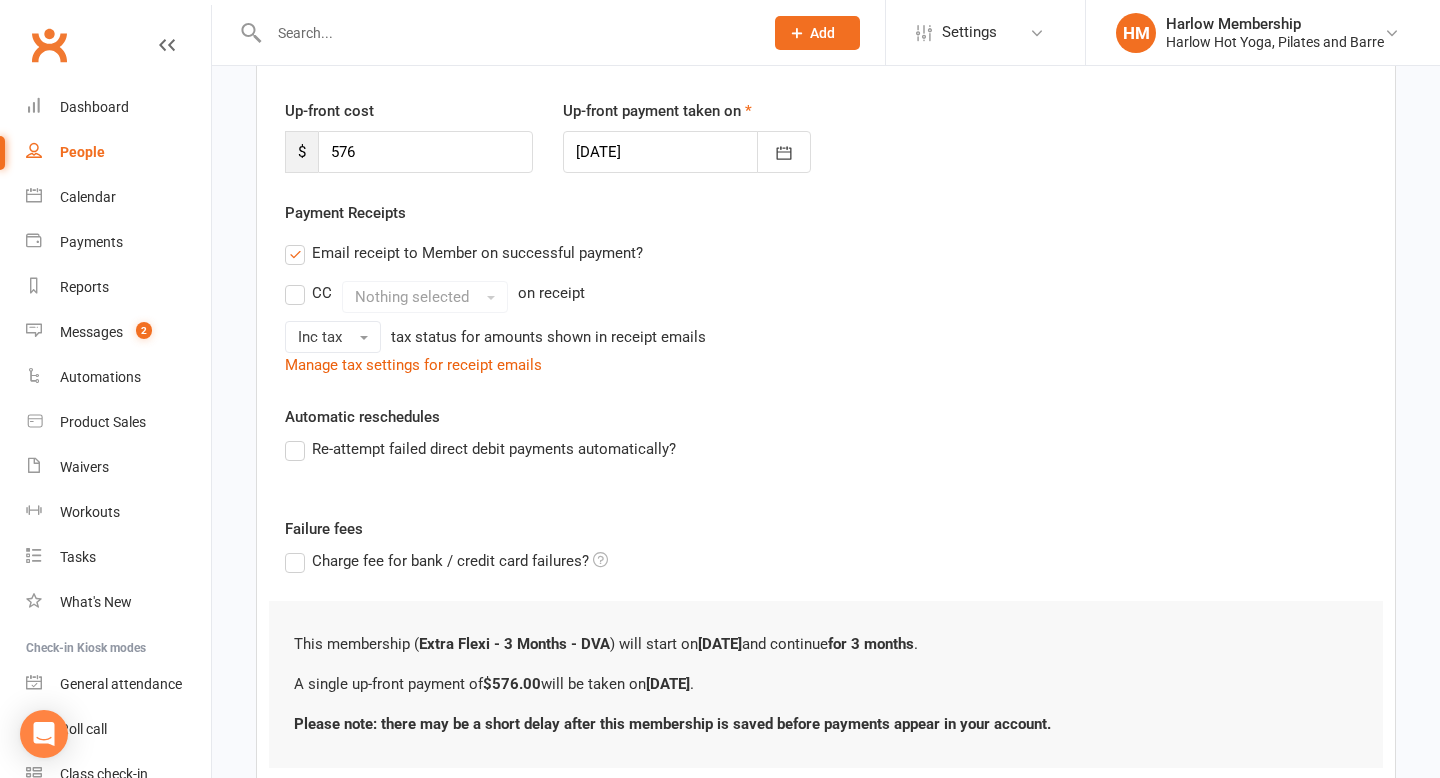 click on "Re-attempt failed direct debit payments automatically?" at bounding box center [480, 449] 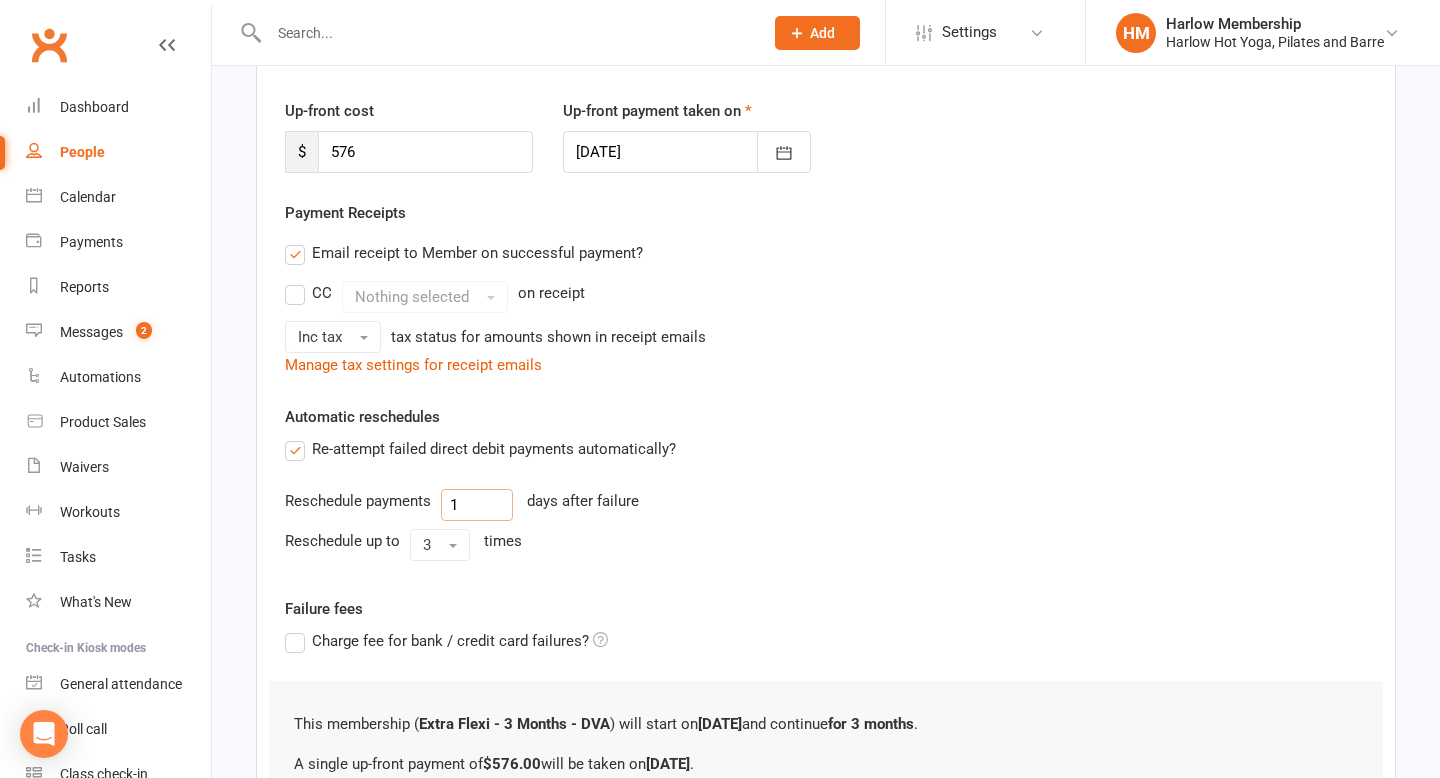 click on "1" at bounding box center [477, 505] 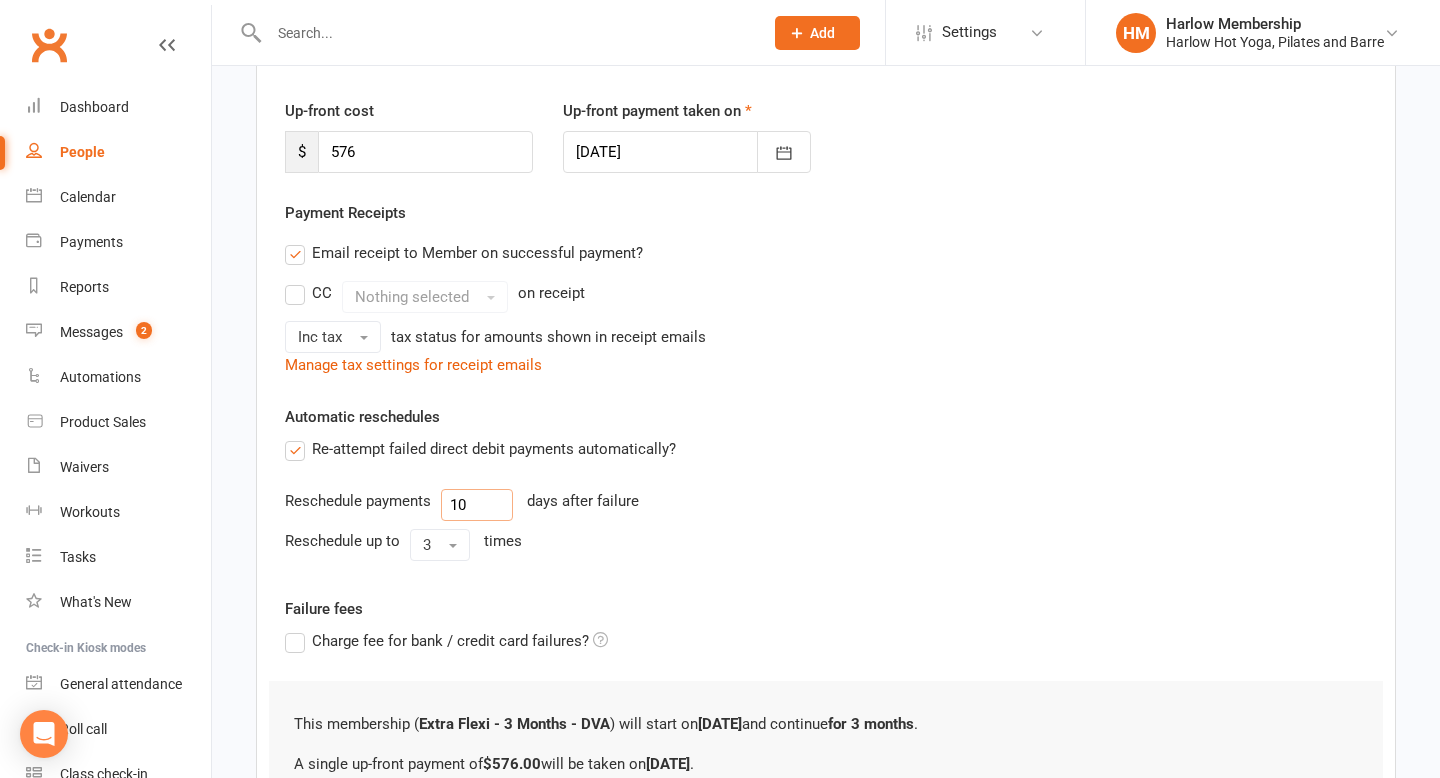 scroll, scrollTop: 306, scrollLeft: 0, axis: vertical 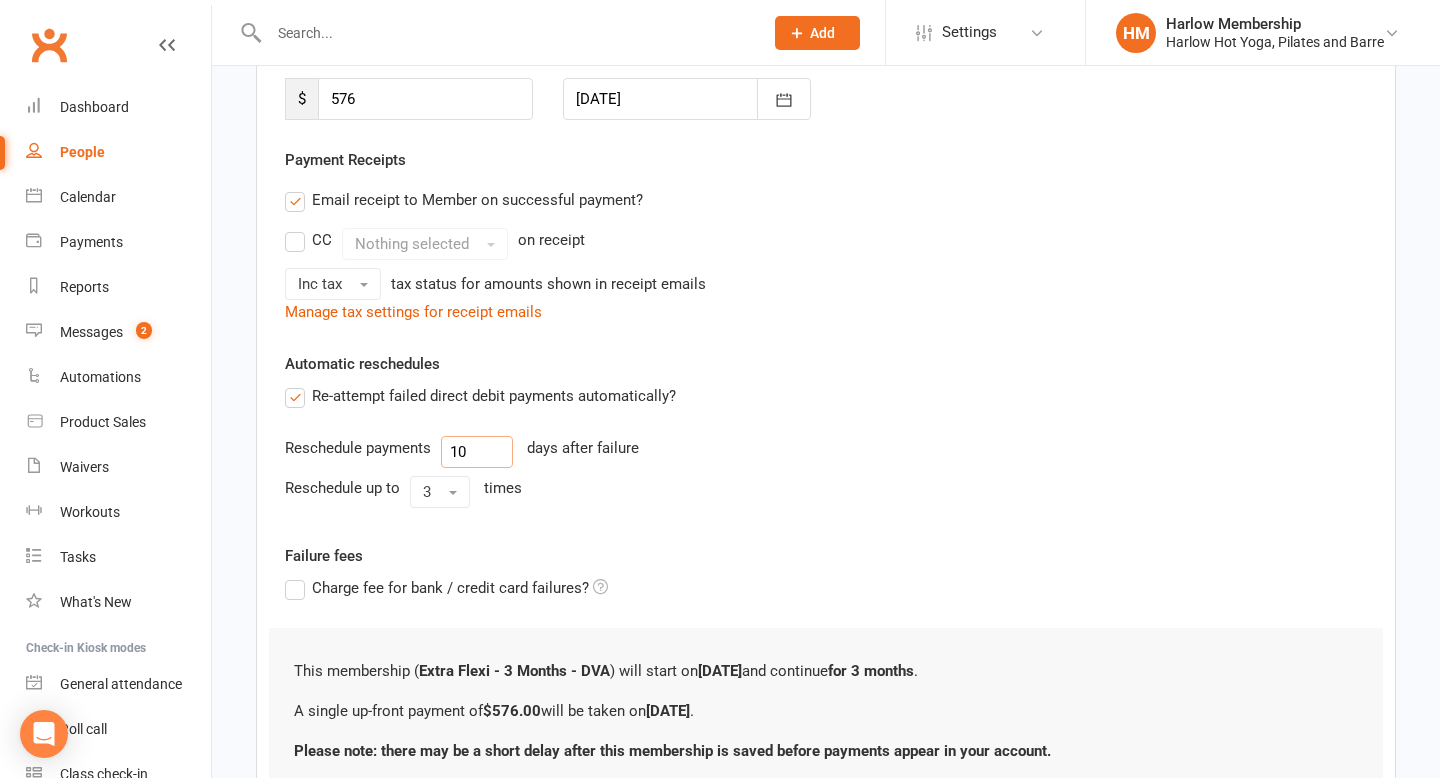 type on "1" 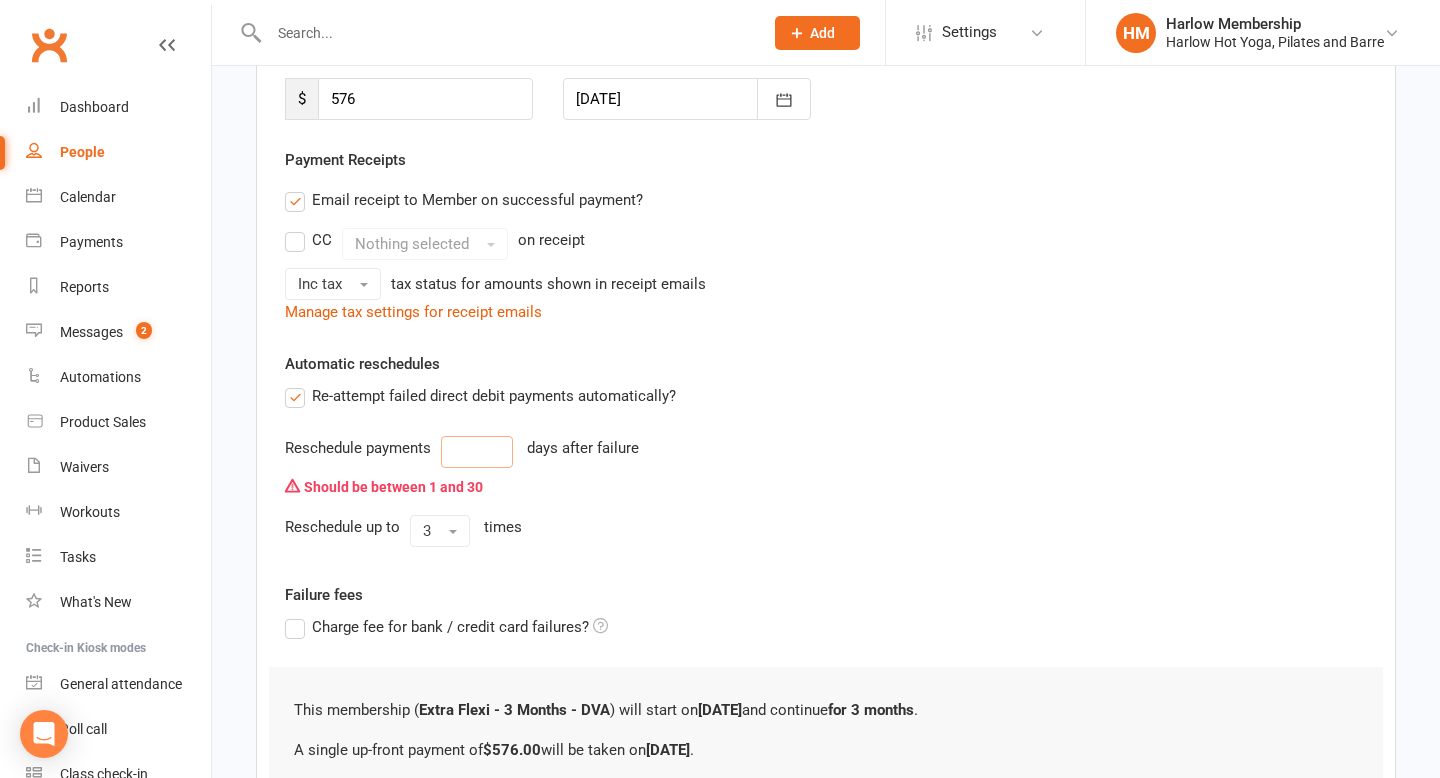 type on "1" 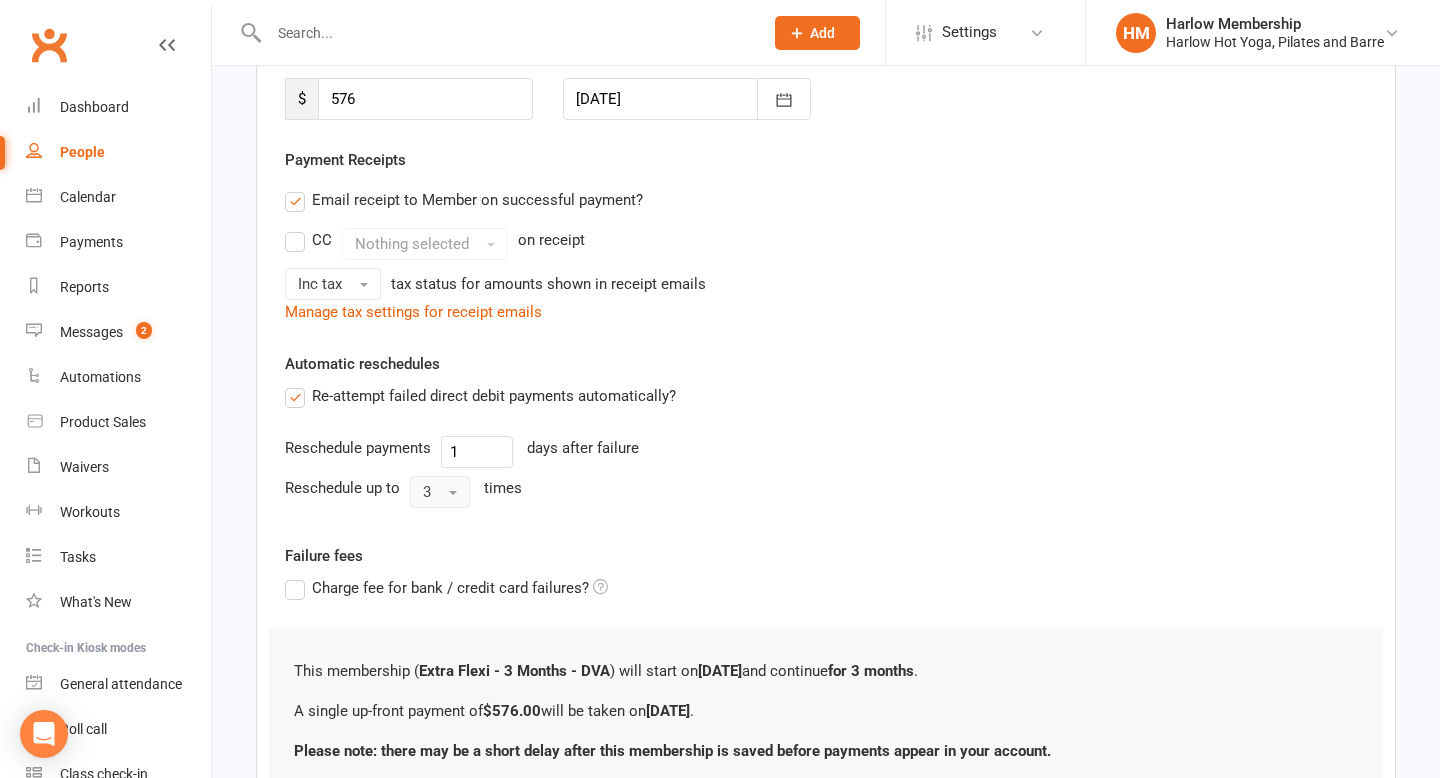 click on "3" at bounding box center (440, 492) 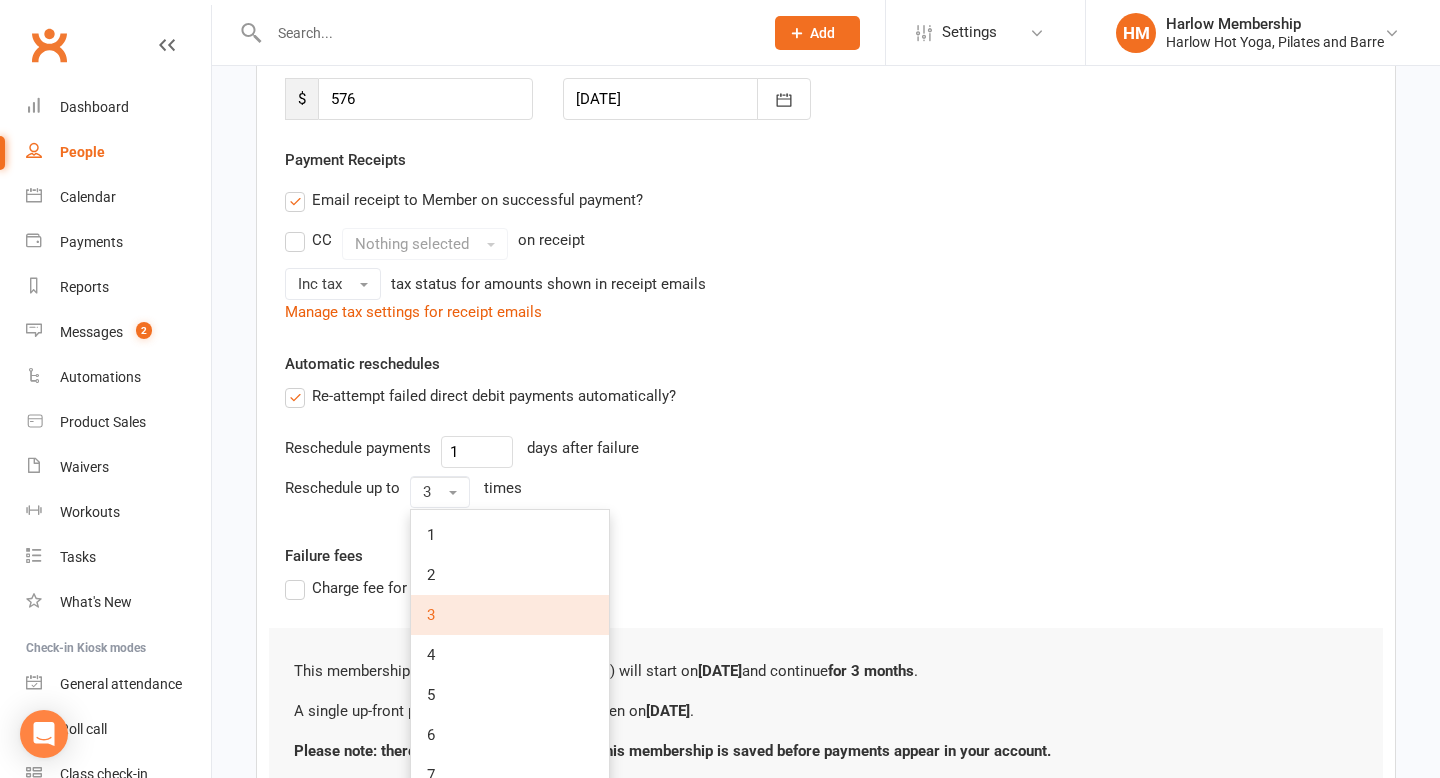 click on "3" at bounding box center [510, 615] 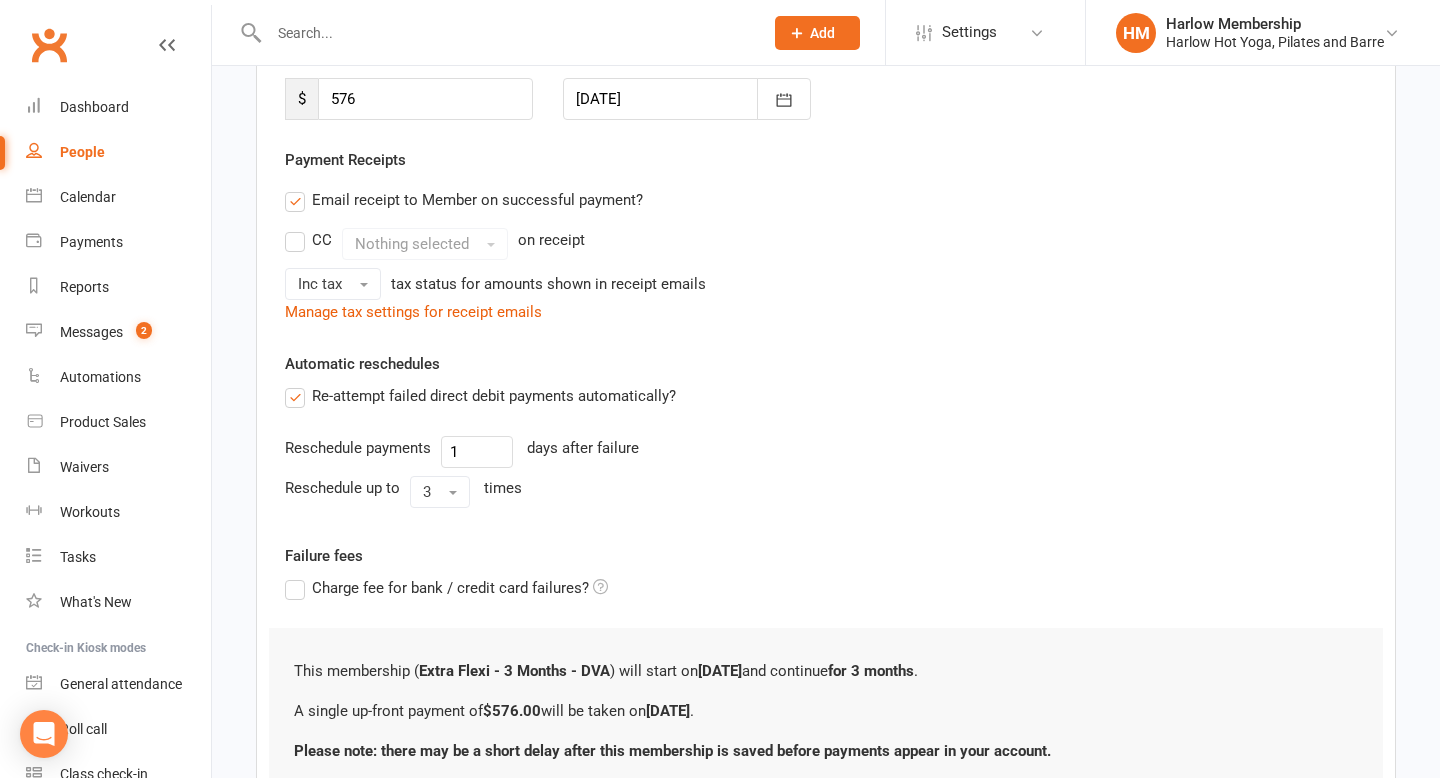 click on "Member will pay with A single up-front payment A series of recurring payments Up-front cost  $ 576 Up-front payment taken on 14 Jul 2025
July 2025
Sun Mon Tue Wed Thu Fri Sat
27
29
30
01
02
03
04
05
28
06
07
08
09
10
11
12
29
13
14
15
16
17
18
19
30
20
21
22
23
24
25
26
31
27
28" at bounding box center (826, 371) 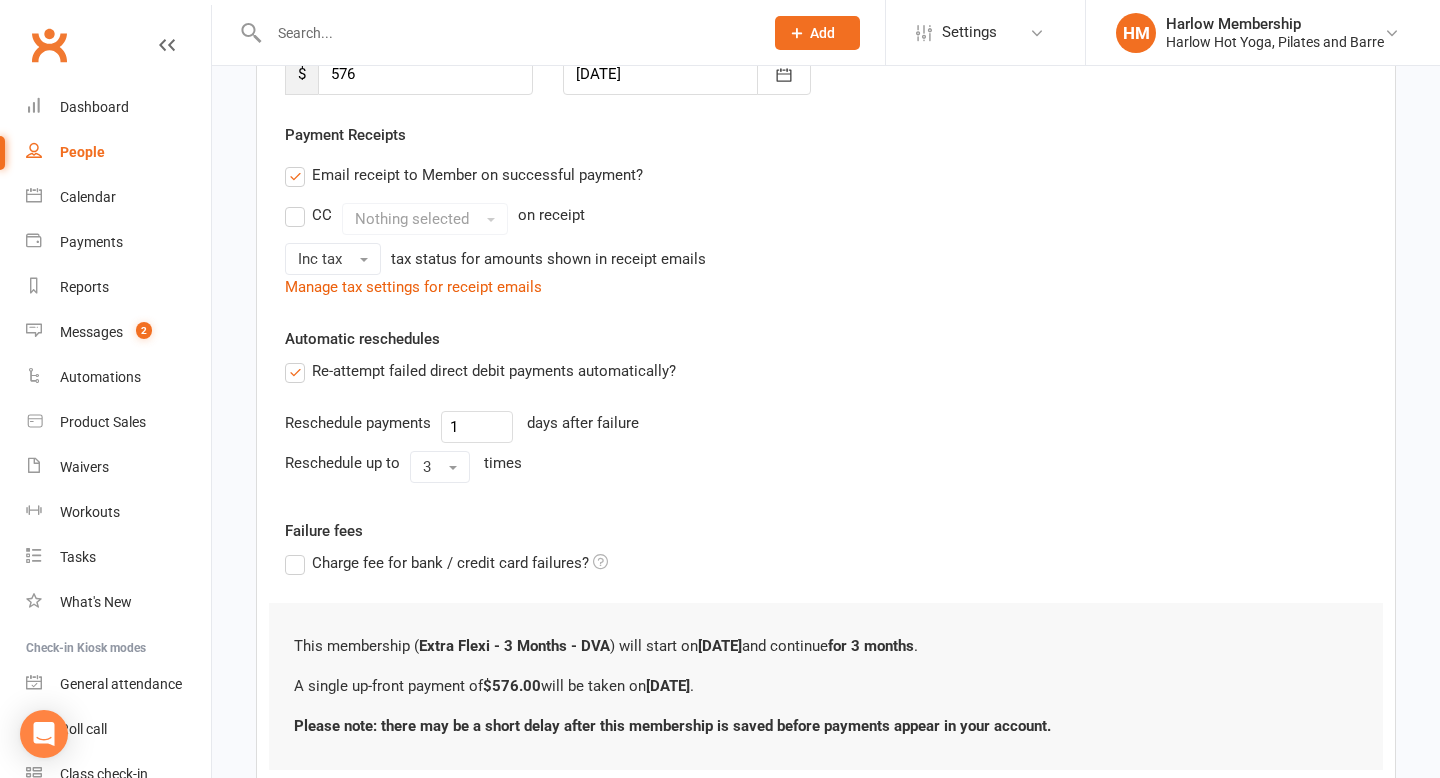 scroll, scrollTop: 471, scrollLeft: 0, axis: vertical 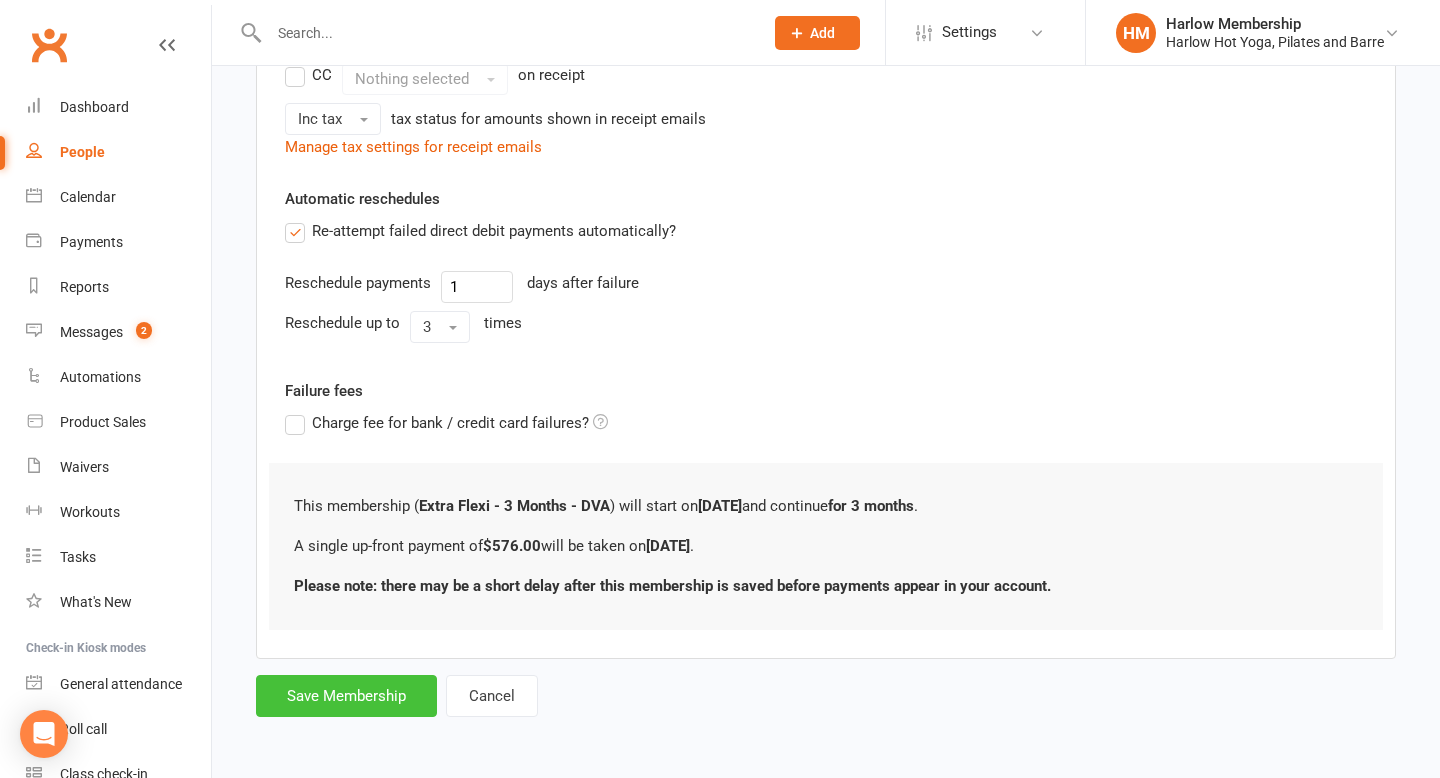 click on "Save Membership" at bounding box center [346, 696] 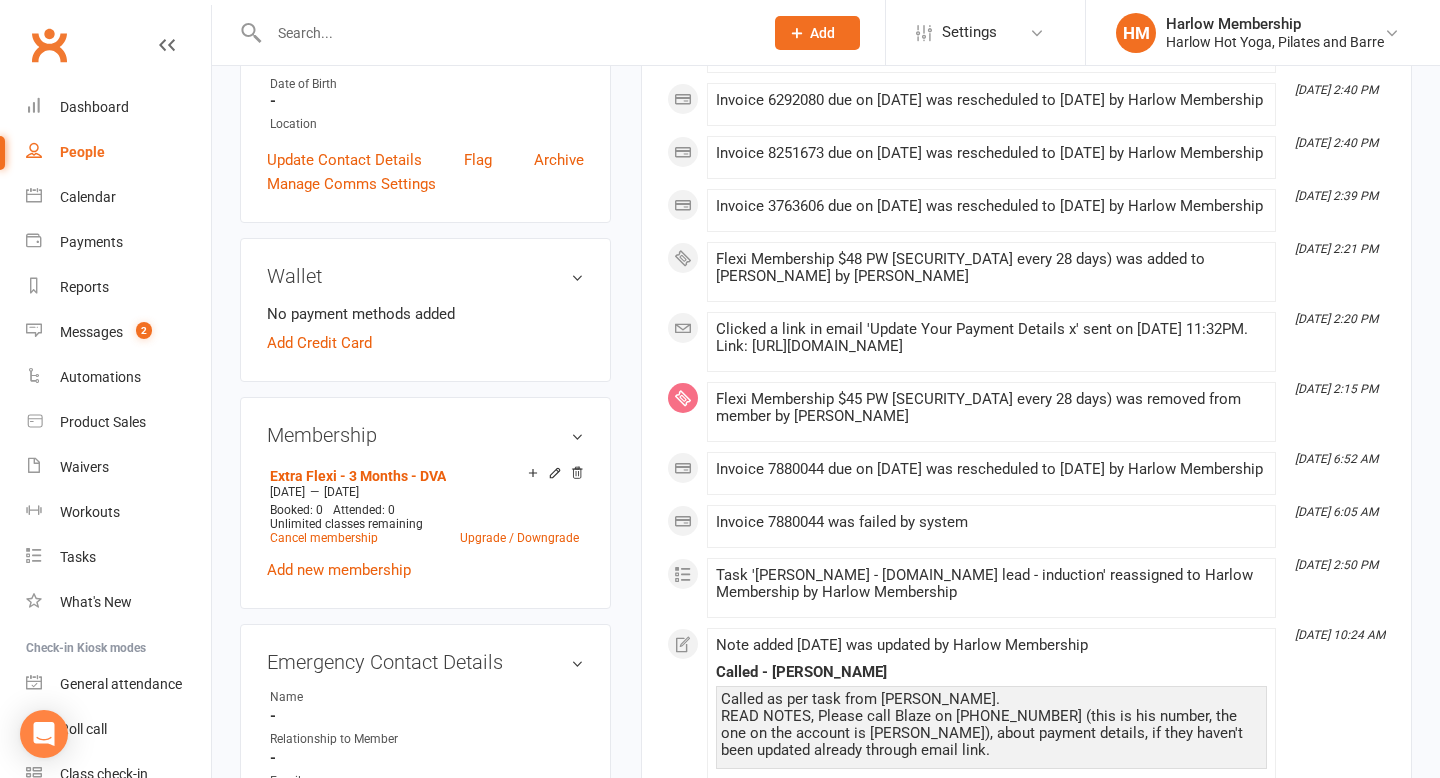 scroll, scrollTop: 0, scrollLeft: 0, axis: both 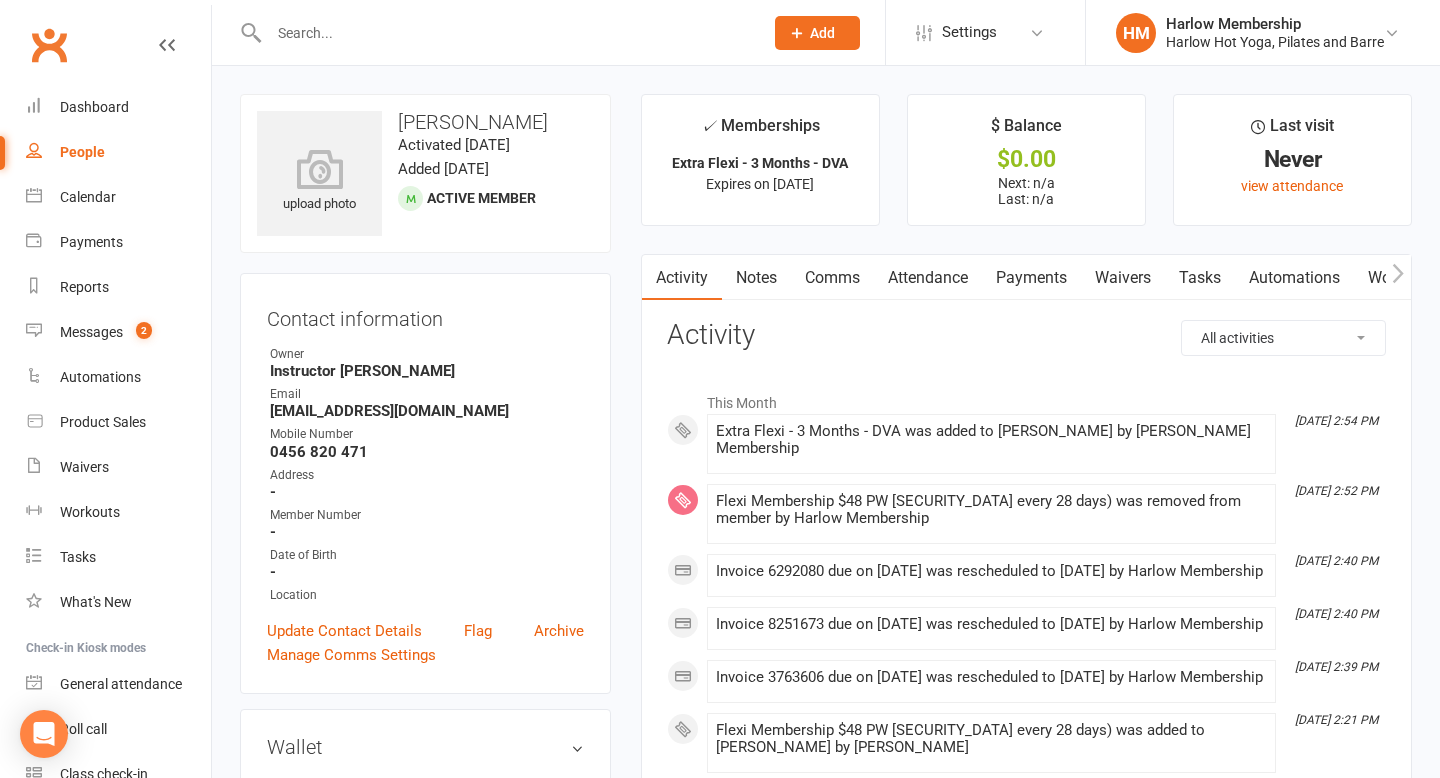 click on "Notes" at bounding box center [756, 278] 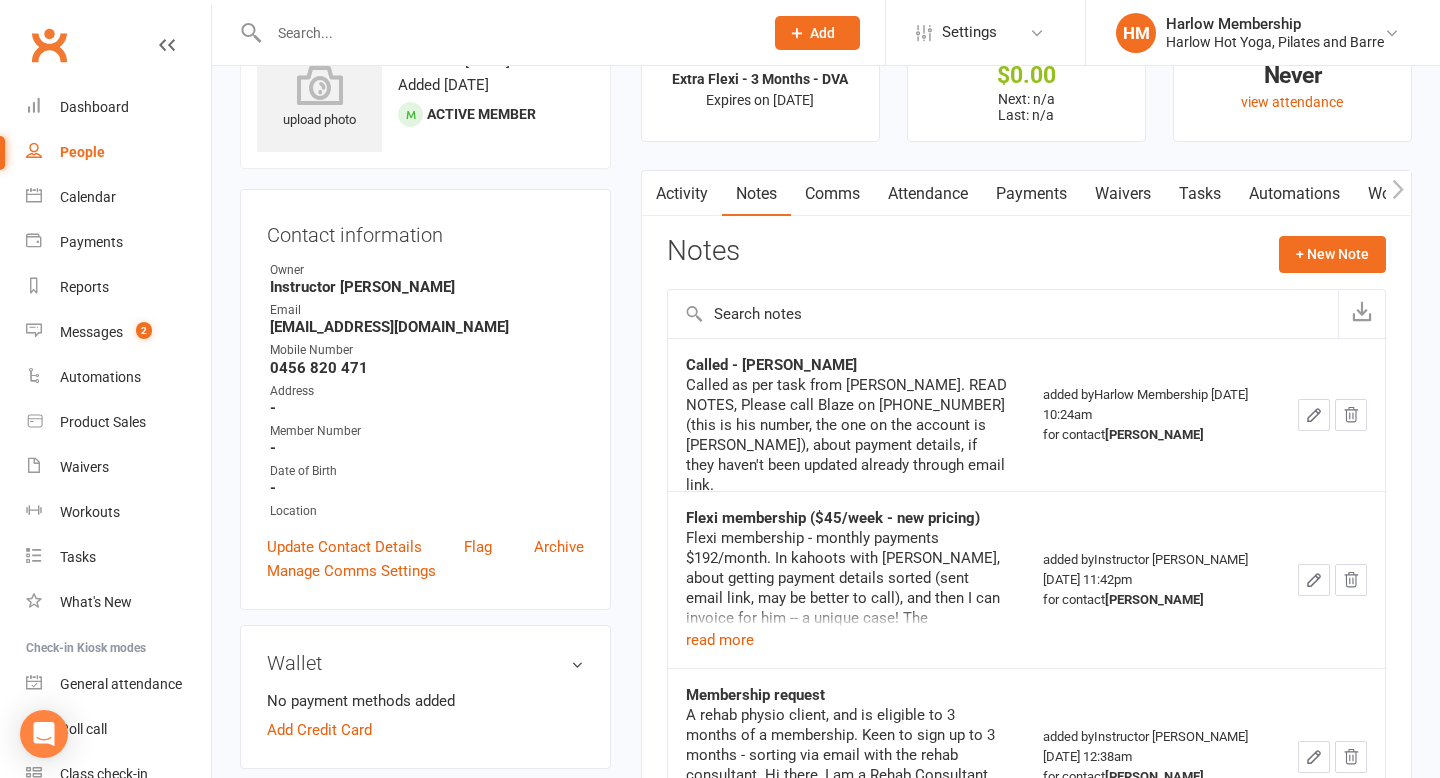 scroll, scrollTop: 94, scrollLeft: 0, axis: vertical 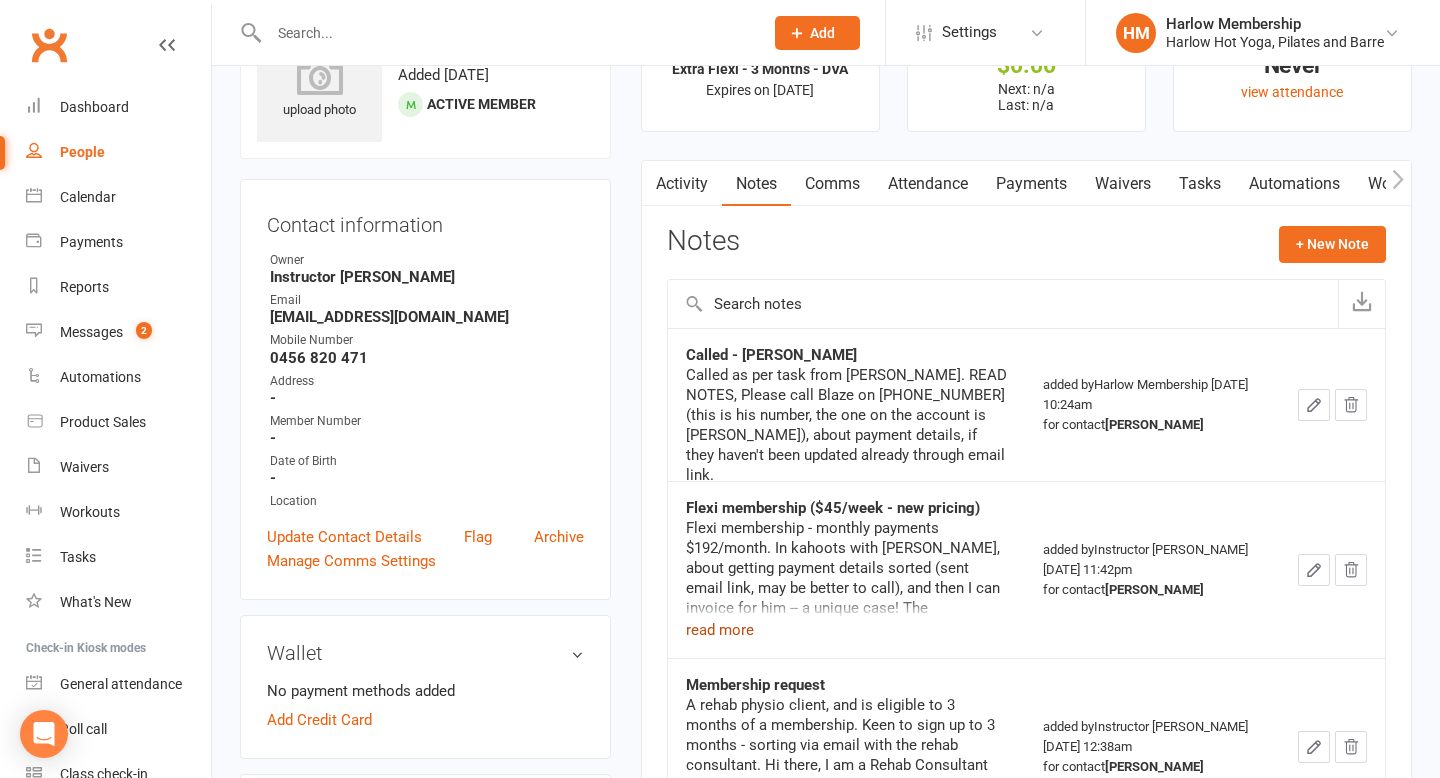 click on "read more" at bounding box center (720, 630) 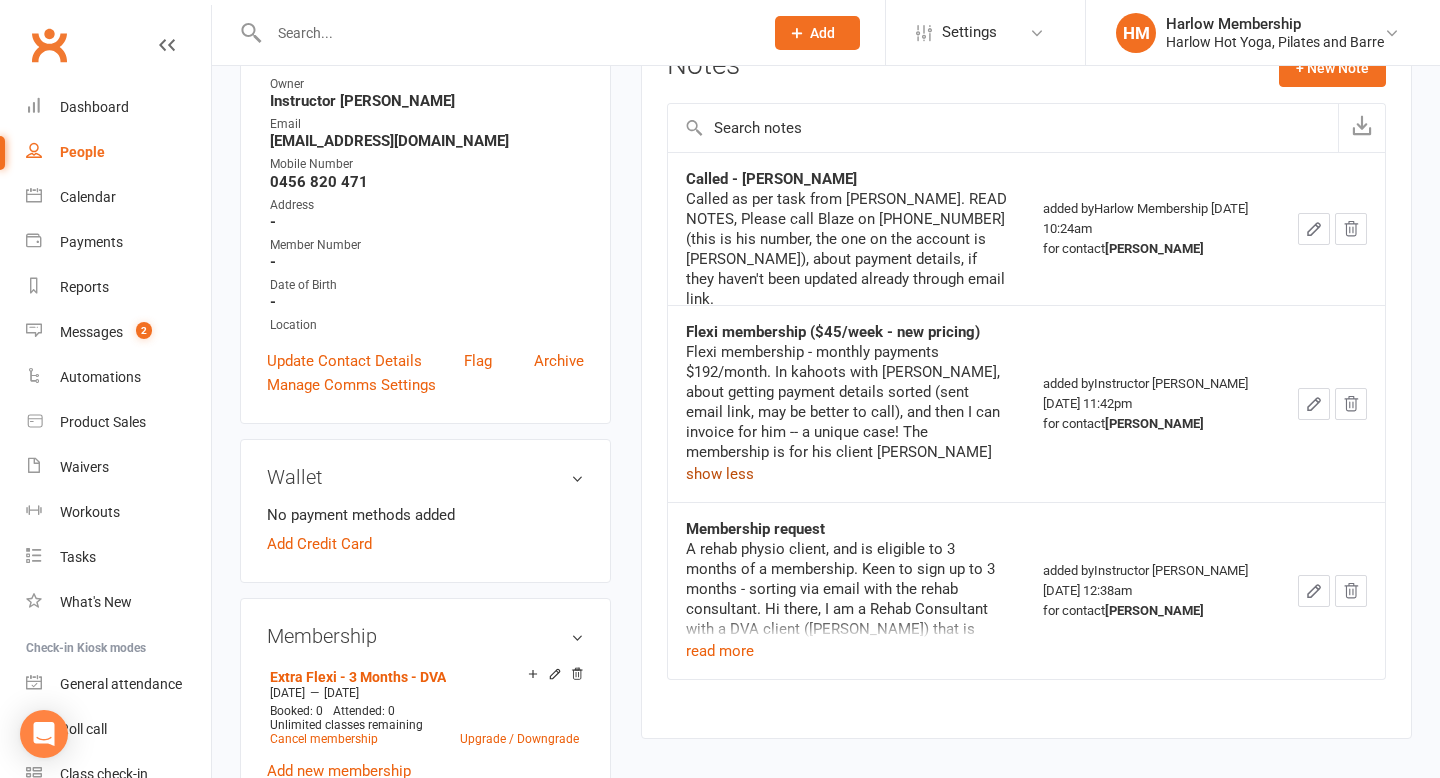 scroll, scrollTop: 281, scrollLeft: 0, axis: vertical 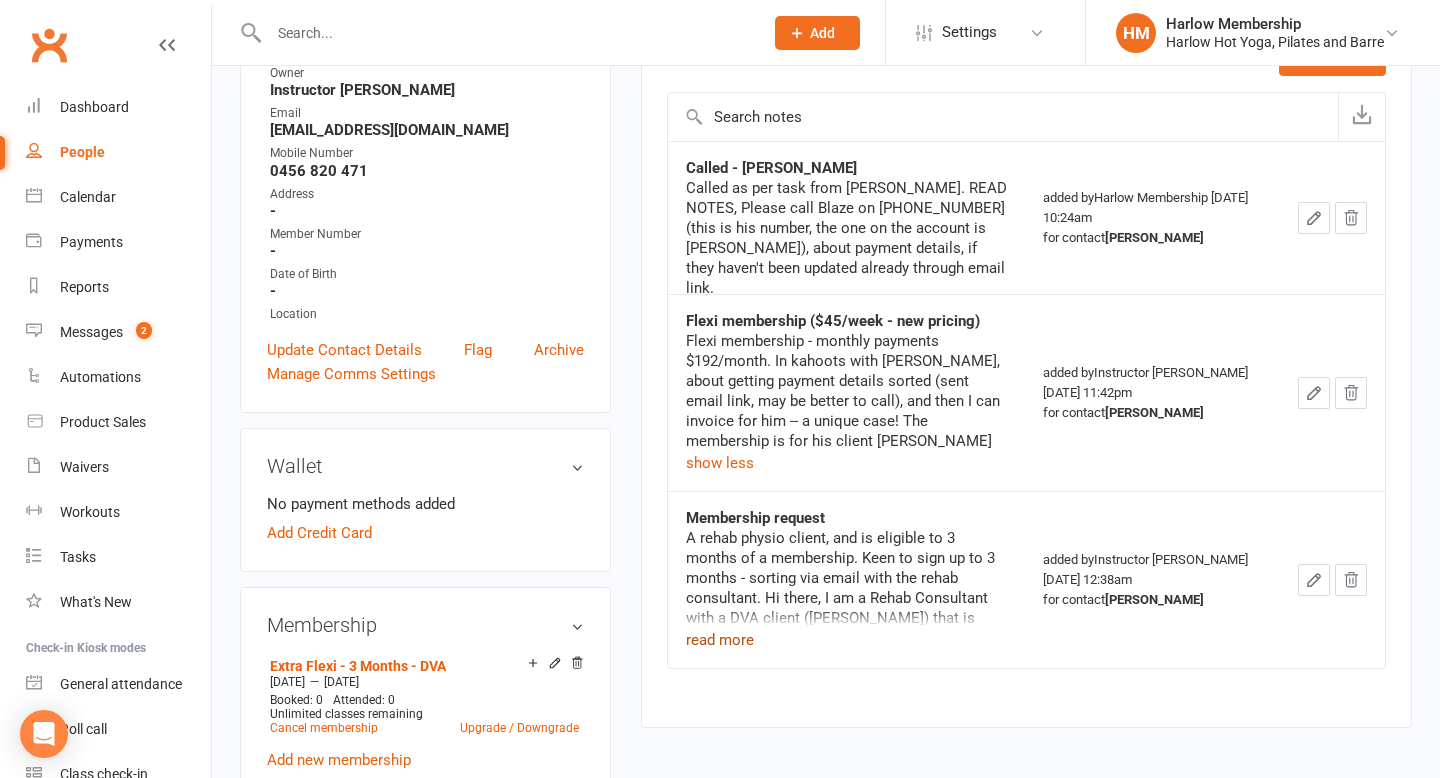 click on "read more" at bounding box center (720, 640) 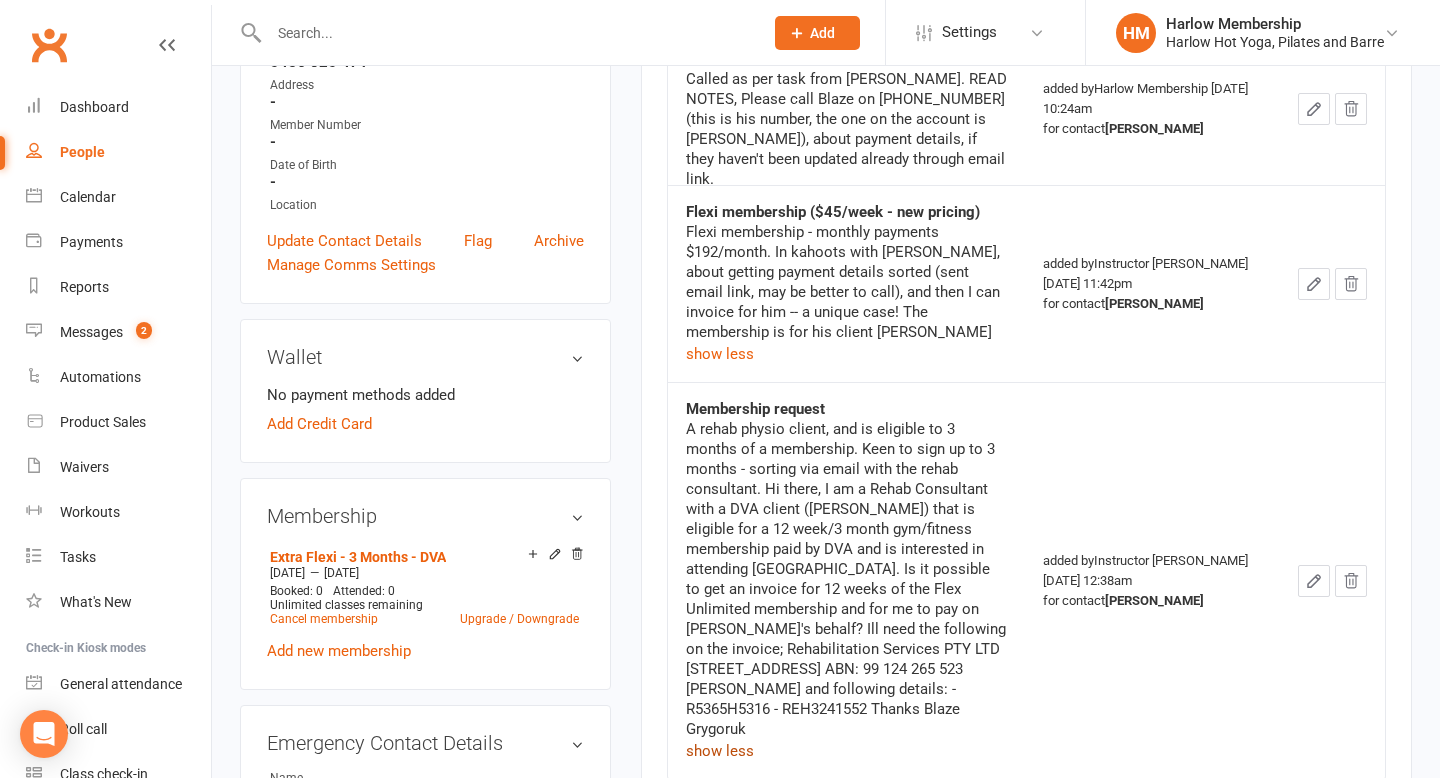 scroll, scrollTop: 417, scrollLeft: 0, axis: vertical 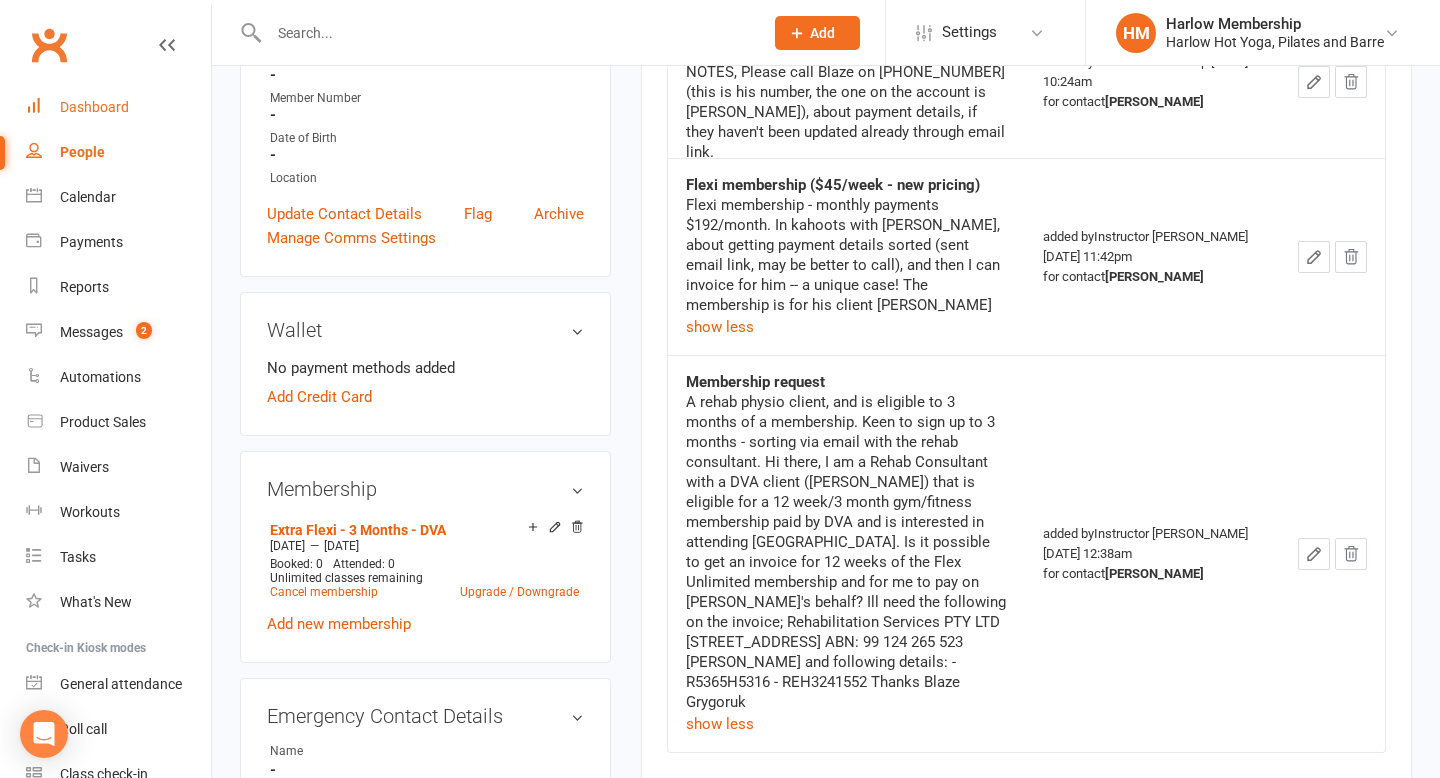 click on "Dashboard" at bounding box center [118, 107] 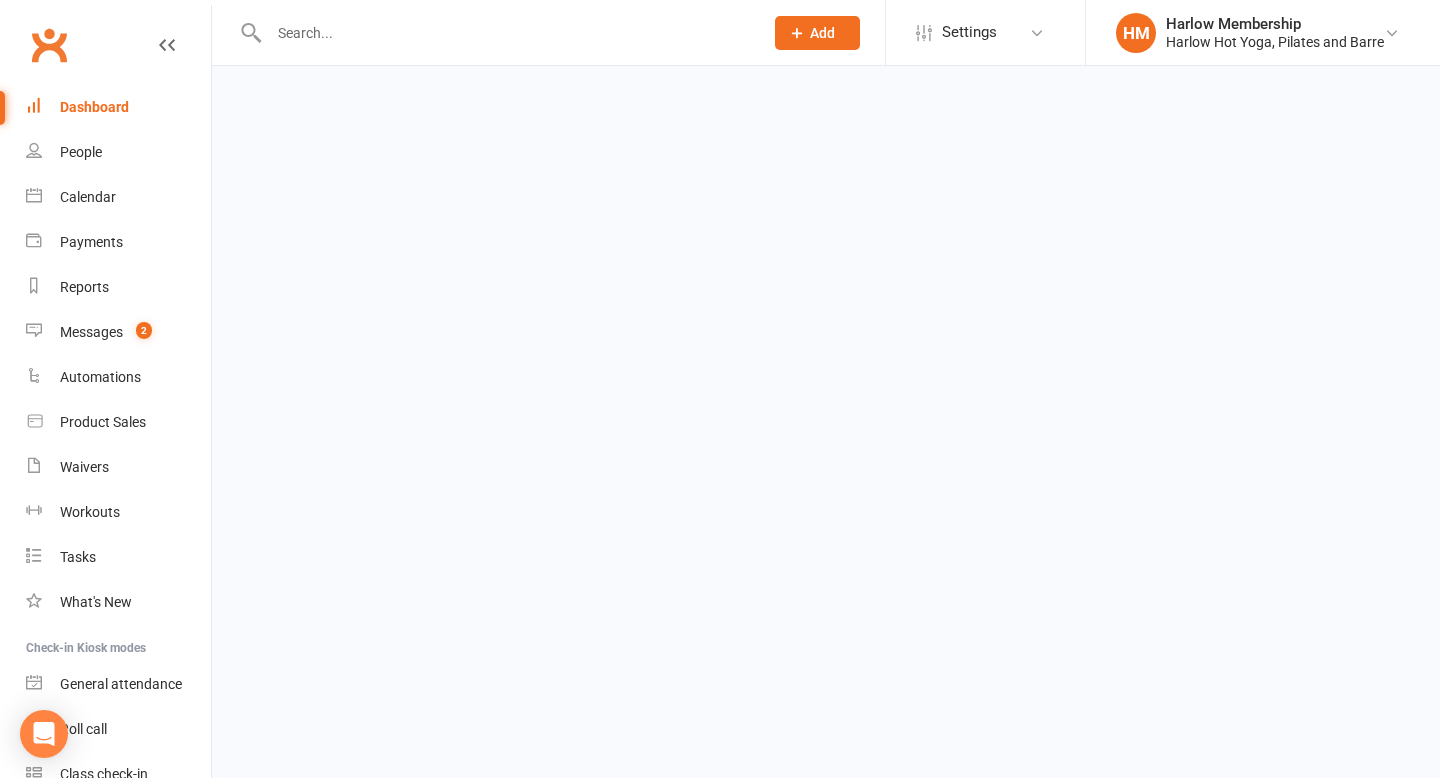 scroll, scrollTop: 0, scrollLeft: 0, axis: both 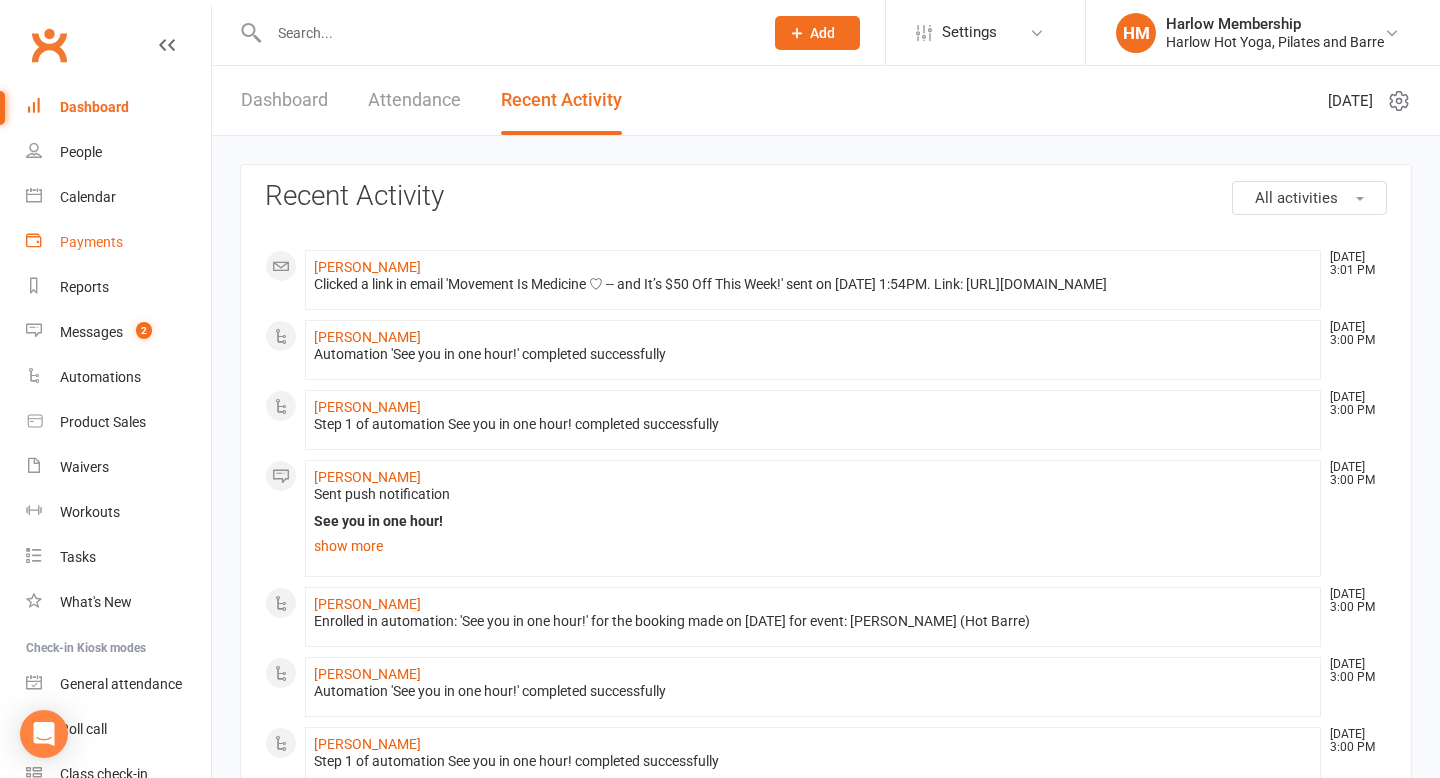click on "Payments" at bounding box center [91, 242] 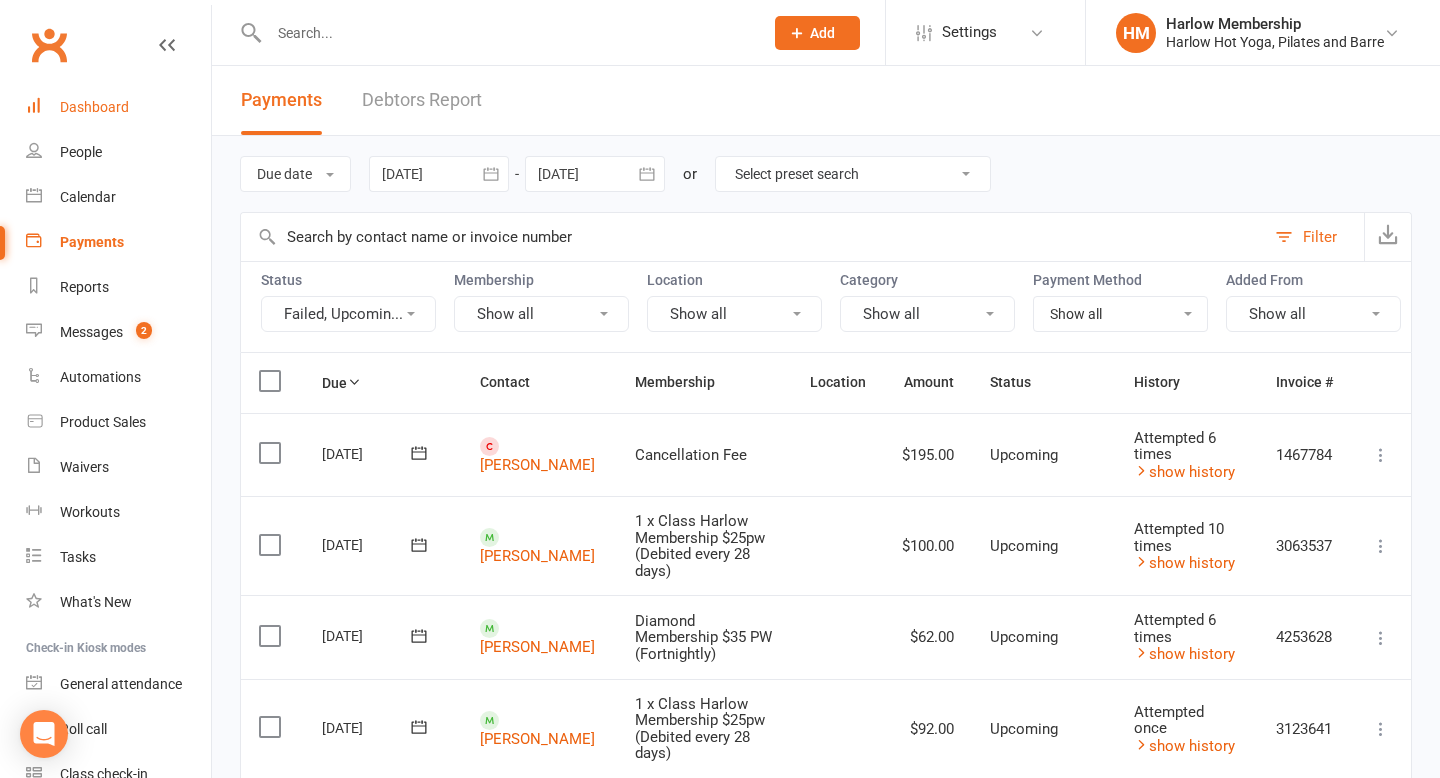 click on "Dashboard" at bounding box center [118, 107] 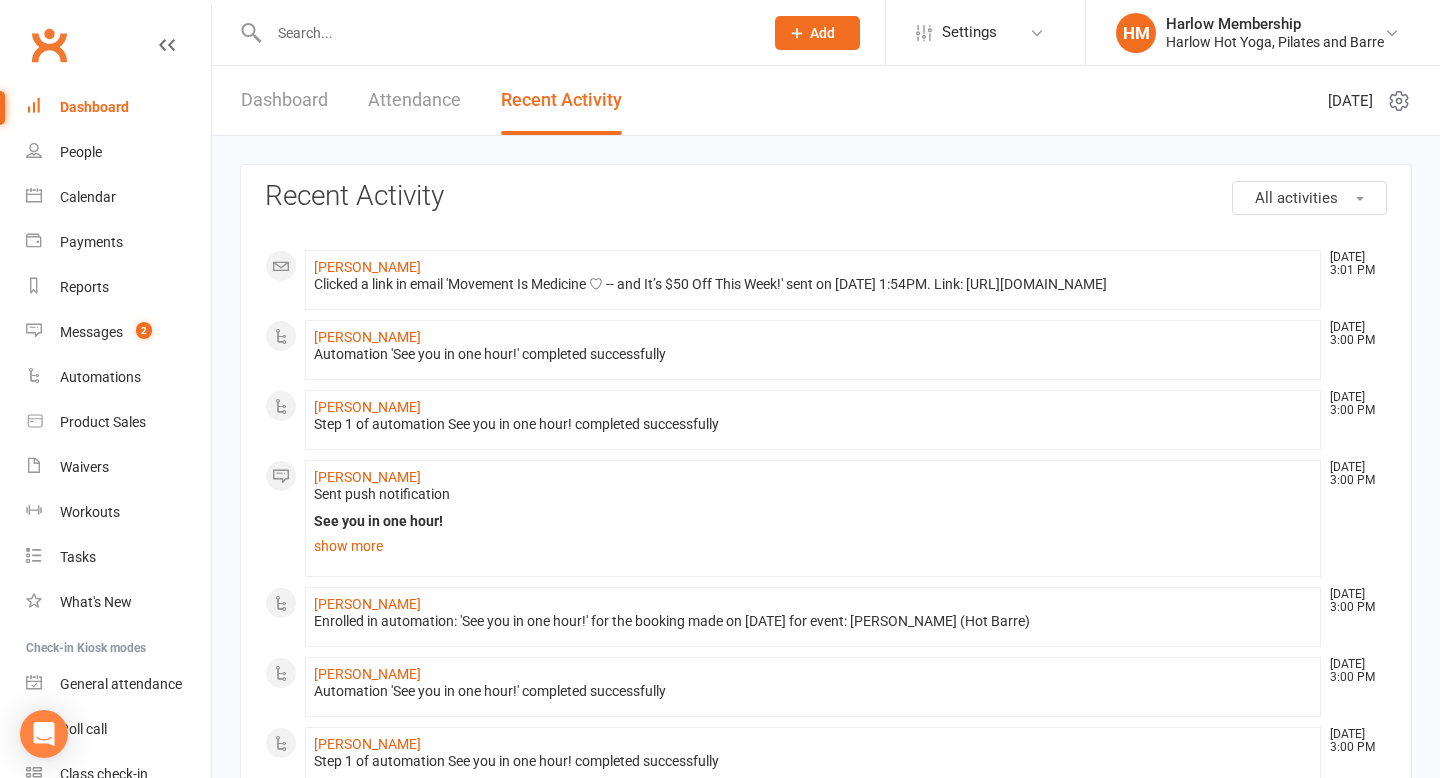 click on "All activities" at bounding box center [1296, 198] 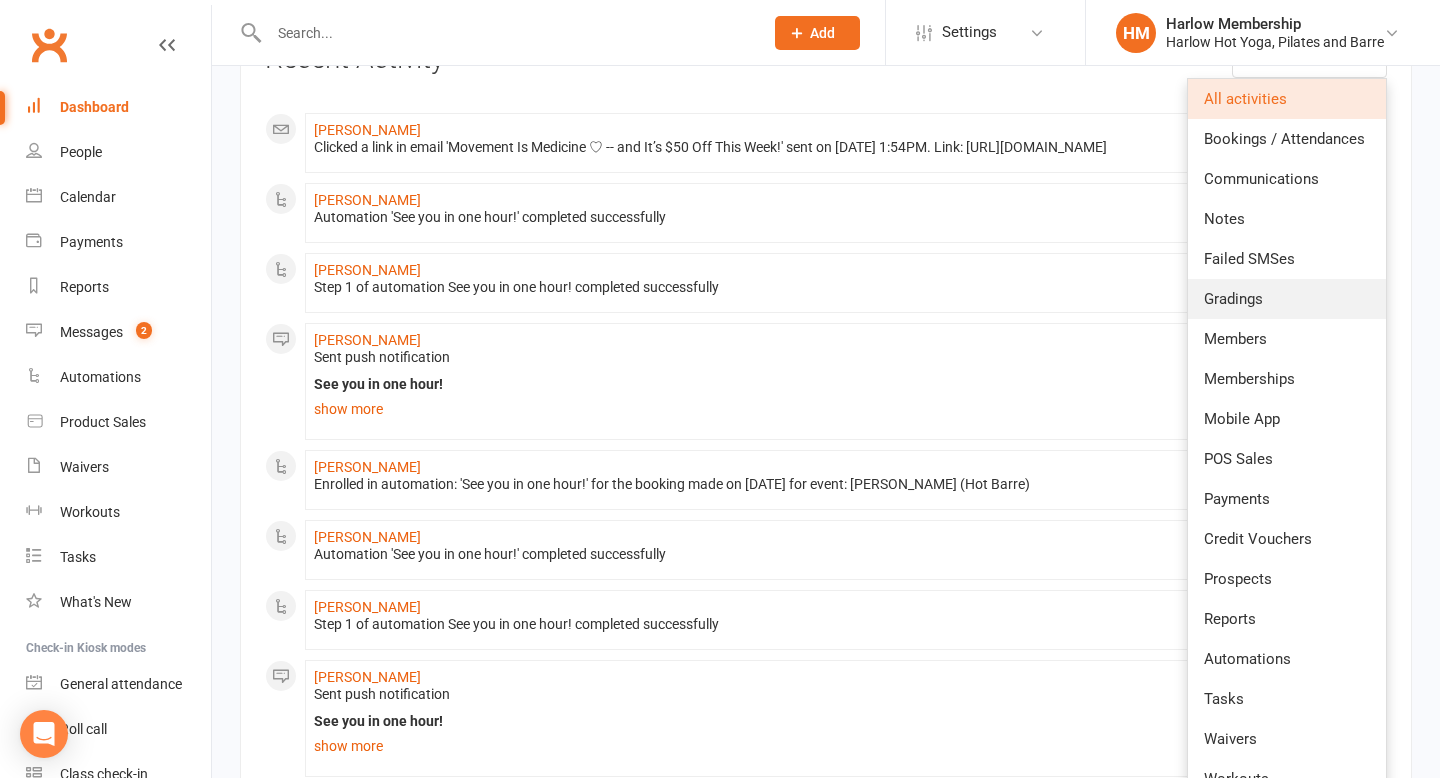scroll, scrollTop: 139, scrollLeft: 0, axis: vertical 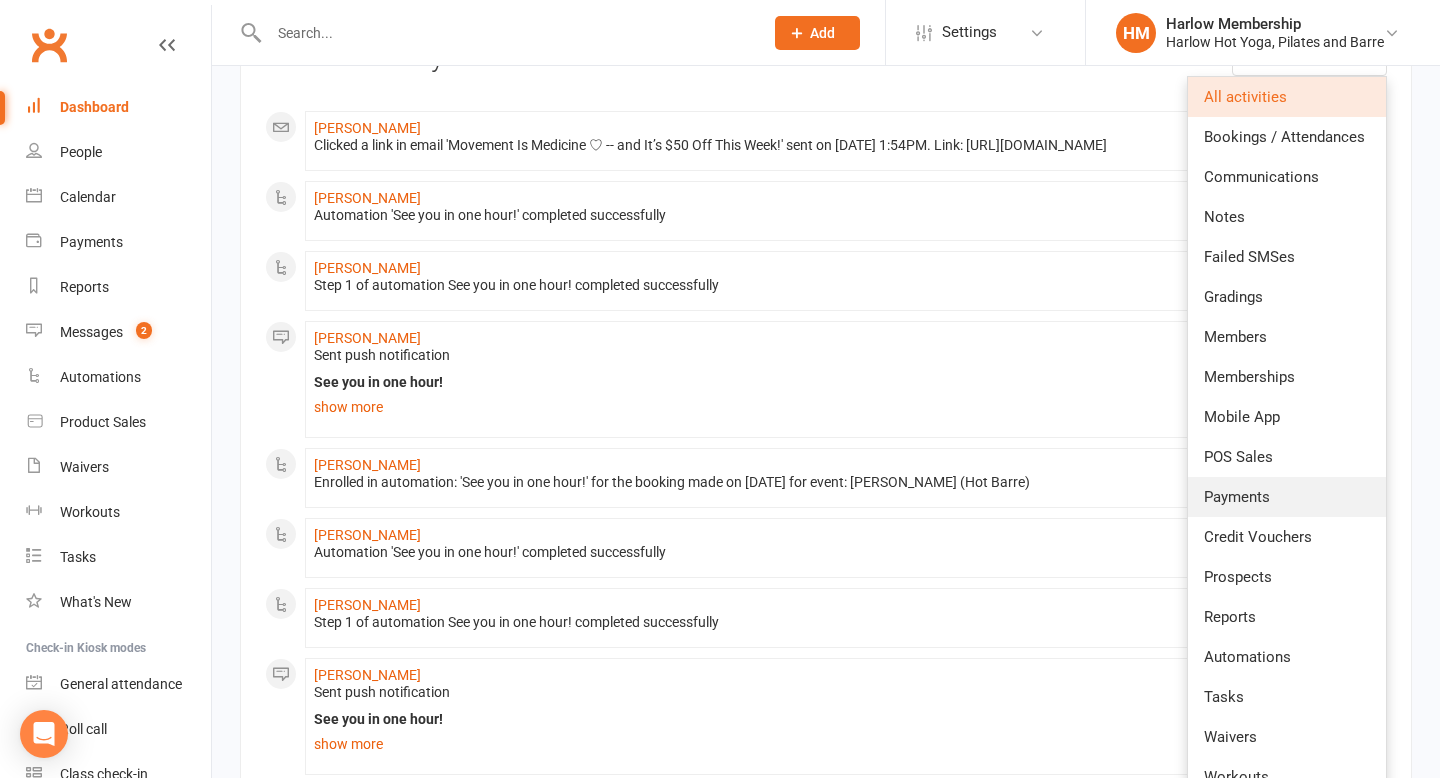 click on "Payments" at bounding box center [1287, 497] 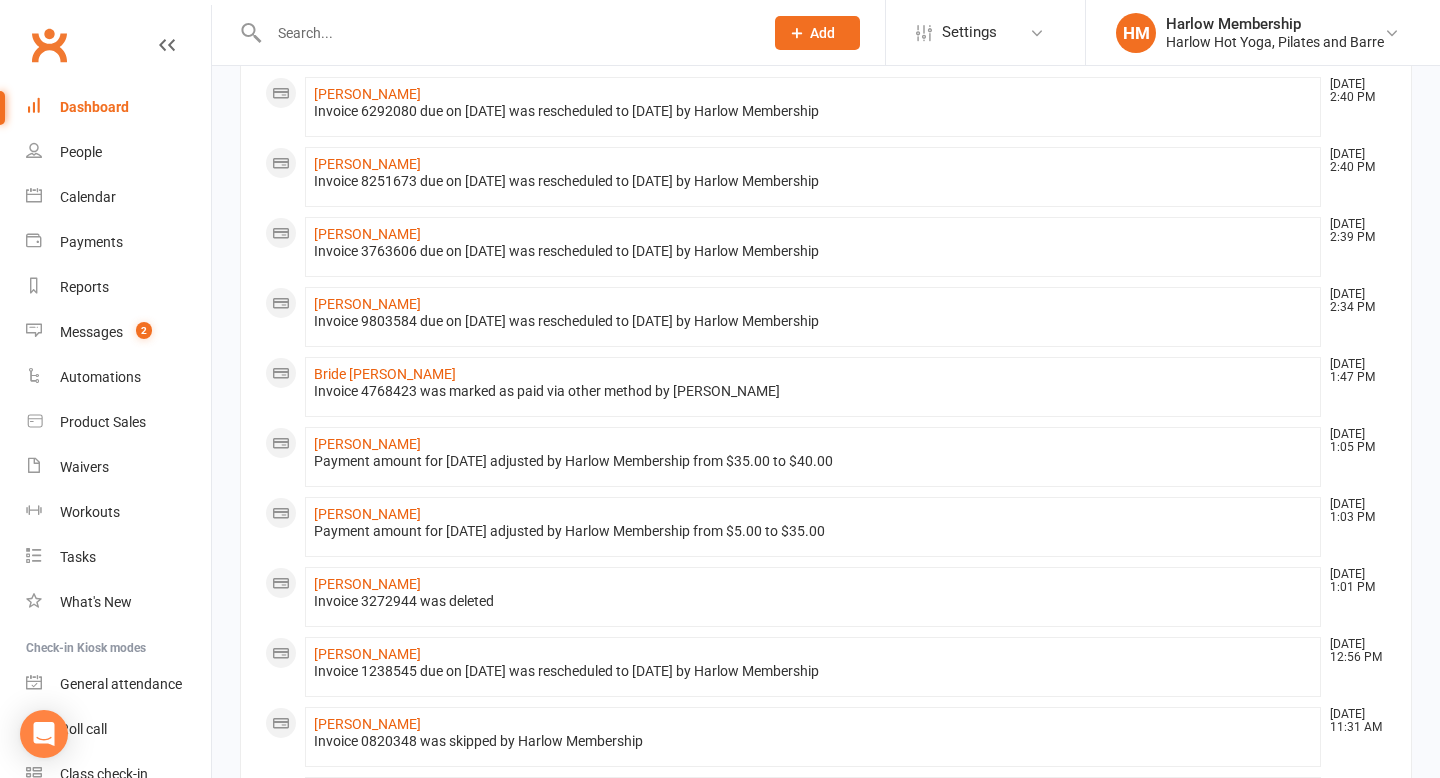 scroll, scrollTop: 0, scrollLeft: 0, axis: both 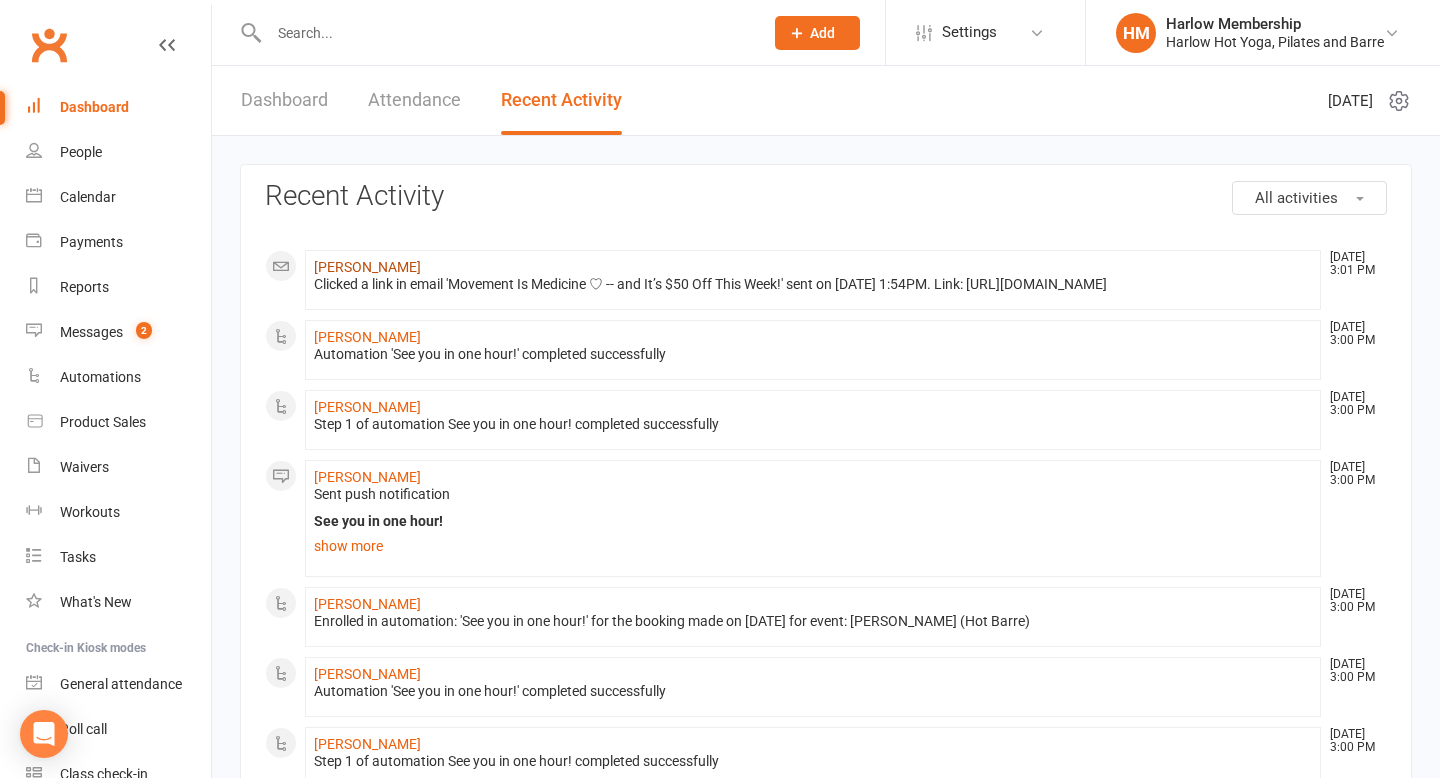 click on "[PERSON_NAME]" at bounding box center (367, 267) 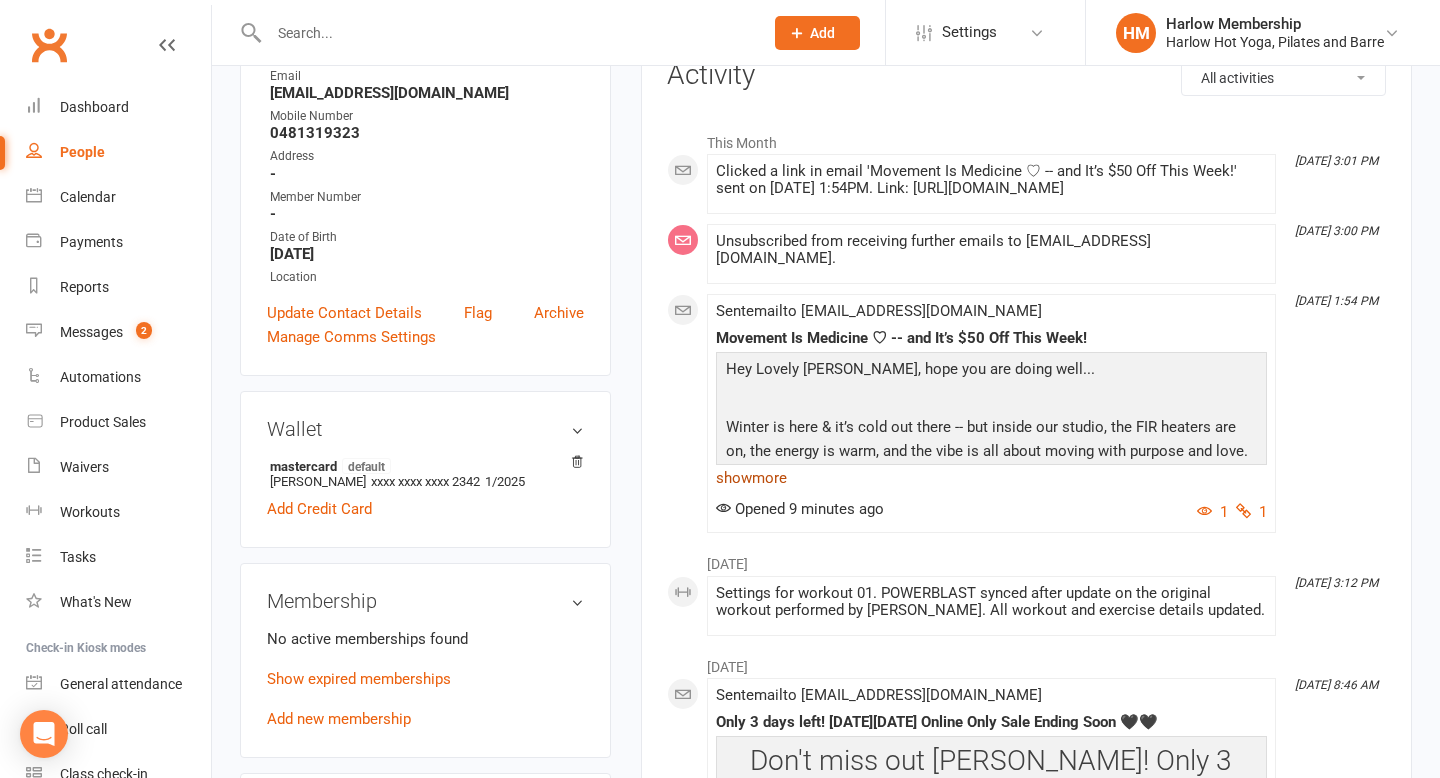 scroll, scrollTop: 0, scrollLeft: 0, axis: both 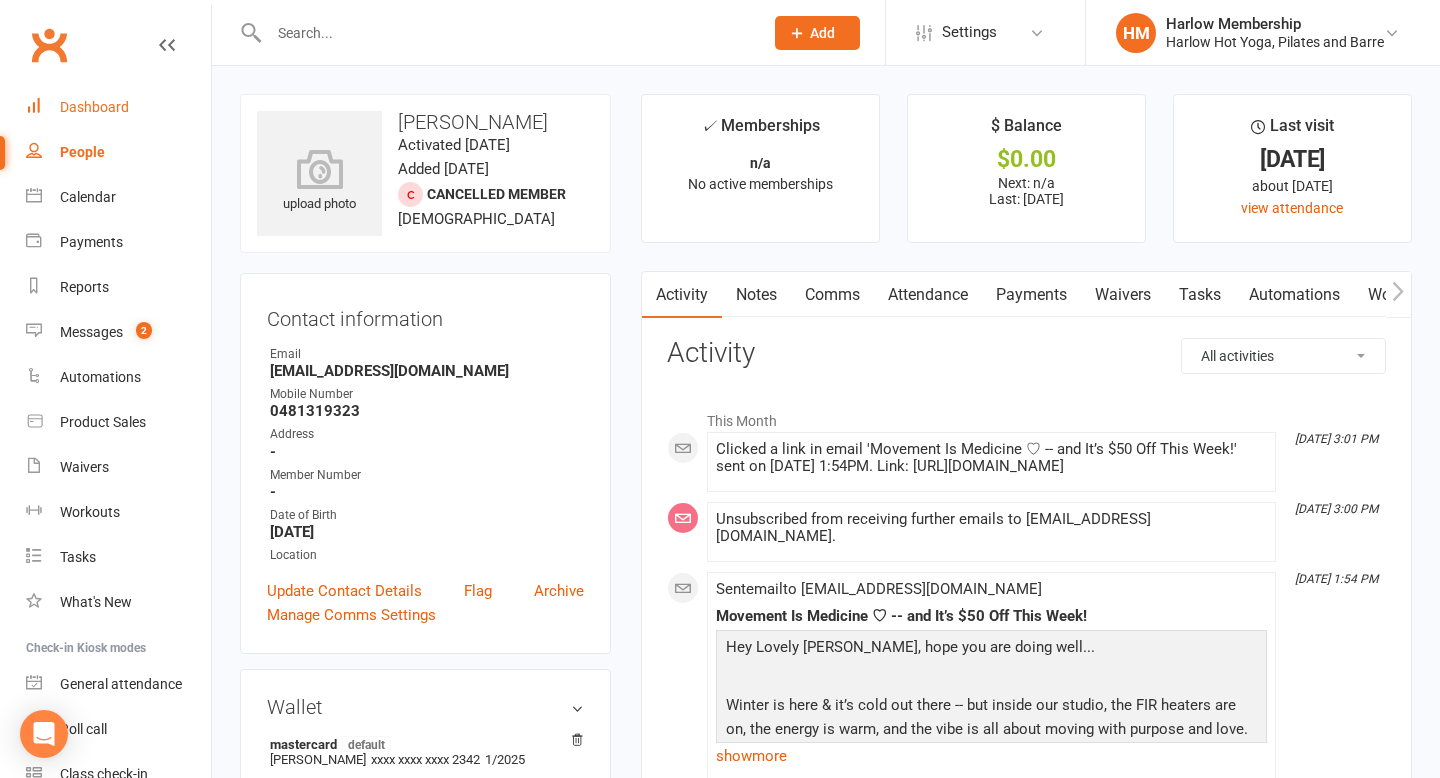 click on "Dashboard" at bounding box center (94, 107) 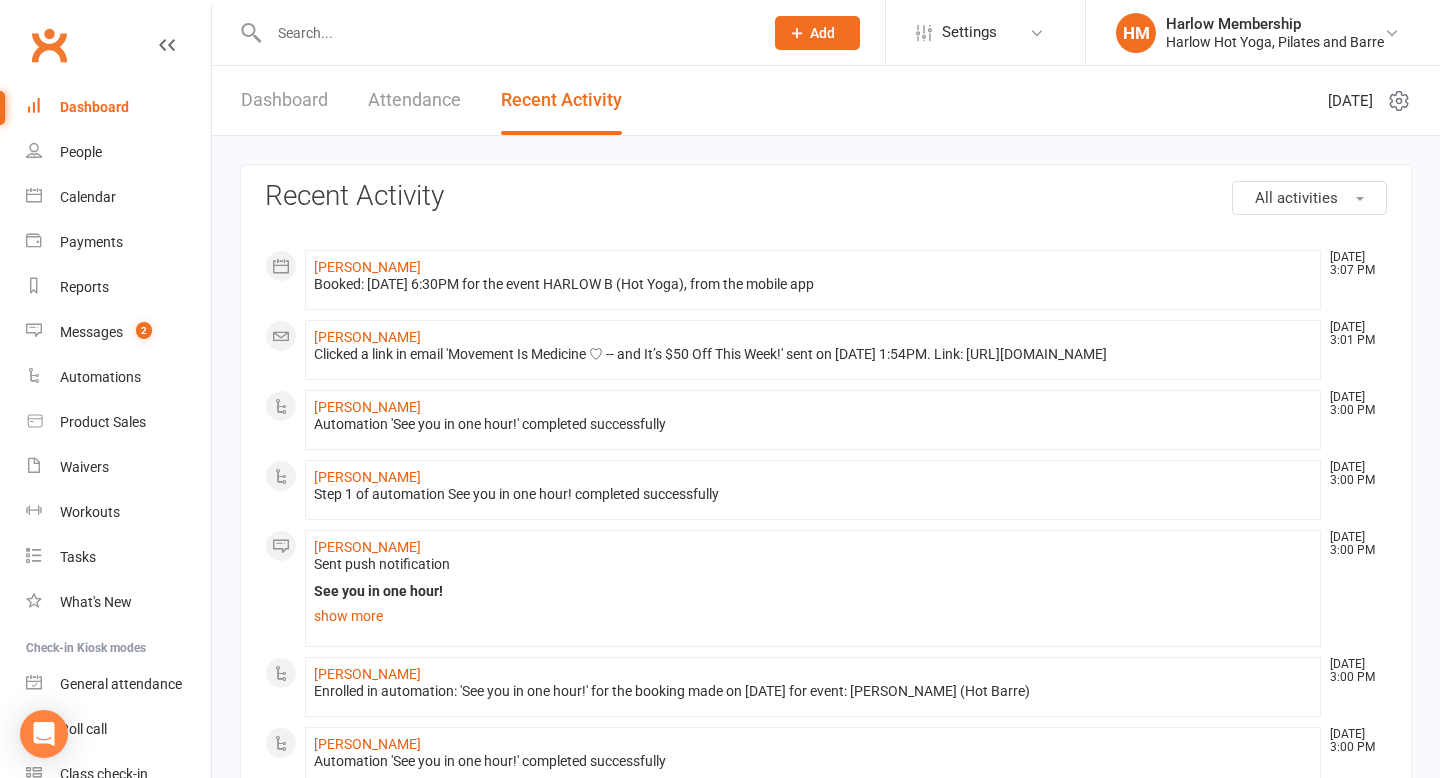 scroll, scrollTop: 0, scrollLeft: 0, axis: both 